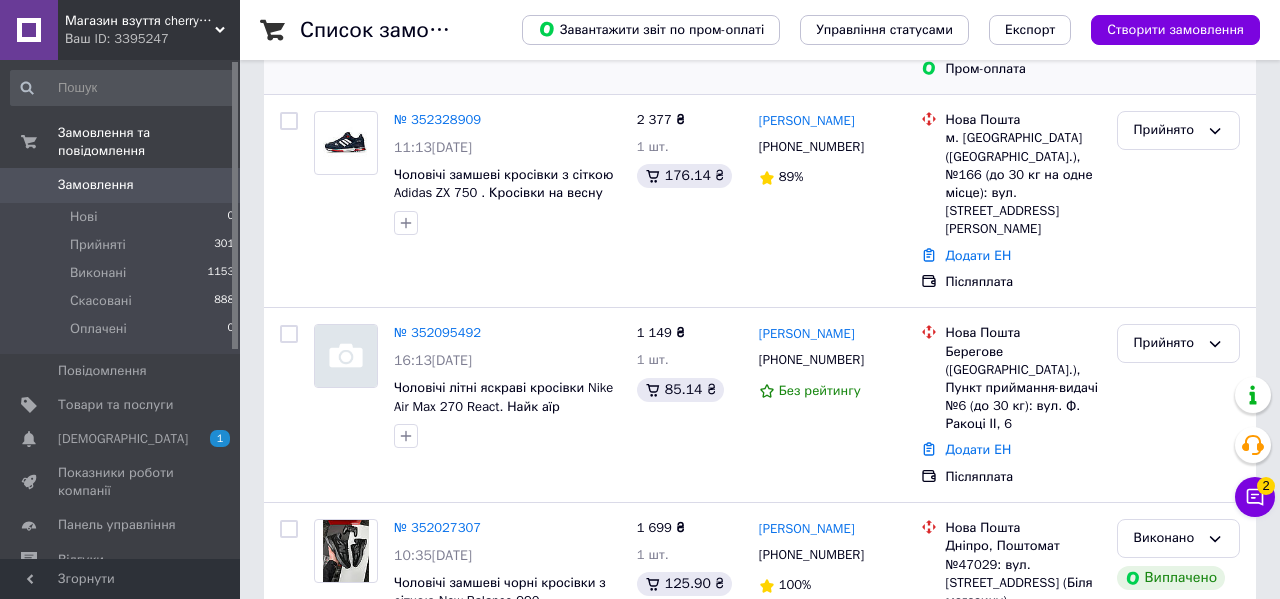 scroll, scrollTop: 375, scrollLeft: 0, axis: vertical 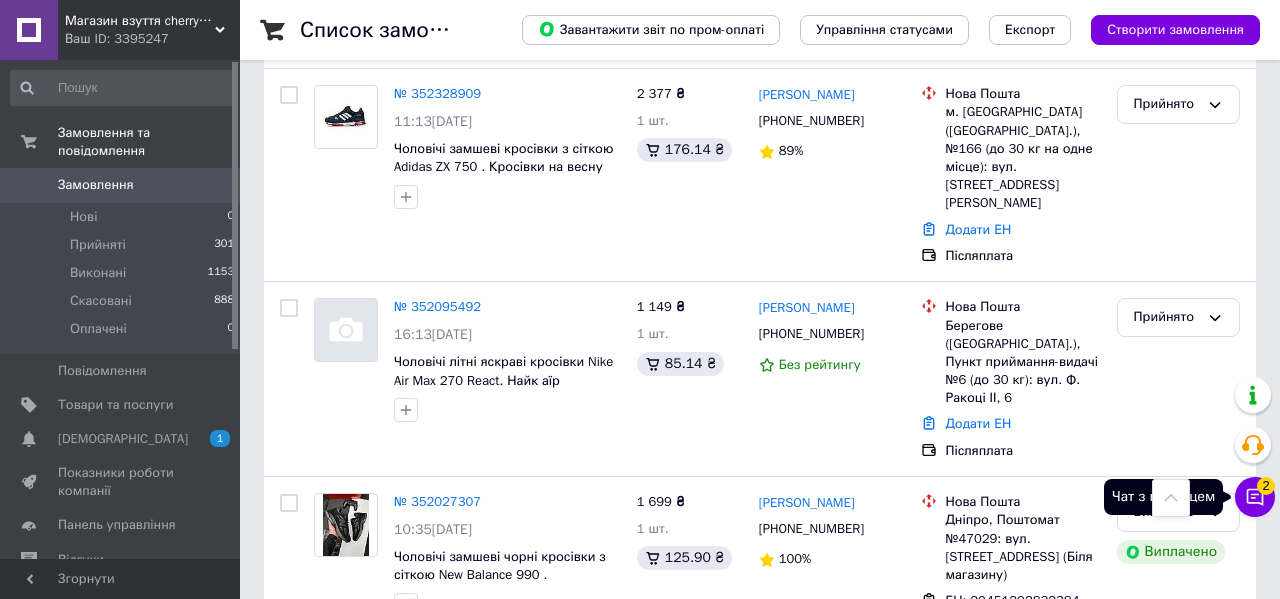 click 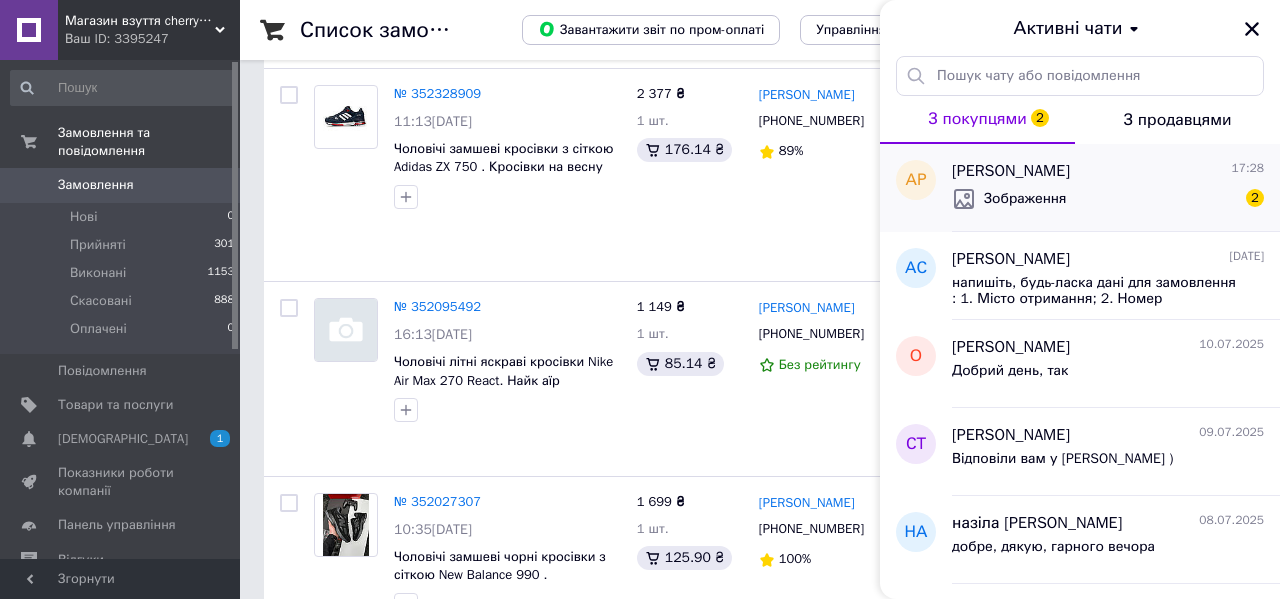 click on "Зображення" at bounding box center (1025, 199) 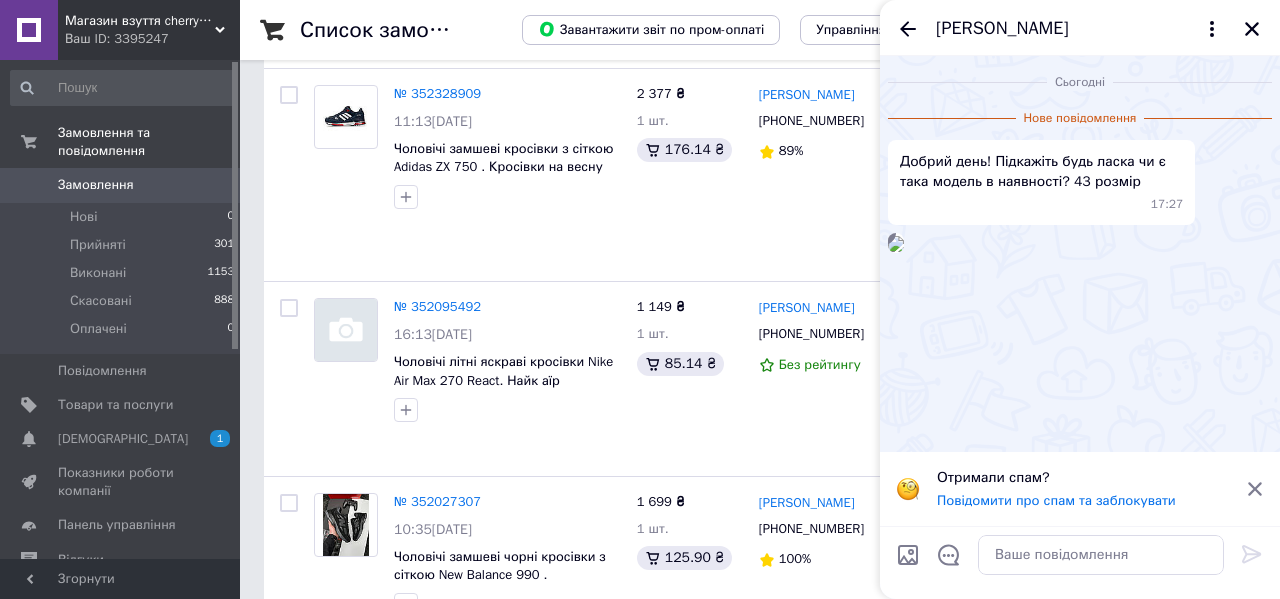 click at bounding box center (896, 244) 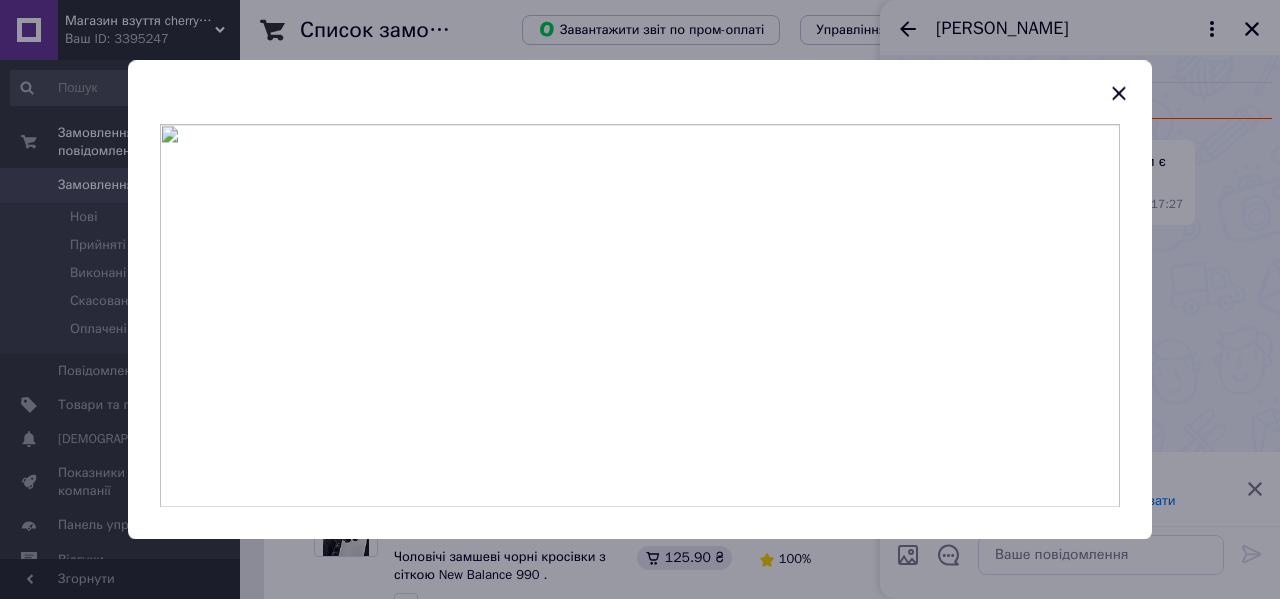 click at bounding box center [640, 315] 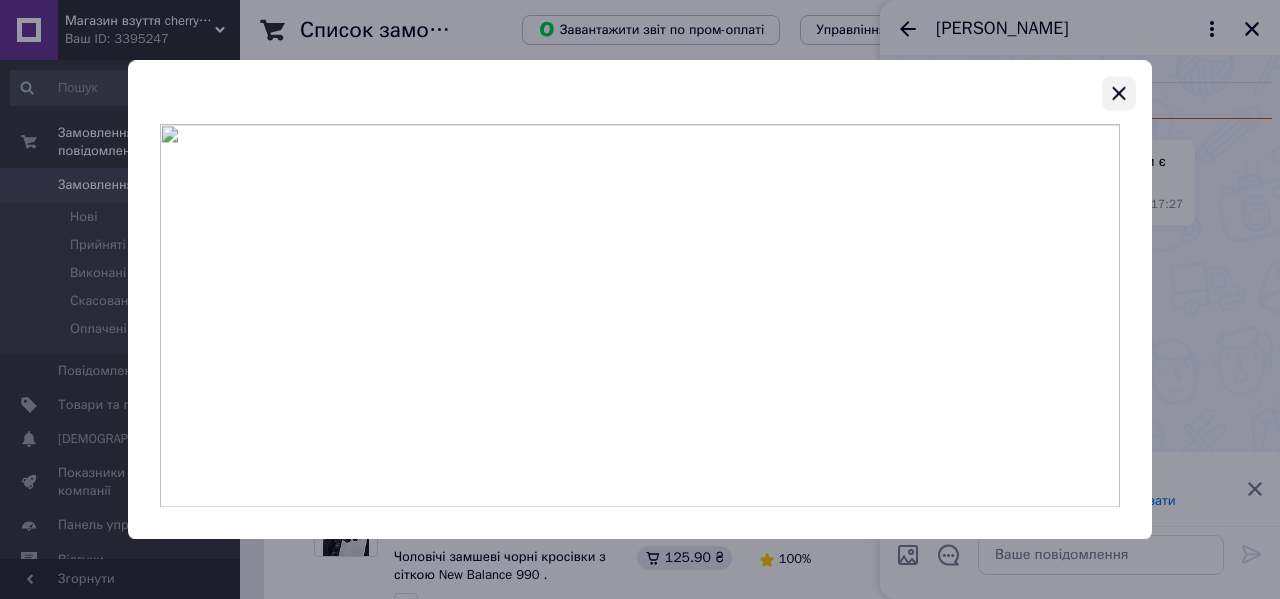 click 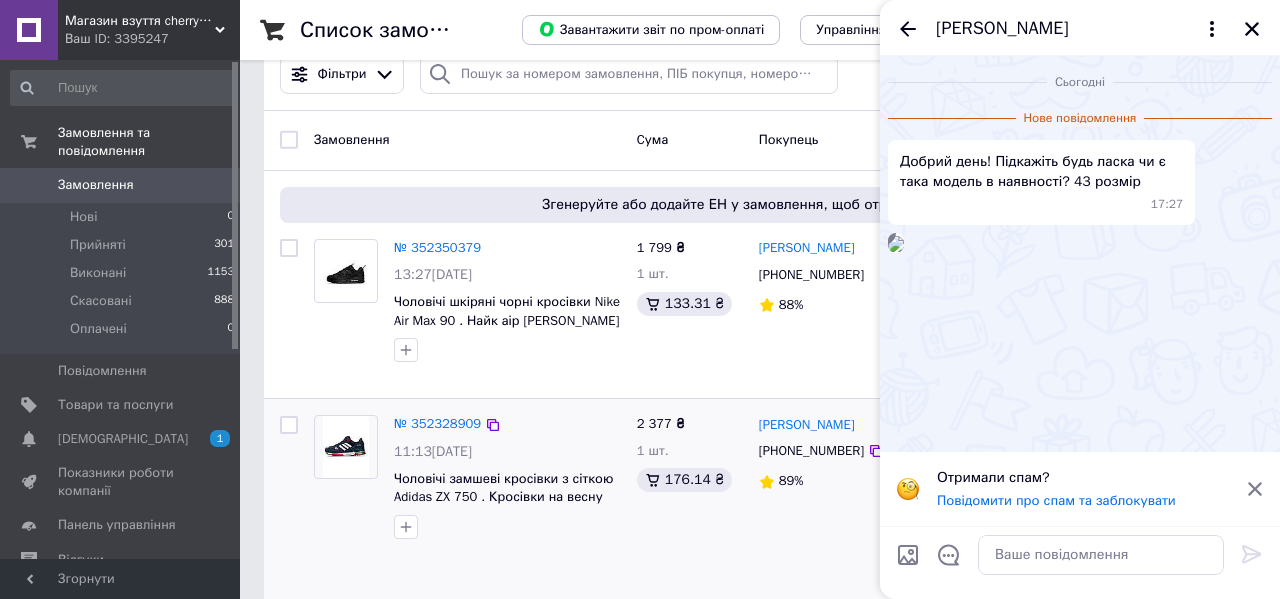scroll, scrollTop: 0, scrollLeft: 0, axis: both 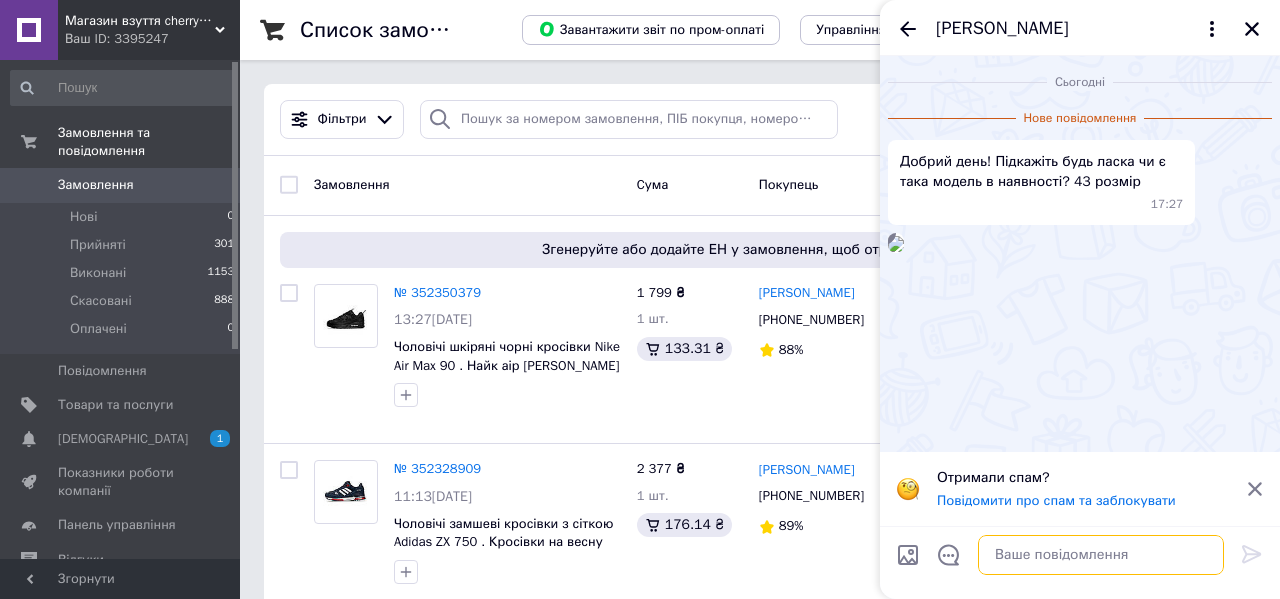 click at bounding box center [1101, 555] 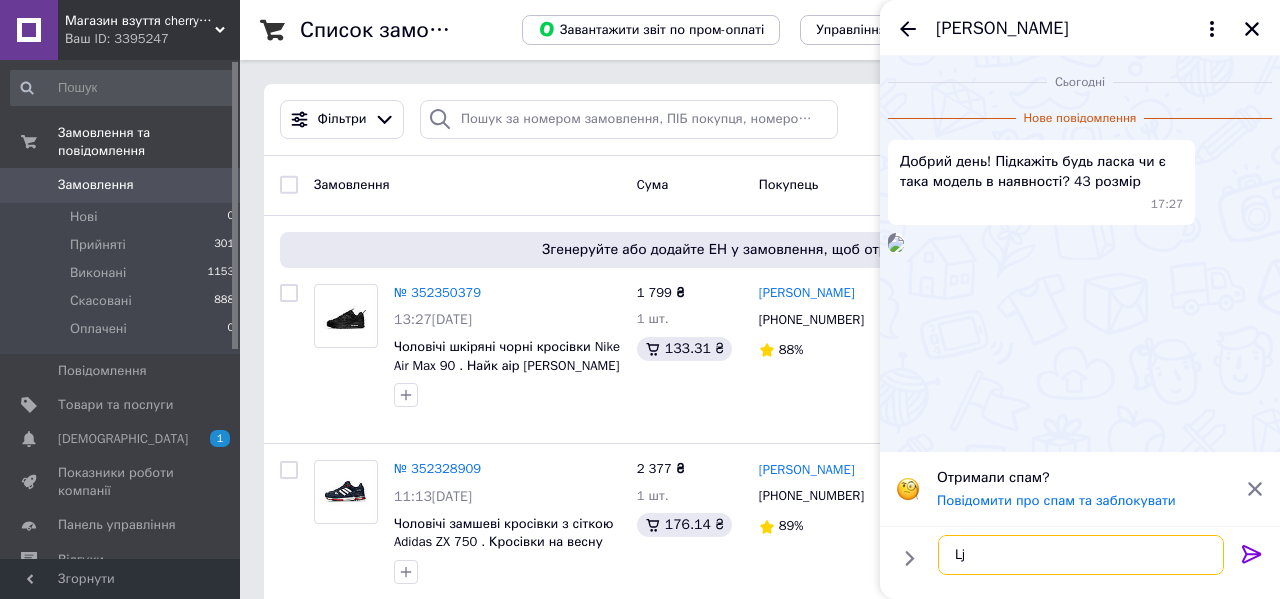 type on "L" 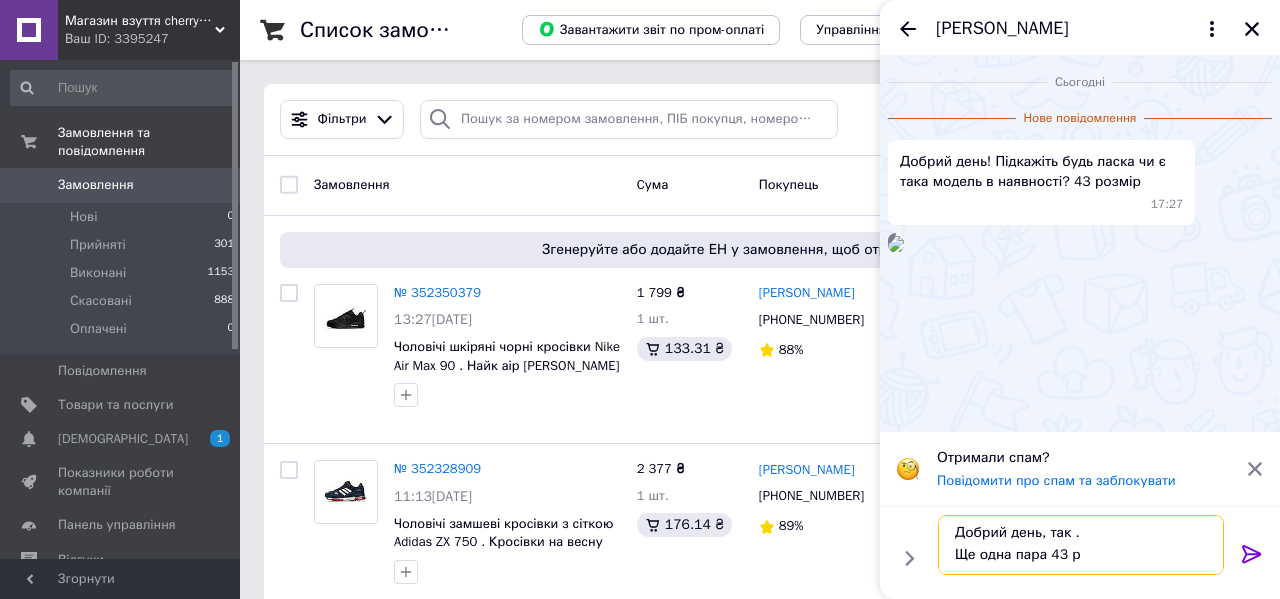 scroll, scrollTop: 2, scrollLeft: 0, axis: vertical 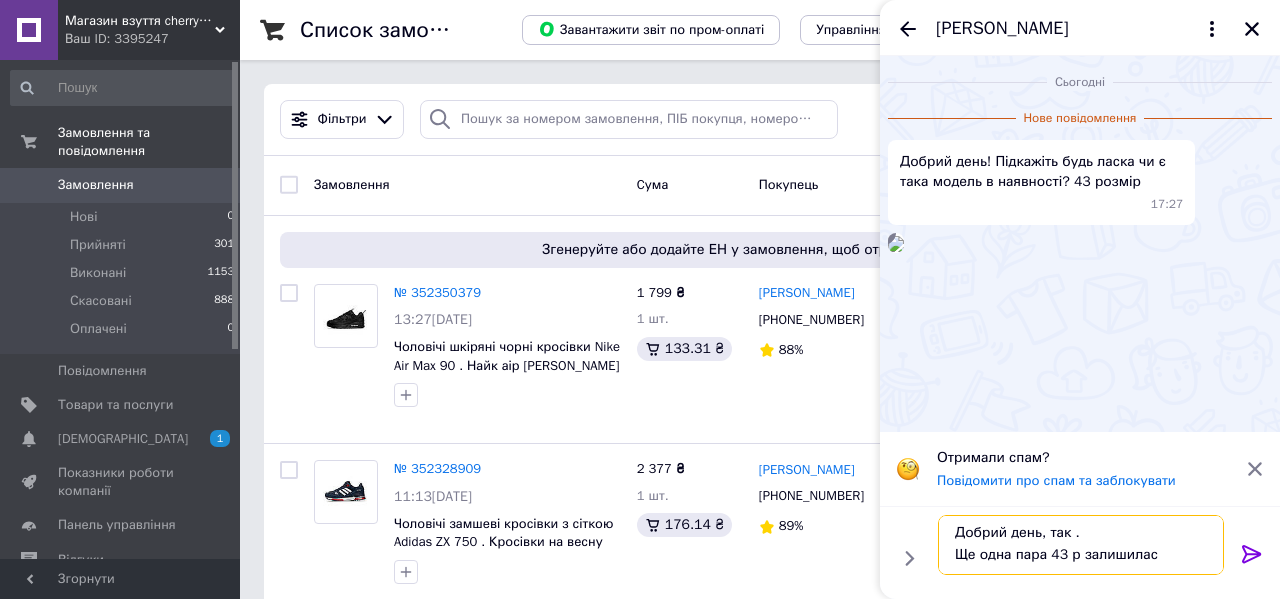 type on "Добрий день, так .
Ще одна пара 43 р залишилася" 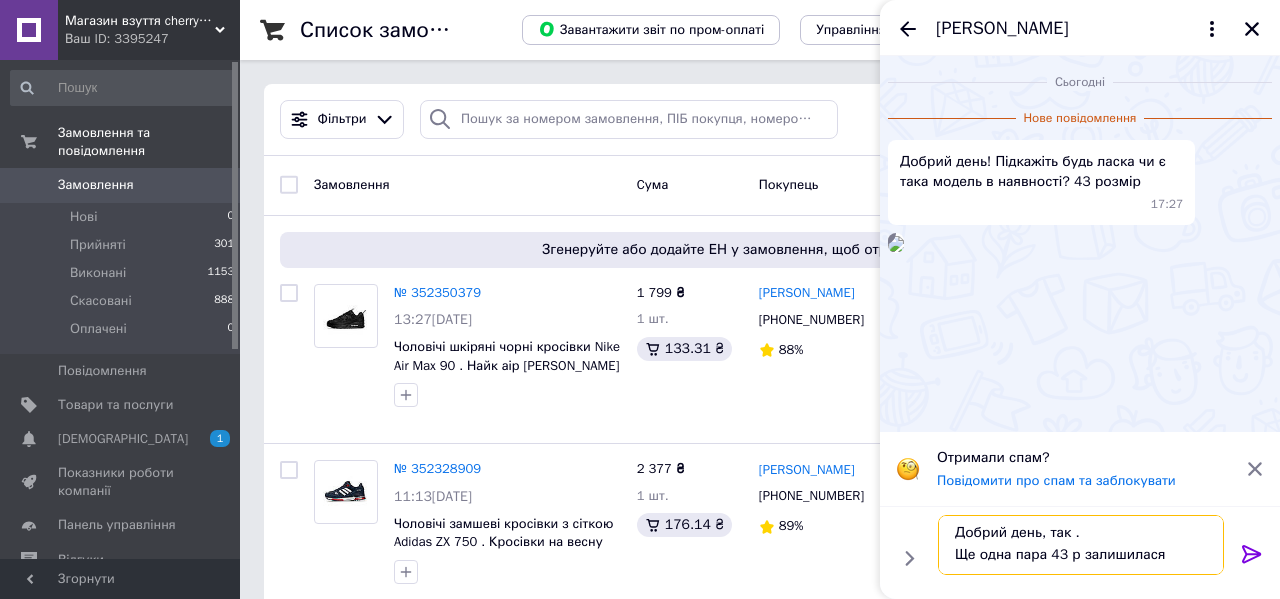 type 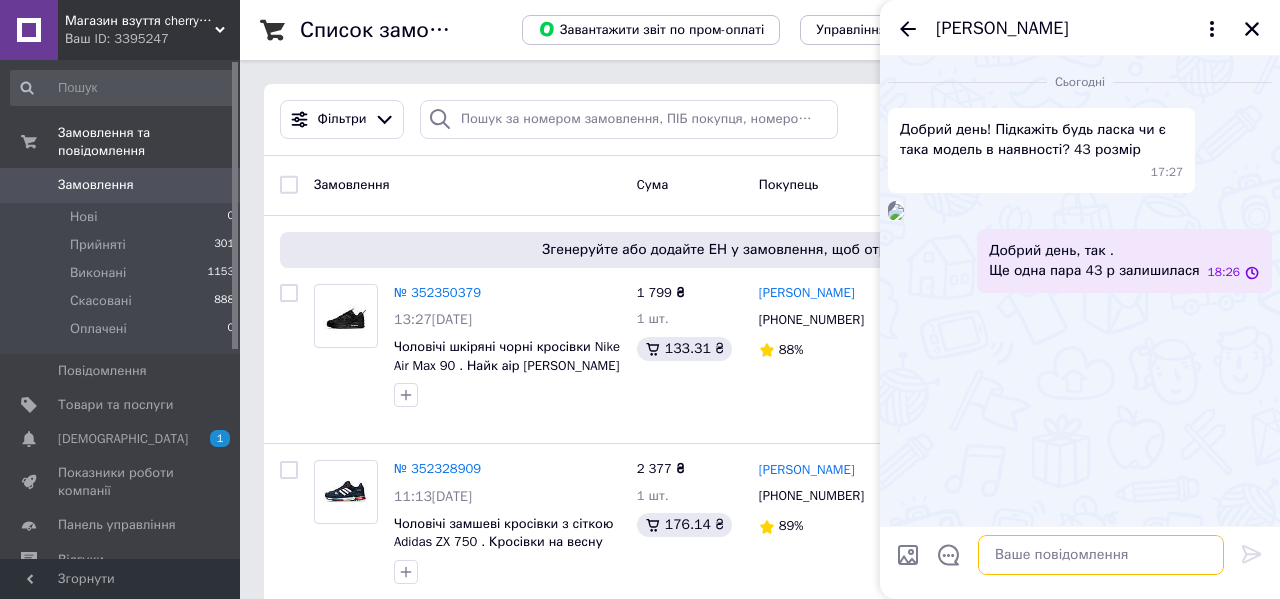 scroll, scrollTop: 0, scrollLeft: 0, axis: both 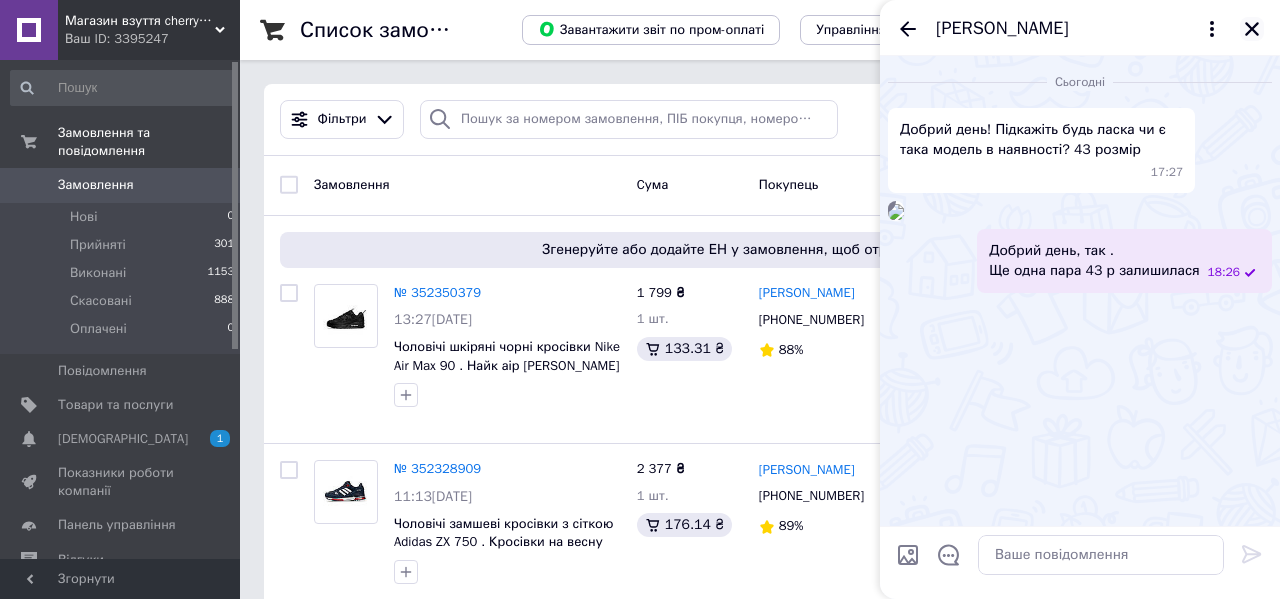 click at bounding box center (1252, 29) 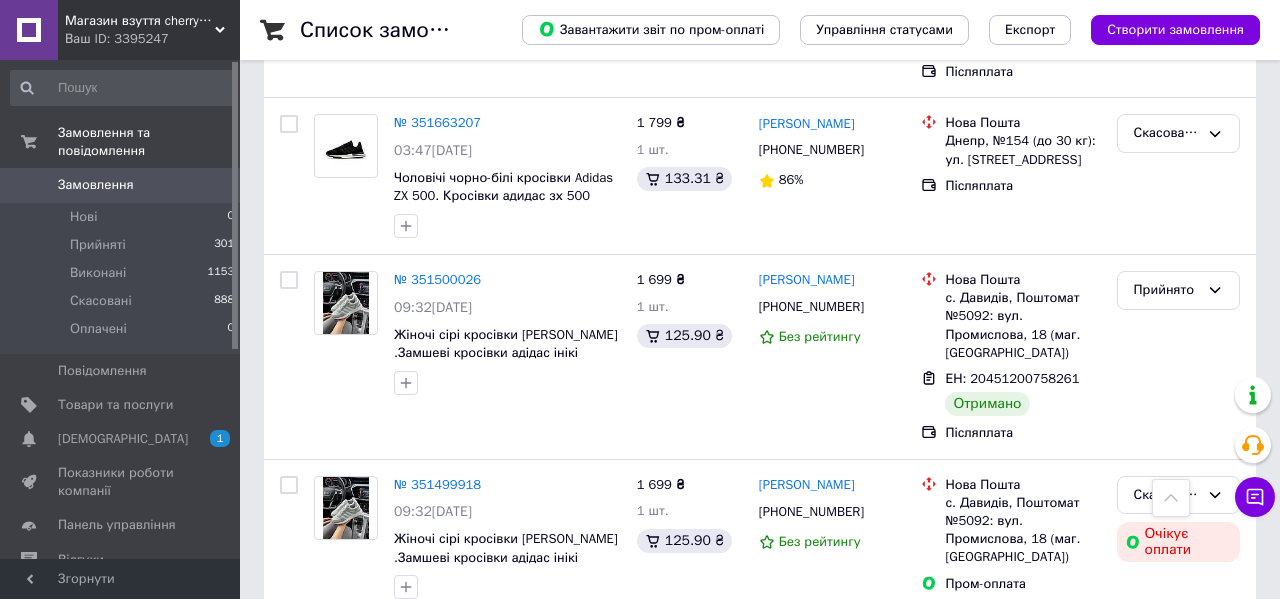 scroll, scrollTop: 1592, scrollLeft: 0, axis: vertical 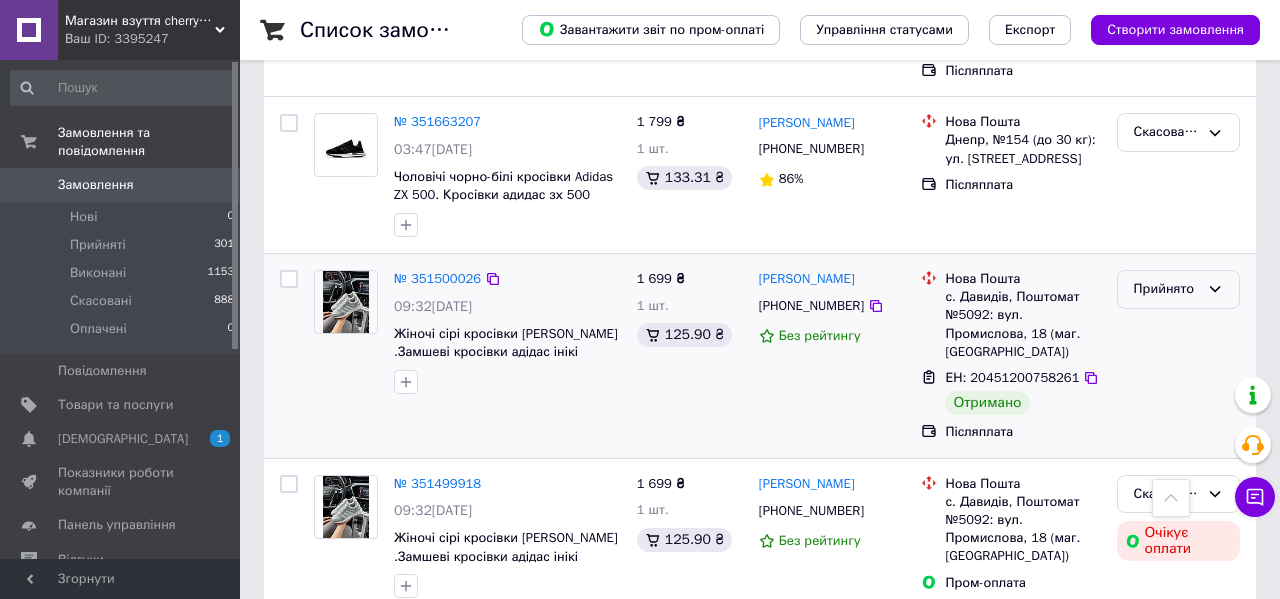 click on "Прийнято" at bounding box center [1166, 289] 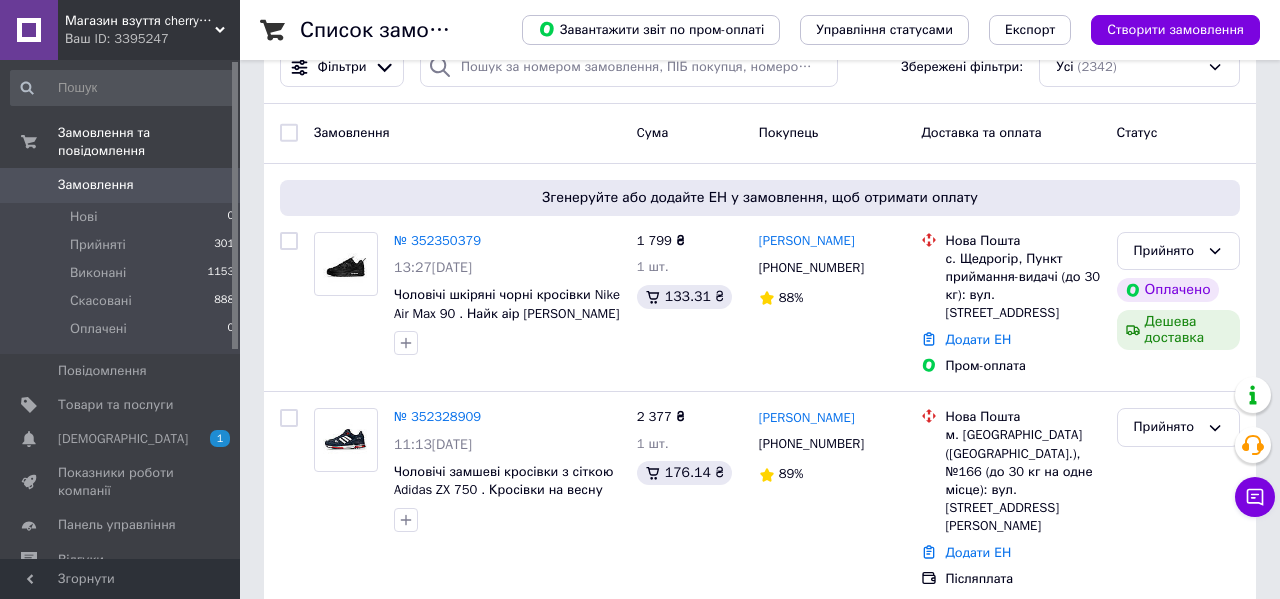 scroll, scrollTop: 65, scrollLeft: 0, axis: vertical 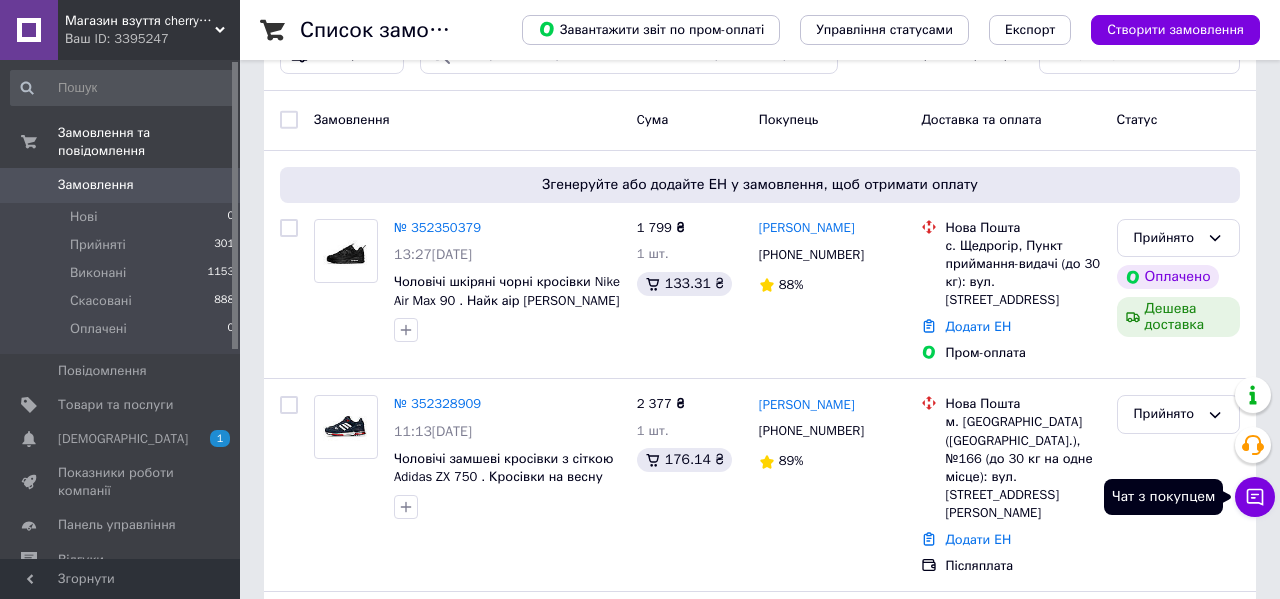 click 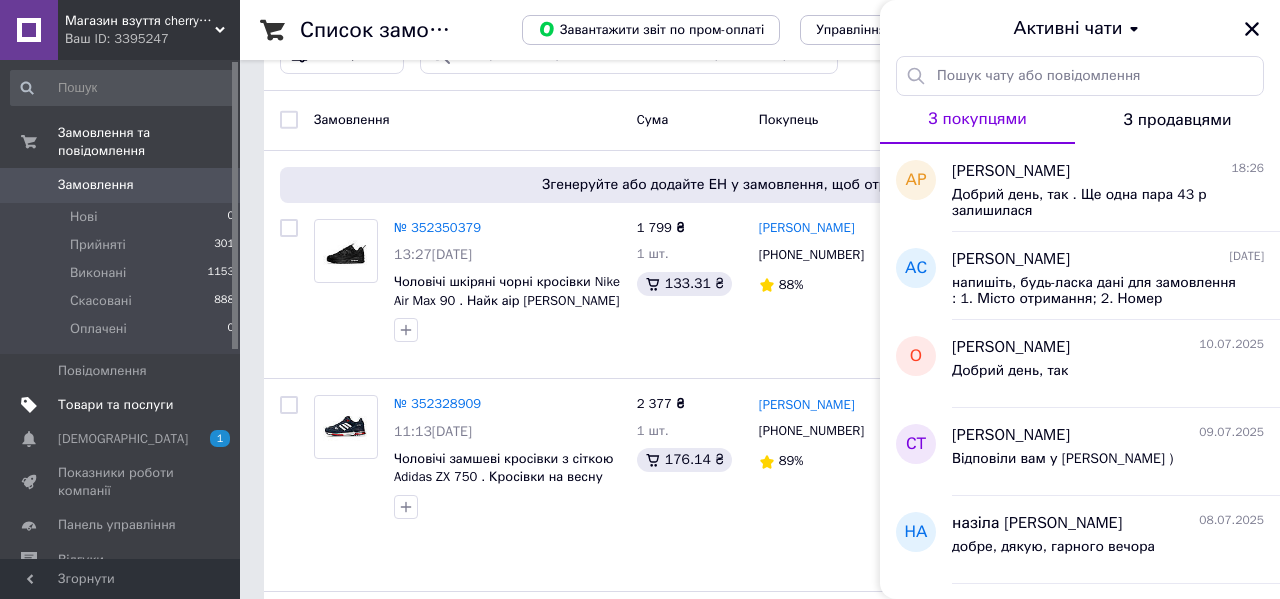 click on "Товари та послуги" at bounding box center [115, 405] 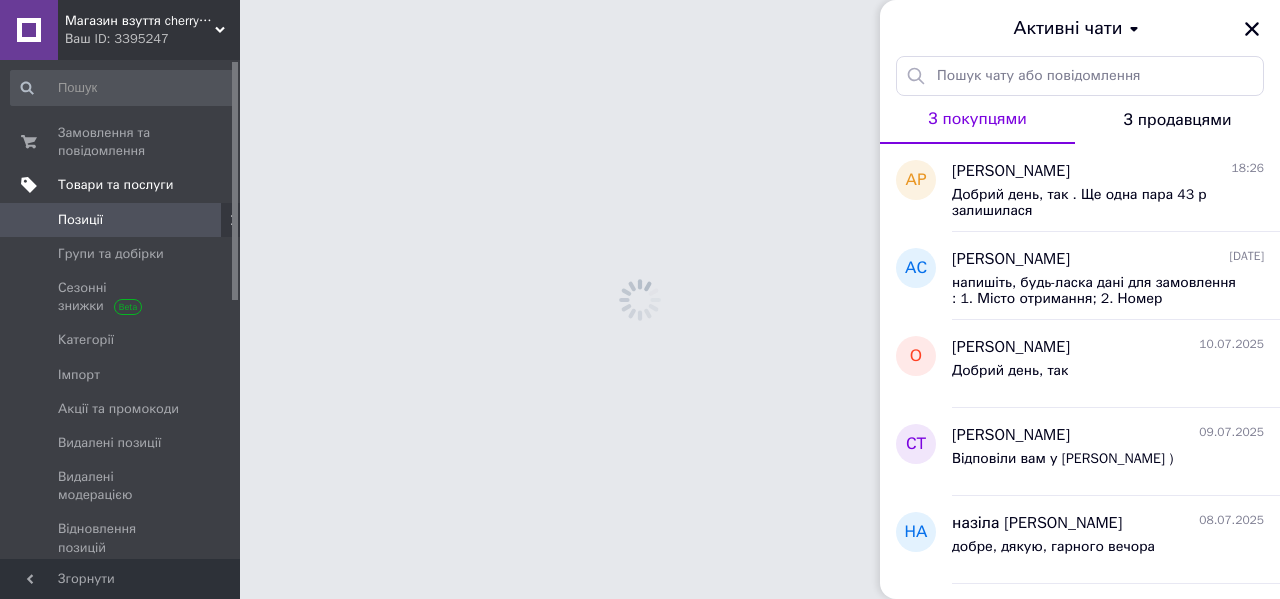 scroll, scrollTop: 0, scrollLeft: 0, axis: both 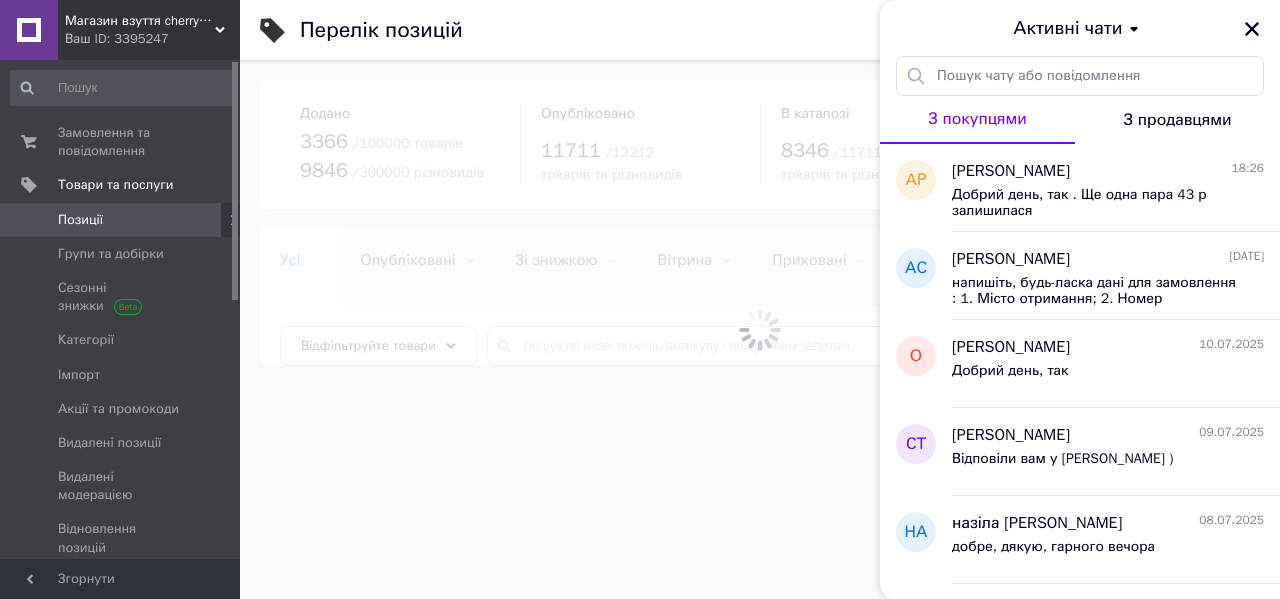 click 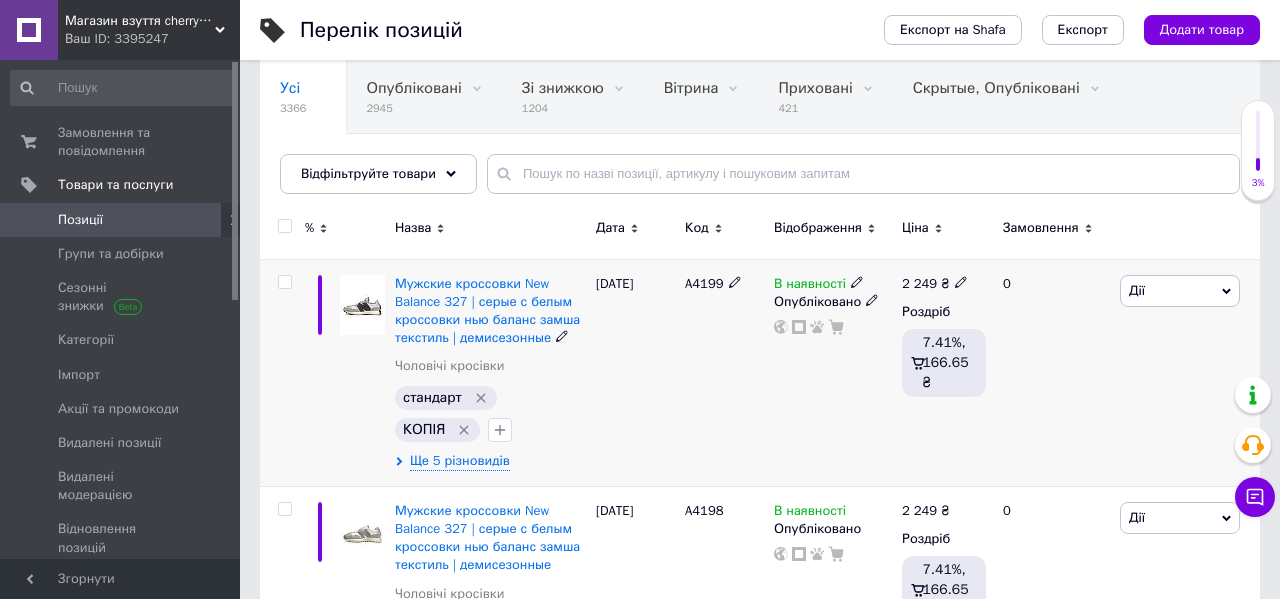 scroll, scrollTop: 293, scrollLeft: 0, axis: vertical 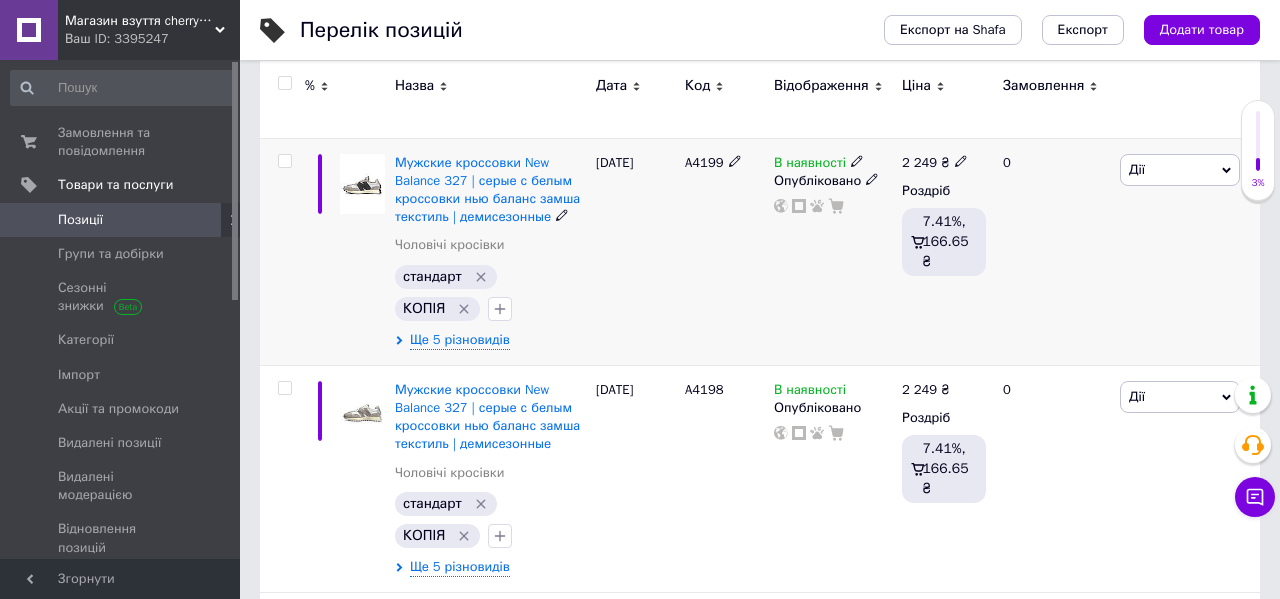 click on "A4199" at bounding box center (704, 162) 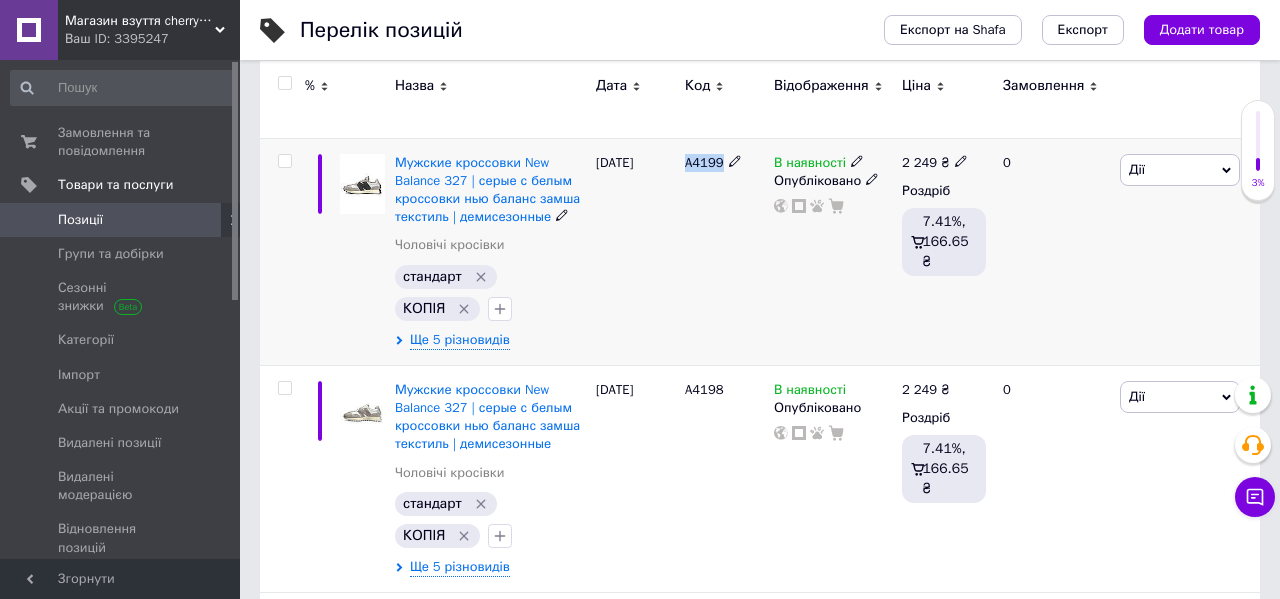 click on "A4199" at bounding box center [704, 162] 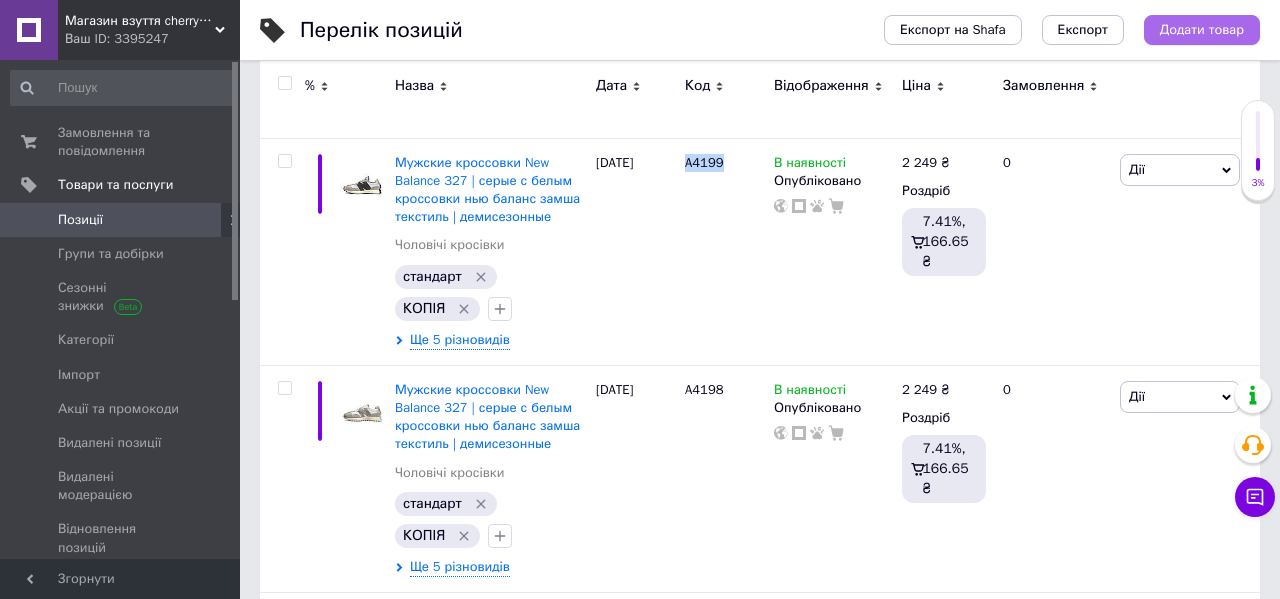 click on "Додати товар" at bounding box center [1202, 30] 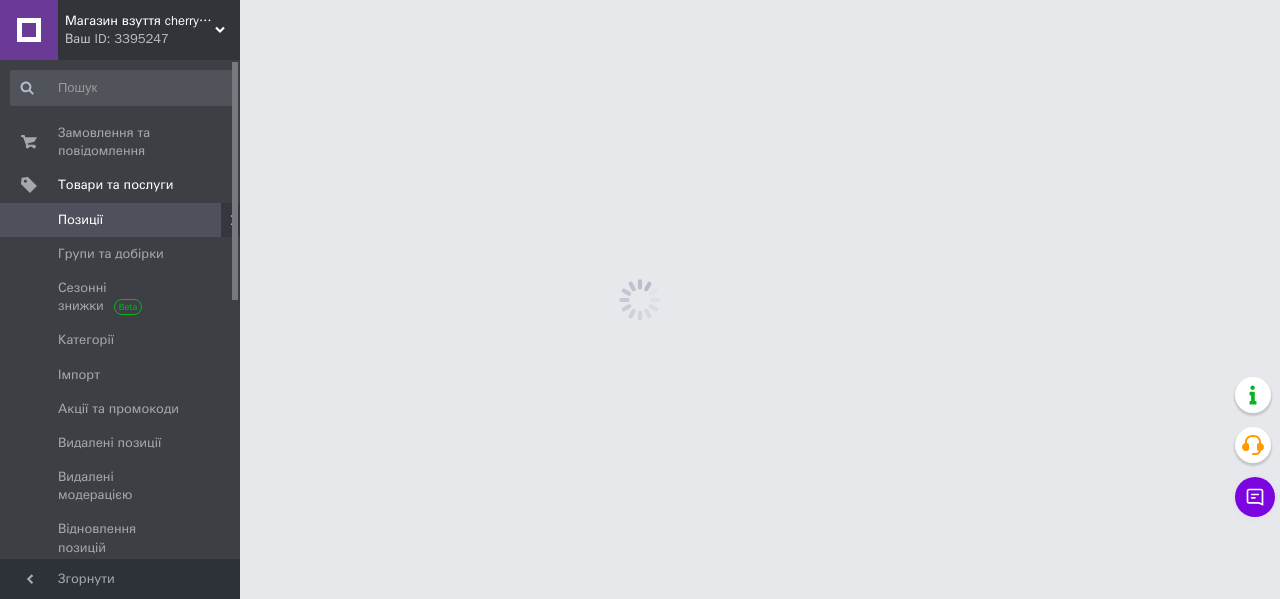 scroll, scrollTop: 0, scrollLeft: 0, axis: both 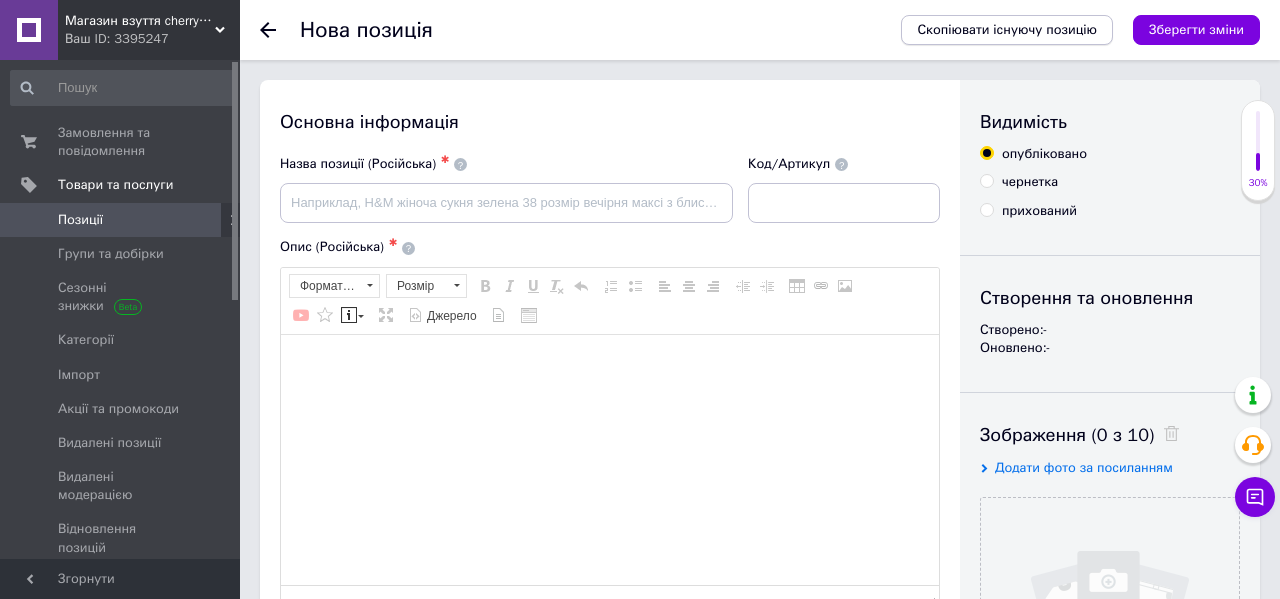 click on "Скопіювати існуючу позицію" at bounding box center [1007, 30] 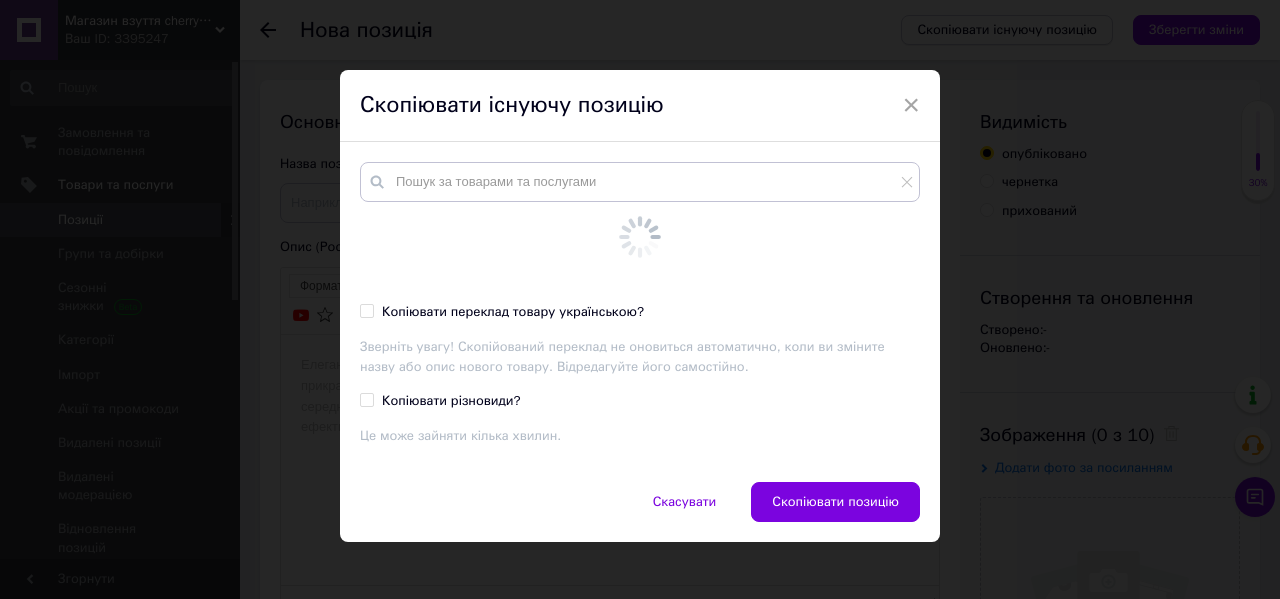 scroll, scrollTop: 0, scrollLeft: 0, axis: both 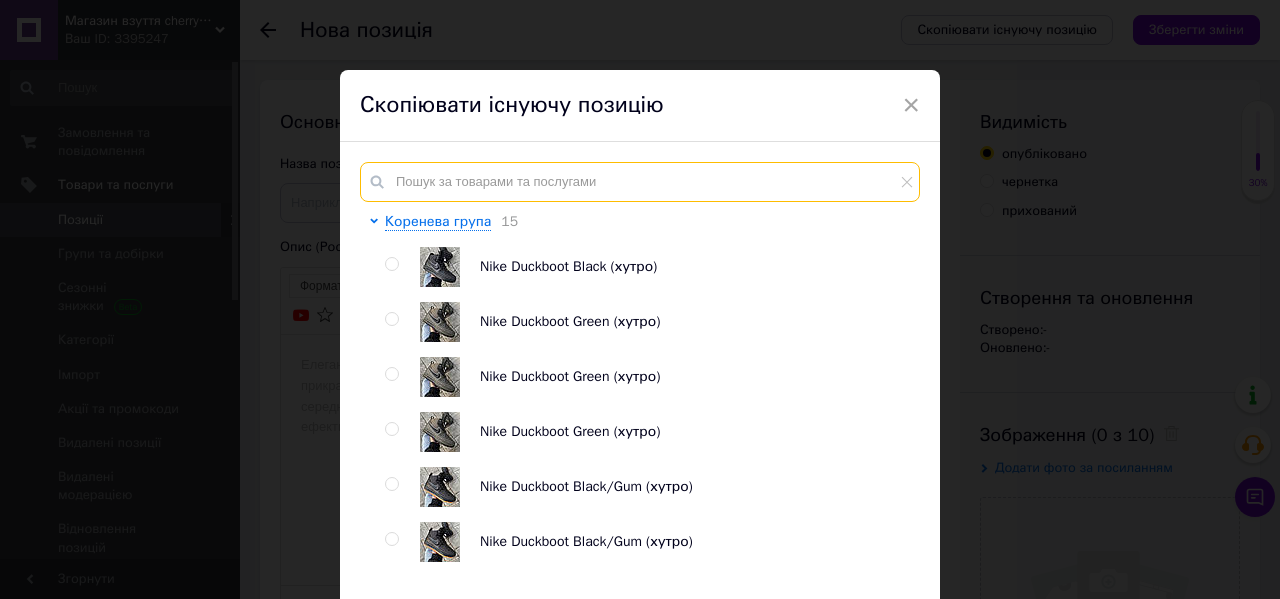 click at bounding box center [640, 182] 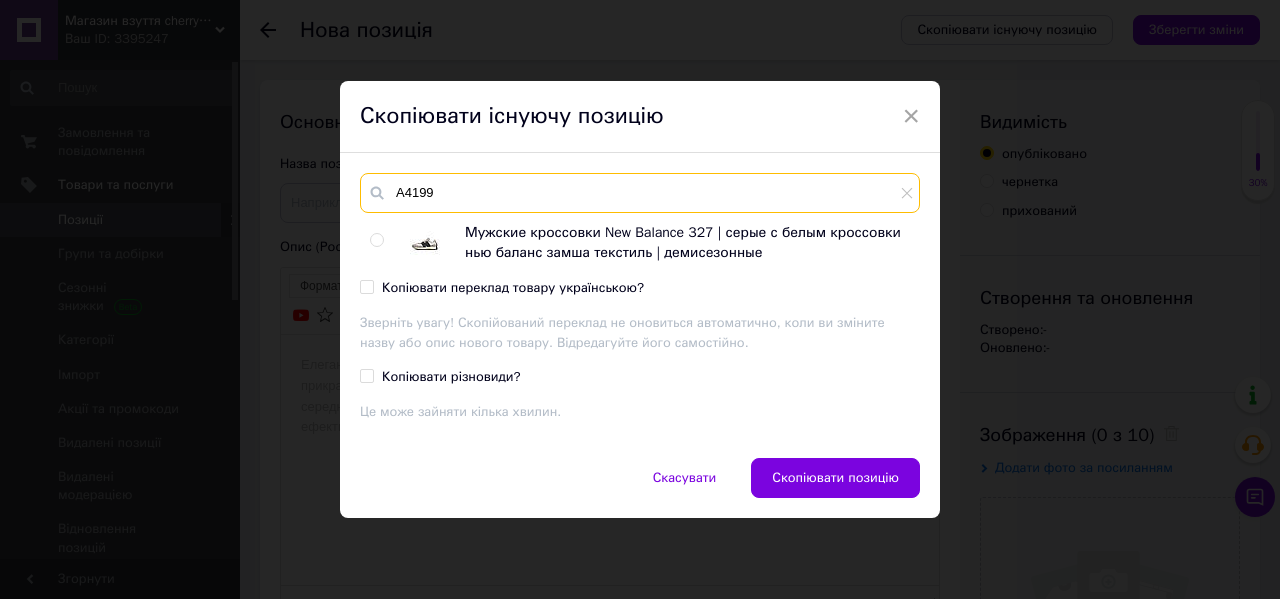 type on "A4199" 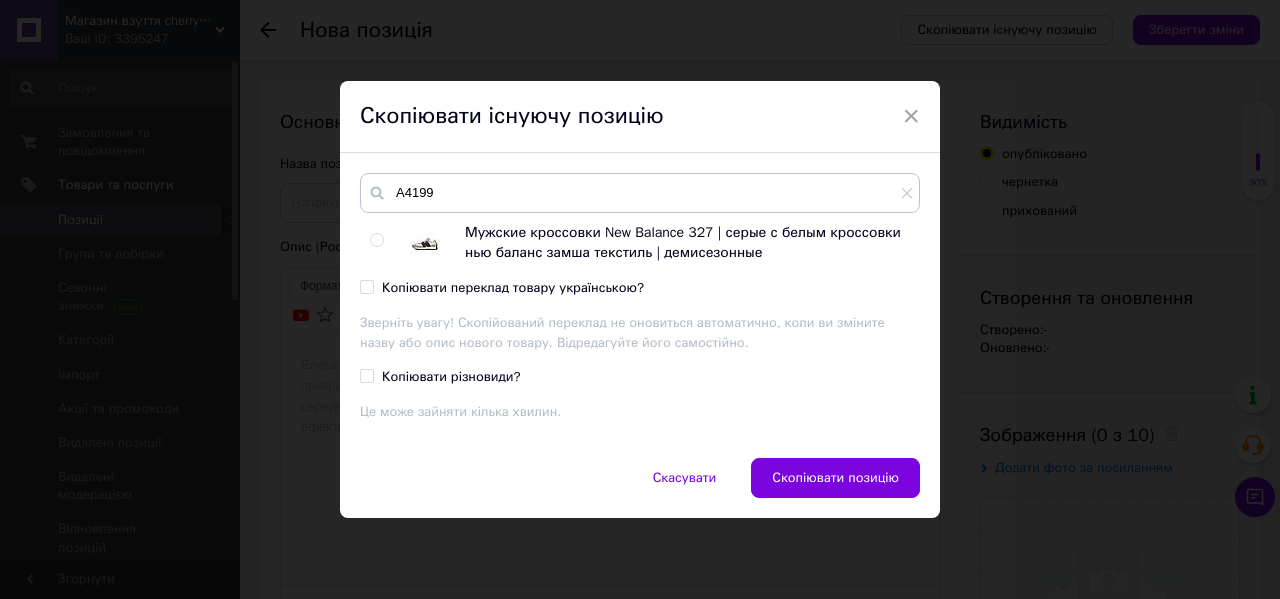 click at bounding box center (376, 240) 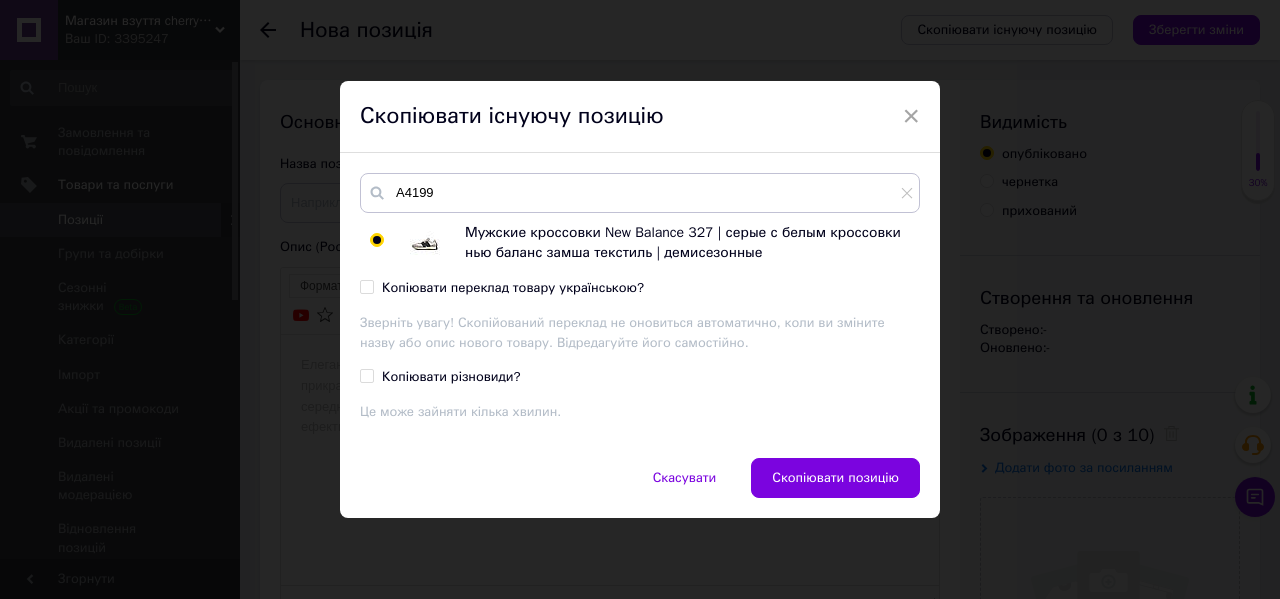radio on "true" 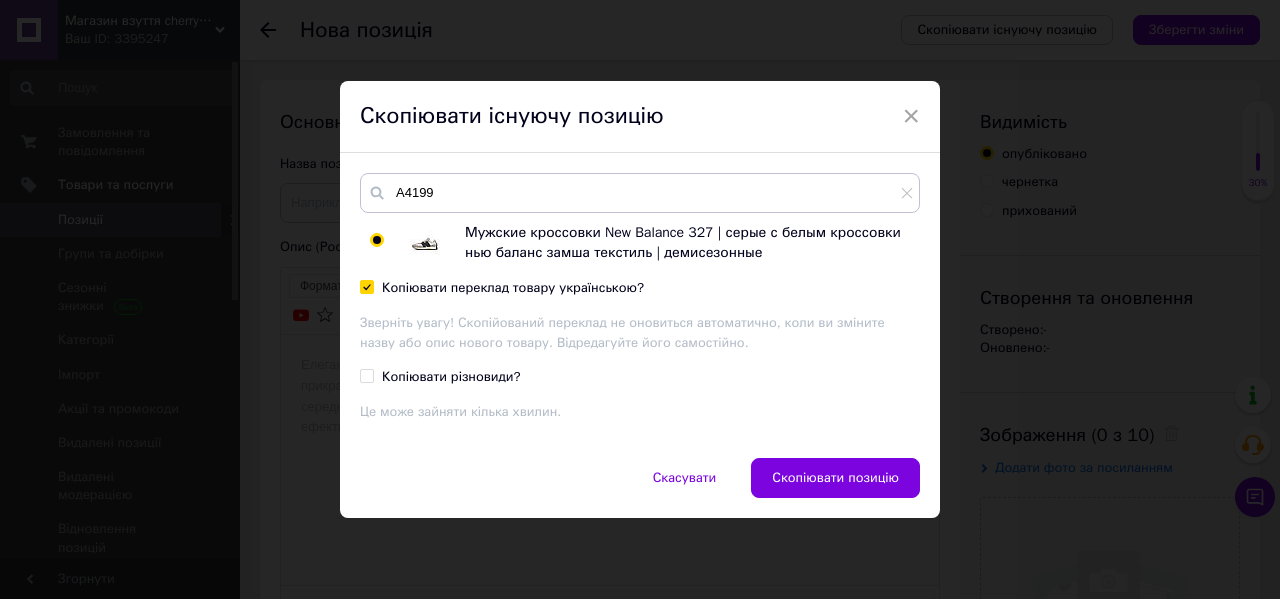 checkbox on "true" 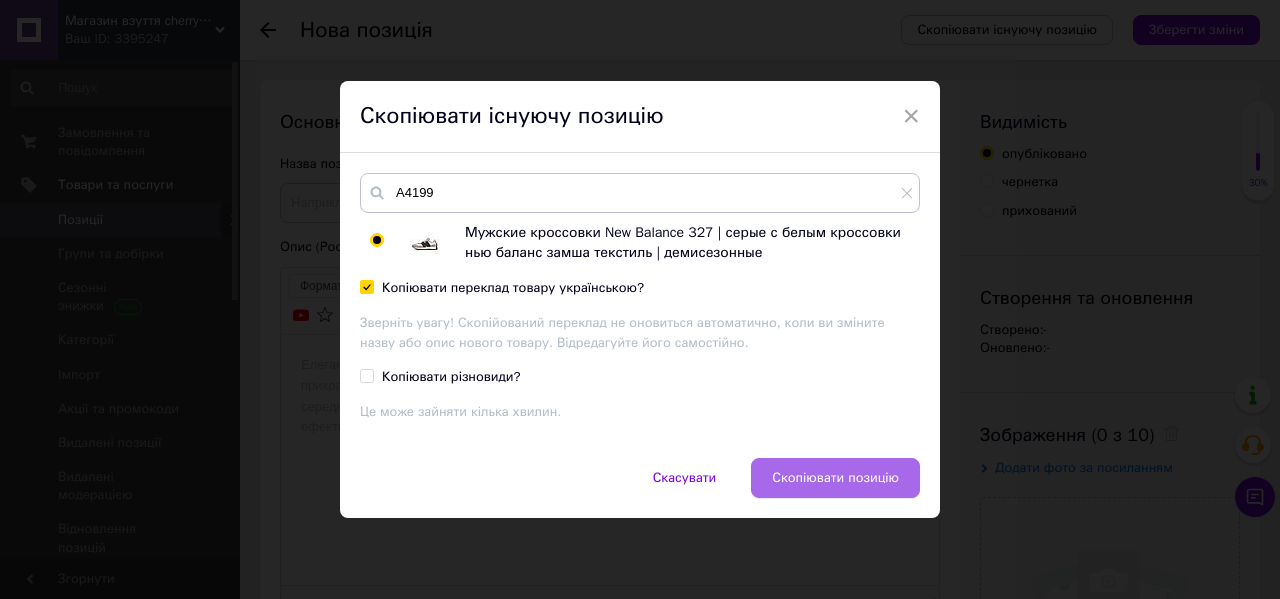 click on "Скопіювати позицію" at bounding box center [835, 478] 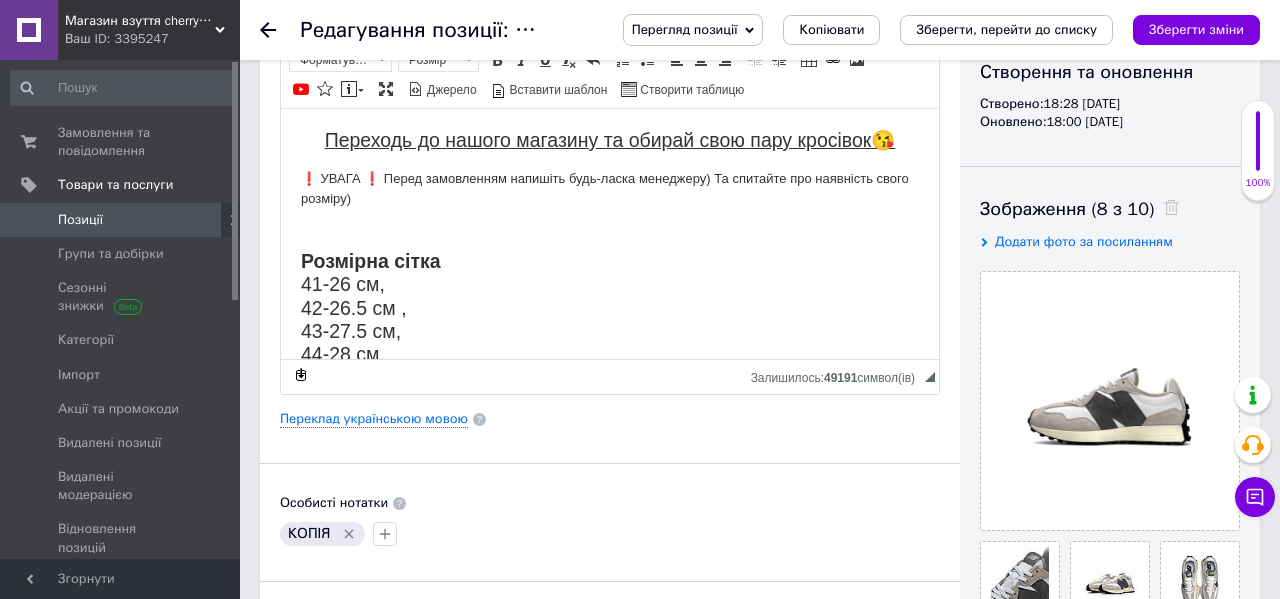 scroll, scrollTop: 225, scrollLeft: 0, axis: vertical 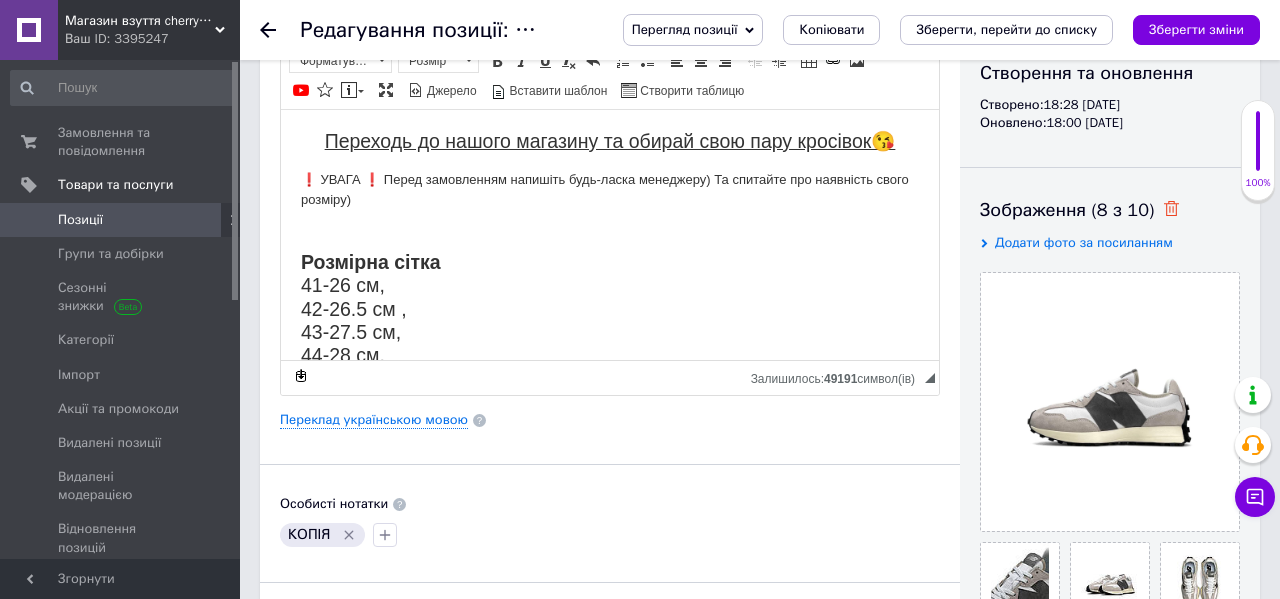click 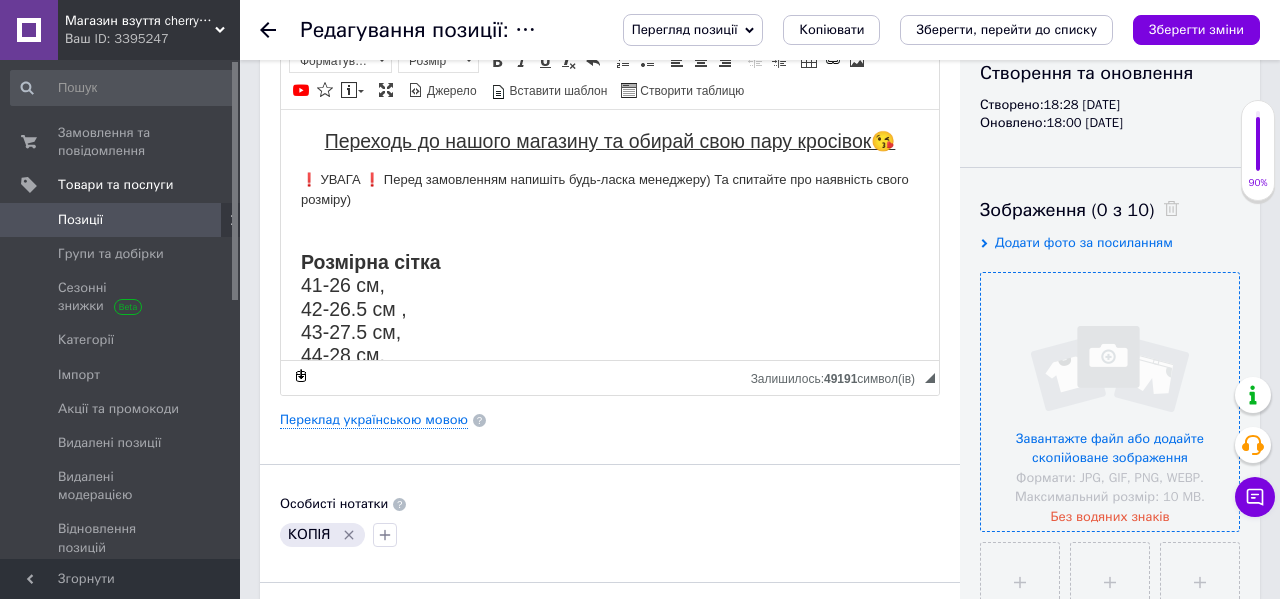 click at bounding box center (1110, 402) 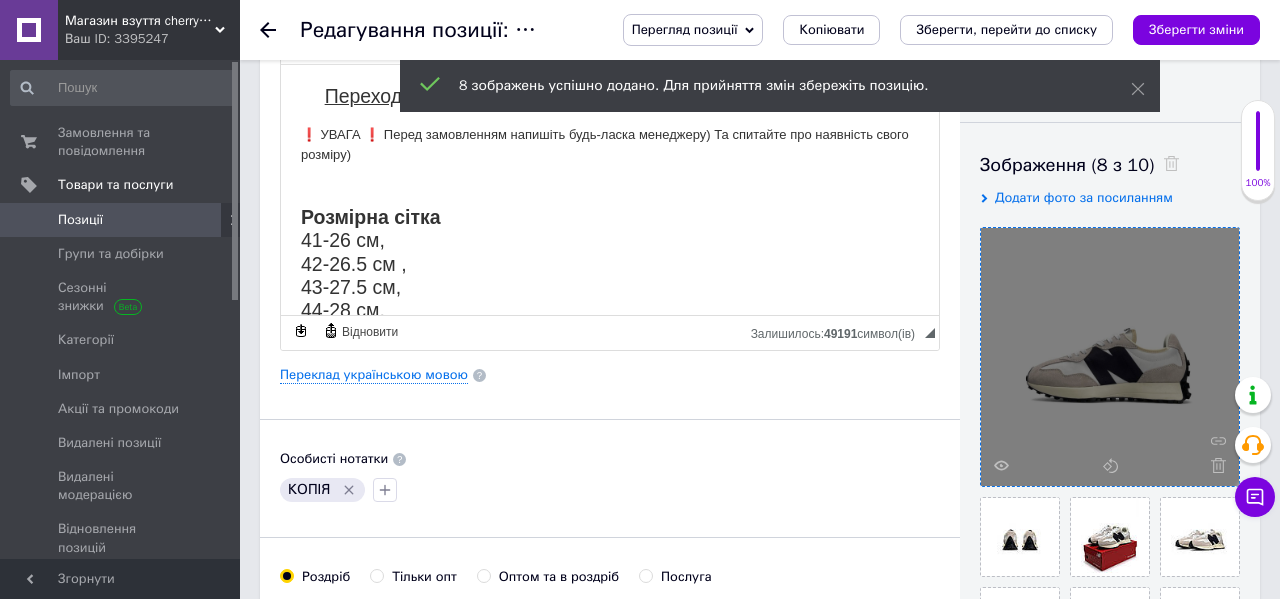 scroll, scrollTop: 0, scrollLeft: 0, axis: both 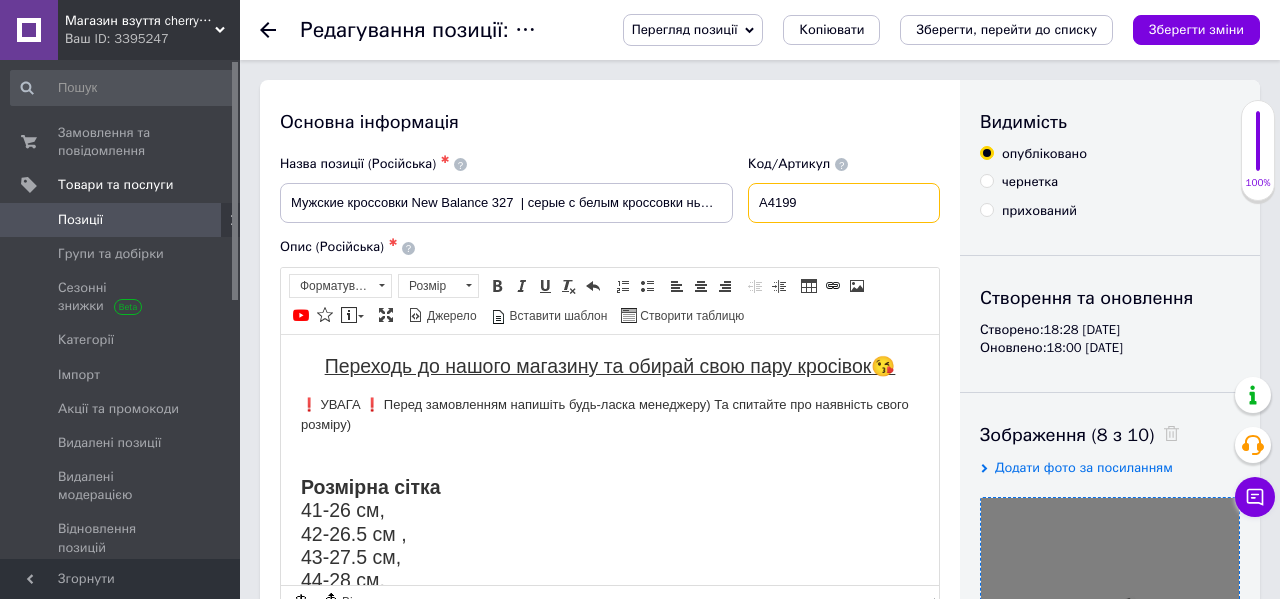 click on "A4199" at bounding box center [844, 203] 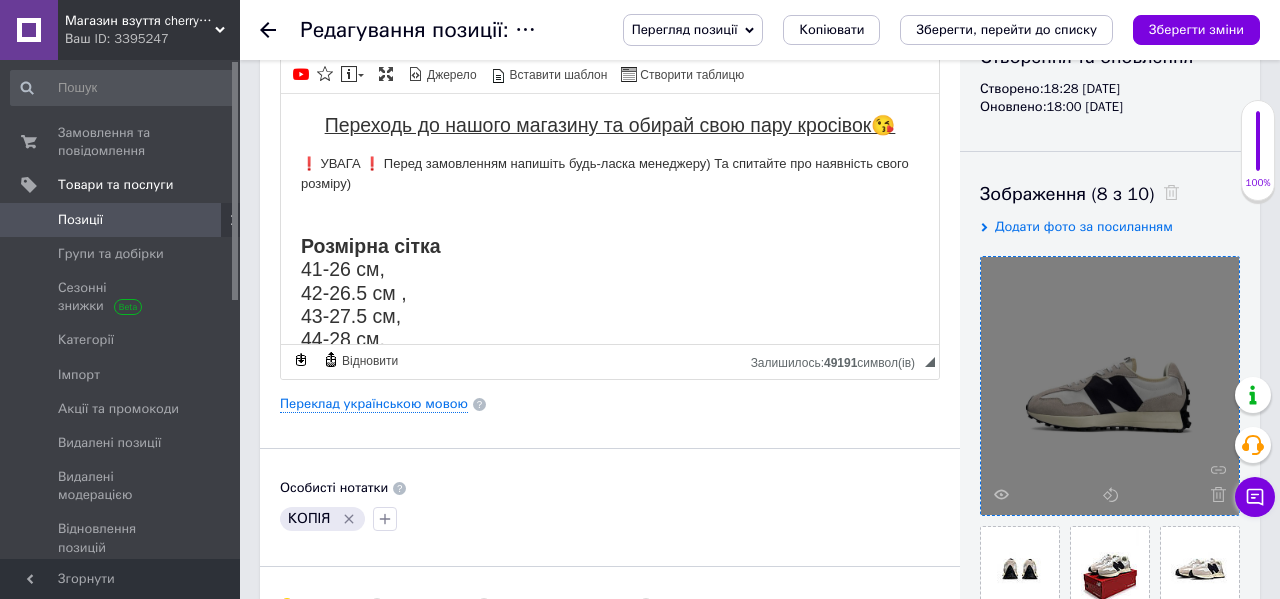 scroll, scrollTop: 258, scrollLeft: 0, axis: vertical 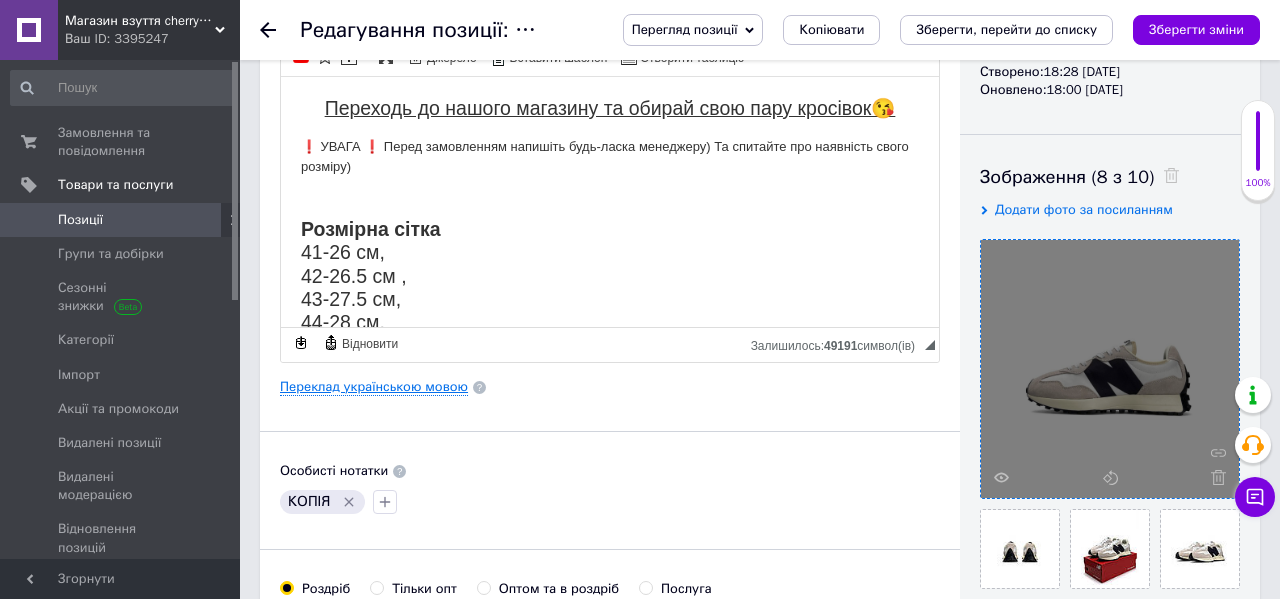 type on "A4197" 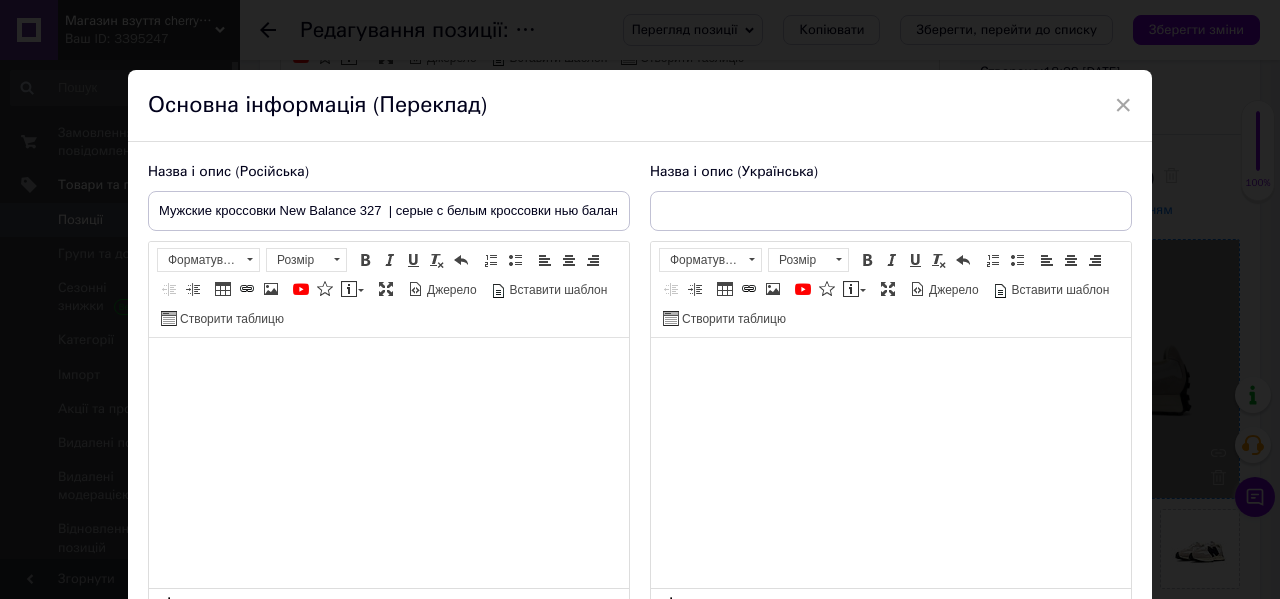 type on "Чоловічі кросівки New Balance 327  | сірі з білим кросівки нью баланс | демісезонні замша текстиль" 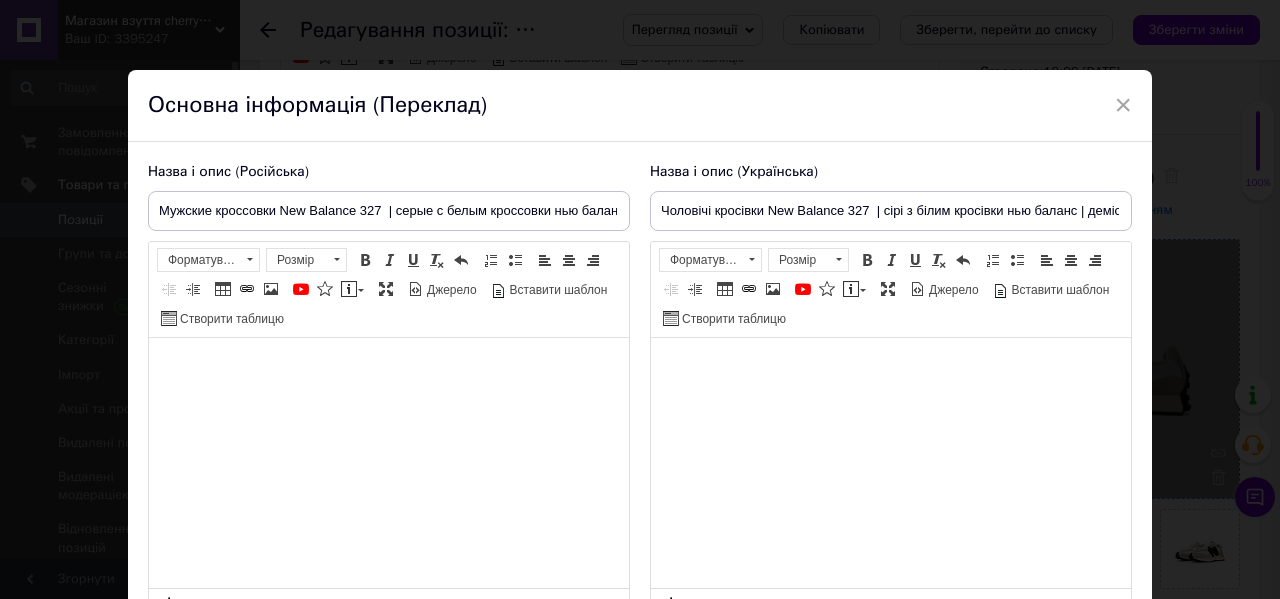 scroll, scrollTop: 190, scrollLeft: 0, axis: vertical 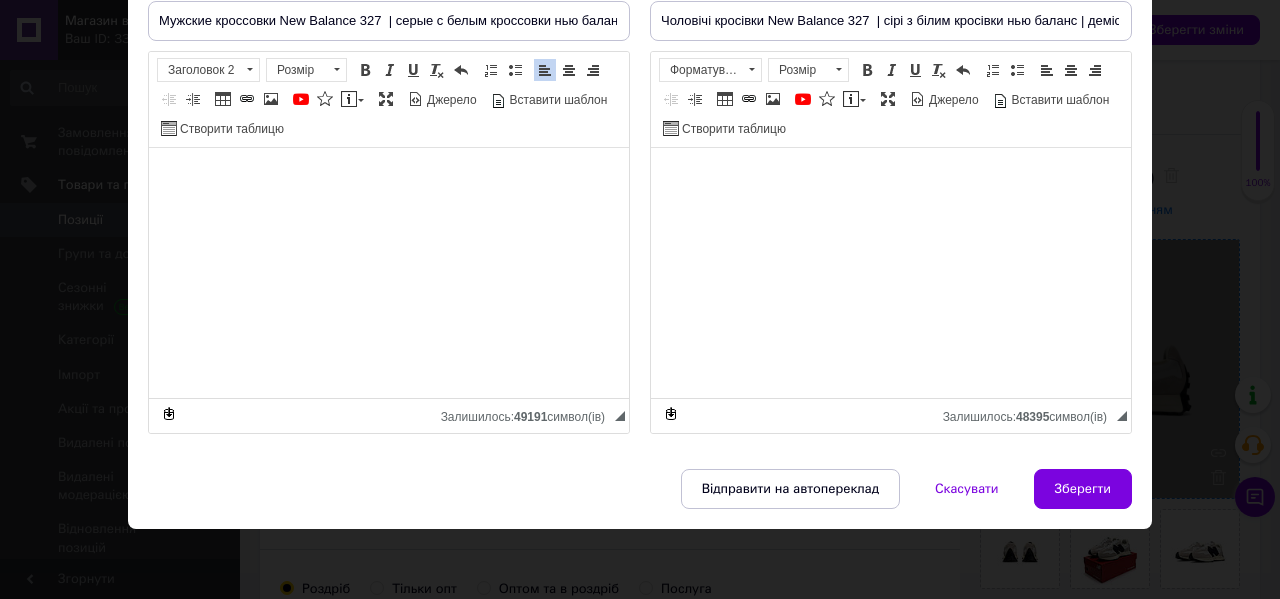 click on "Зберегти" at bounding box center [1083, 489] 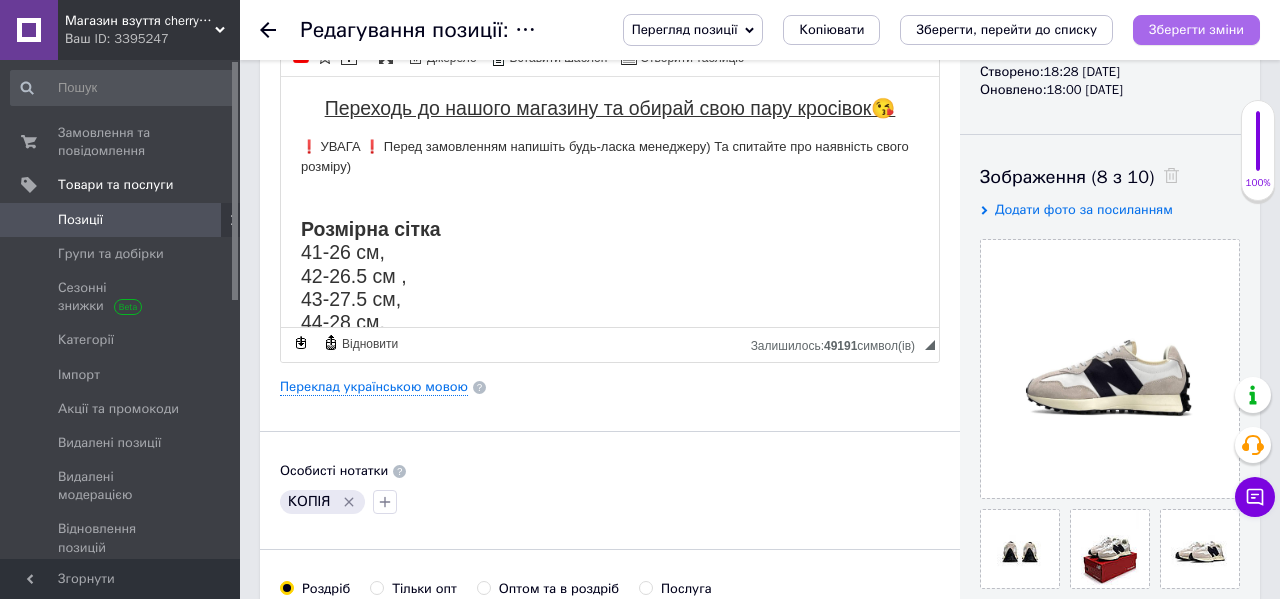 click on "Зберегти зміни" at bounding box center (1196, 30) 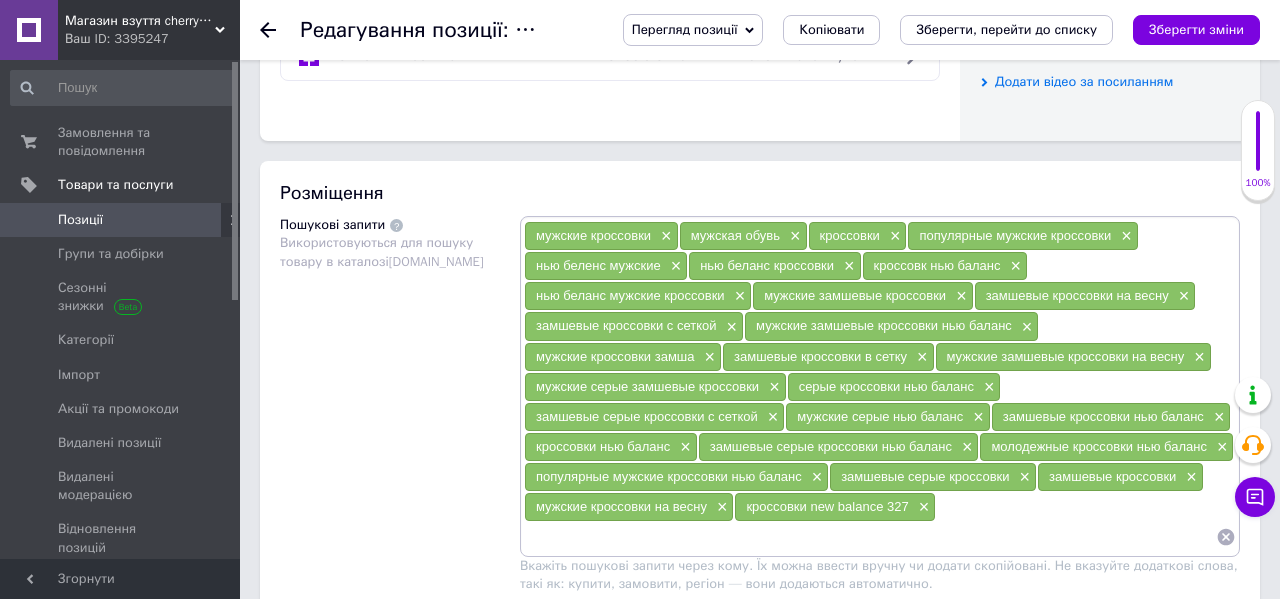 scroll, scrollTop: 1077, scrollLeft: 0, axis: vertical 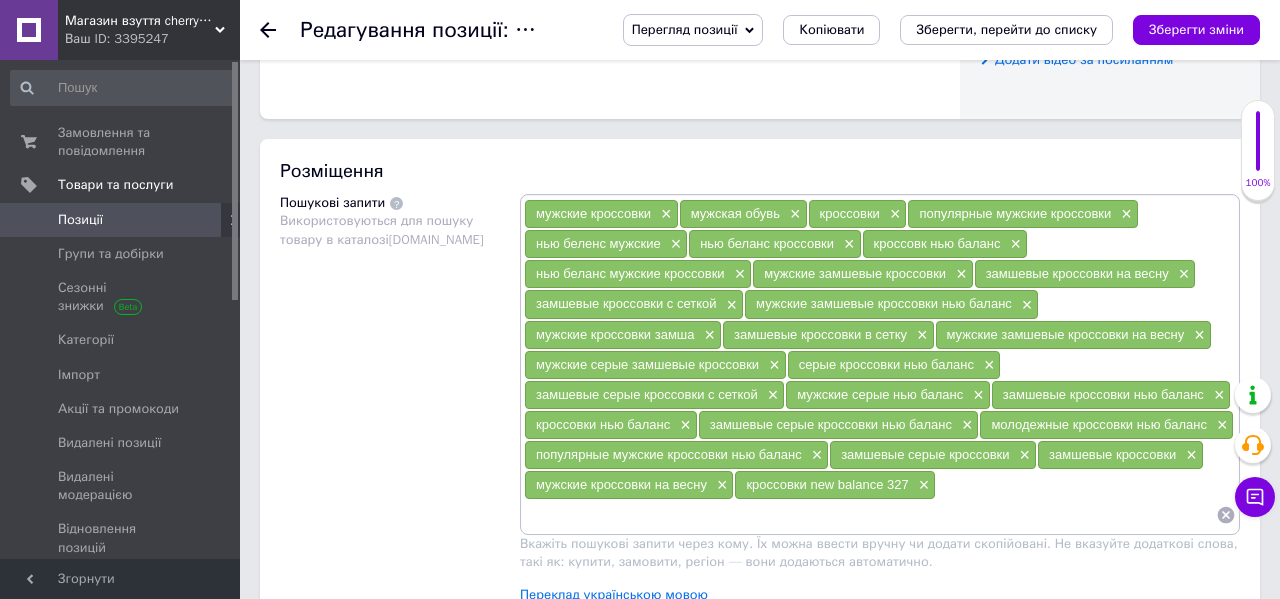 click on "Зберегти зміни" at bounding box center (1196, 29) 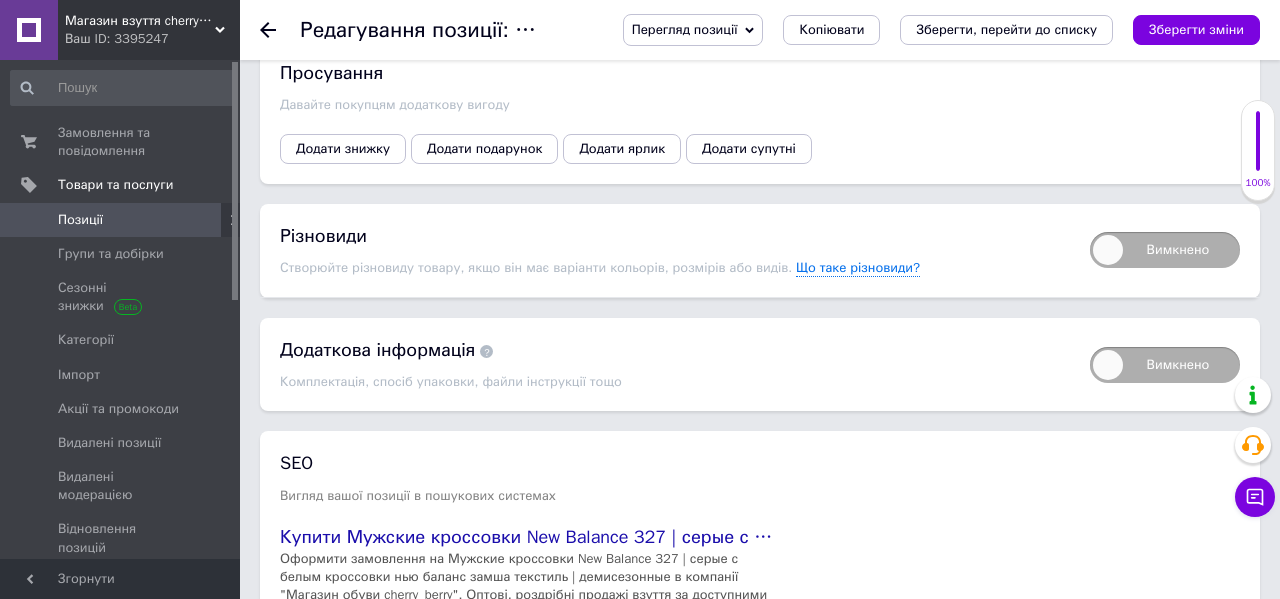 scroll, scrollTop: 3003, scrollLeft: 0, axis: vertical 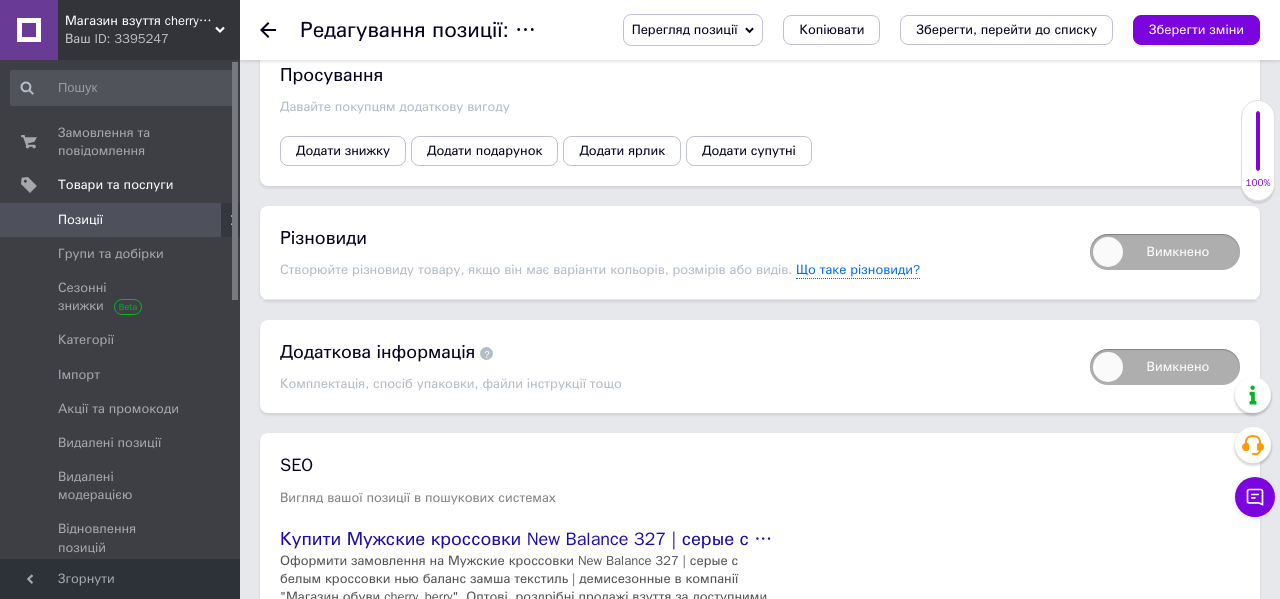 click on "Вимкнено" at bounding box center [1165, 252] 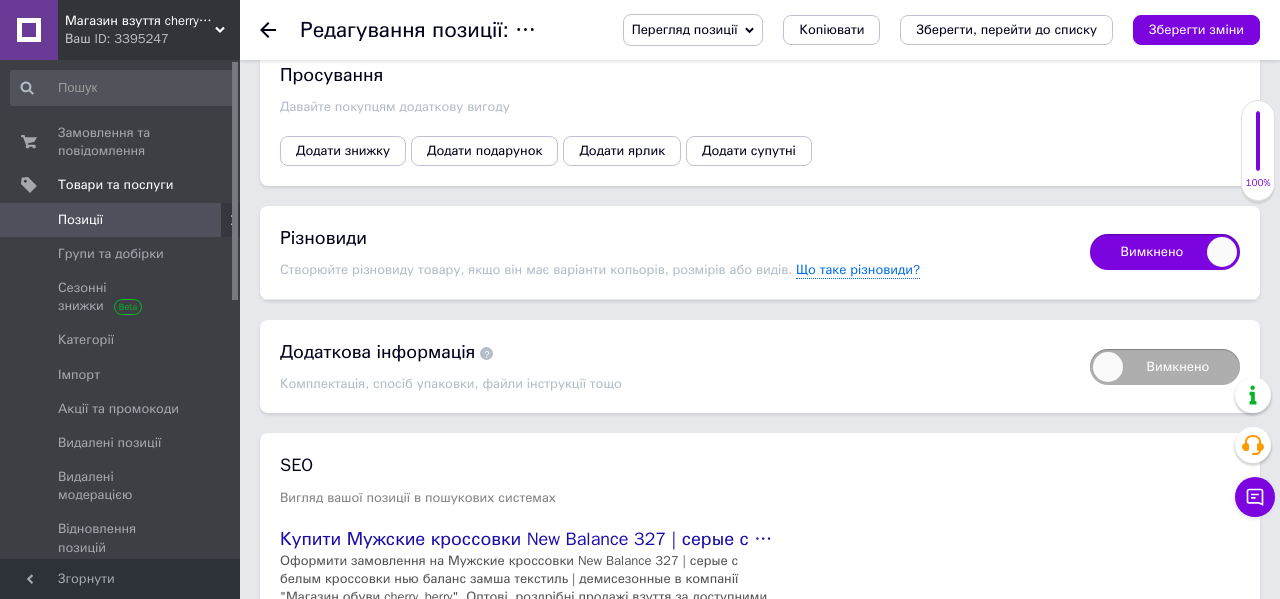checkbox on "true" 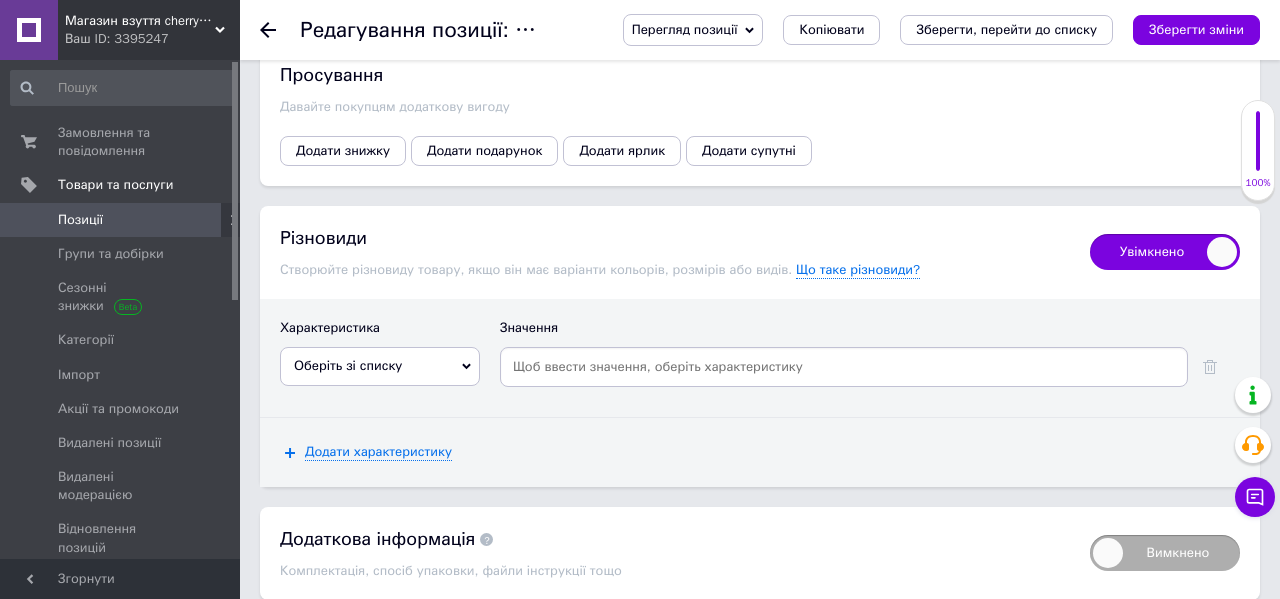 click on "Оберіть зі списку" at bounding box center (380, 366) 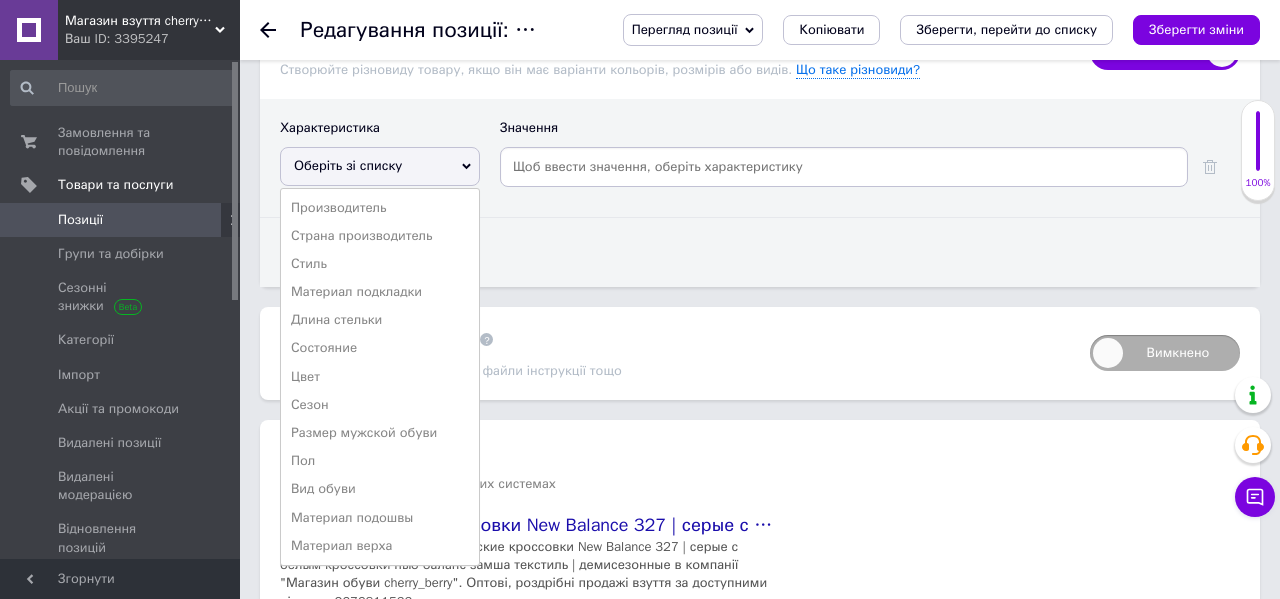 scroll, scrollTop: 3205, scrollLeft: 0, axis: vertical 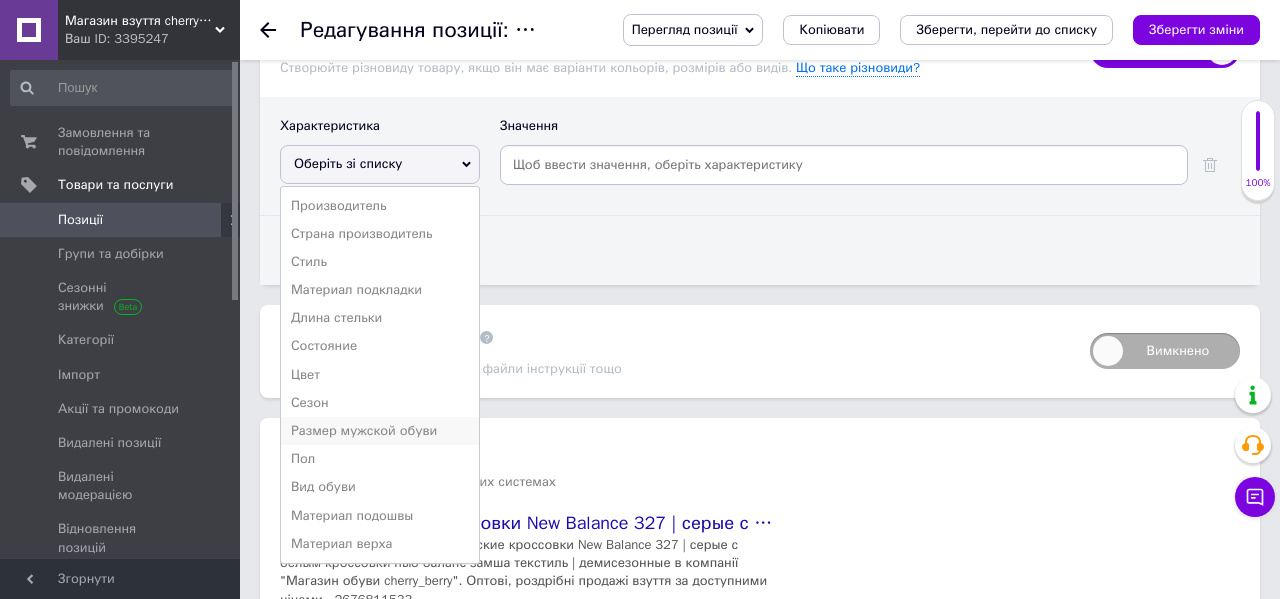 click on "Размер мужской обуви" at bounding box center [380, 431] 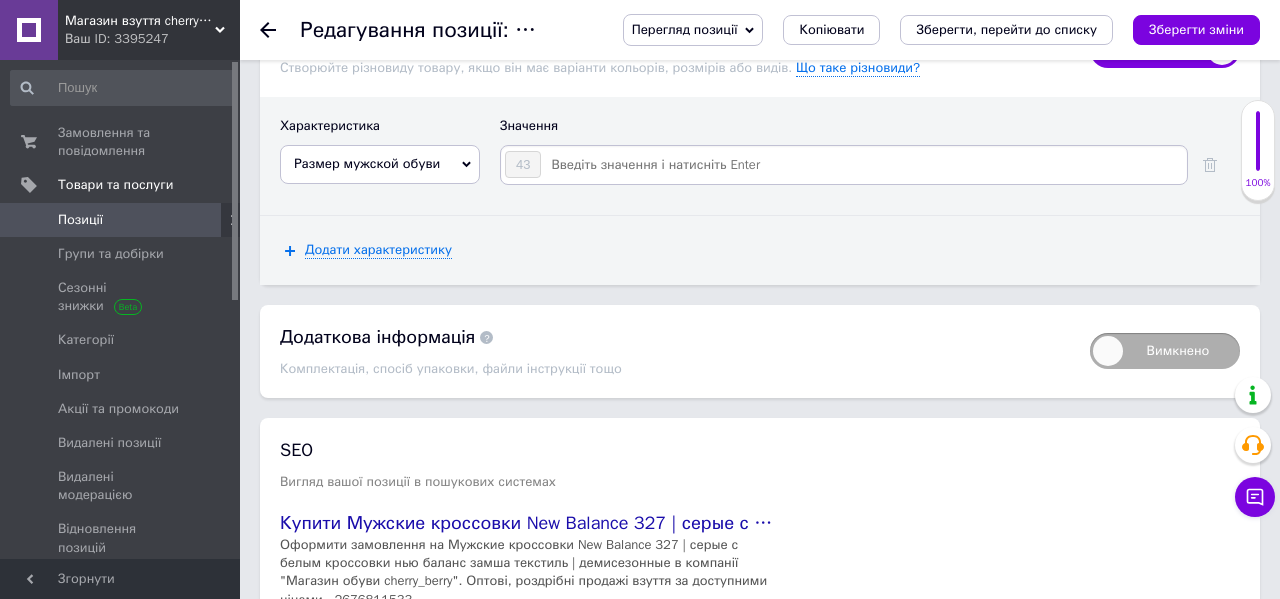 click at bounding box center [863, 165] 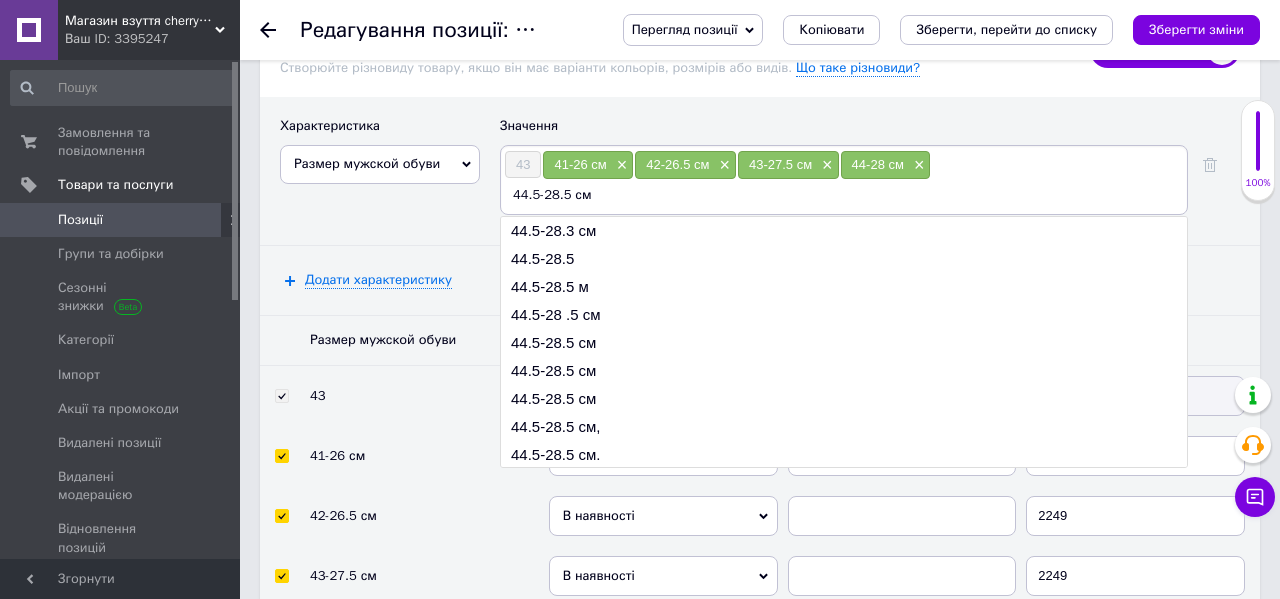 type on "44.5-28.5 см" 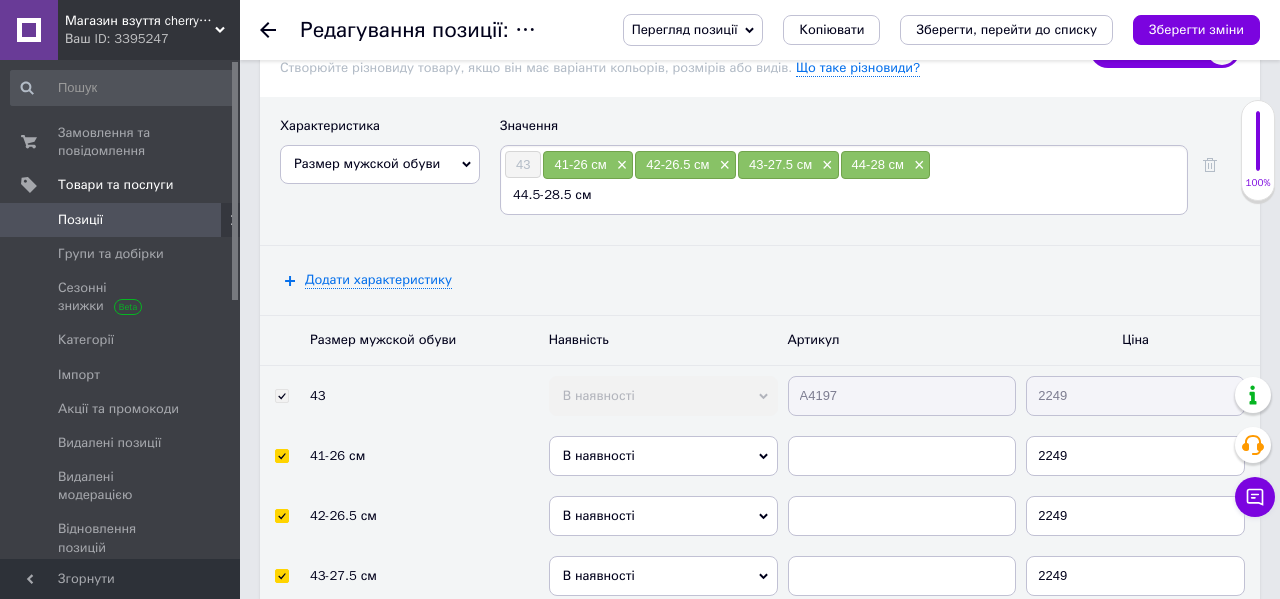 type 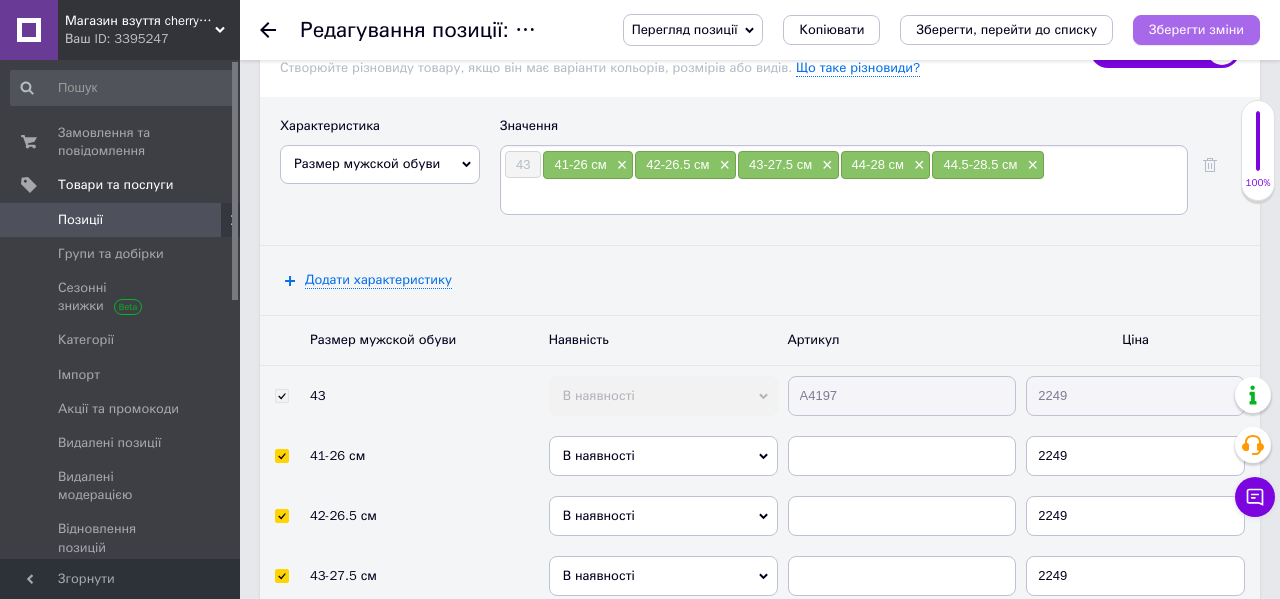 click on "Зберегти зміни" at bounding box center [1196, 30] 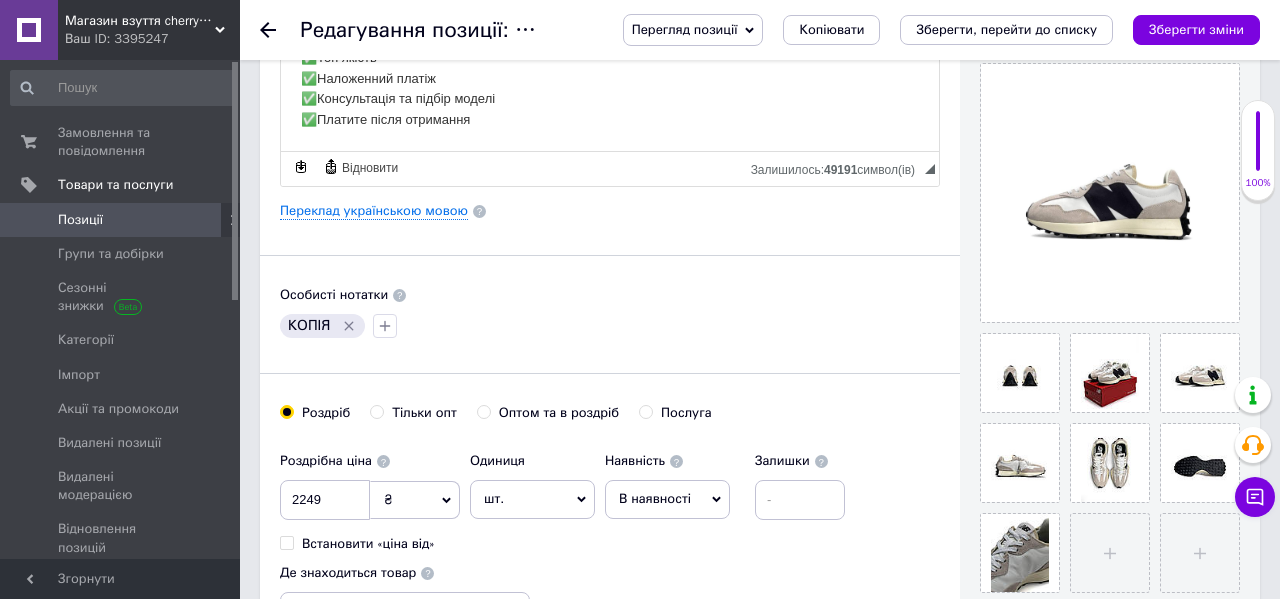 scroll, scrollTop: 486, scrollLeft: 0, axis: vertical 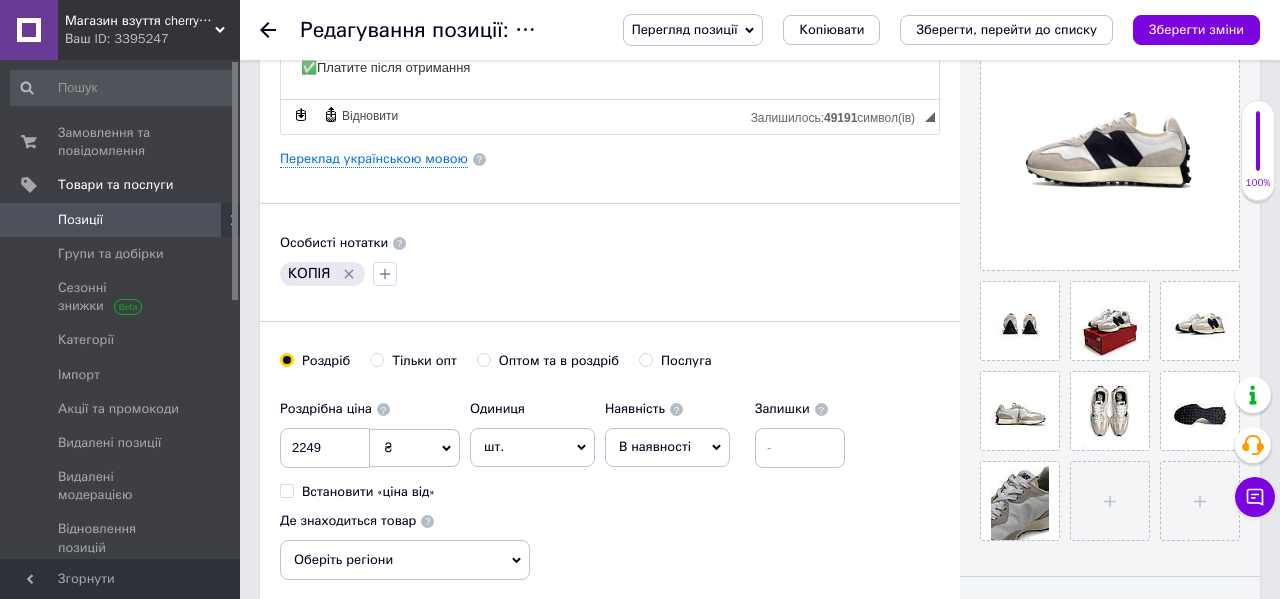 click on "Перегляд позиції Зберегти та переглянути на сайті Зберегти та переглянути на маркетплейсі Копіювати Зберегти, перейти до списку Зберегти зміни" at bounding box center [931, 30] 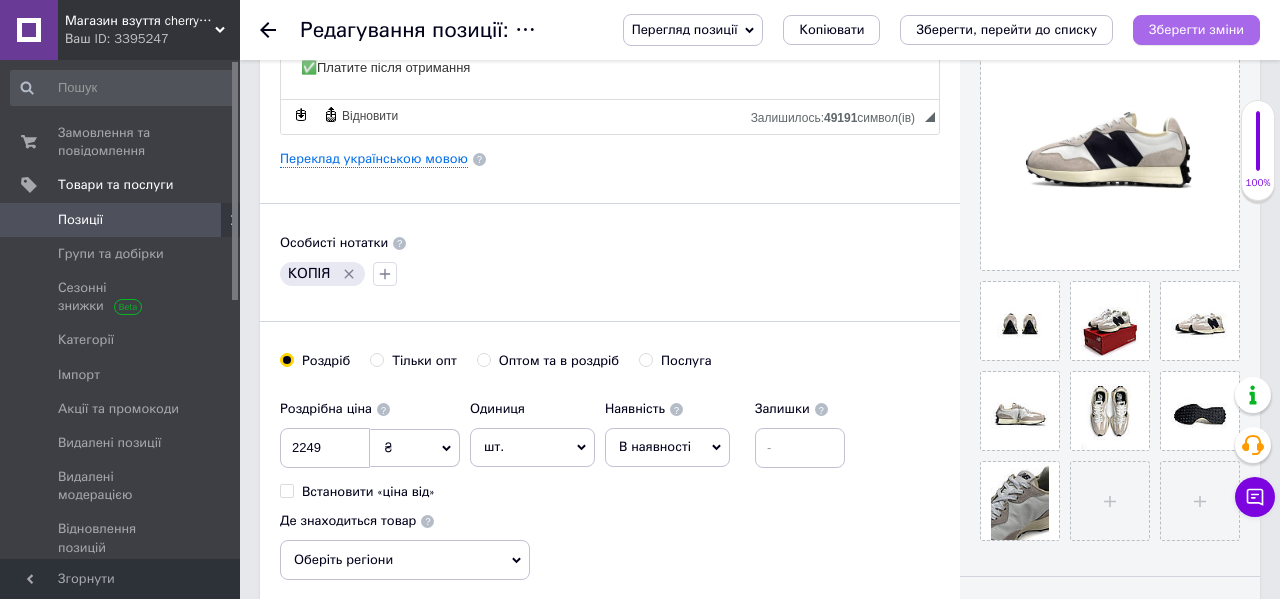 click on "Зберегти зміни" at bounding box center [1196, 29] 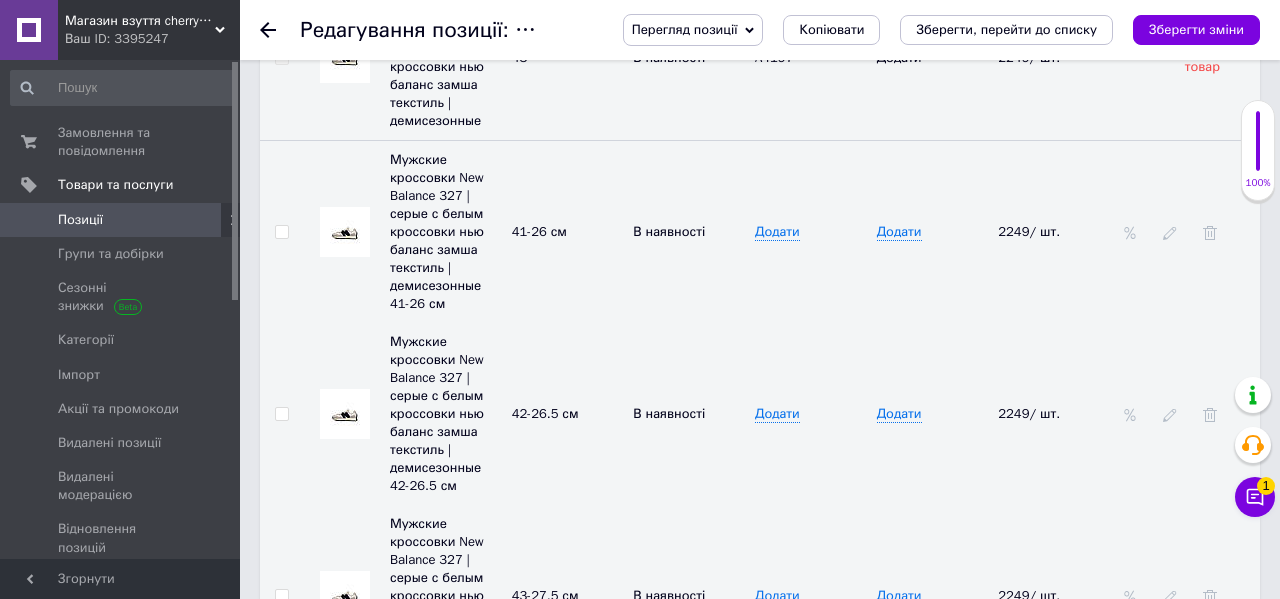 scroll, scrollTop: 3402, scrollLeft: 0, axis: vertical 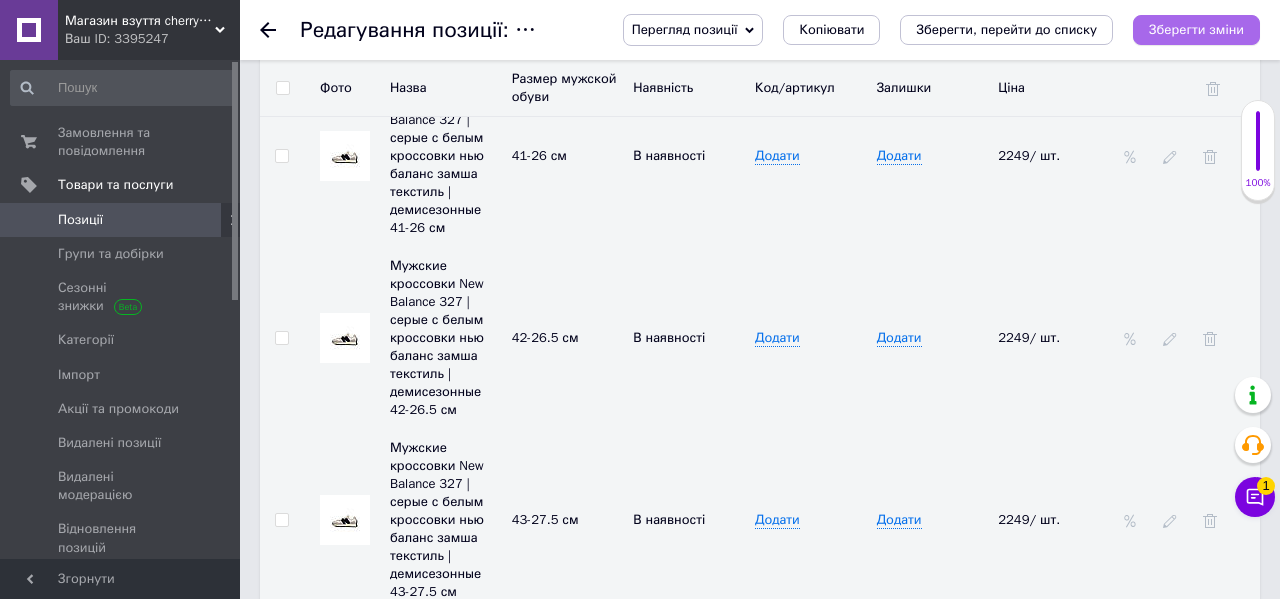 click on "Зберегти зміни" at bounding box center (1196, 29) 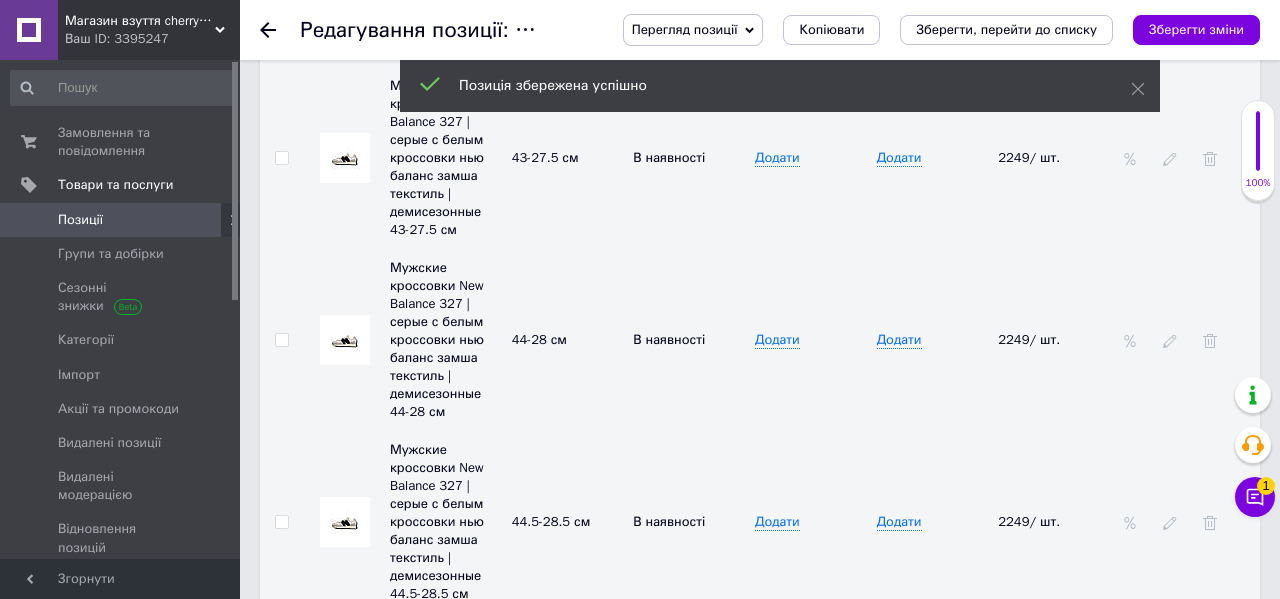scroll, scrollTop: 3834, scrollLeft: 0, axis: vertical 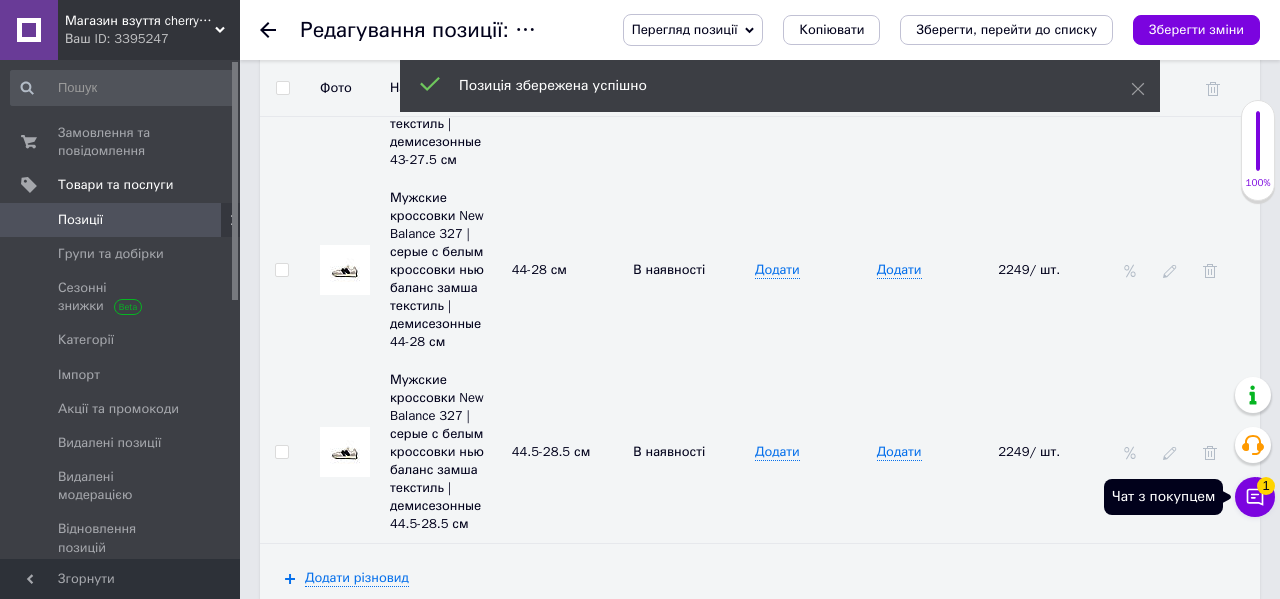 click 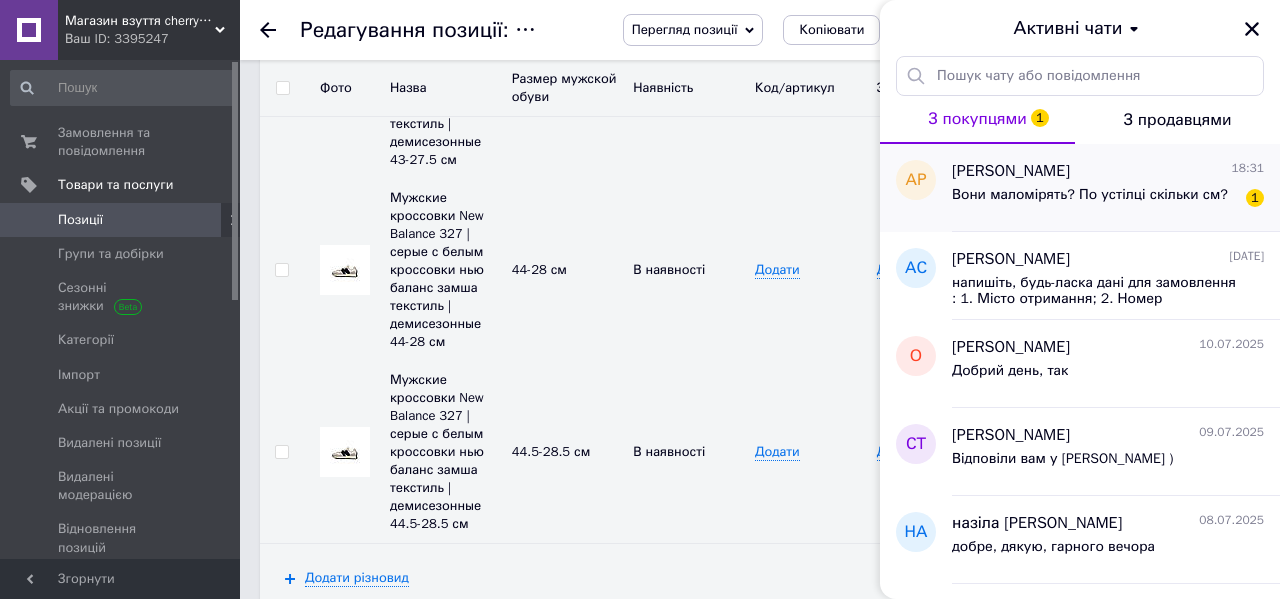 click on "Вони маломірять? По устілці скільки см? 1" at bounding box center (1108, 199) 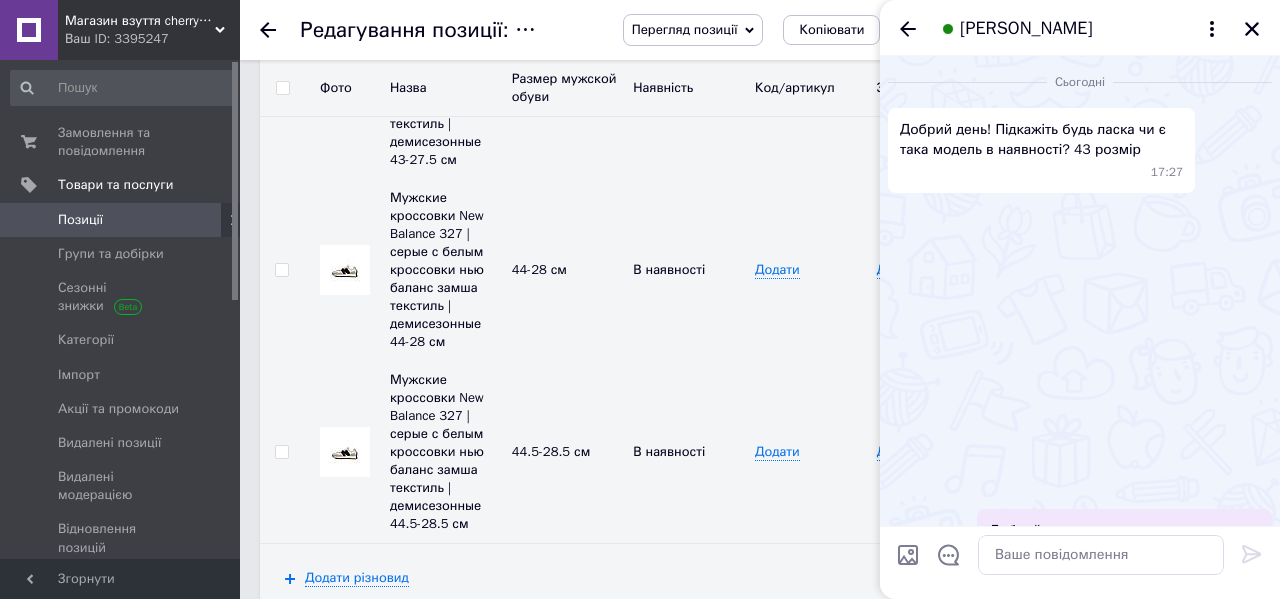 scroll, scrollTop: 164, scrollLeft: 0, axis: vertical 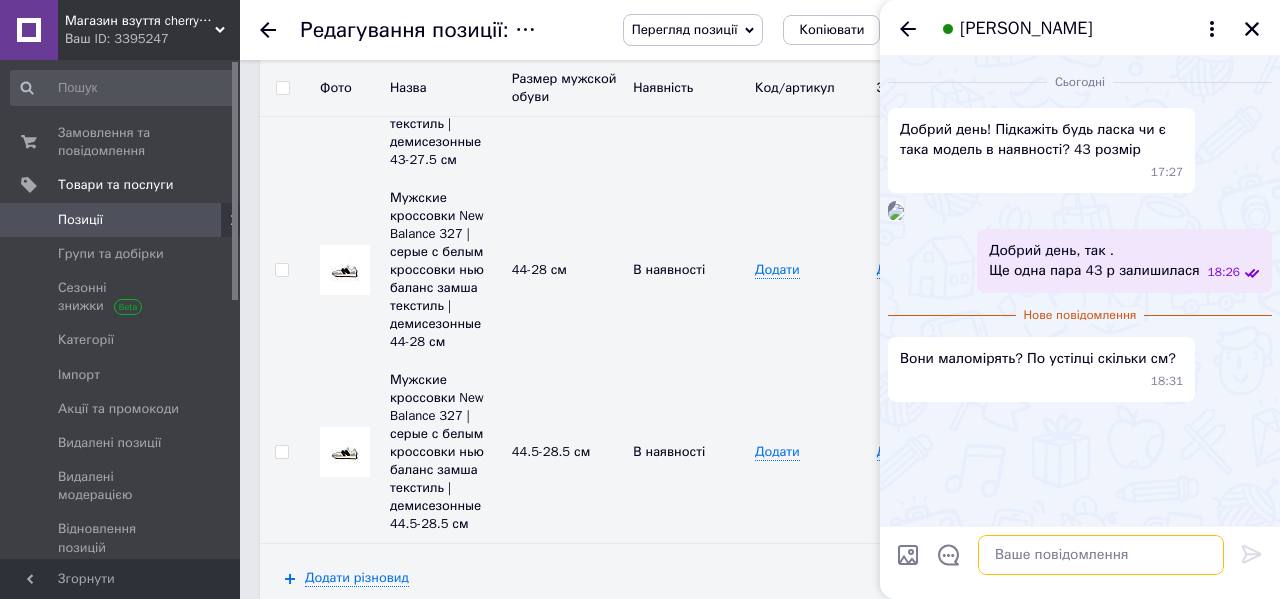 click at bounding box center [1101, 555] 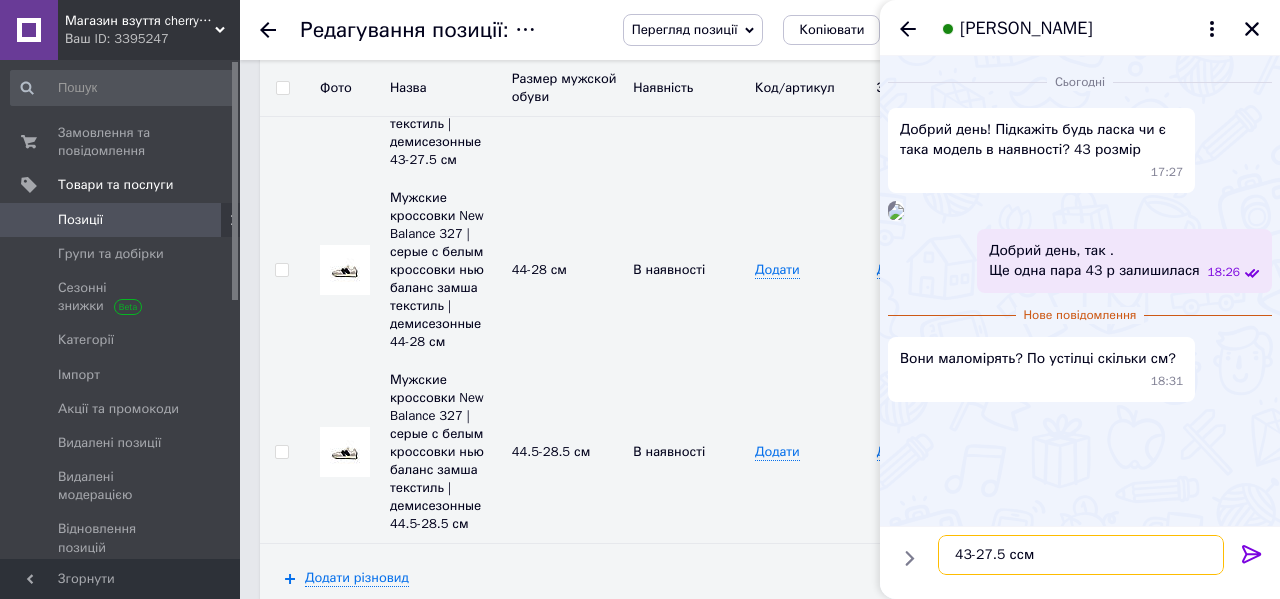 type on "43-27.5 ссм" 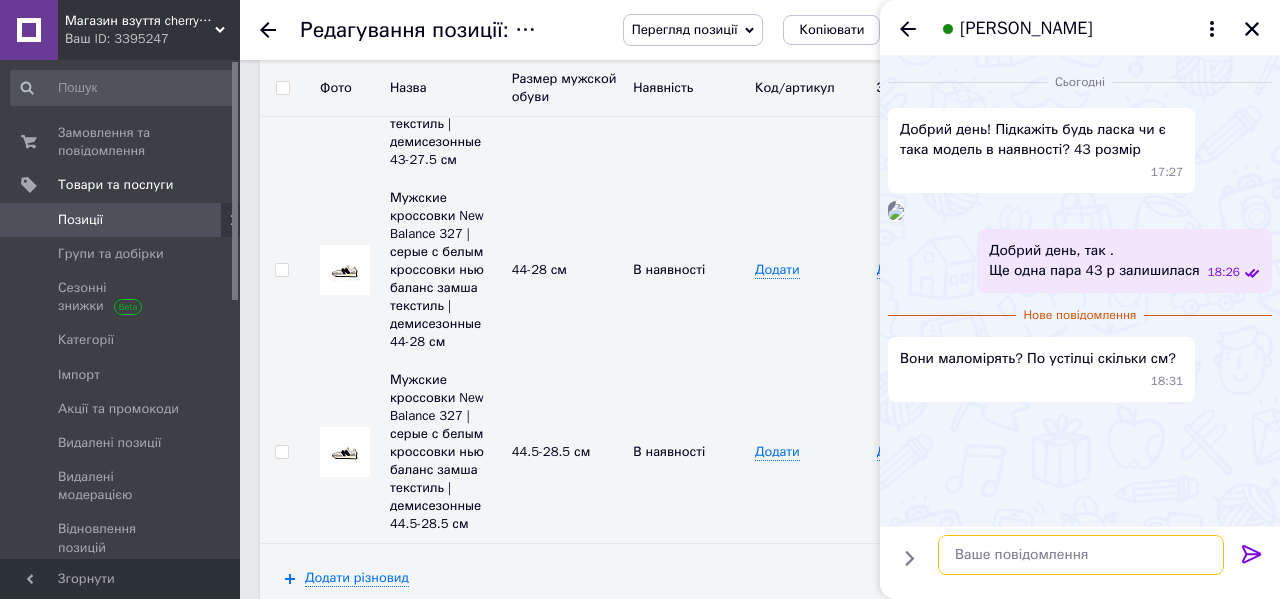 scroll, scrollTop: 181, scrollLeft: 0, axis: vertical 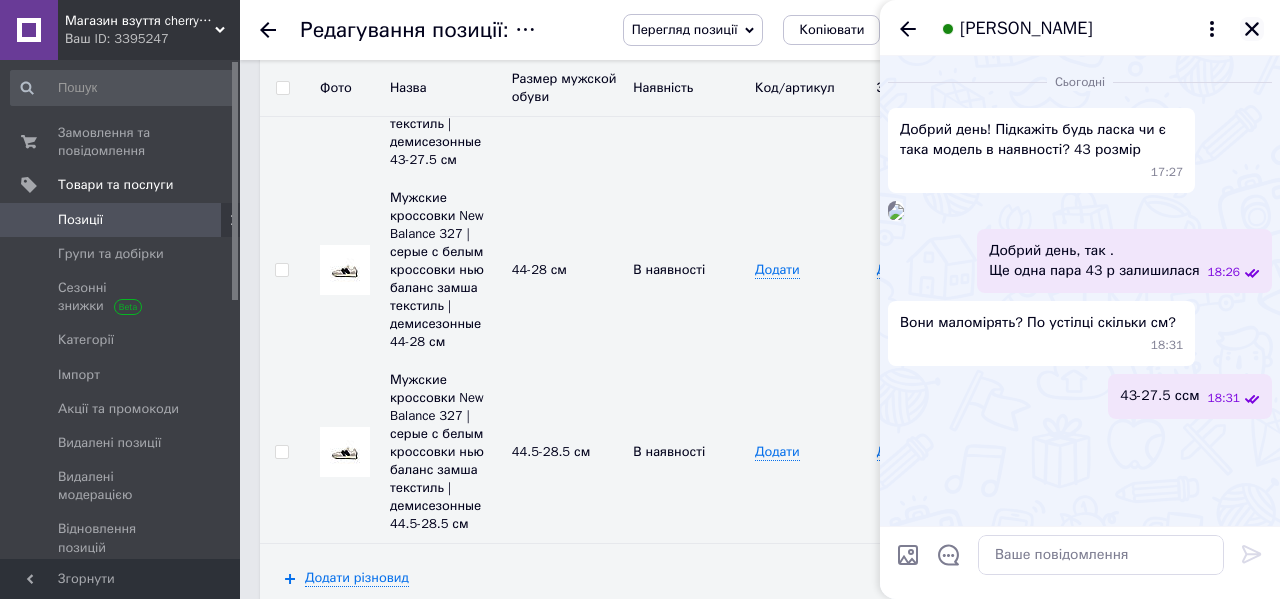 click 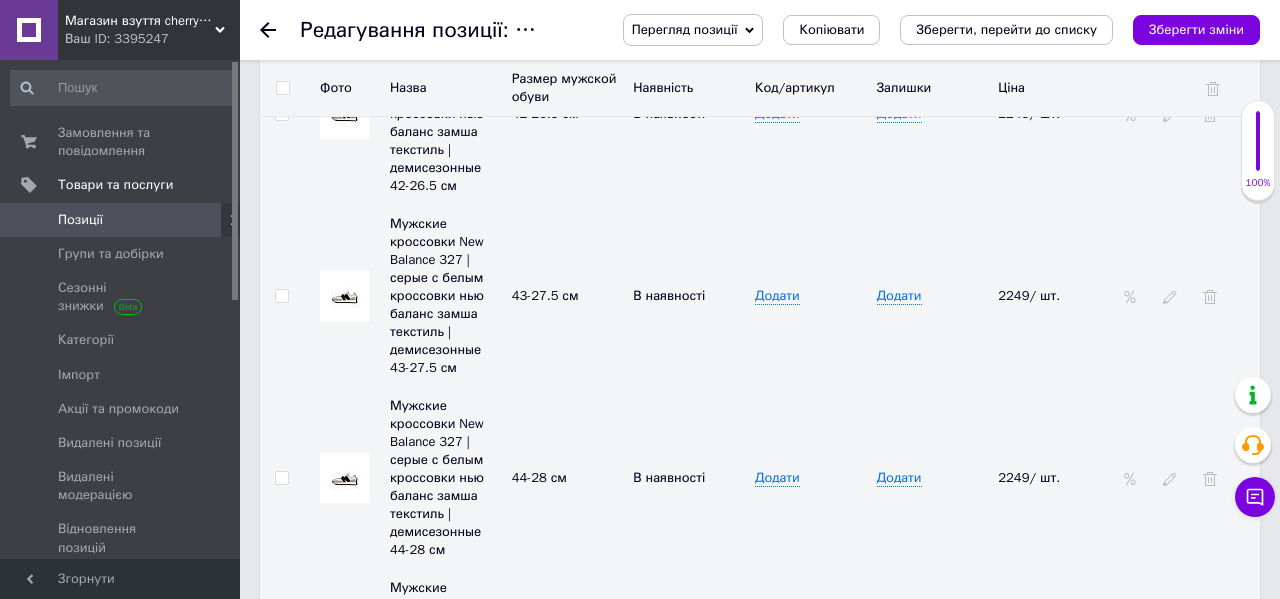scroll, scrollTop: 3589, scrollLeft: 0, axis: vertical 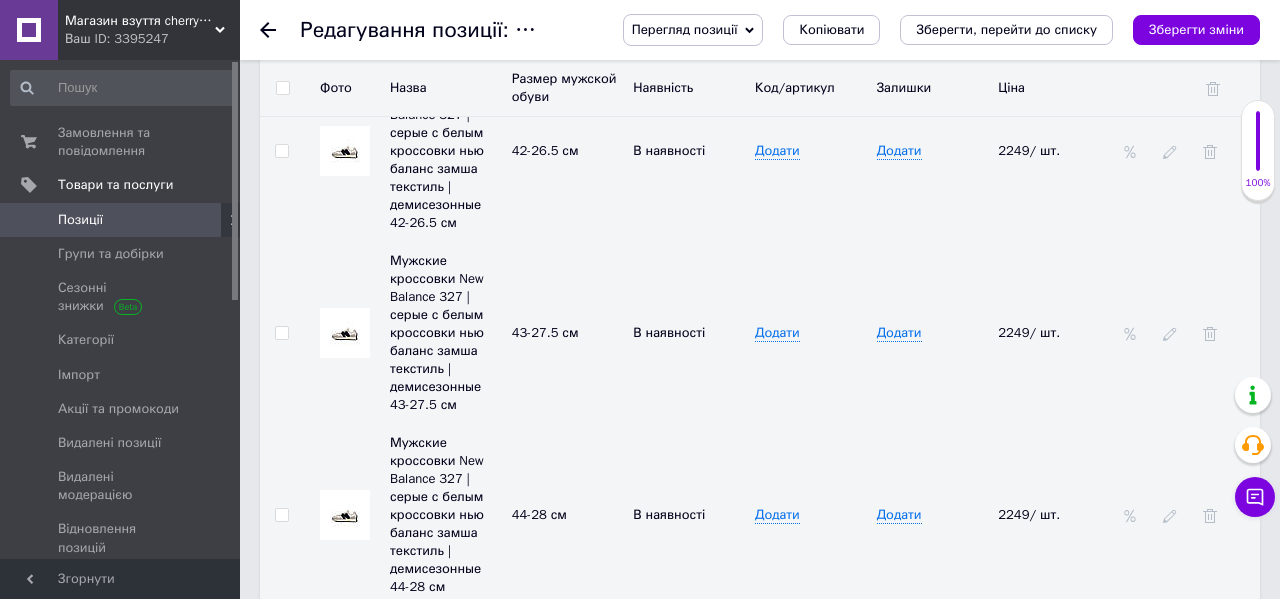 click on "Зберегти зміни" at bounding box center (1196, 30) 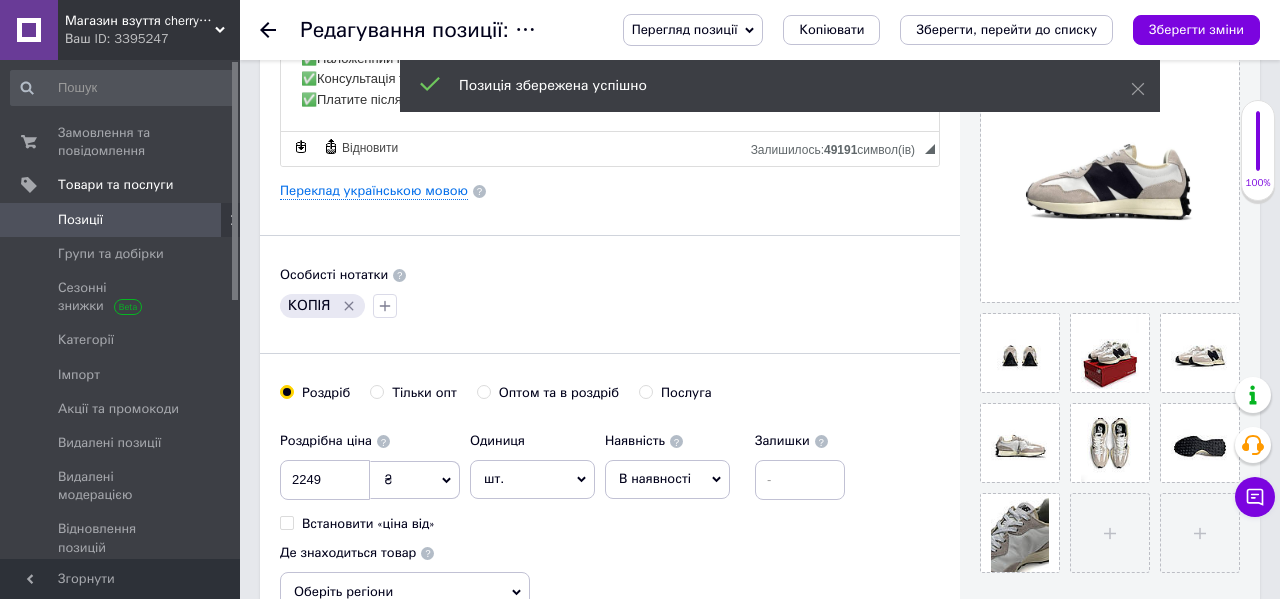 scroll, scrollTop: 0, scrollLeft: 0, axis: both 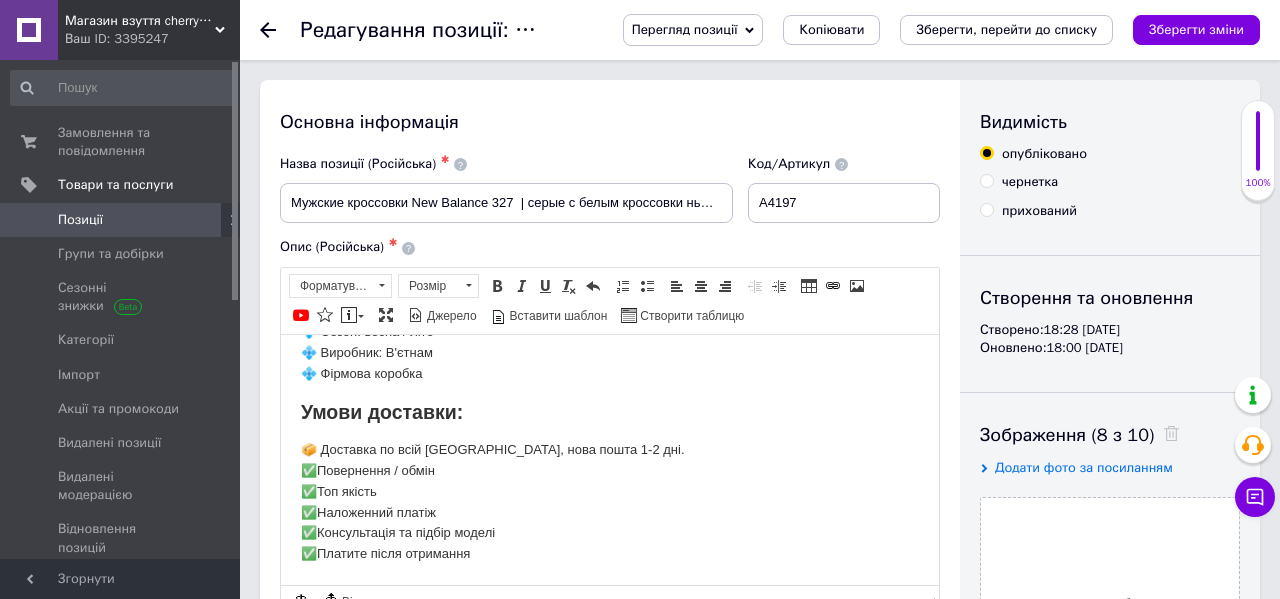 click on "Позиції" at bounding box center (121, 220) 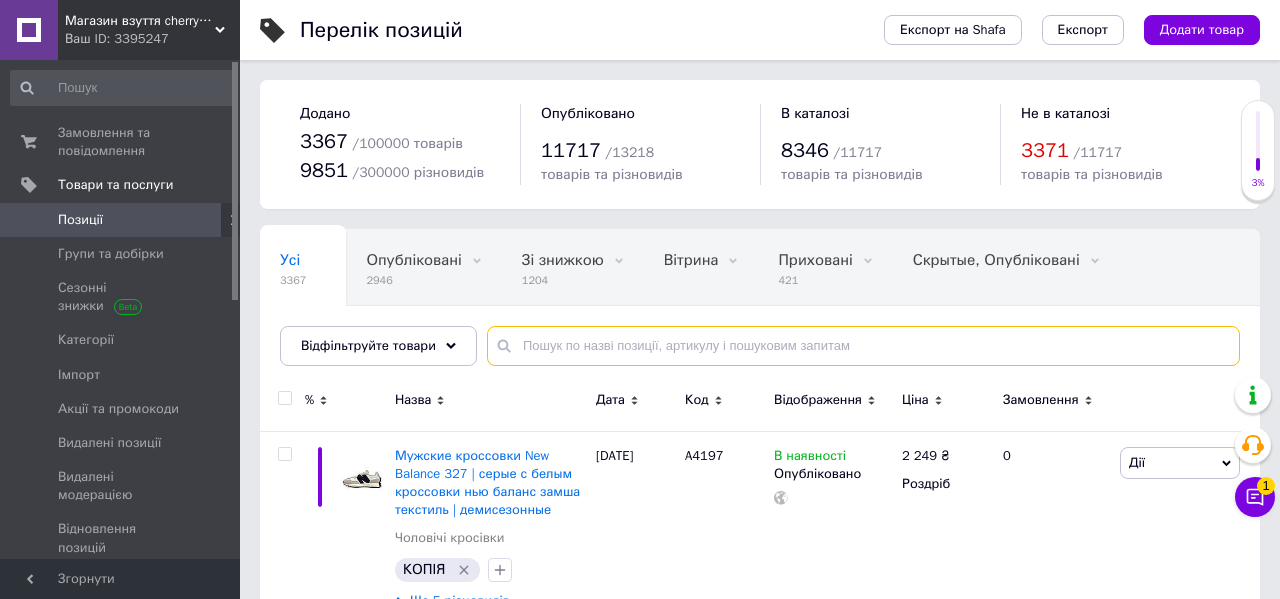 click at bounding box center [863, 346] 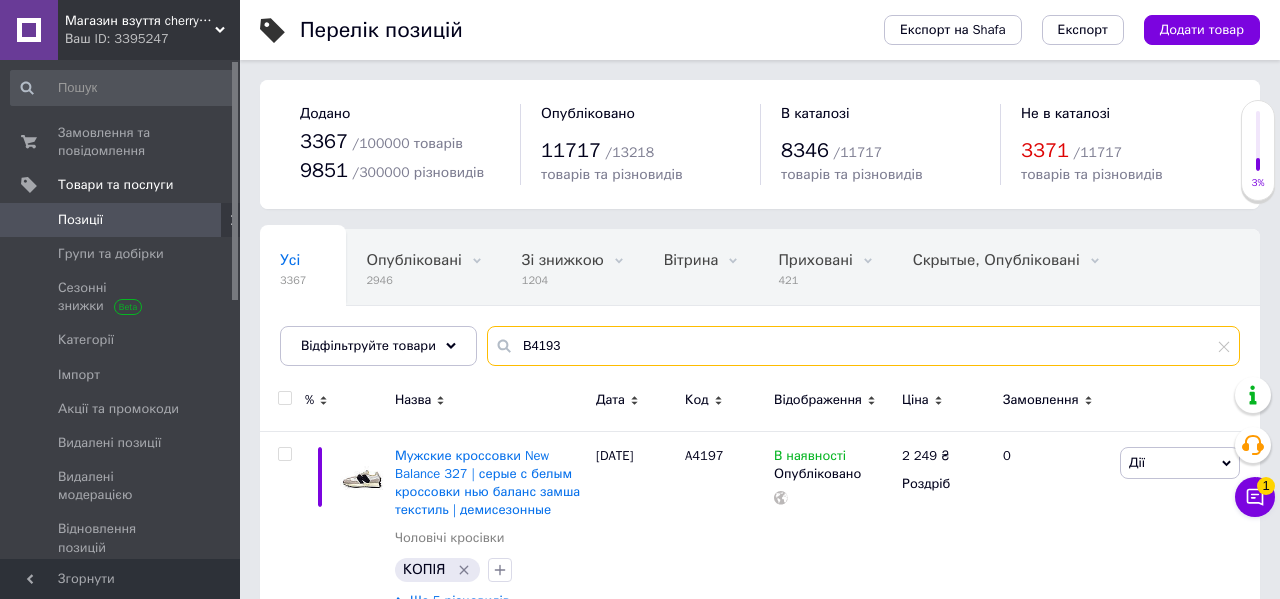 type on "В4193" 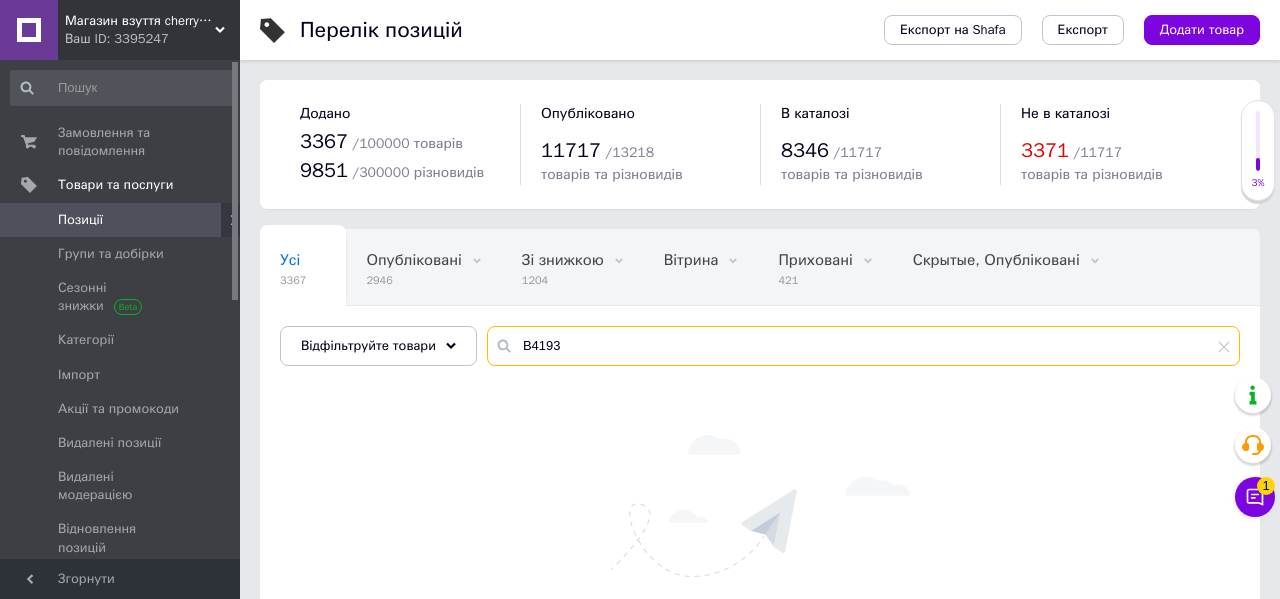 click on "В4193" at bounding box center (863, 346) 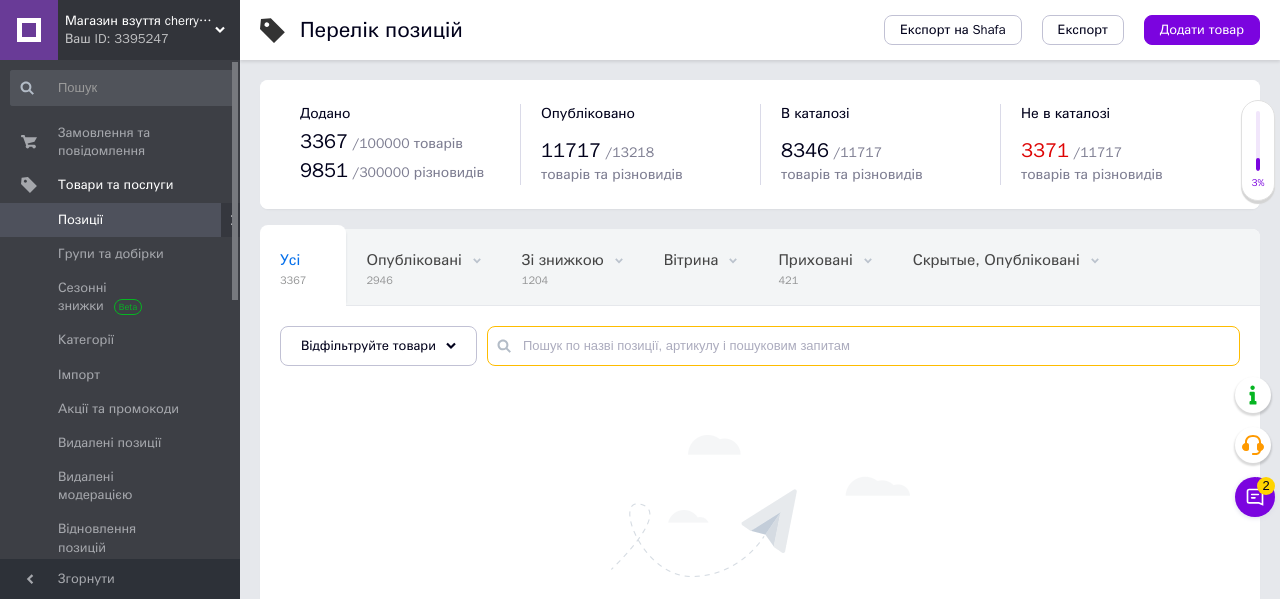 type 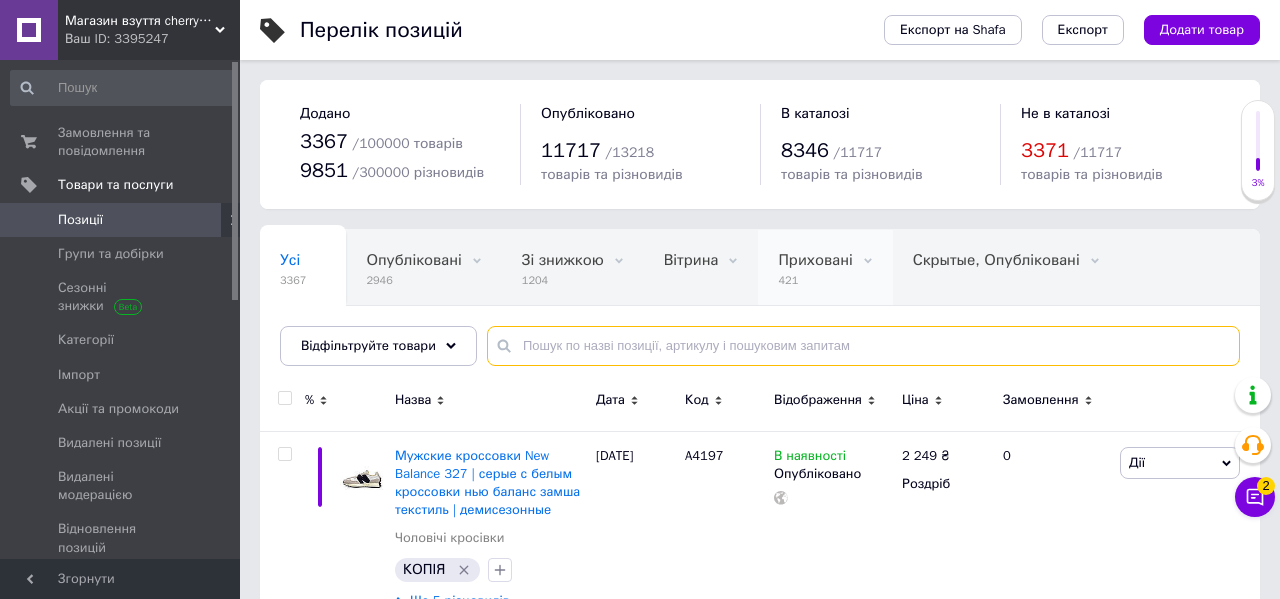 scroll, scrollTop: 258, scrollLeft: 0, axis: vertical 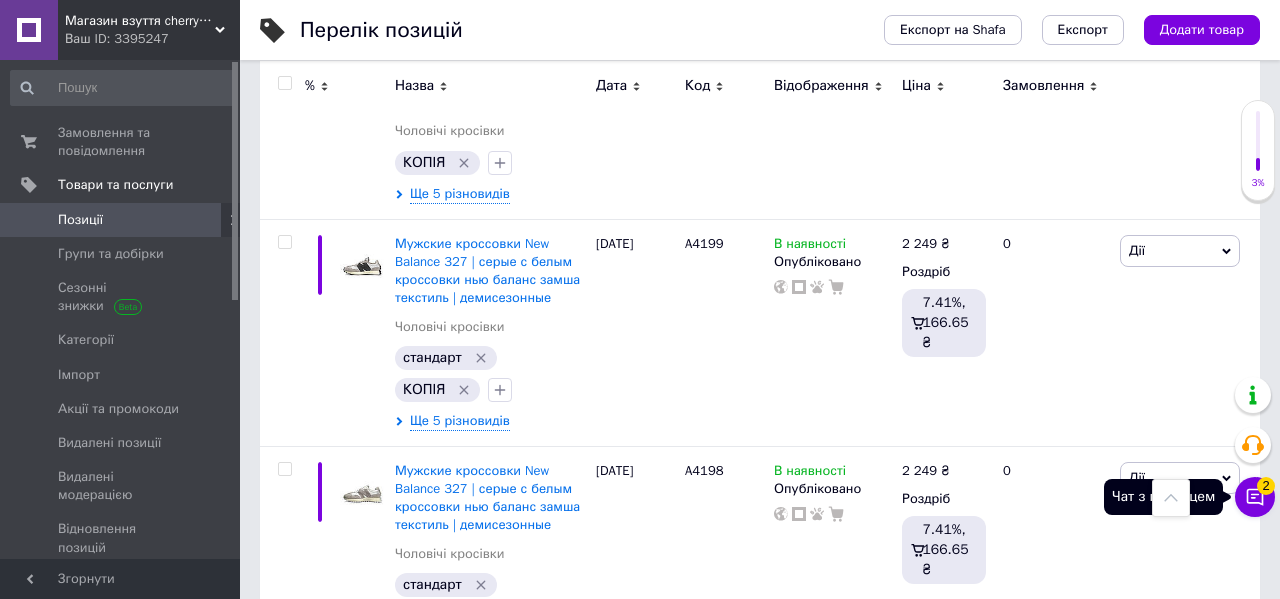 click 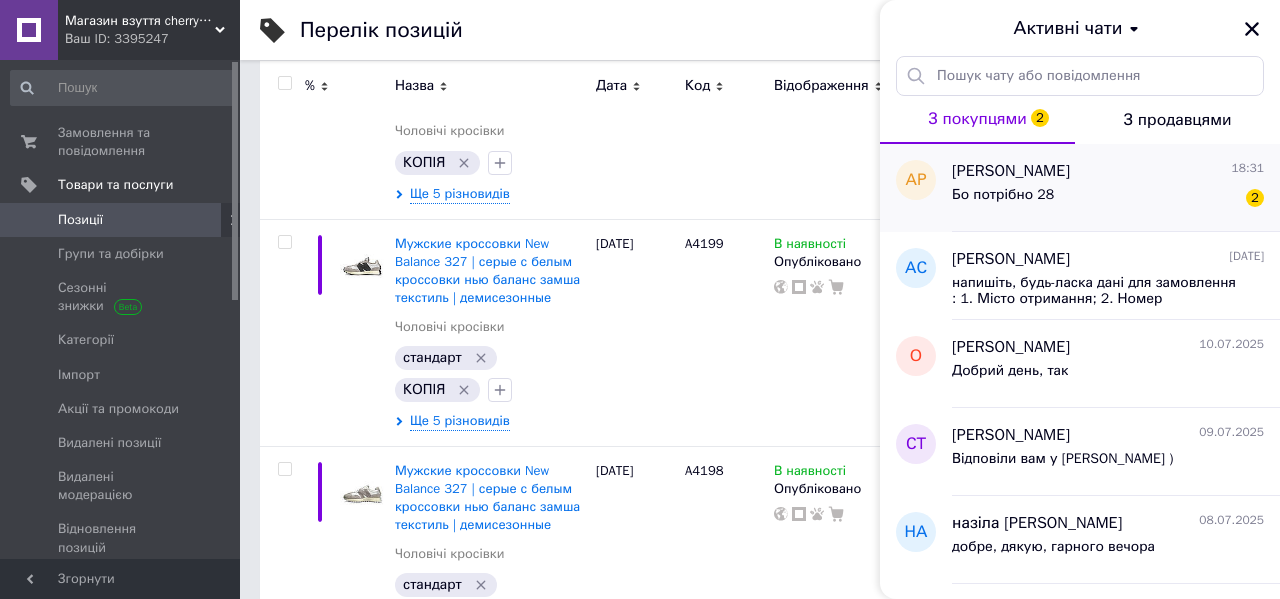 click on "Бо потрібно 28 2" at bounding box center [1108, 199] 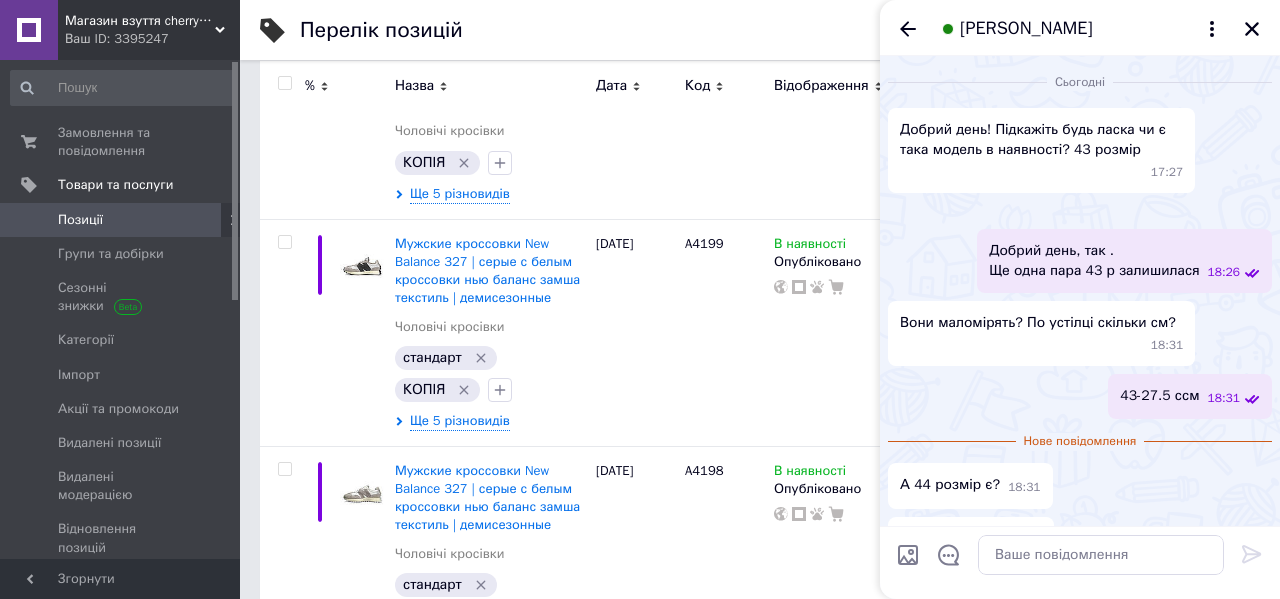 scroll, scrollTop: 324, scrollLeft: 0, axis: vertical 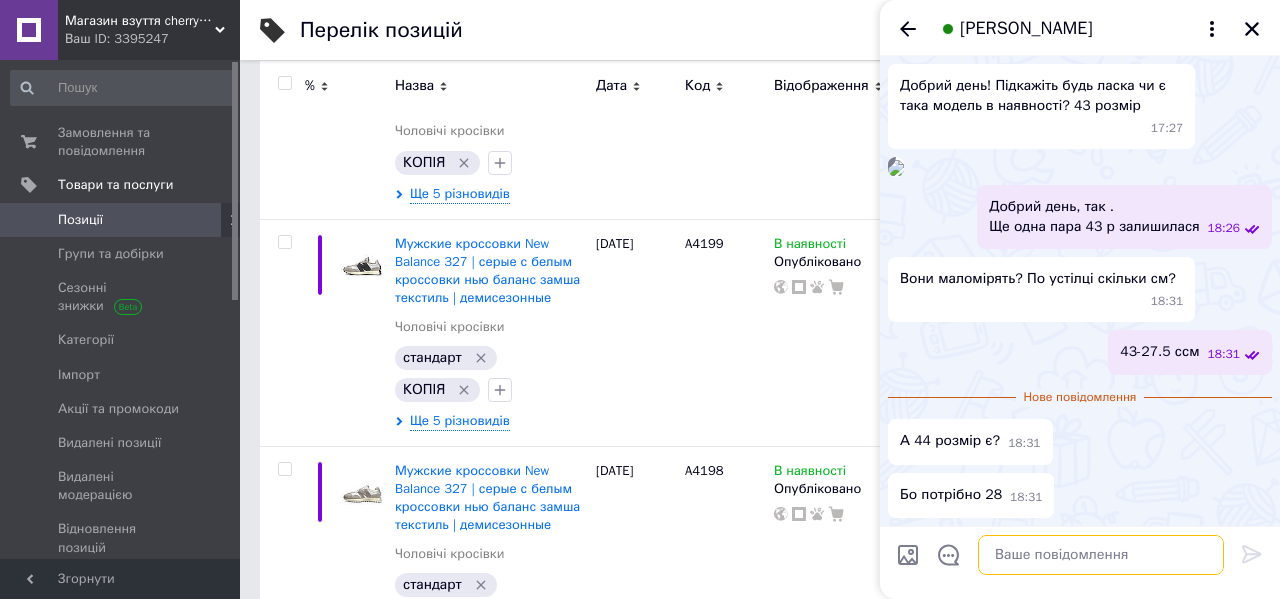click at bounding box center [1101, 555] 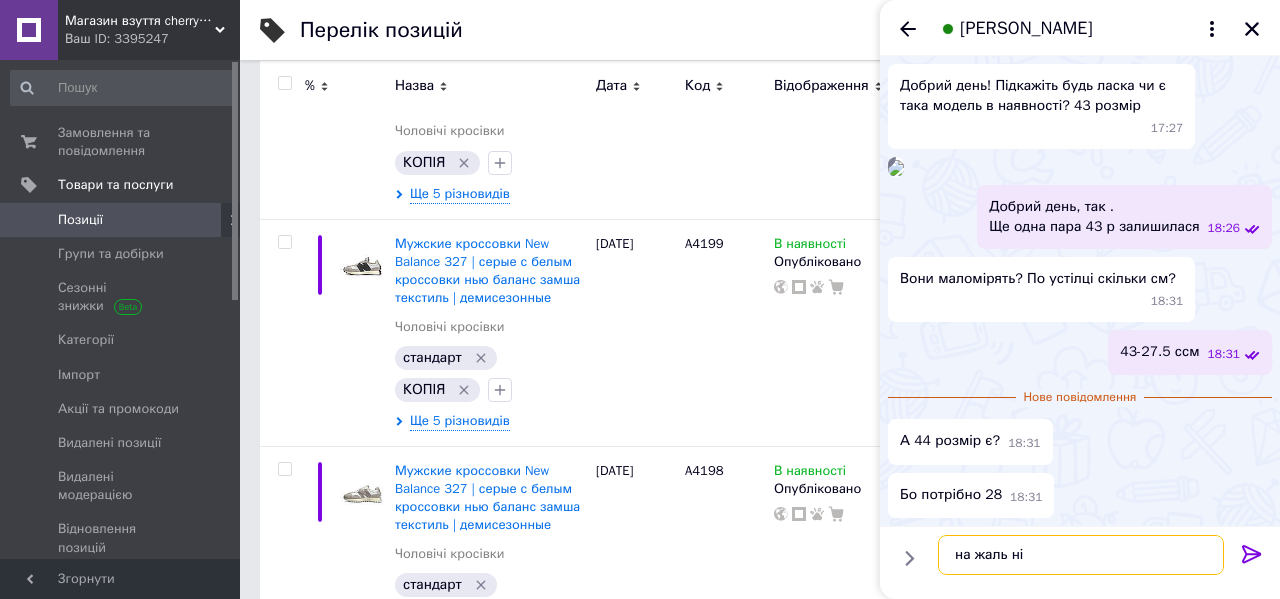 type on "на жаль ні" 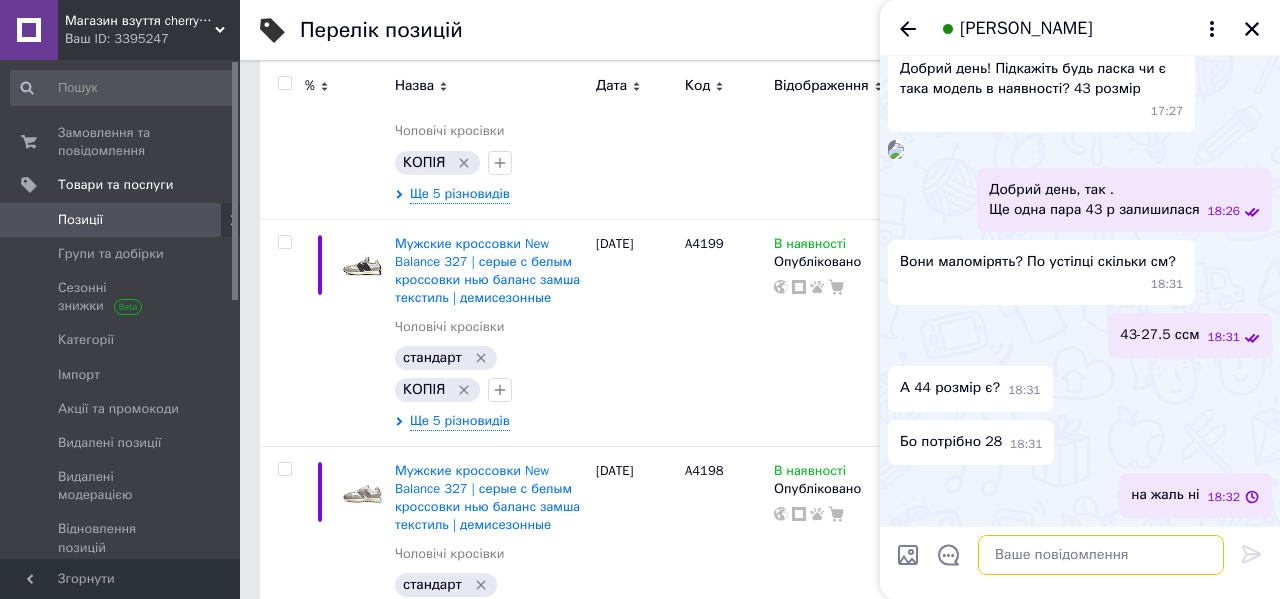 scroll, scrollTop: 341, scrollLeft: 0, axis: vertical 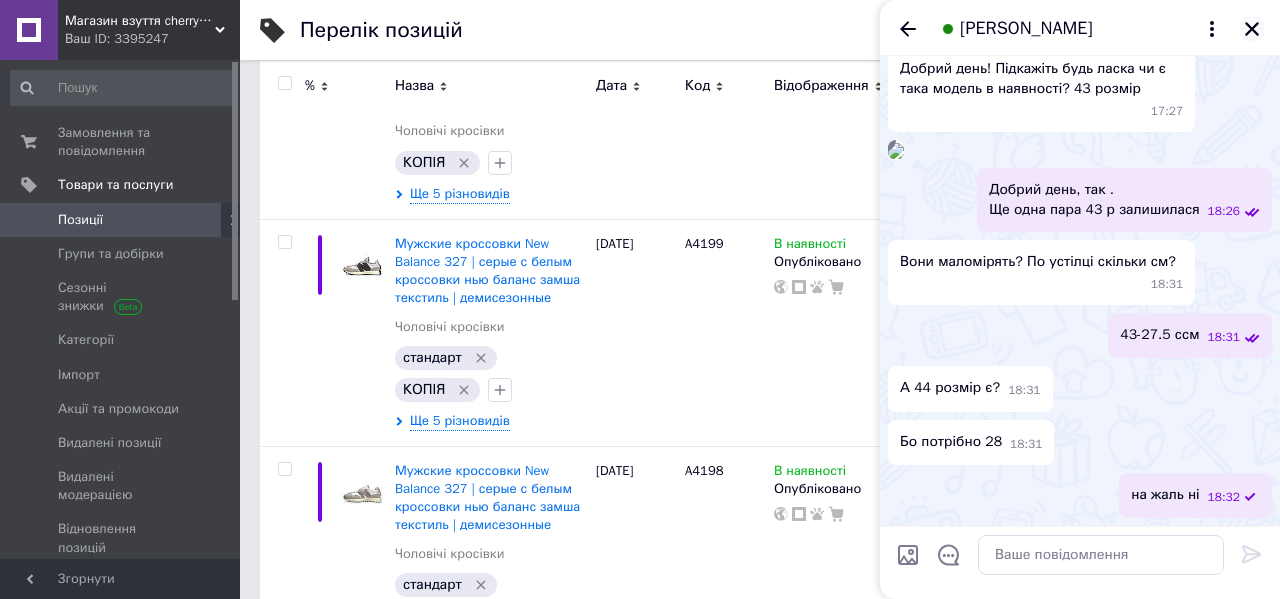 click 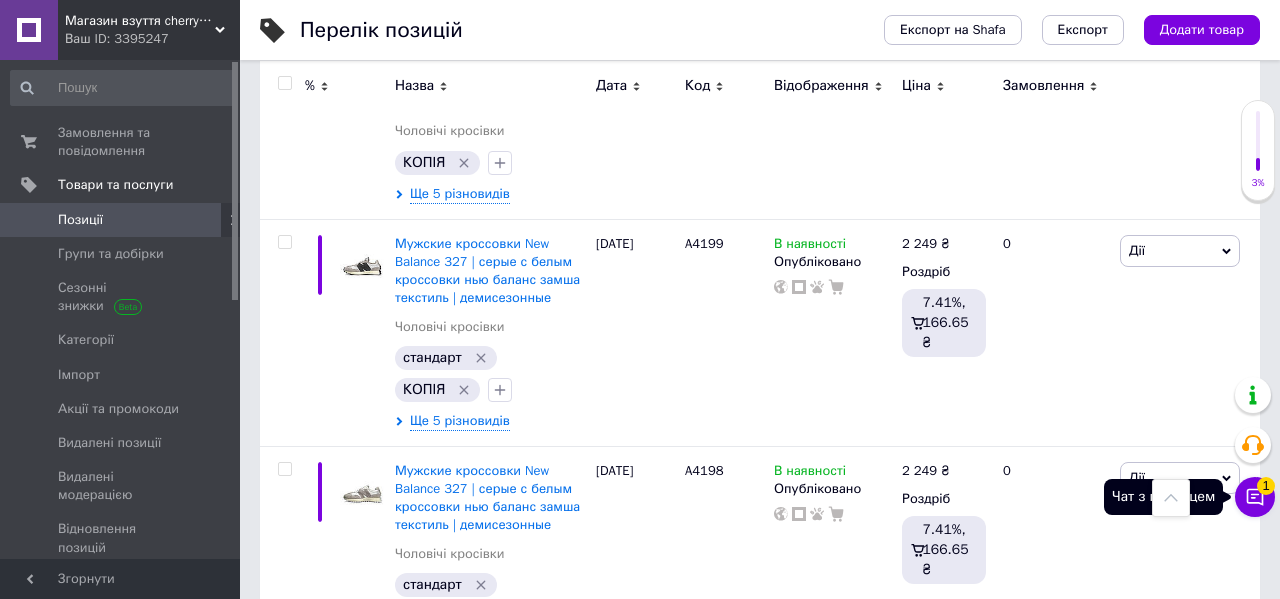 click 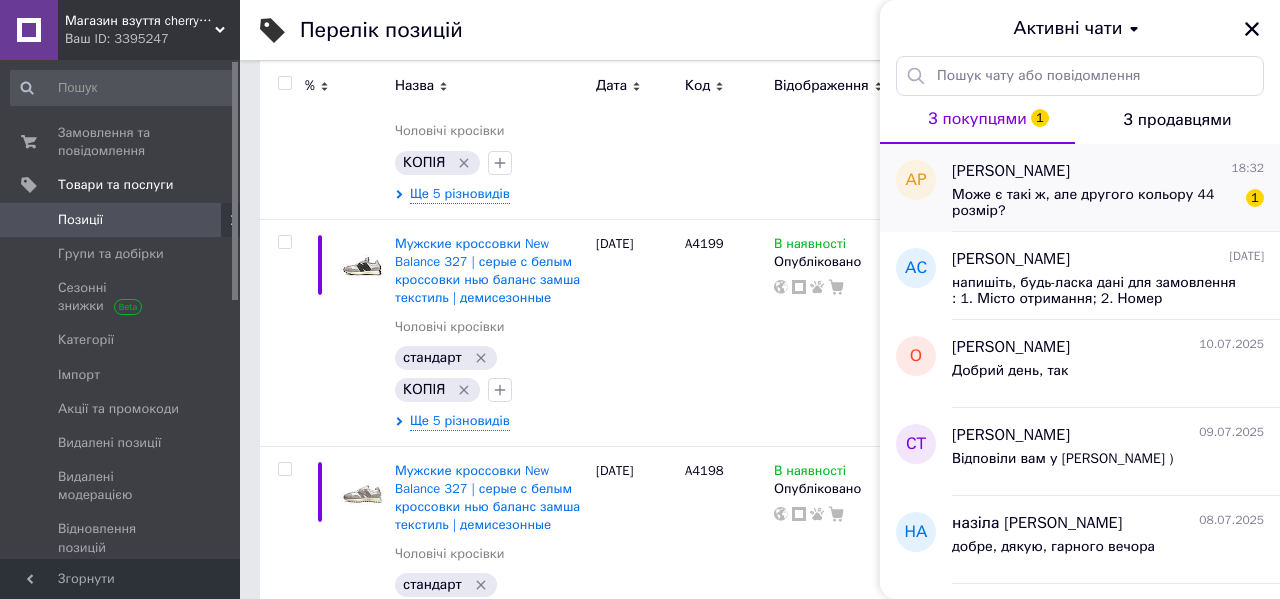 click on "[PERSON_NAME] 18:32 Може є такі ж, але другого кольору 44 розмір? 1" at bounding box center [1116, 188] 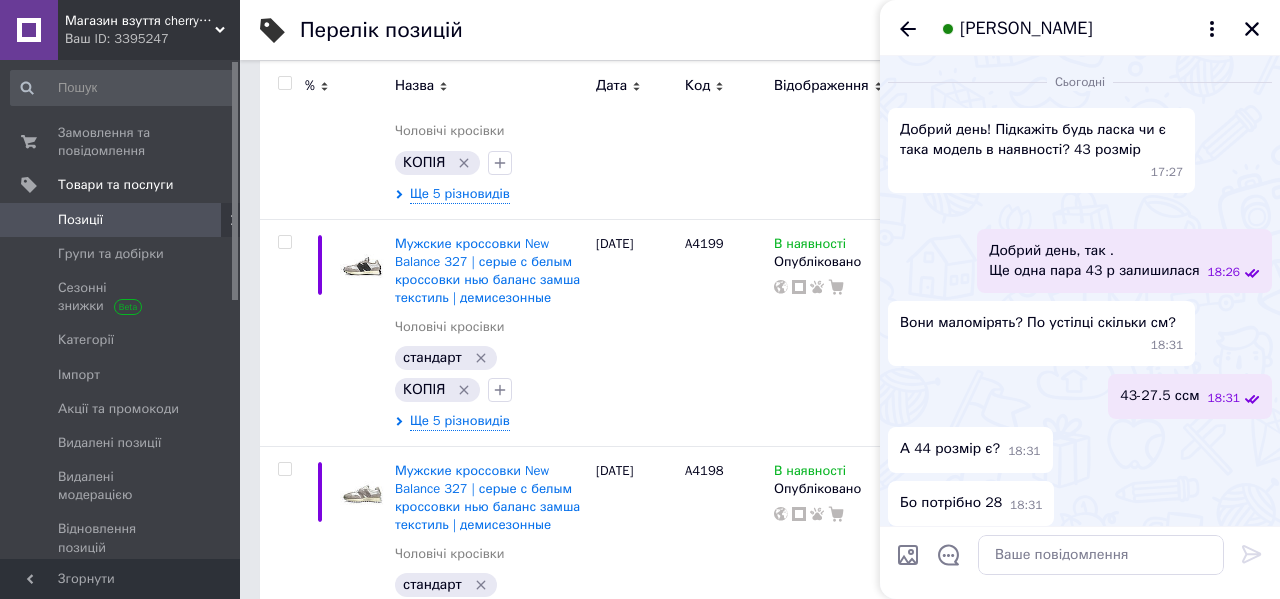 scroll, scrollTop: 470, scrollLeft: 0, axis: vertical 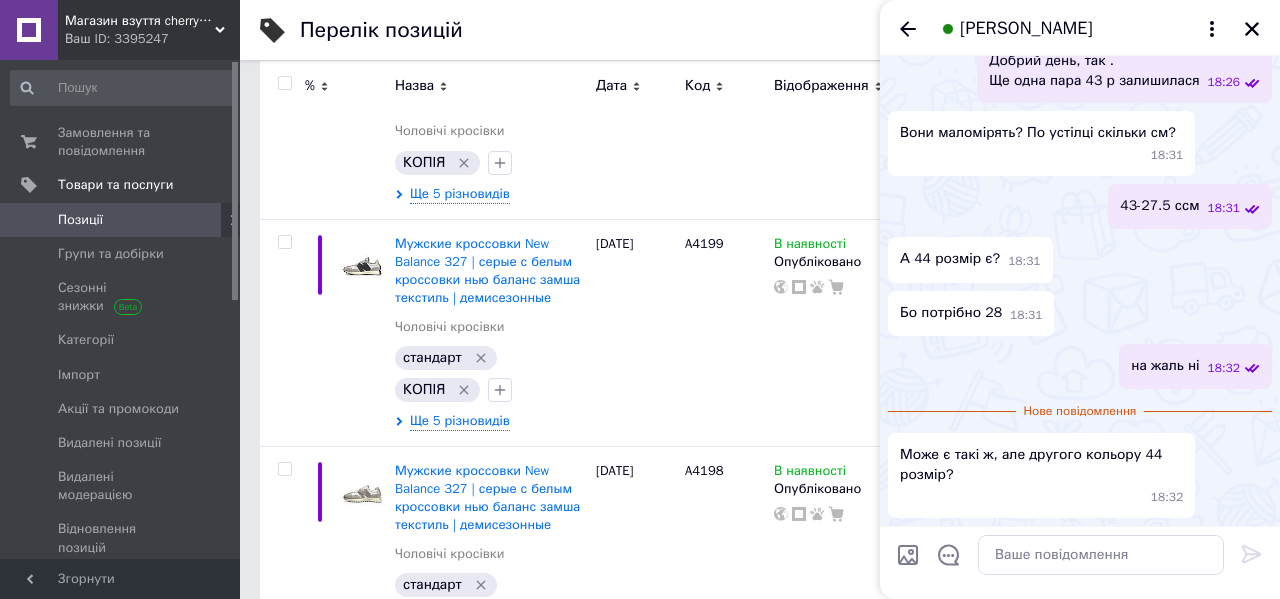 click at bounding box center [908, 555] 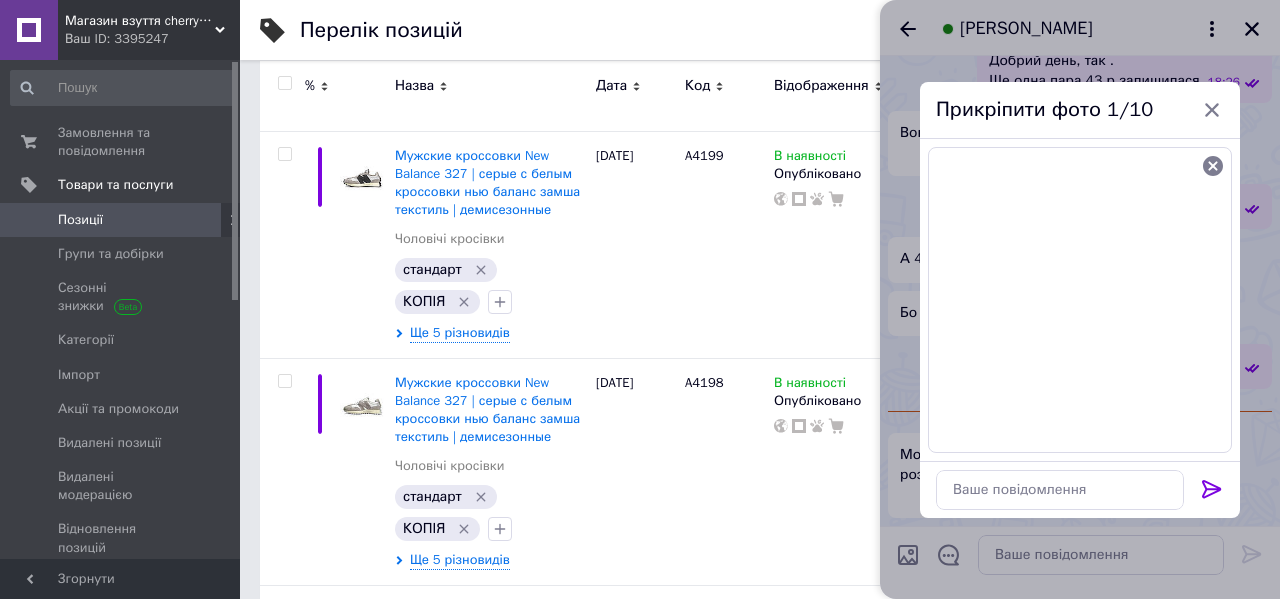 scroll, scrollTop: 503, scrollLeft: 0, axis: vertical 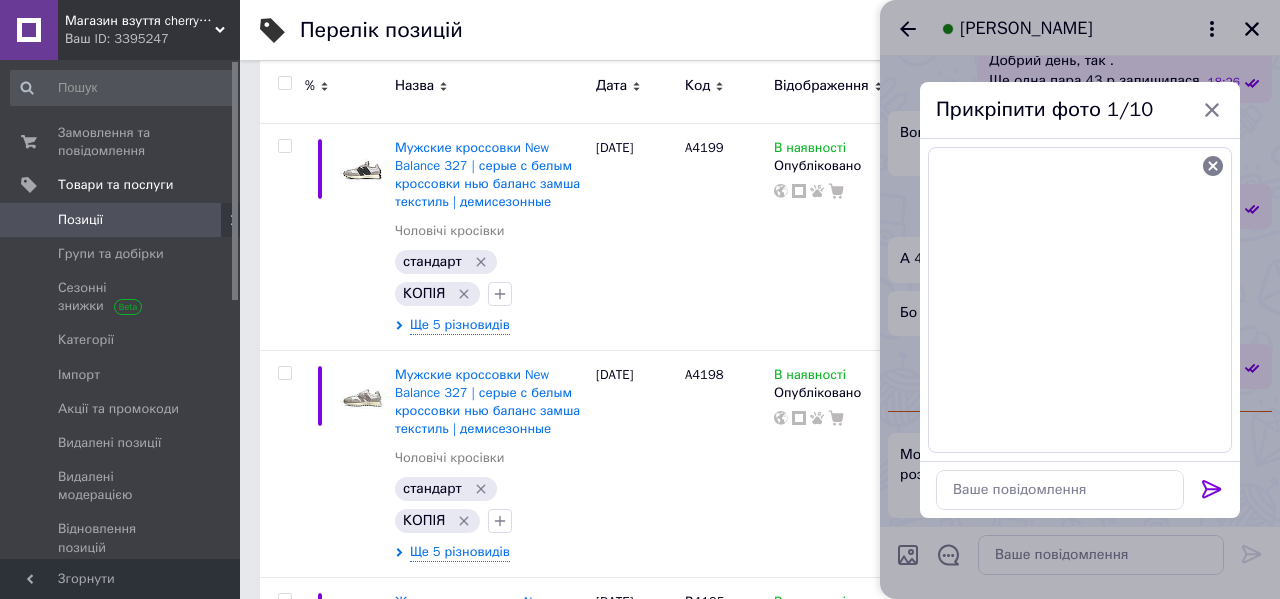 click 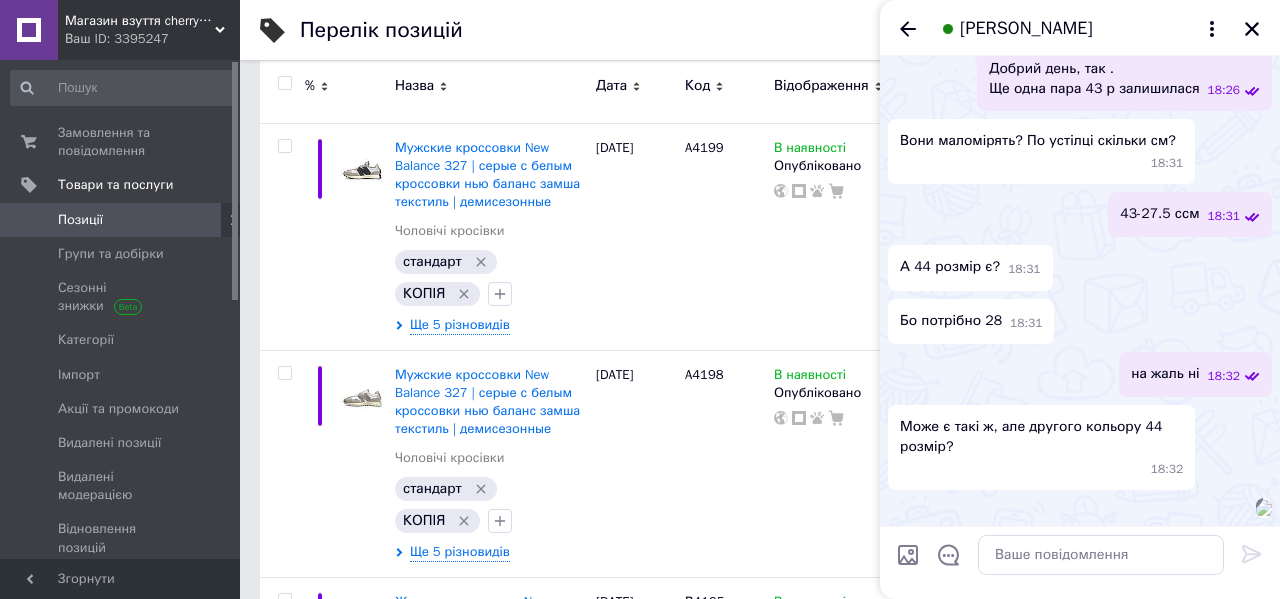 scroll, scrollTop: 618, scrollLeft: 0, axis: vertical 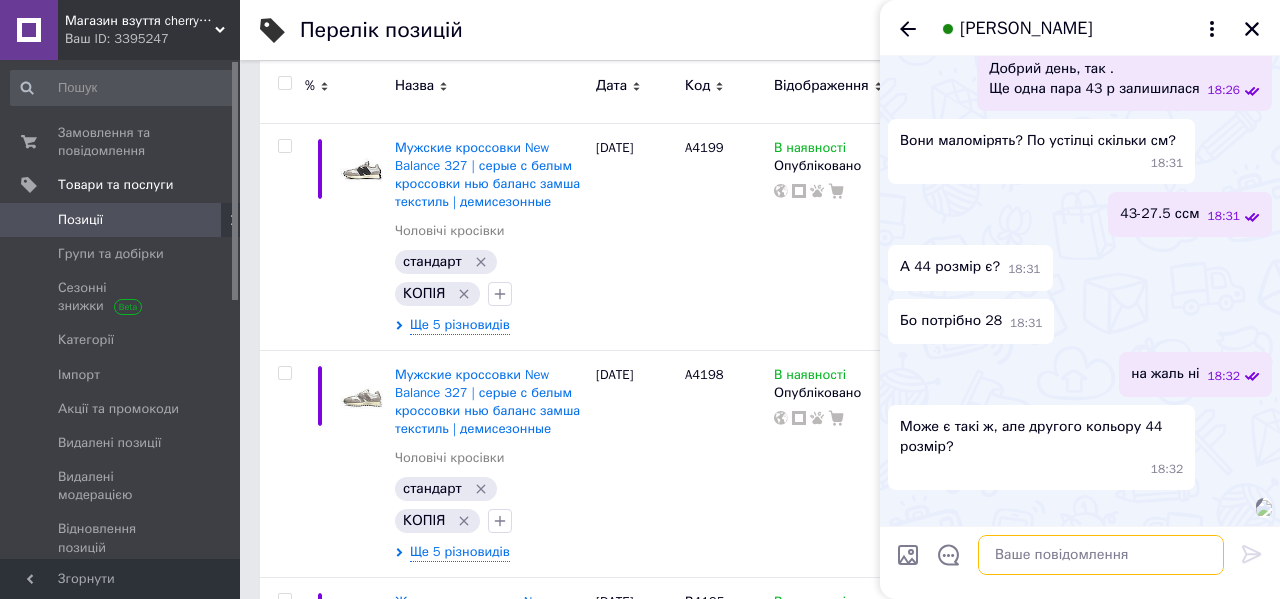 click at bounding box center (1101, 555) 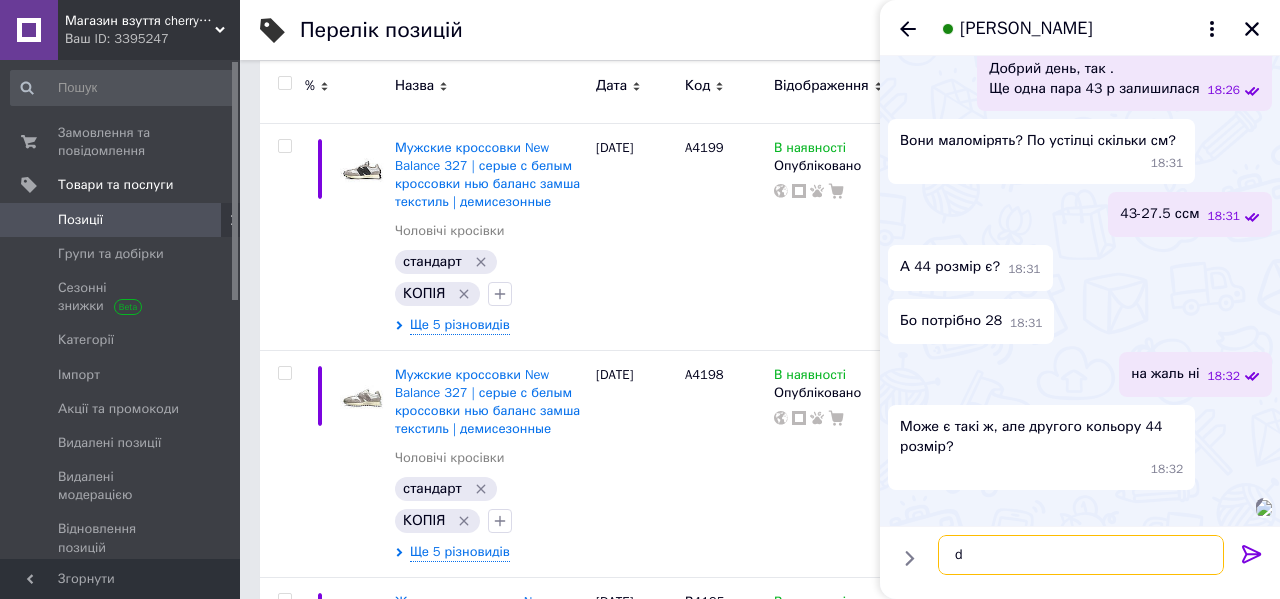 type on "d" 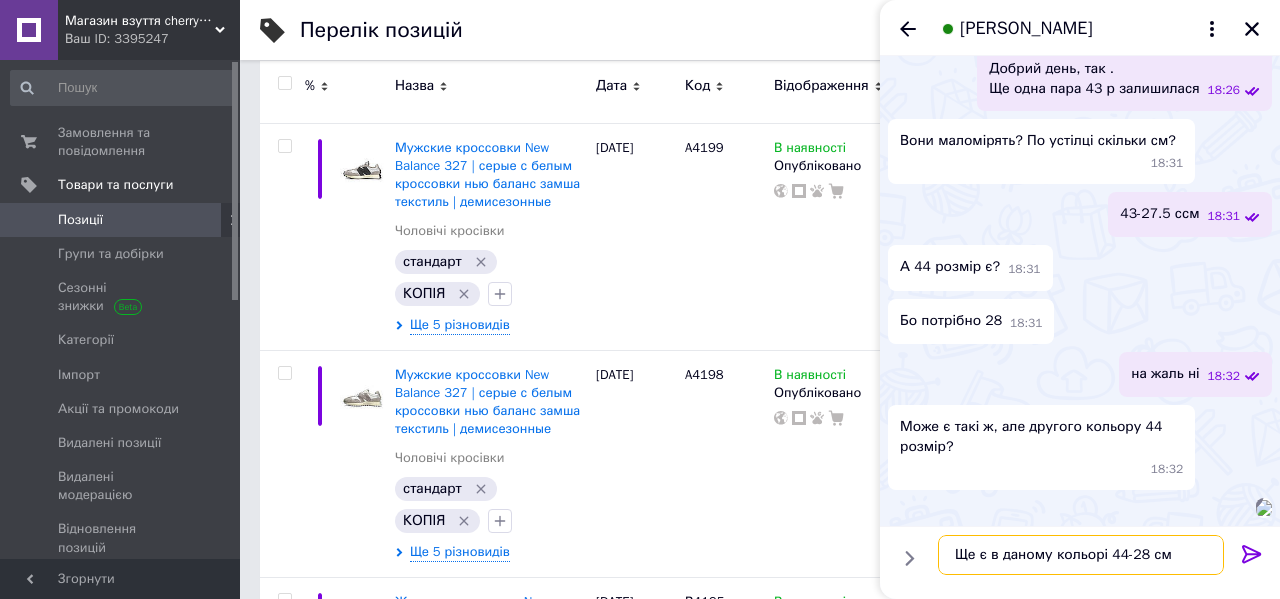 type on "Ще є в даному кольорі 44-28 см" 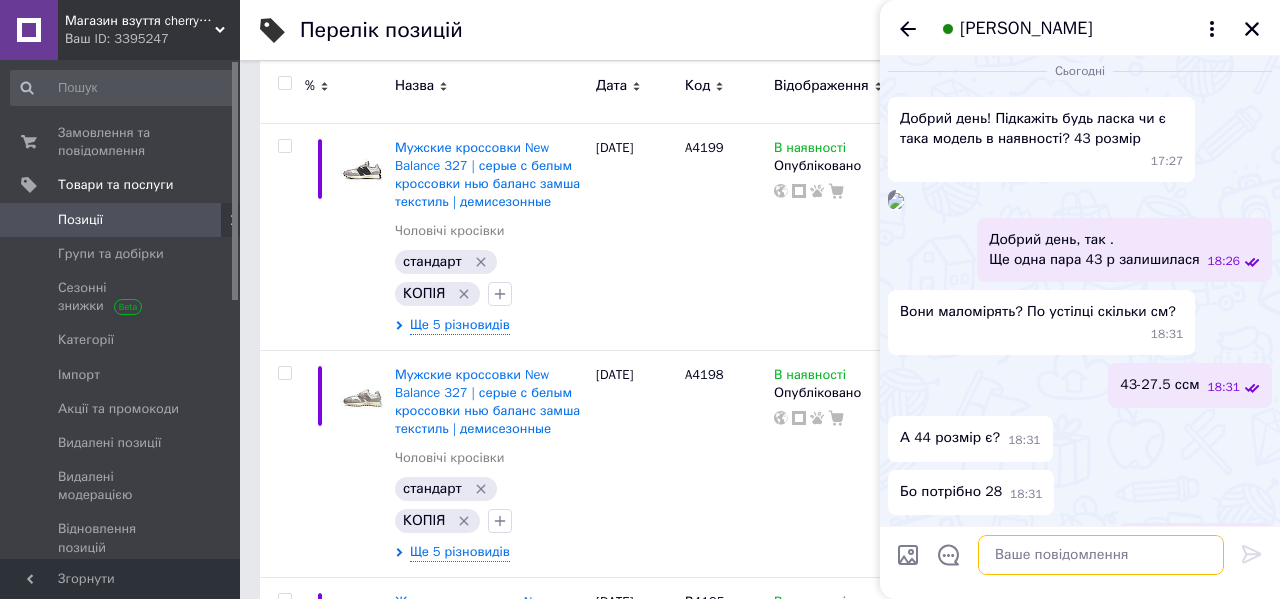 scroll, scrollTop: 8, scrollLeft: 0, axis: vertical 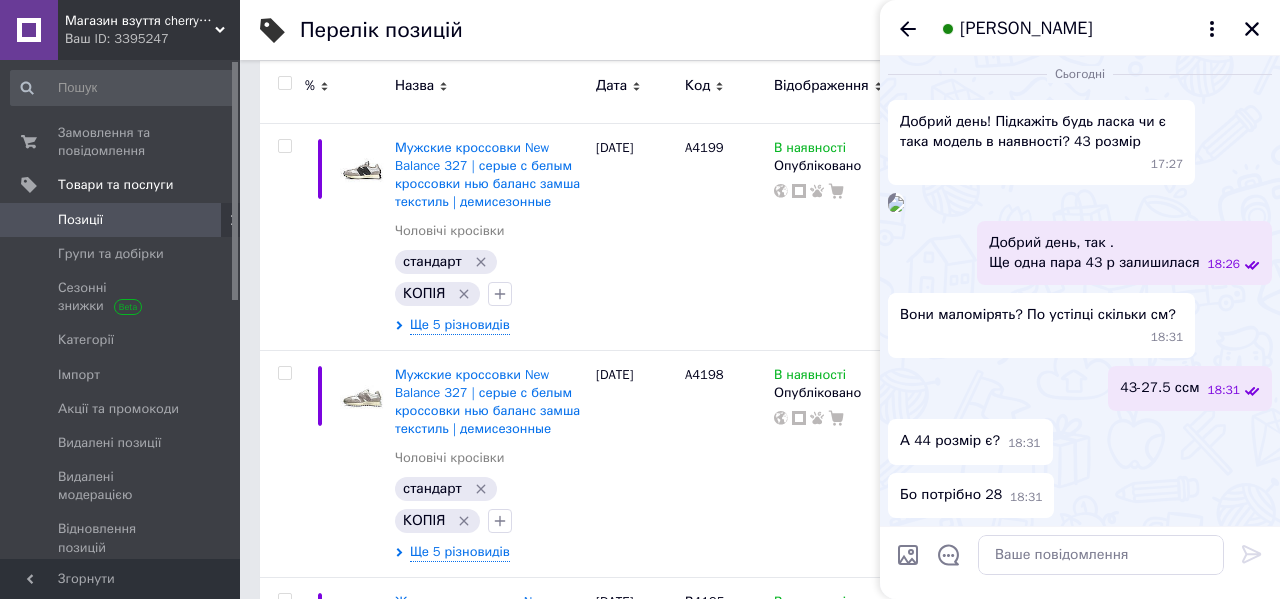 click at bounding box center (896, 204) 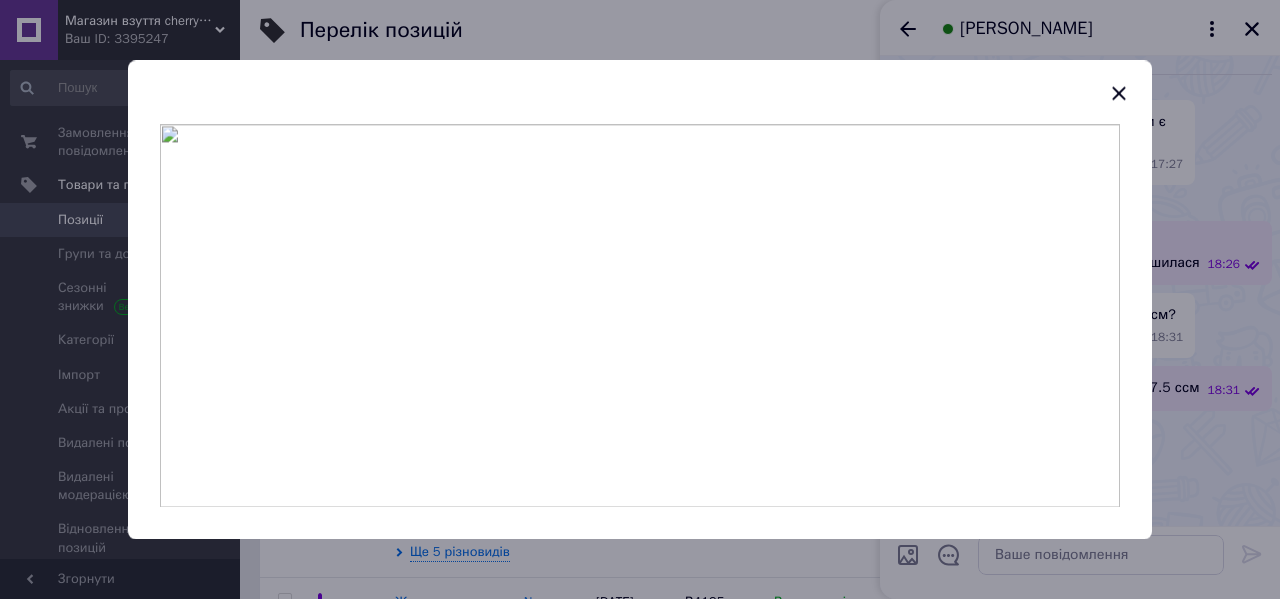click at bounding box center [640, 299] 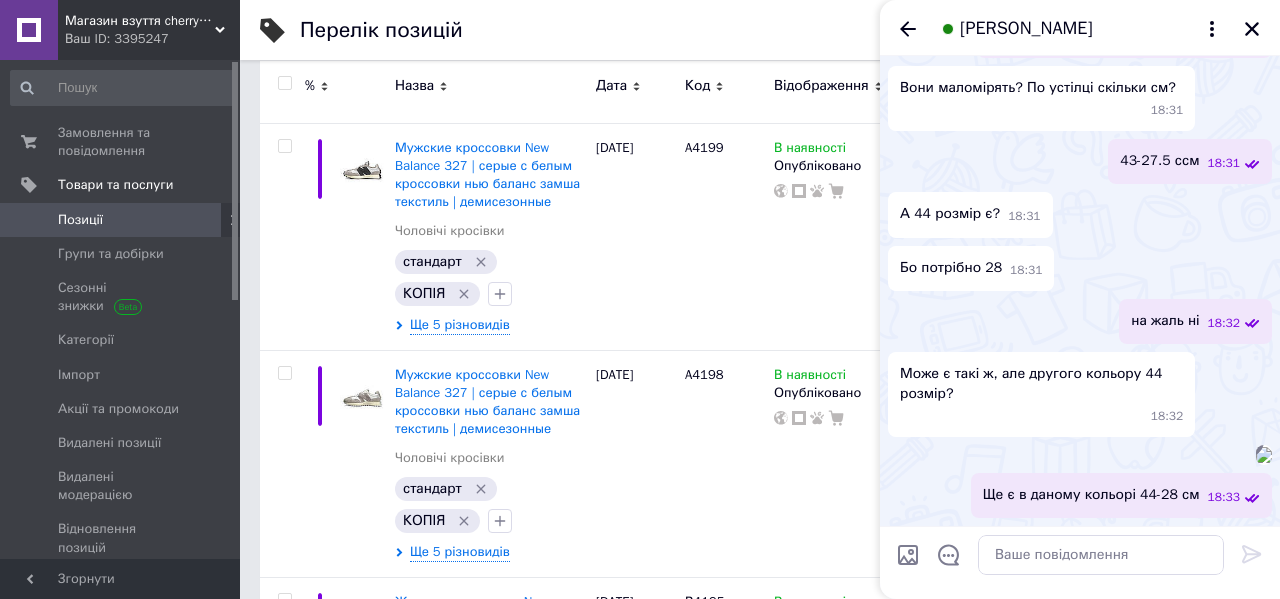 scroll, scrollTop: 795, scrollLeft: 0, axis: vertical 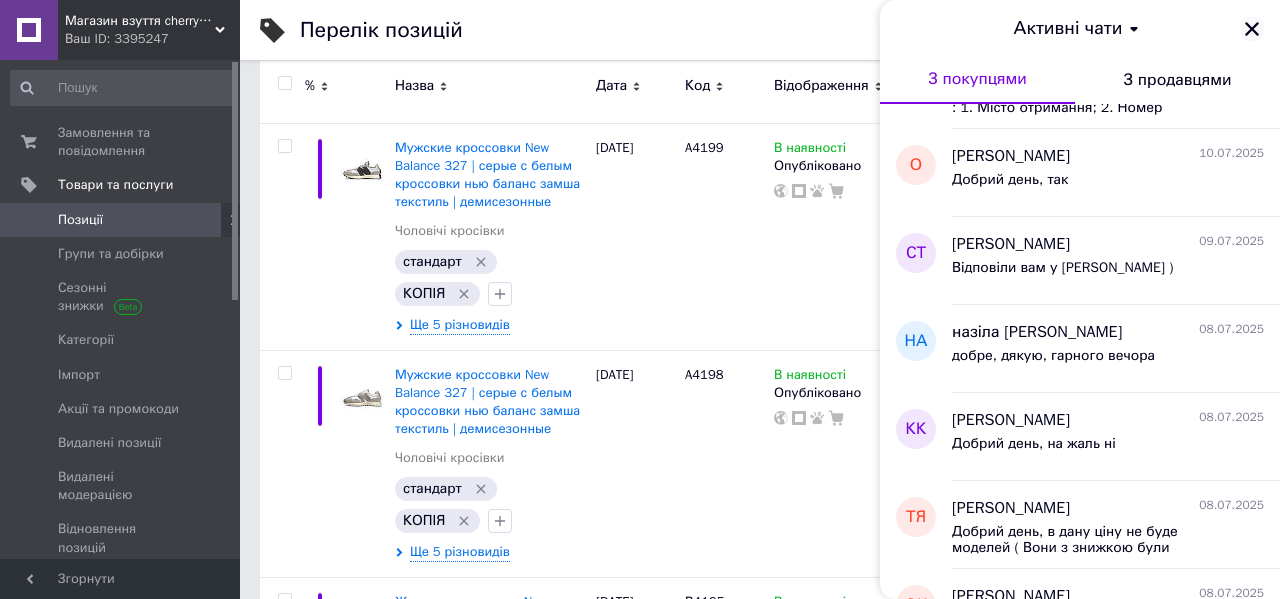 click 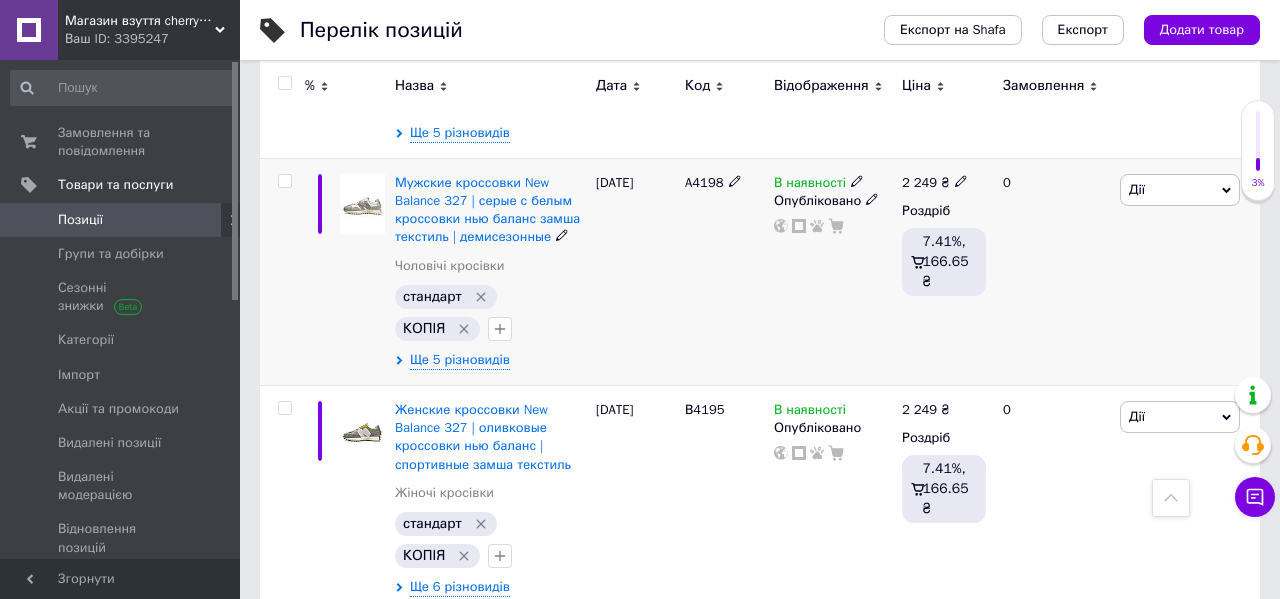 scroll, scrollTop: 696, scrollLeft: 0, axis: vertical 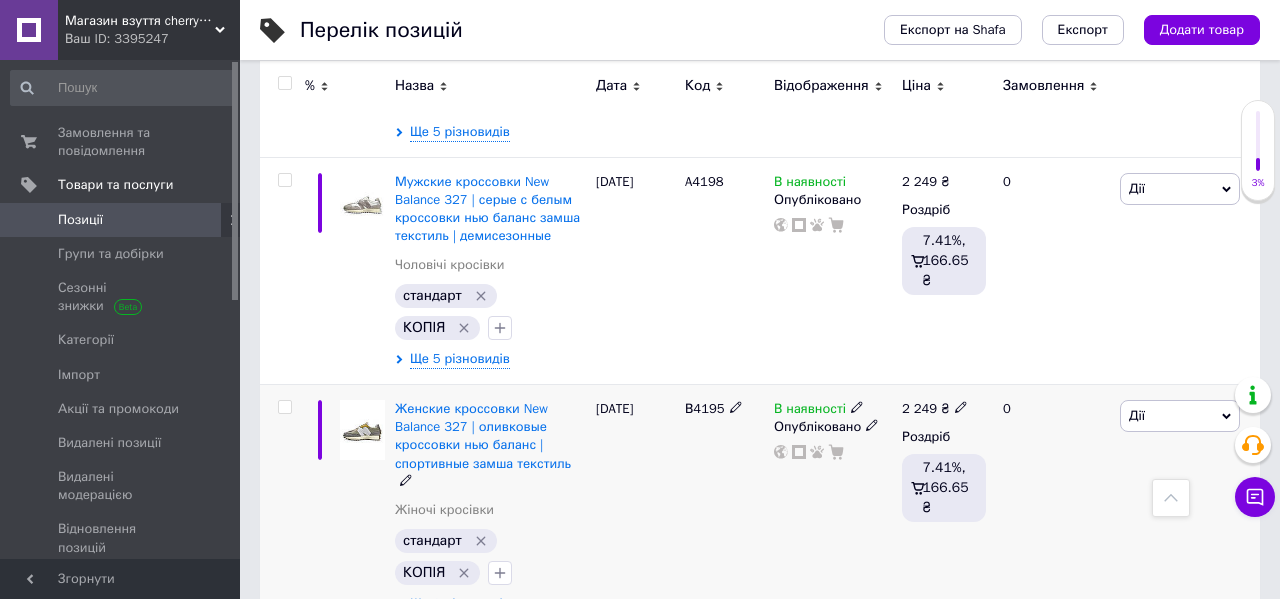 click on "В4195" at bounding box center (705, 408) 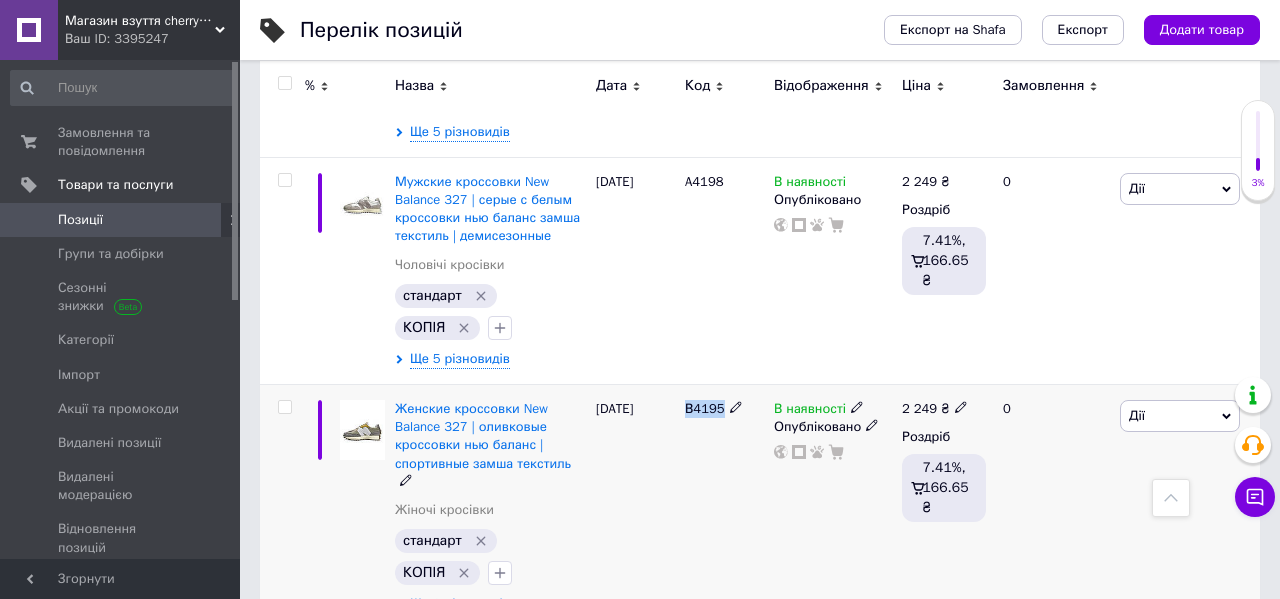 click on "В4195" at bounding box center [705, 408] 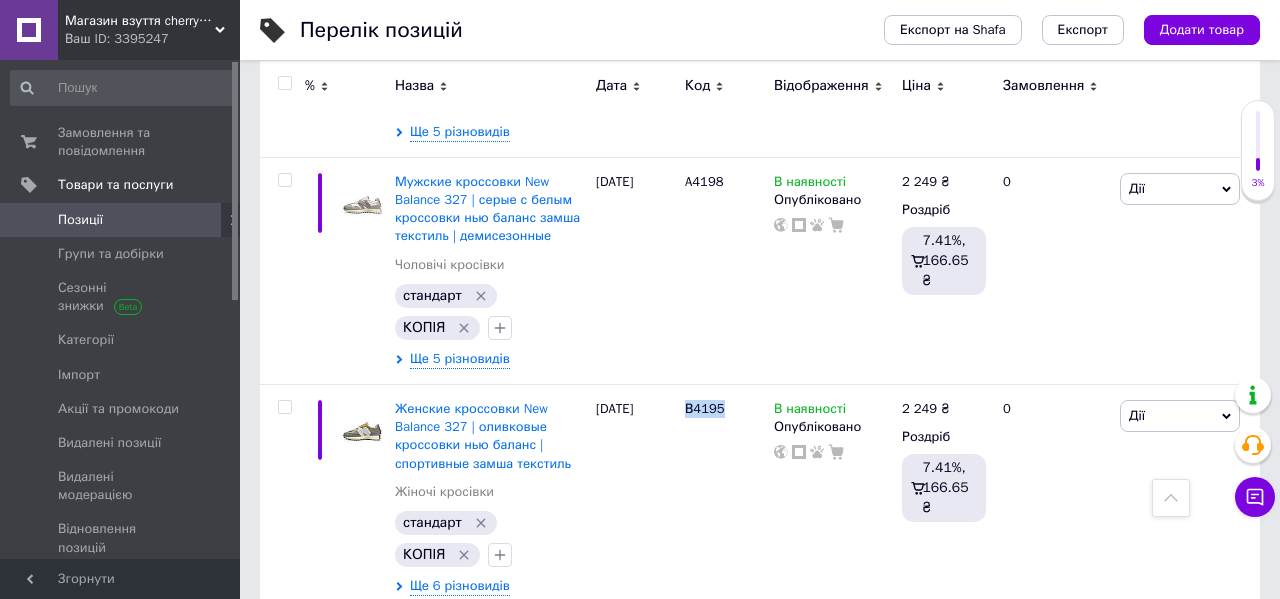 click on "Додати товар" at bounding box center [1202, 30] 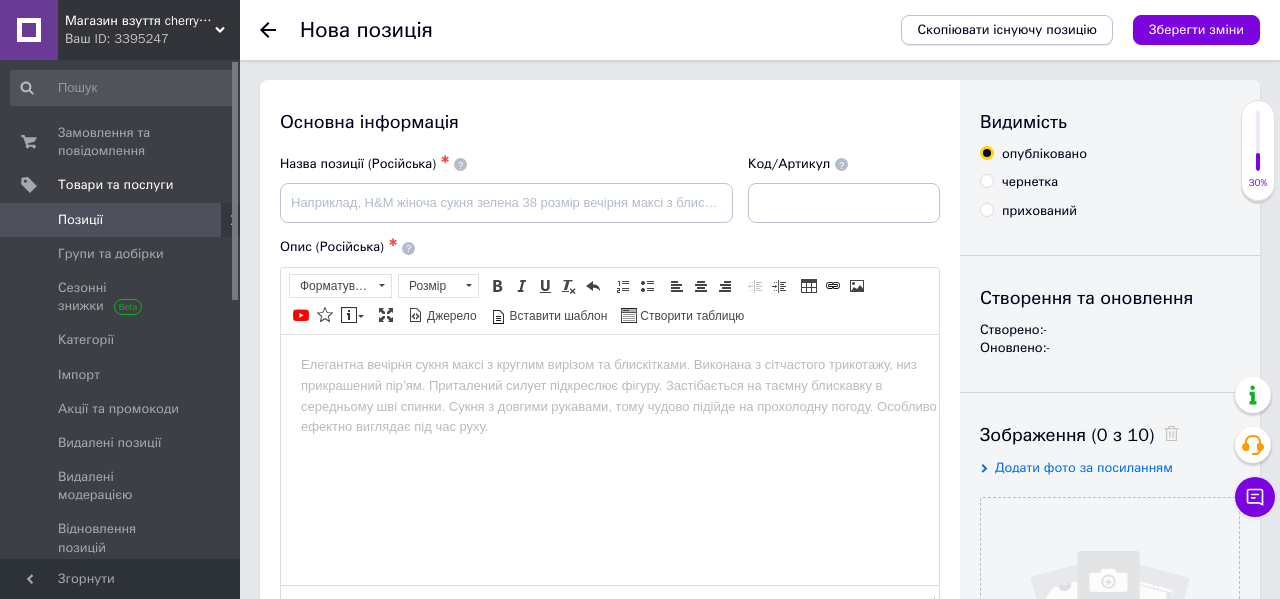 scroll, scrollTop: 0, scrollLeft: 0, axis: both 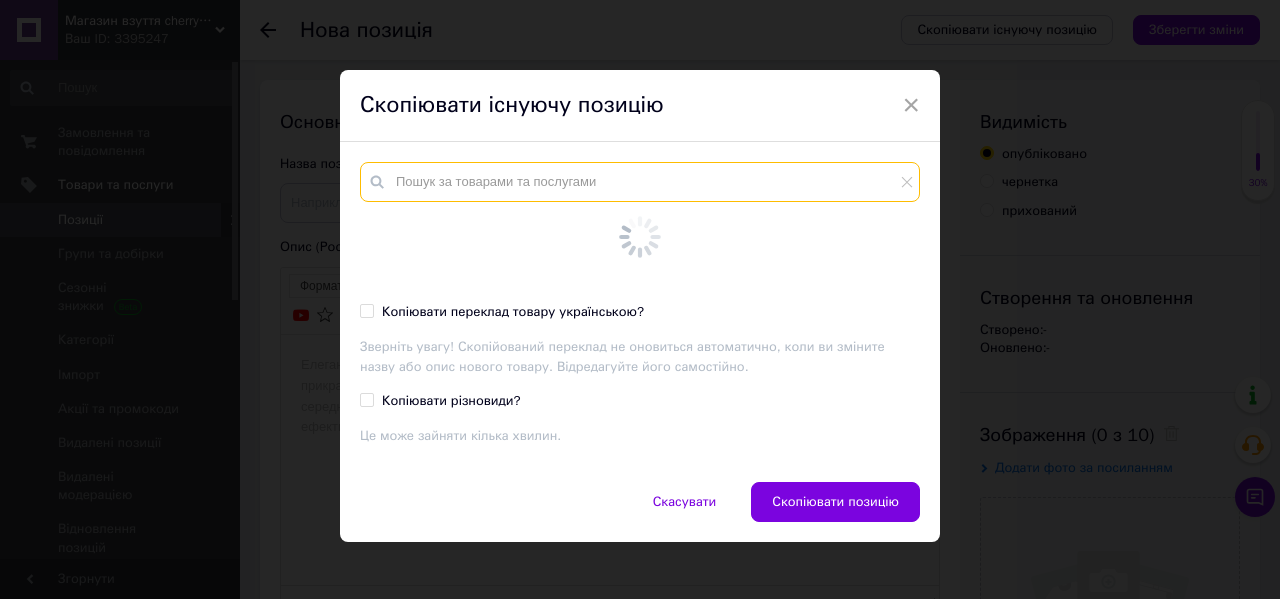 click at bounding box center [640, 182] 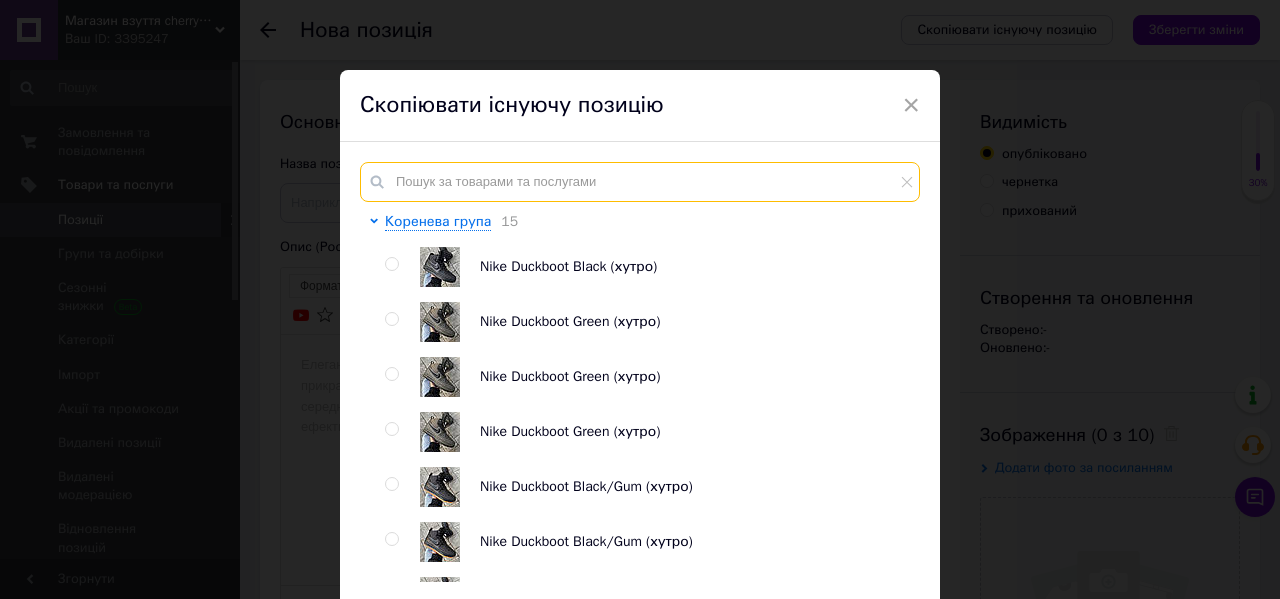 paste on "В4195" 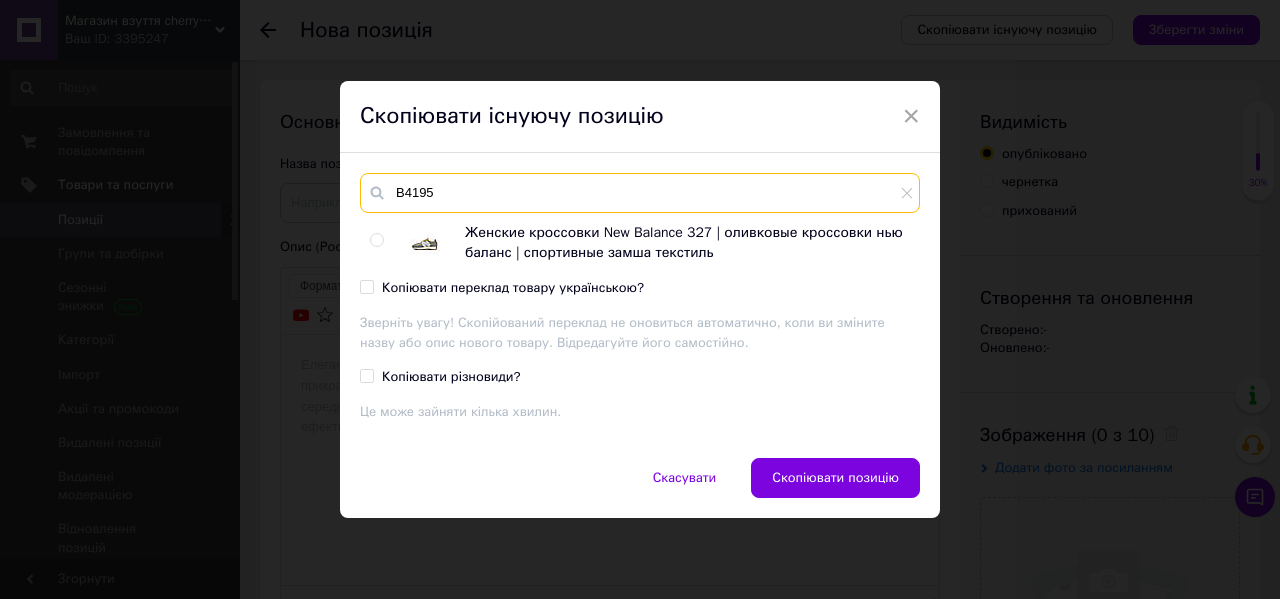 type on "В4195" 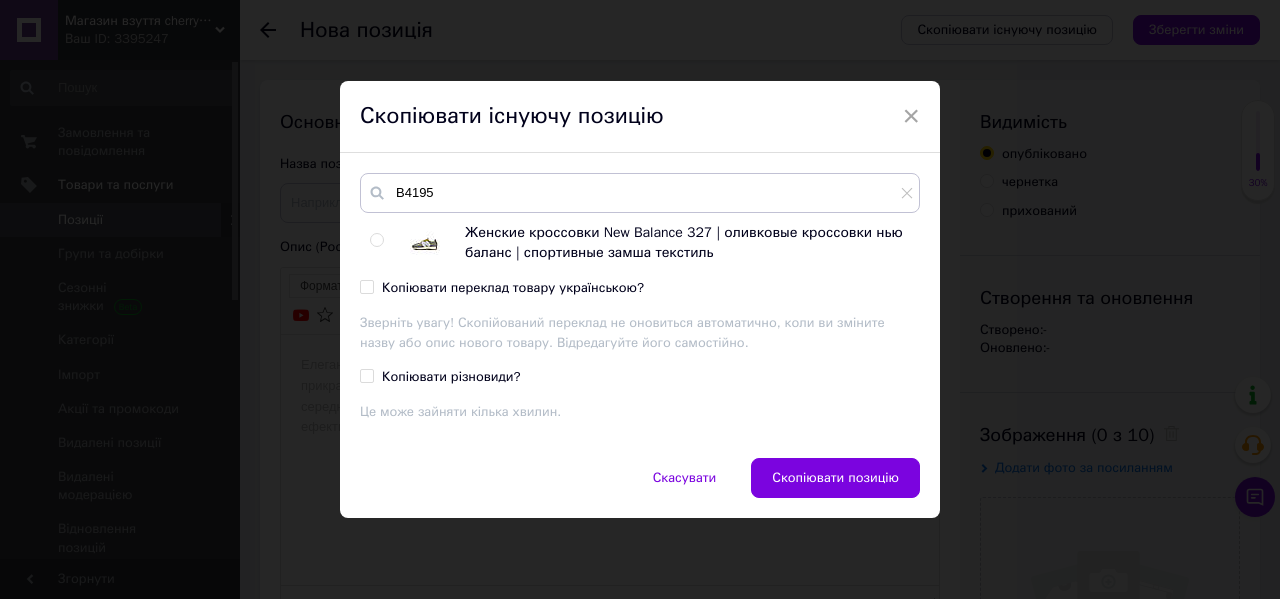 click at bounding box center (377, 240) 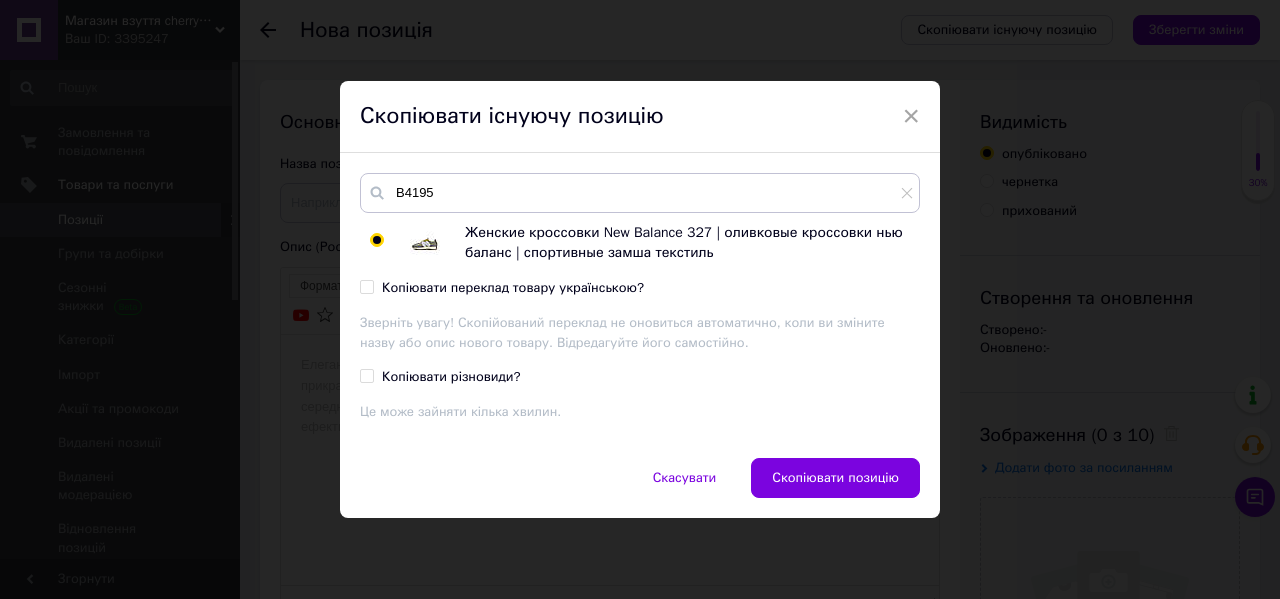 radio on "true" 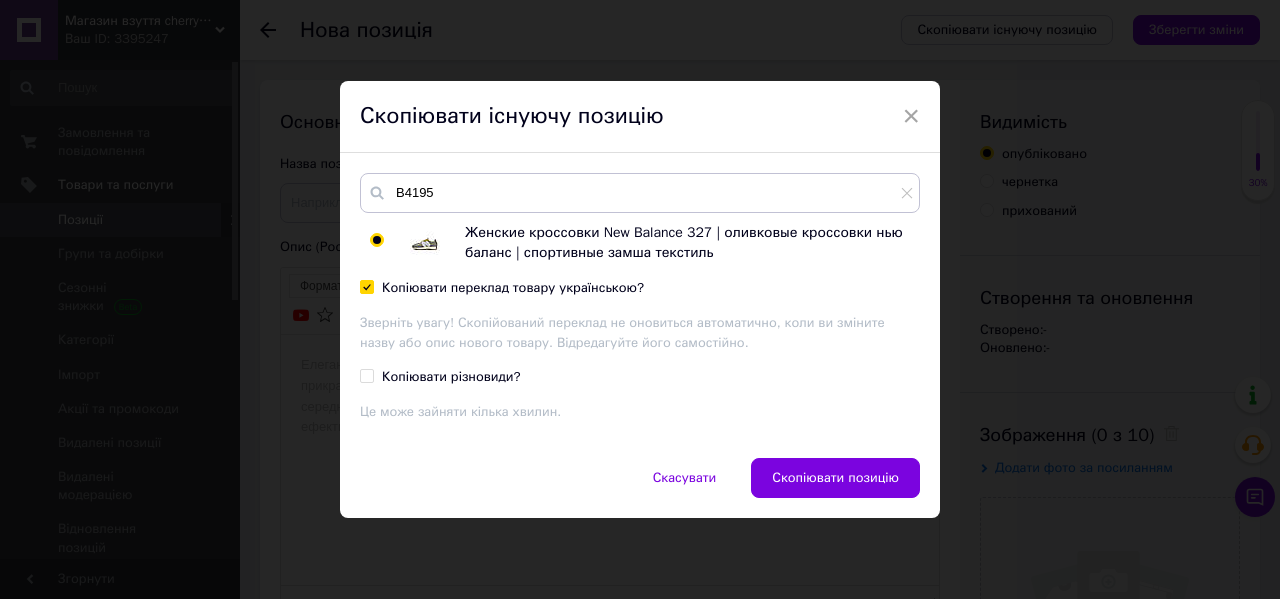 checkbox on "true" 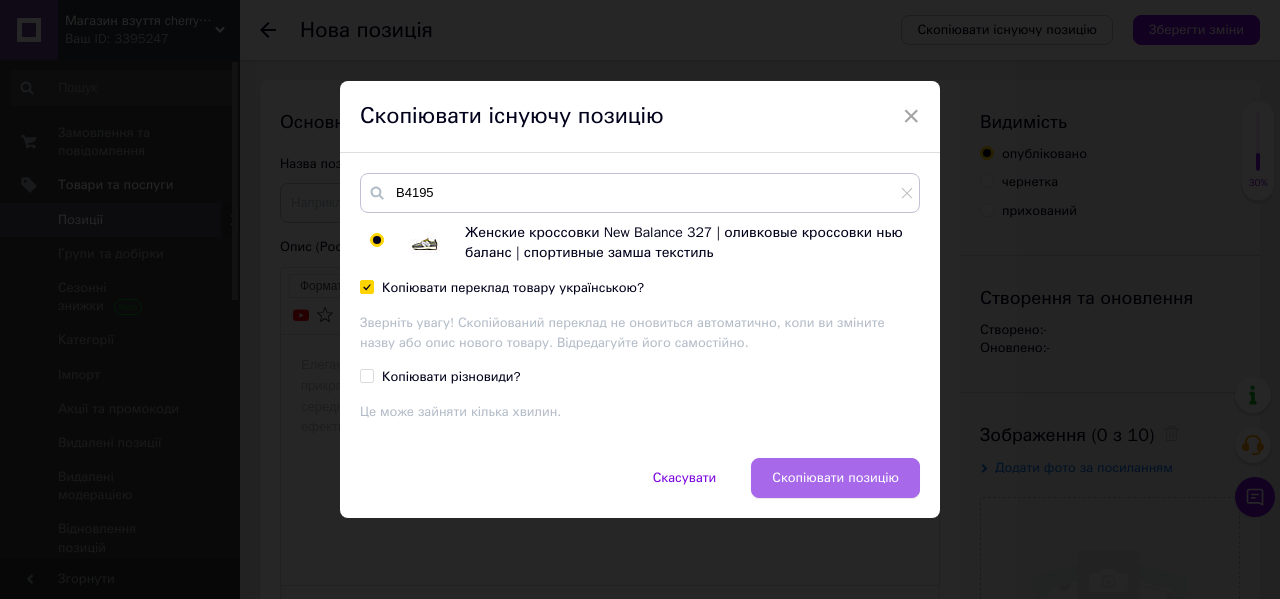 click on "Скопіювати позицію" at bounding box center [835, 478] 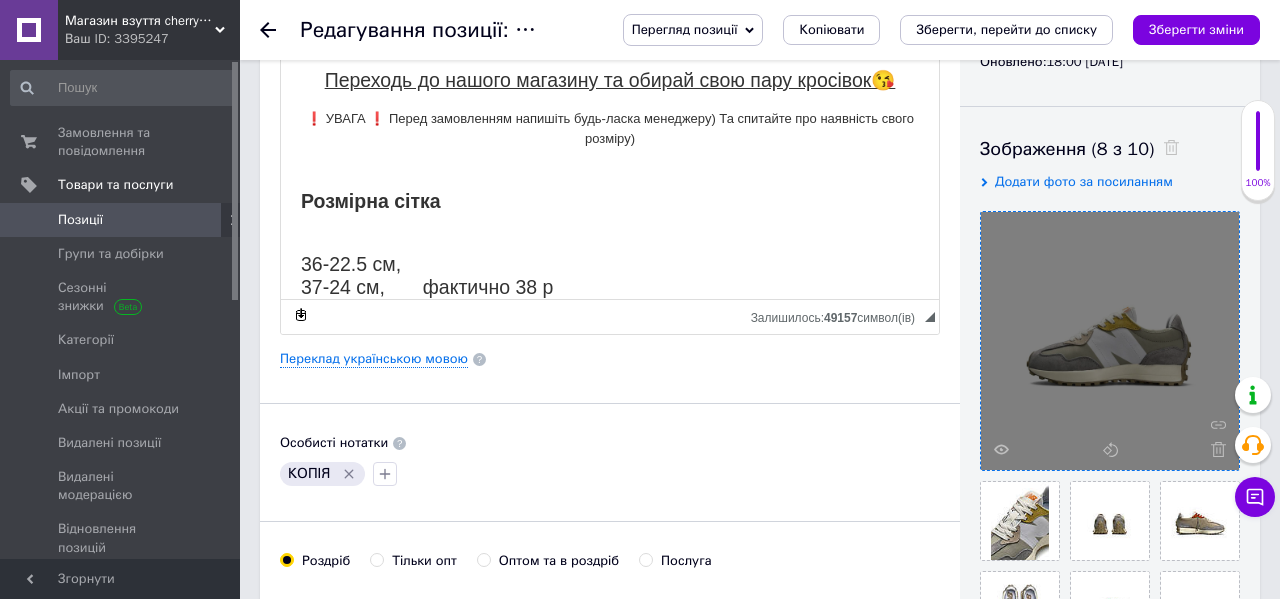 scroll, scrollTop: 277, scrollLeft: 0, axis: vertical 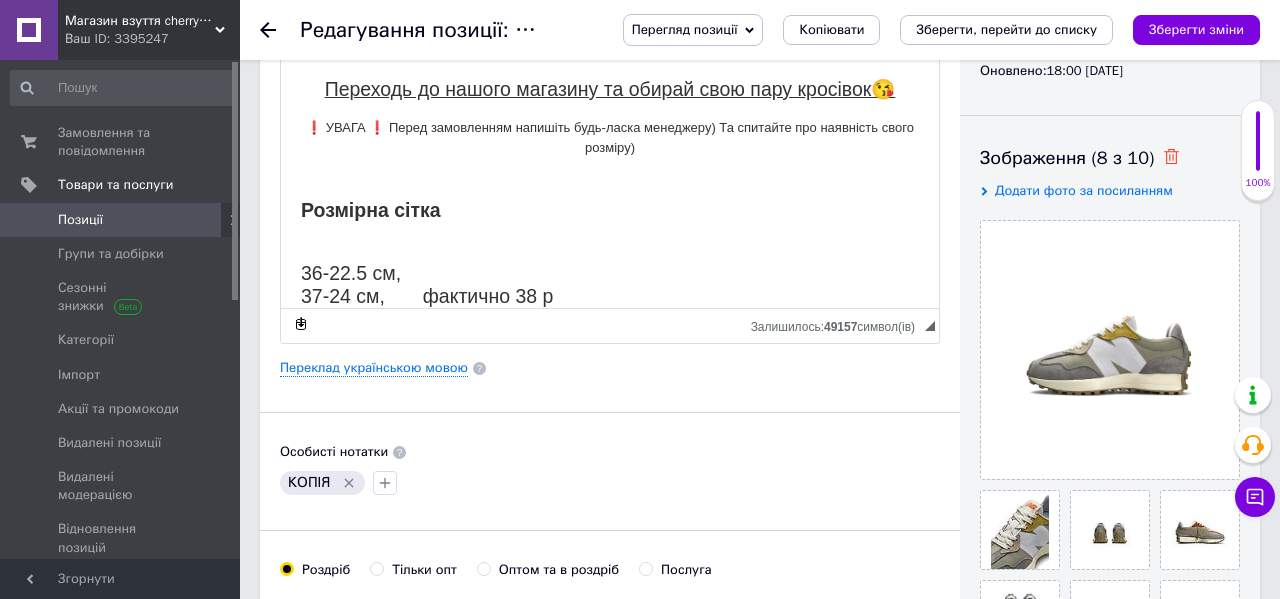 click 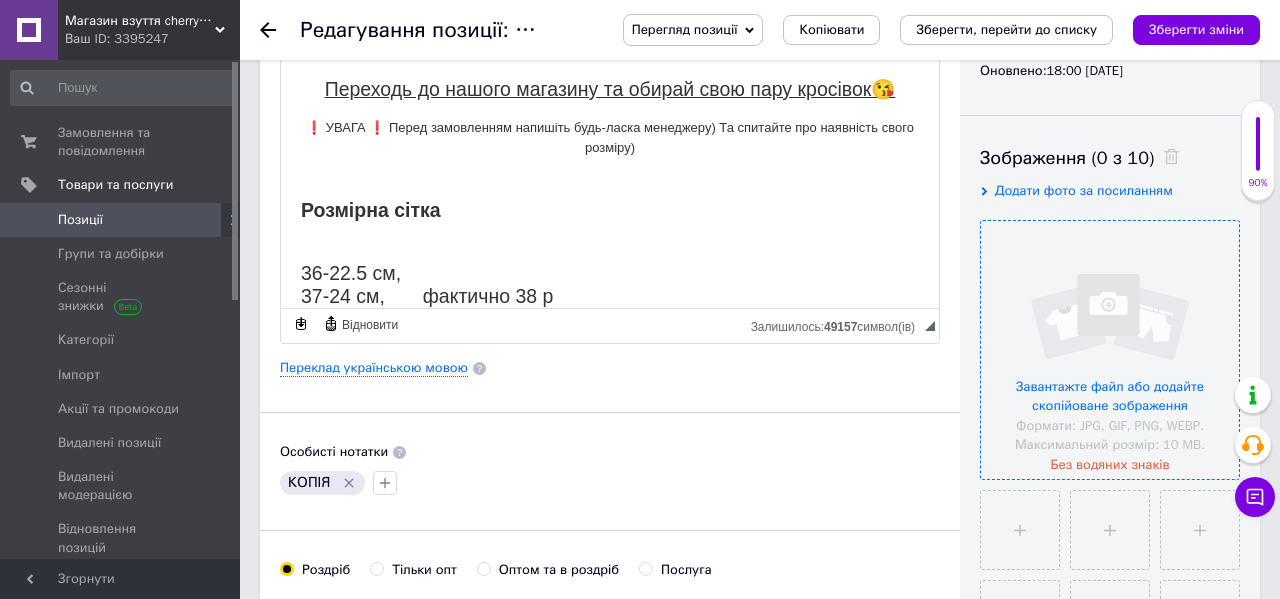 click at bounding box center (1110, 350) 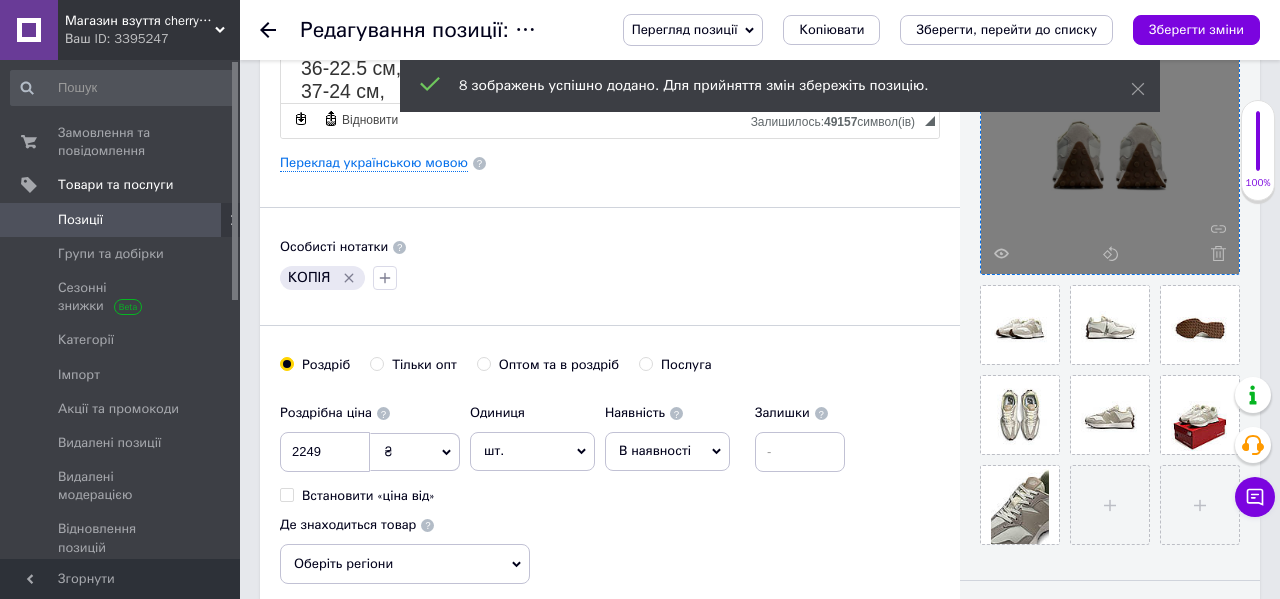 scroll, scrollTop: 506, scrollLeft: 0, axis: vertical 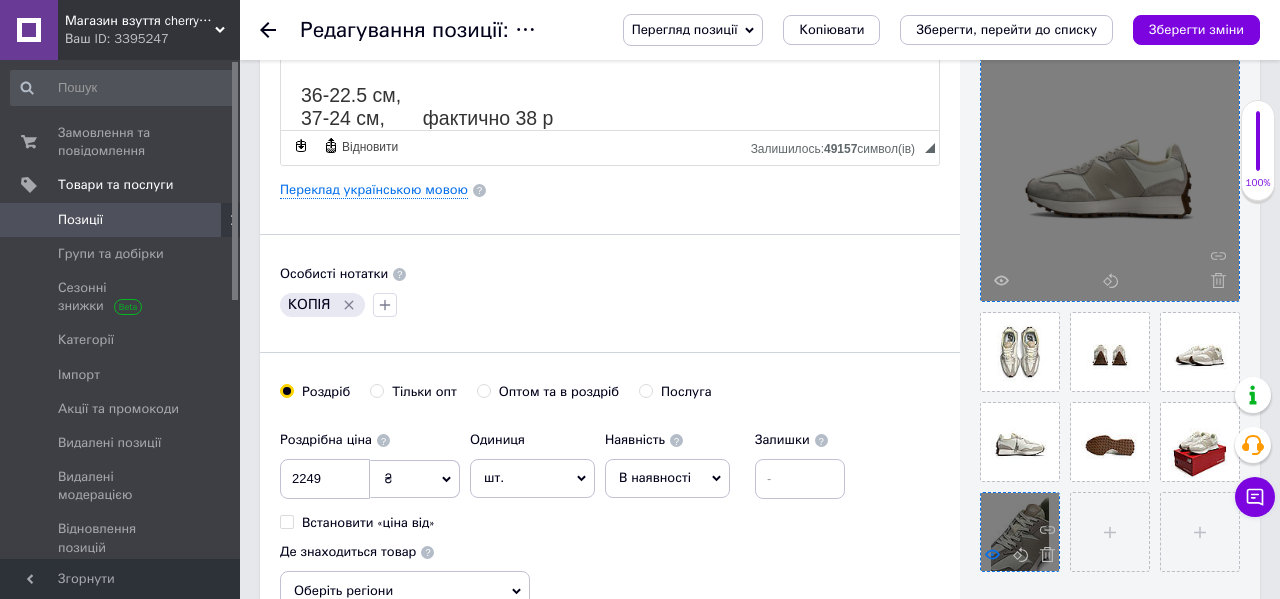 click 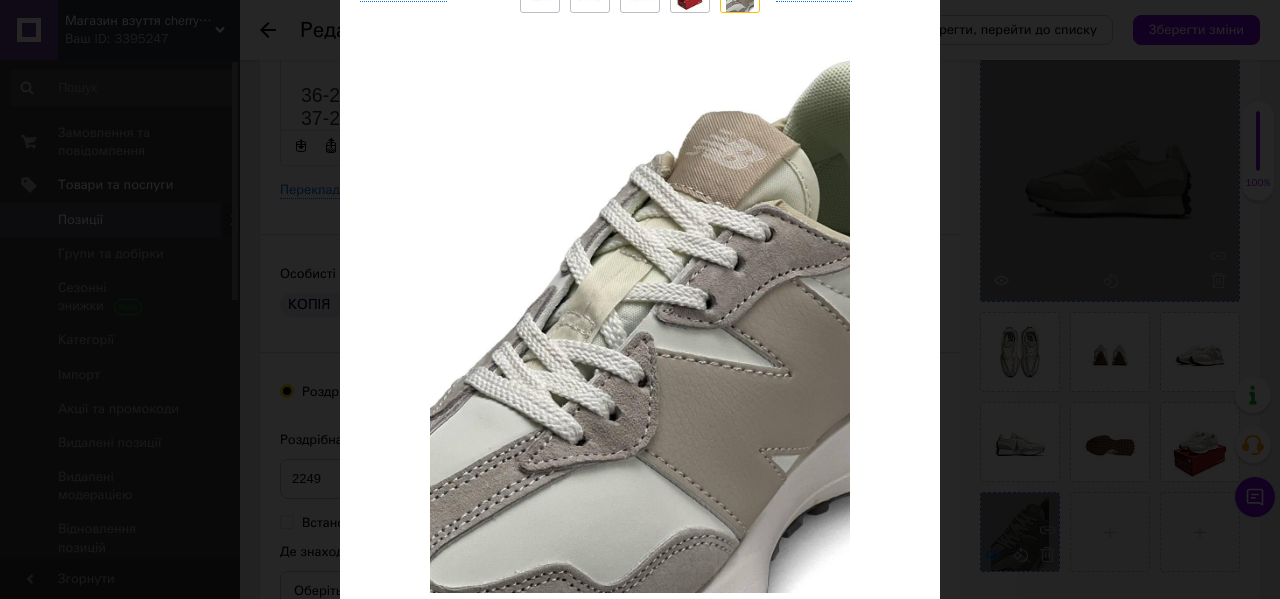 scroll, scrollTop: 266, scrollLeft: 0, axis: vertical 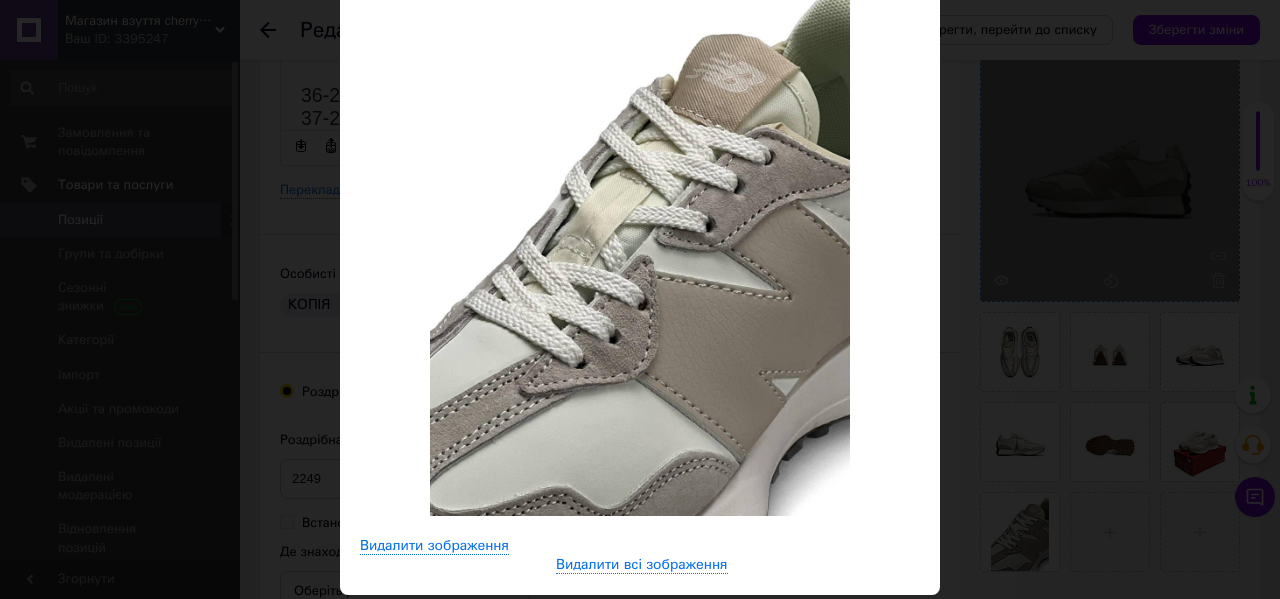 click on "× Перегляд зображення ← Попереднє Наступне → Видалити зображення Видалити всі зображення" at bounding box center (640, 299) 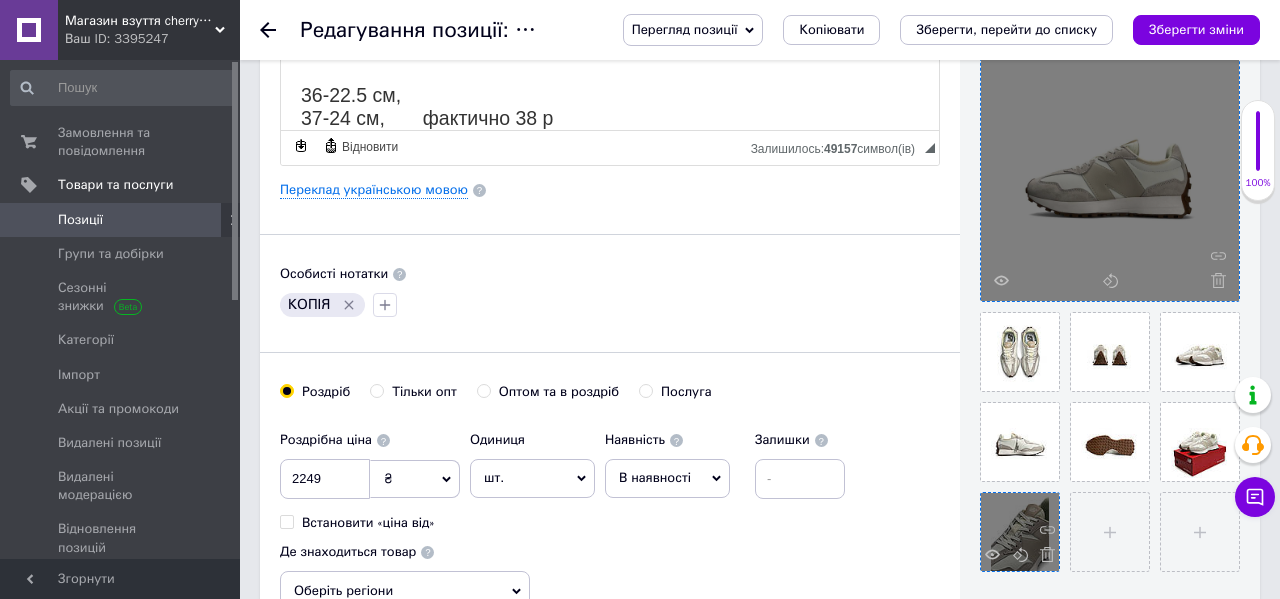 click at bounding box center (1020, 532) 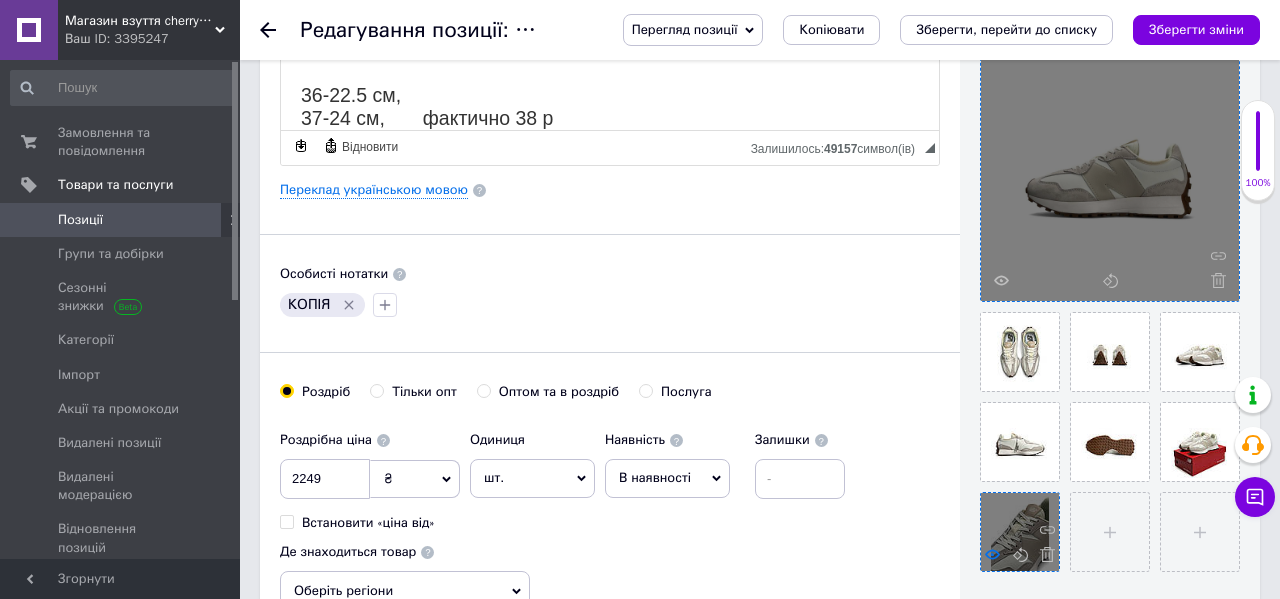 click 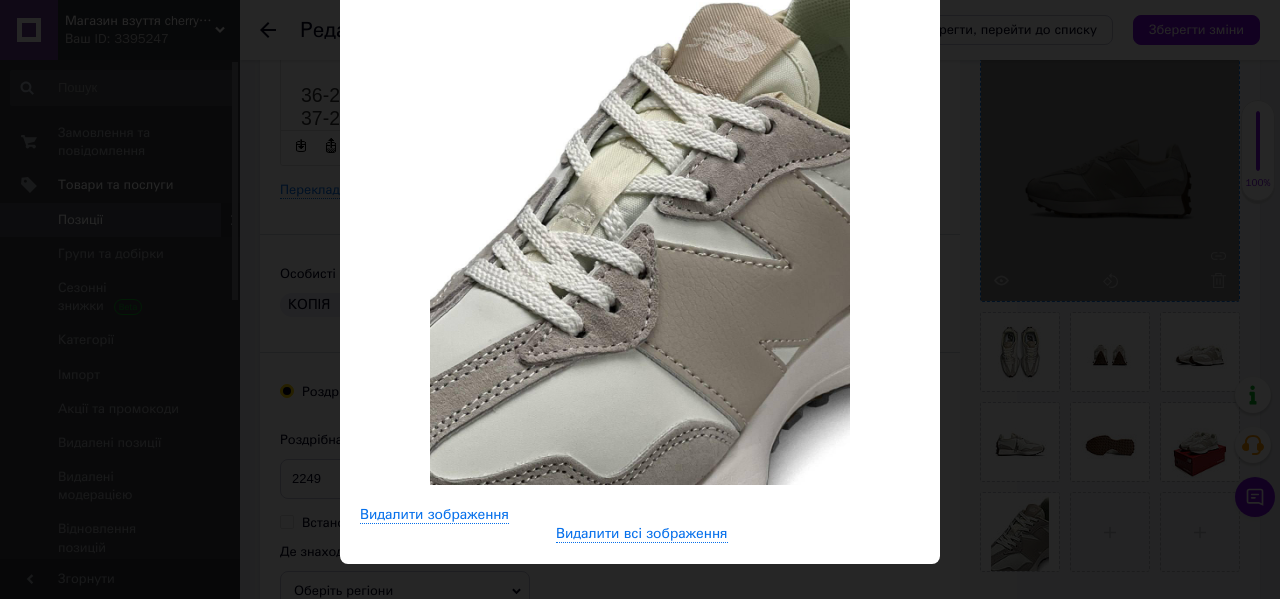 scroll, scrollTop: 298, scrollLeft: 0, axis: vertical 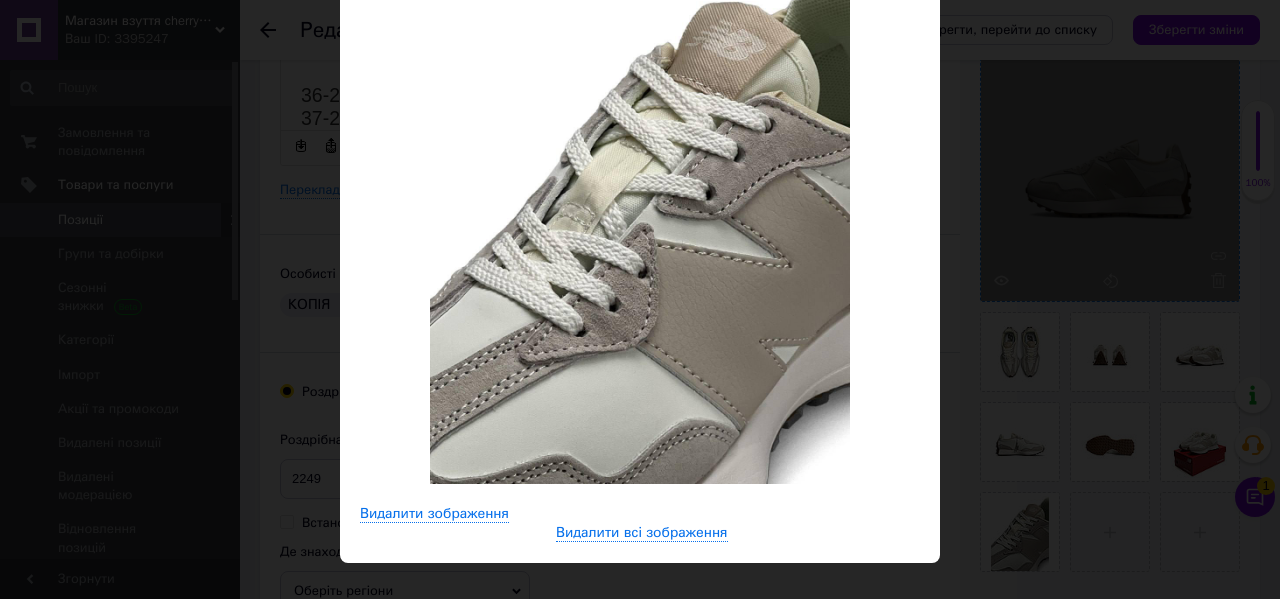 click on "× Перегляд зображення ← Попереднє Наступне → Видалити зображення Видалити всі зображення" at bounding box center (640, 299) 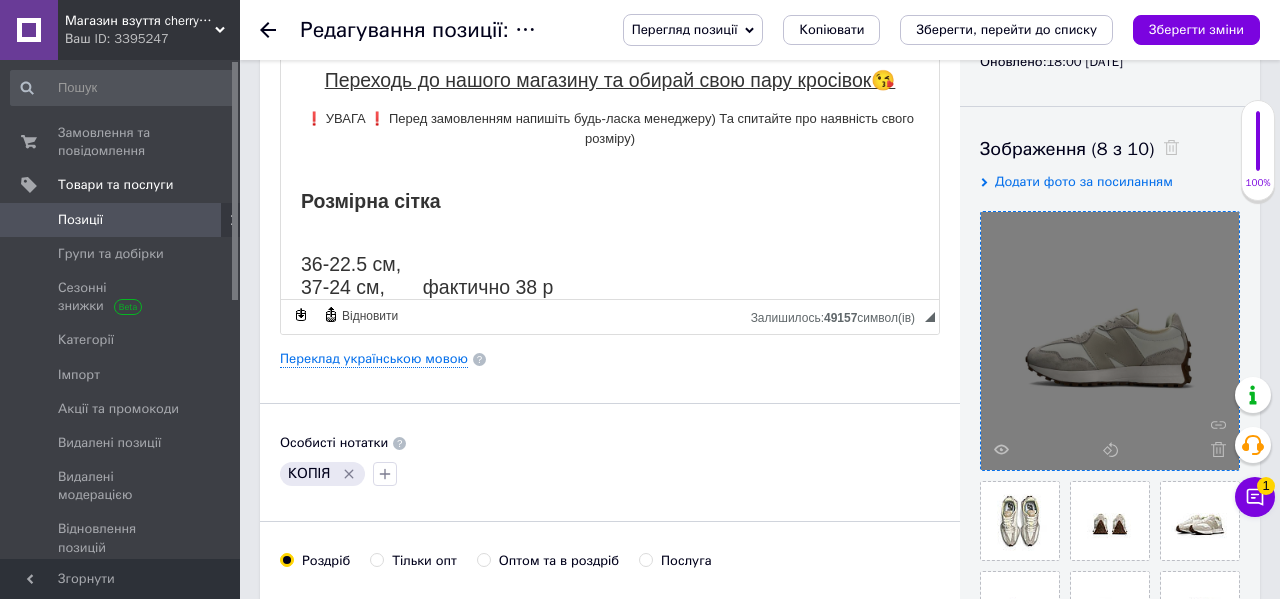 scroll, scrollTop: 266, scrollLeft: 0, axis: vertical 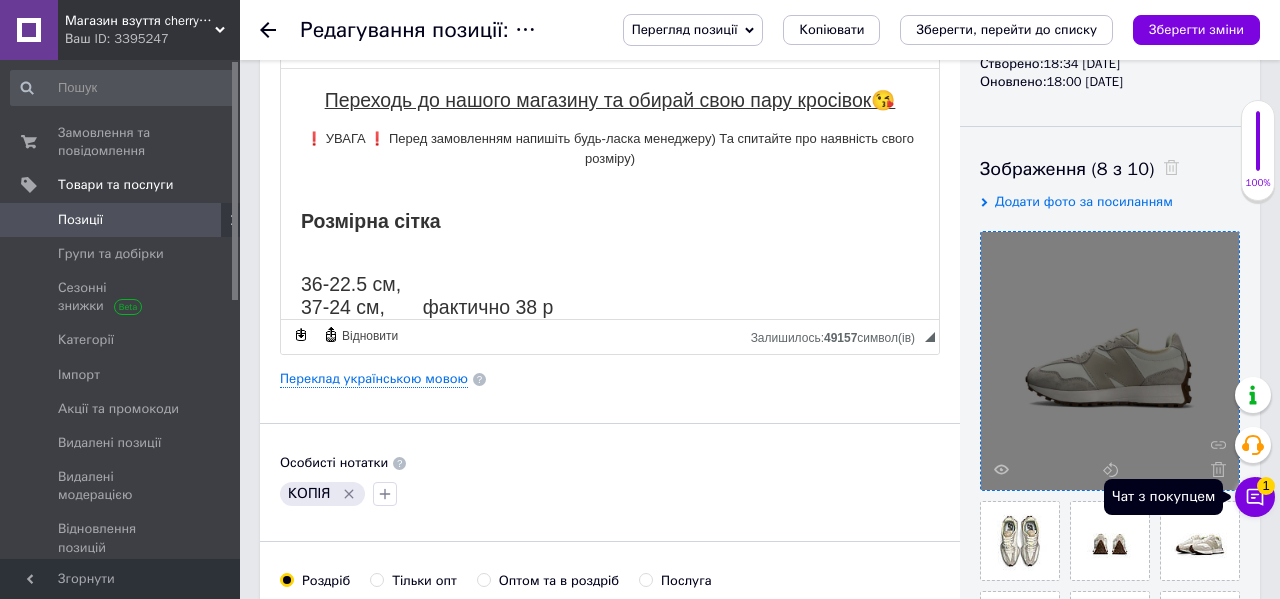 click 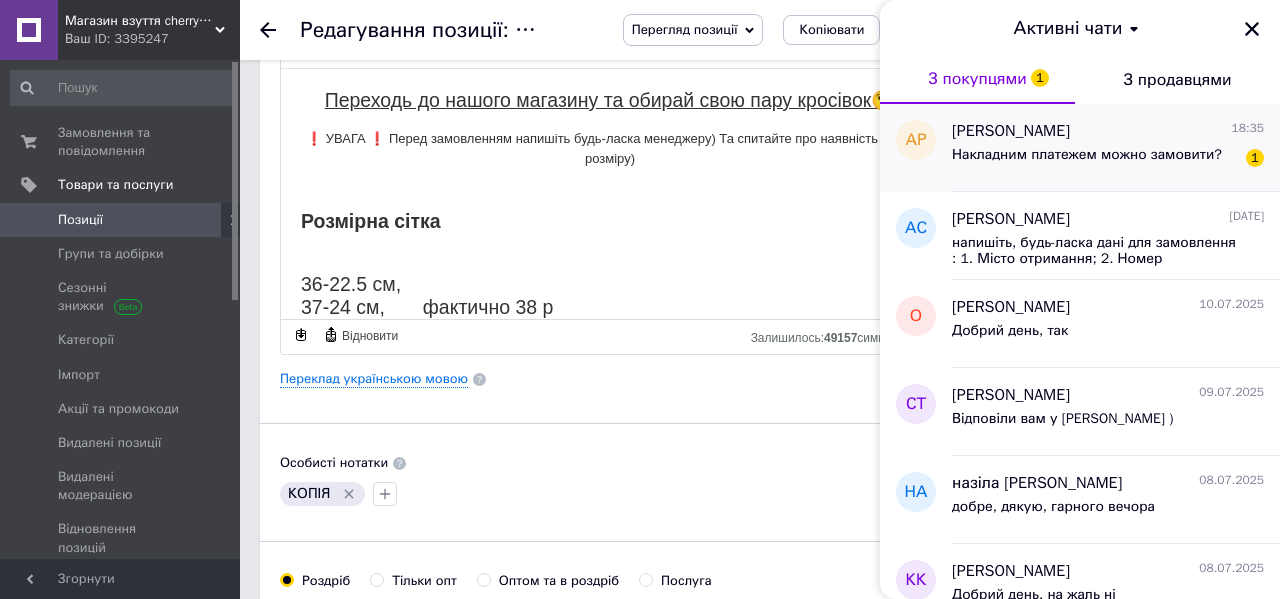 click on "Накладним платежем можно замовити?" at bounding box center (1087, 161) 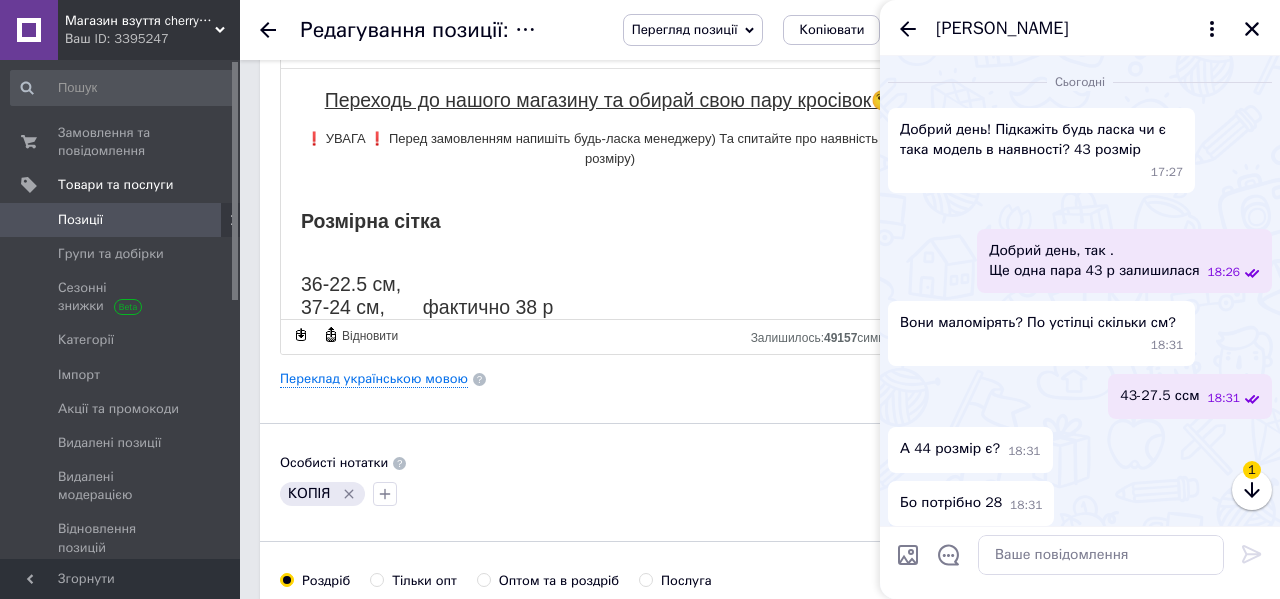 scroll, scrollTop: 780, scrollLeft: 0, axis: vertical 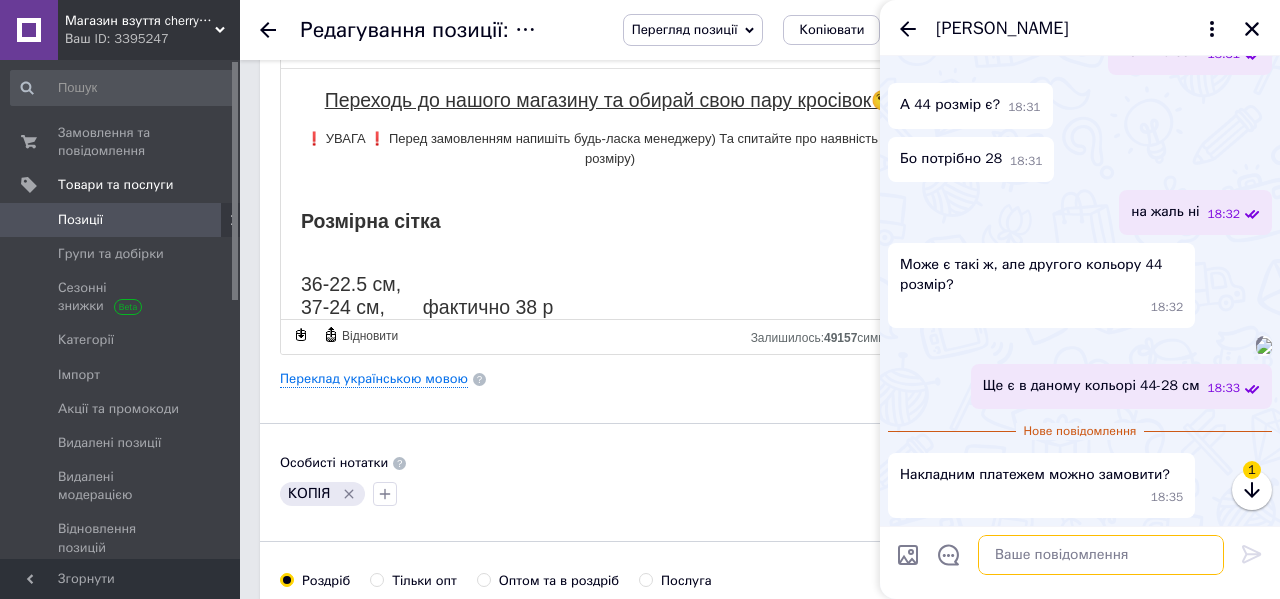 click at bounding box center (1101, 555) 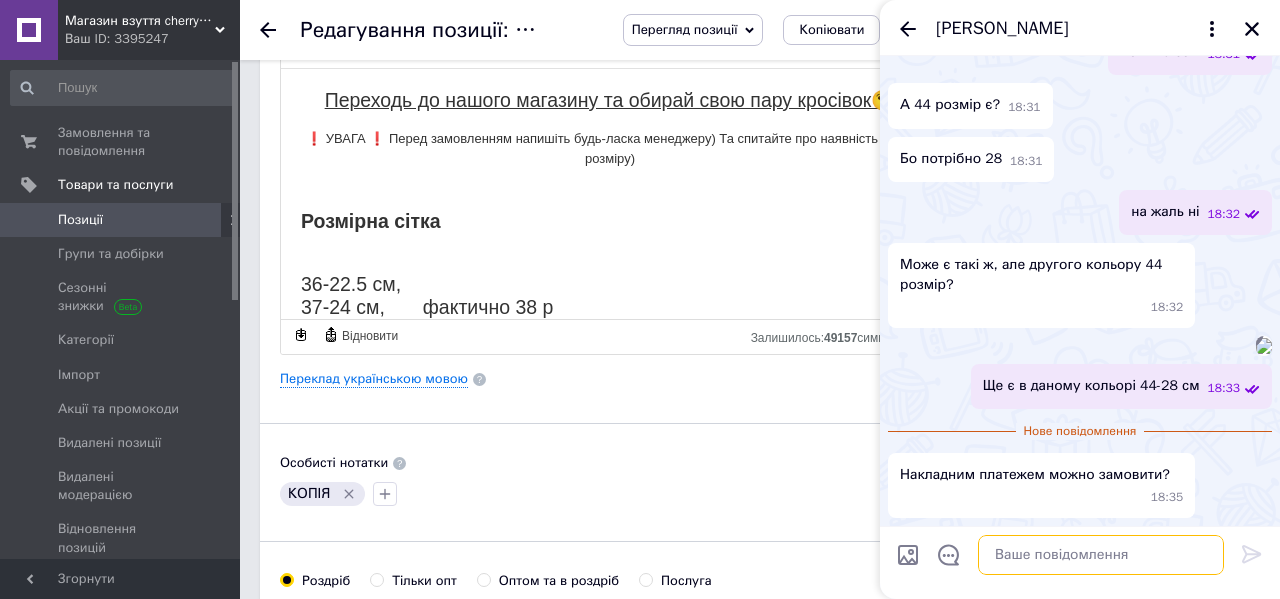 click at bounding box center [1101, 555] 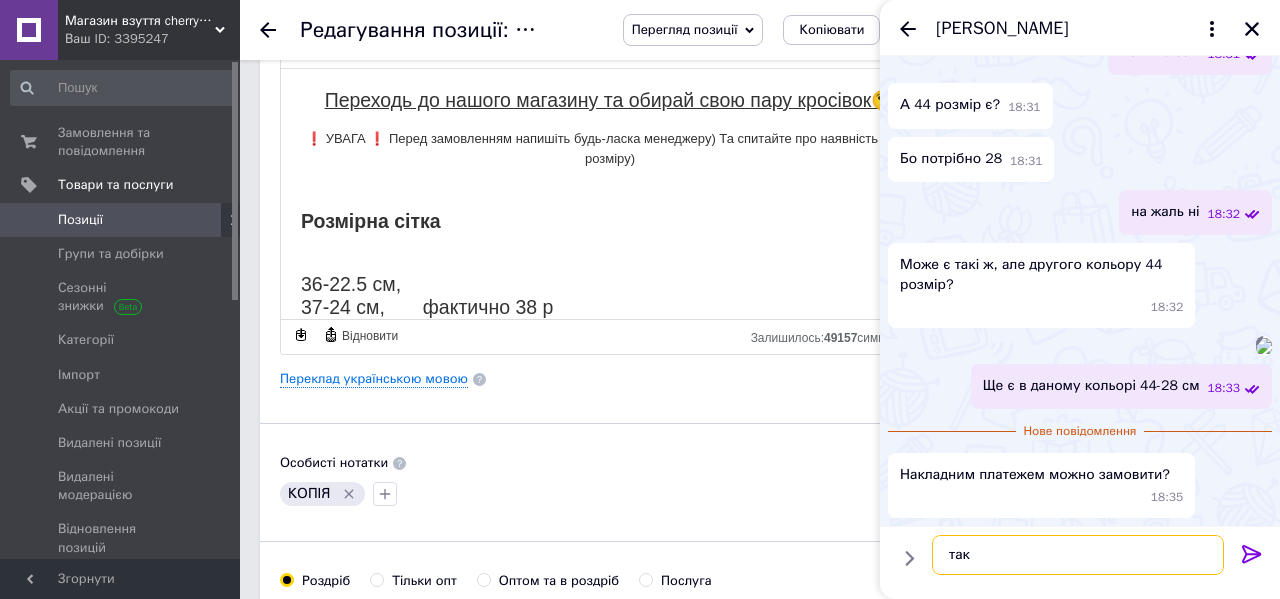 type on "так" 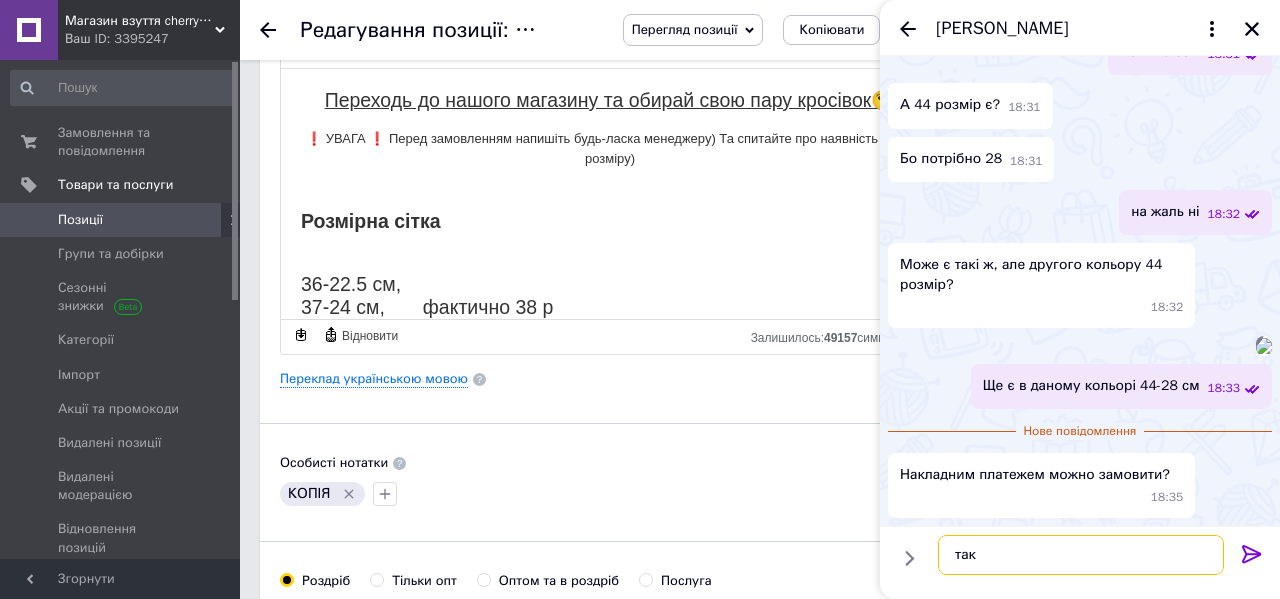 type 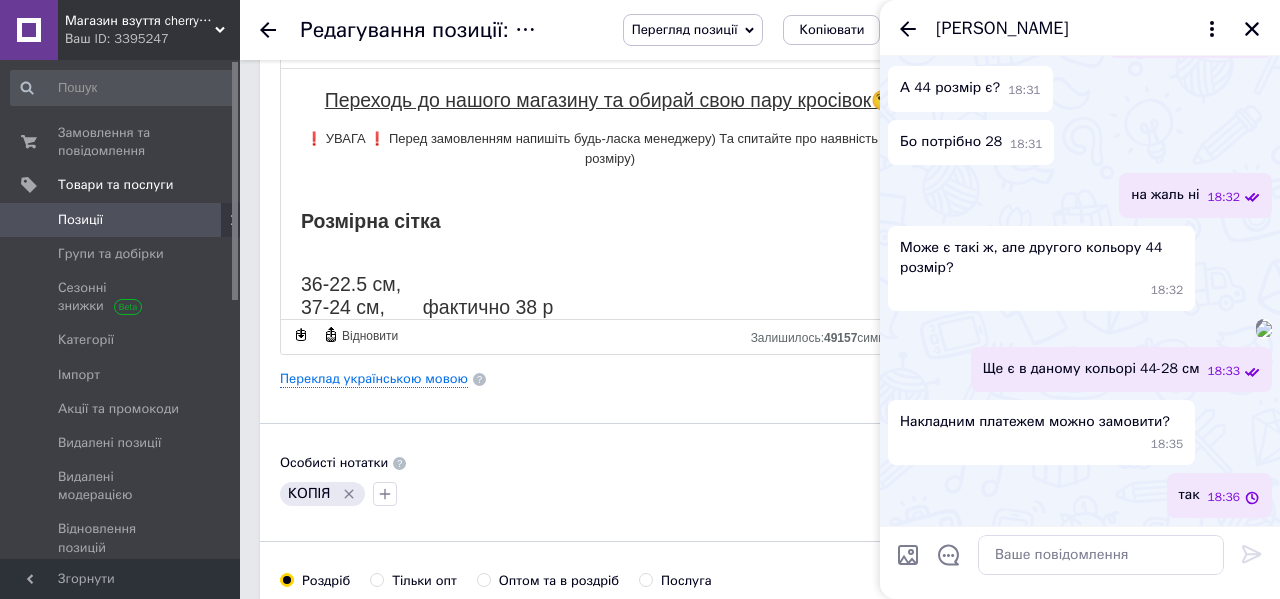 click 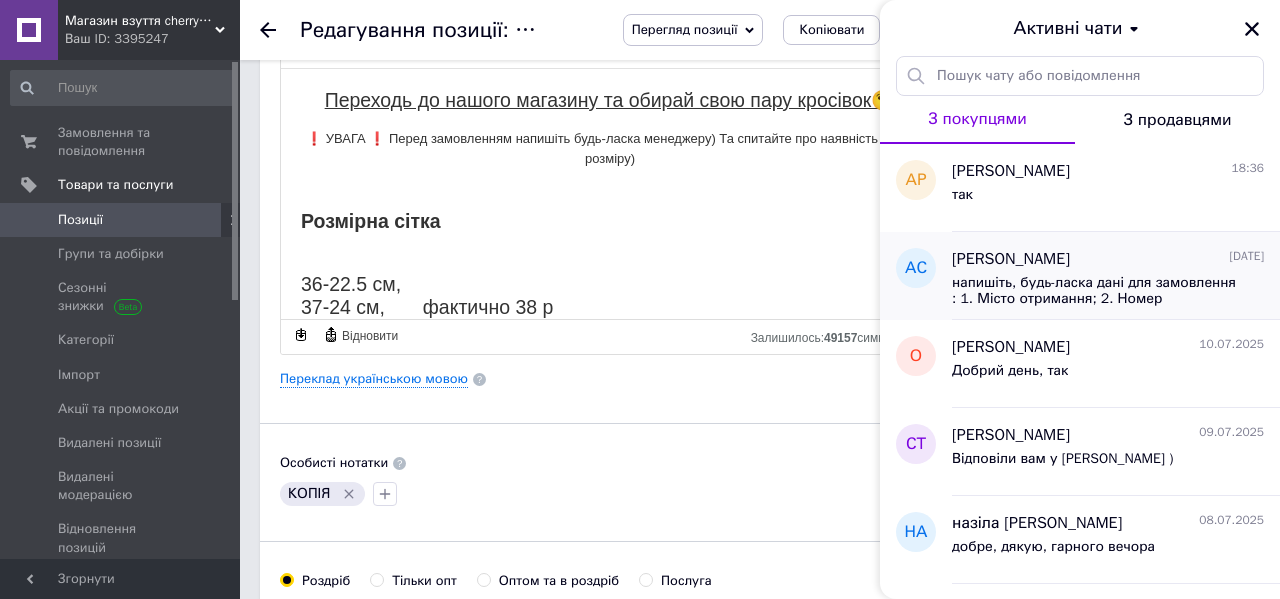 click on "напишіть, будь-ласка дані для замовлення :
1. Місто отримання;
2. Номер відділення;
3. Ім'я та прізвище отримувача;
4. Номер телефону" at bounding box center (1094, 291) 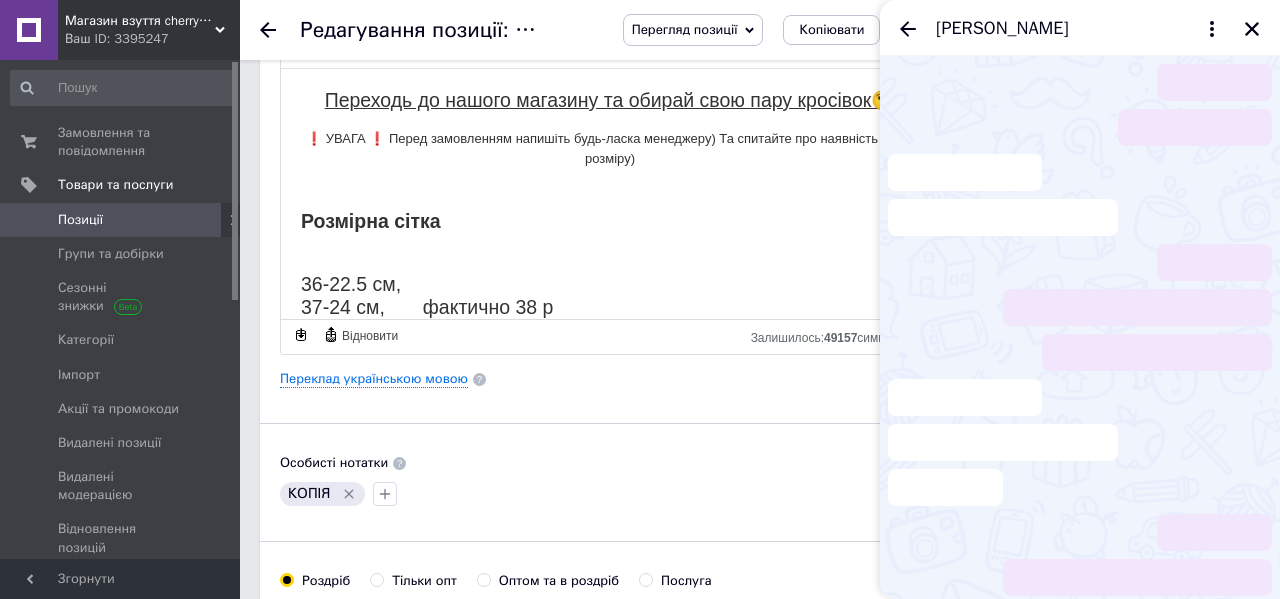 scroll, scrollTop: 186, scrollLeft: 0, axis: vertical 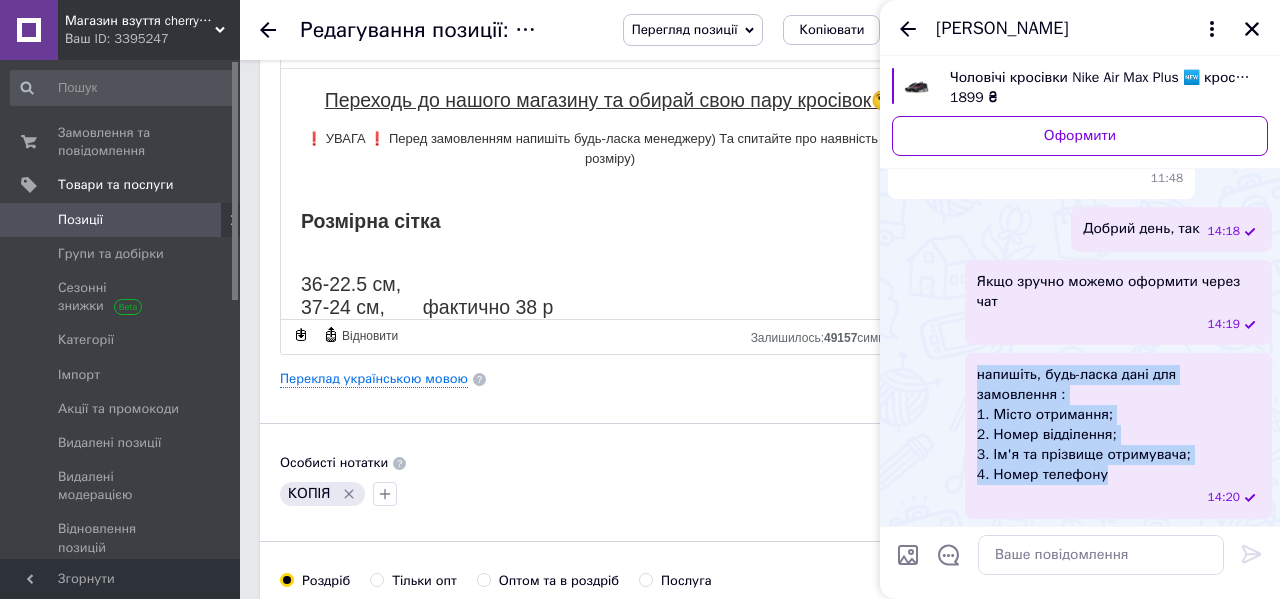 drag, startPoint x: 1111, startPoint y: 477, endPoint x: 964, endPoint y: 370, distance: 181.81859 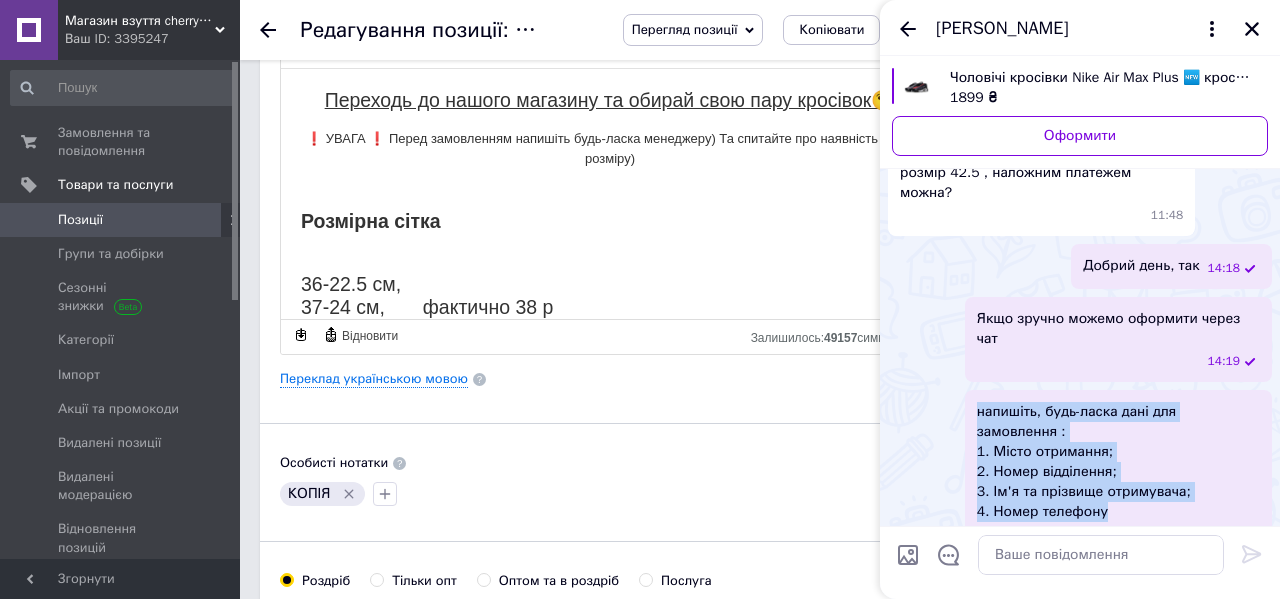 scroll, scrollTop: 135, scrollLeft: 0, axis: vertical 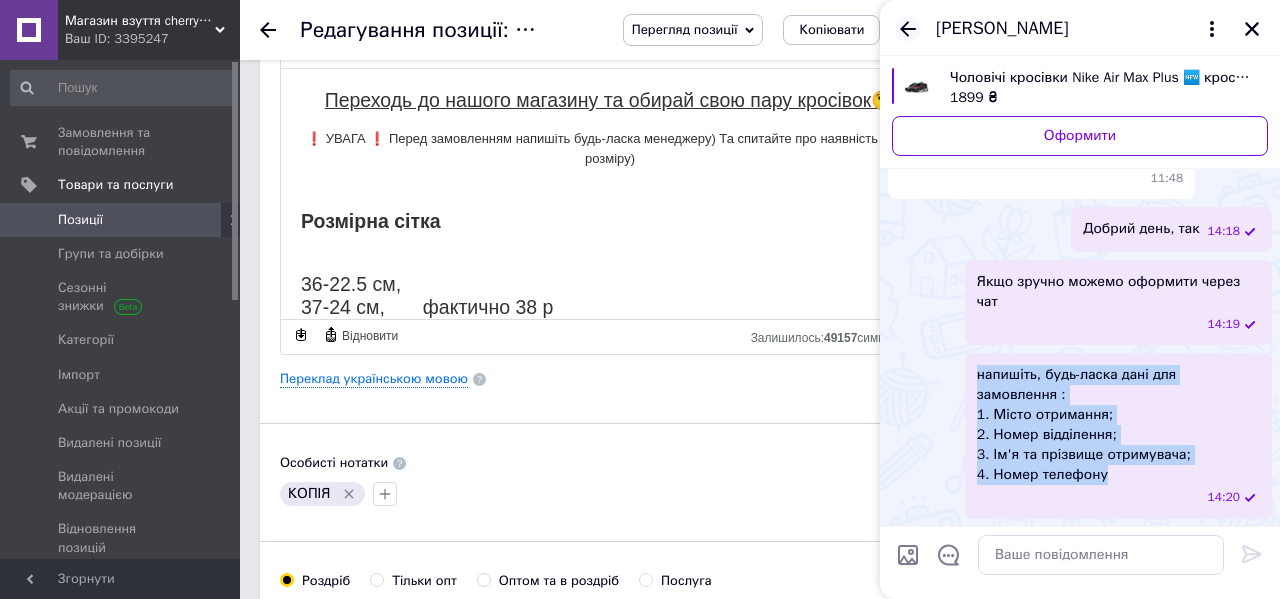 click 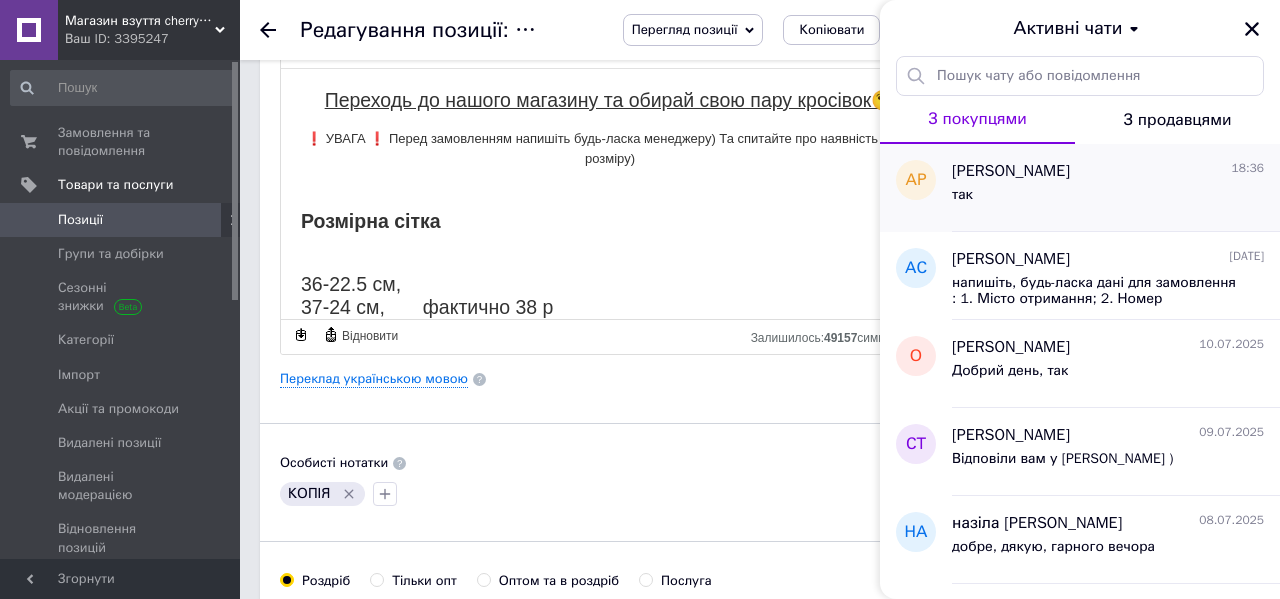 click on "[PERSON_NAME]" at bounding box center [1011, 171] 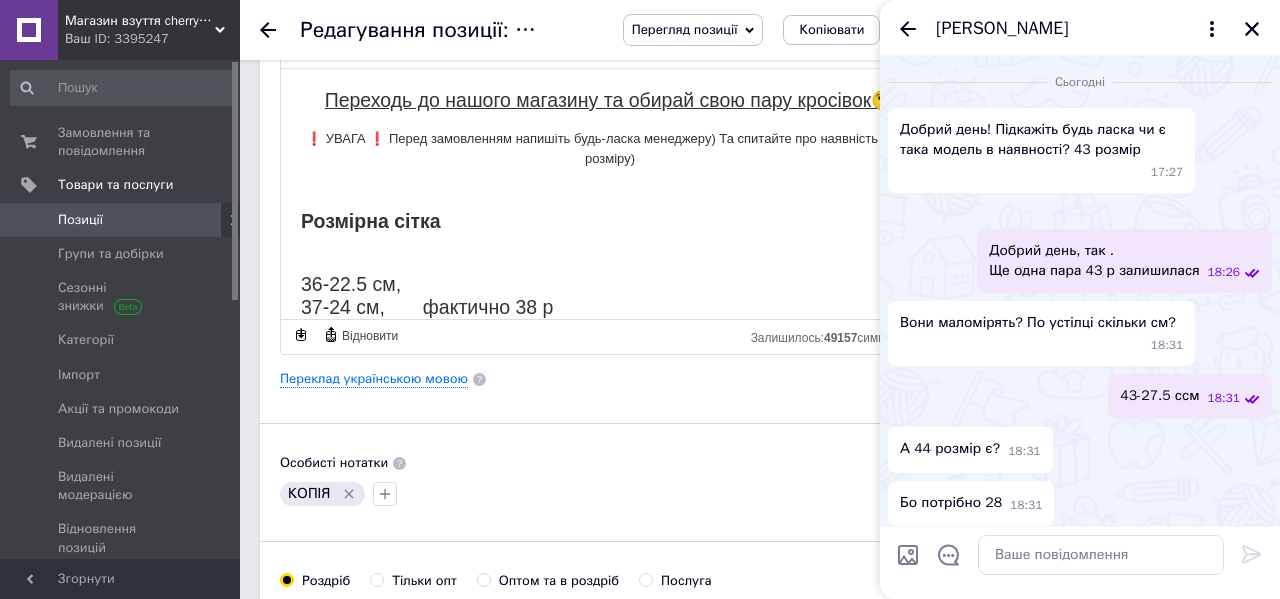 scroll, scrollTop: 981, scrollLeft: 0, axis: vertical 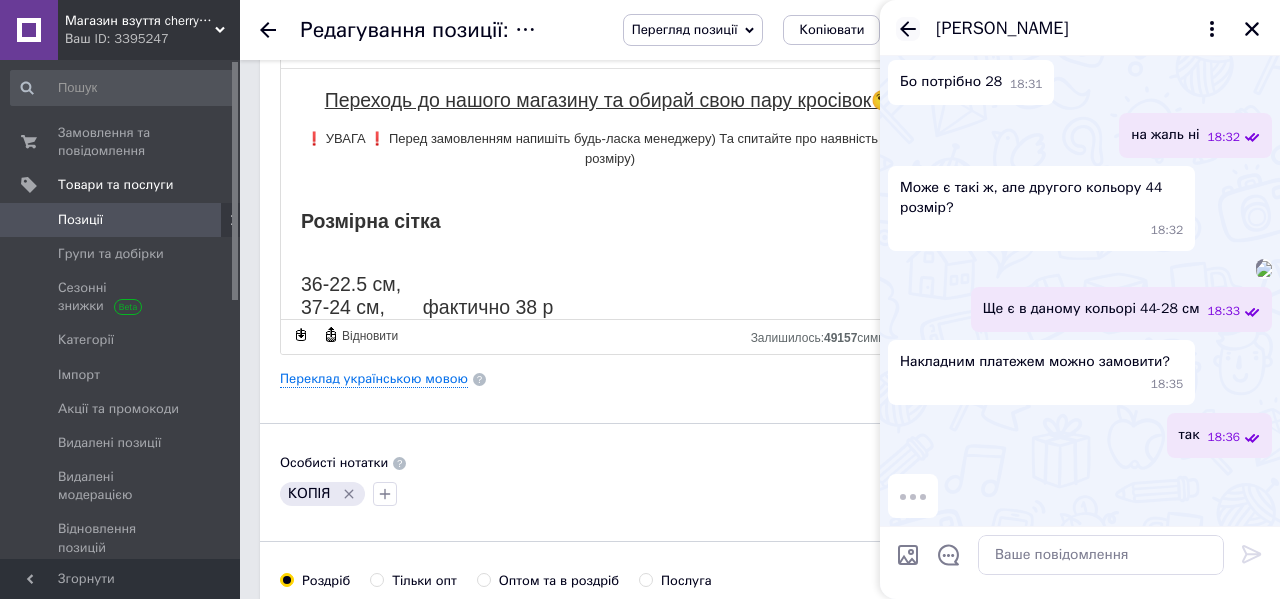click 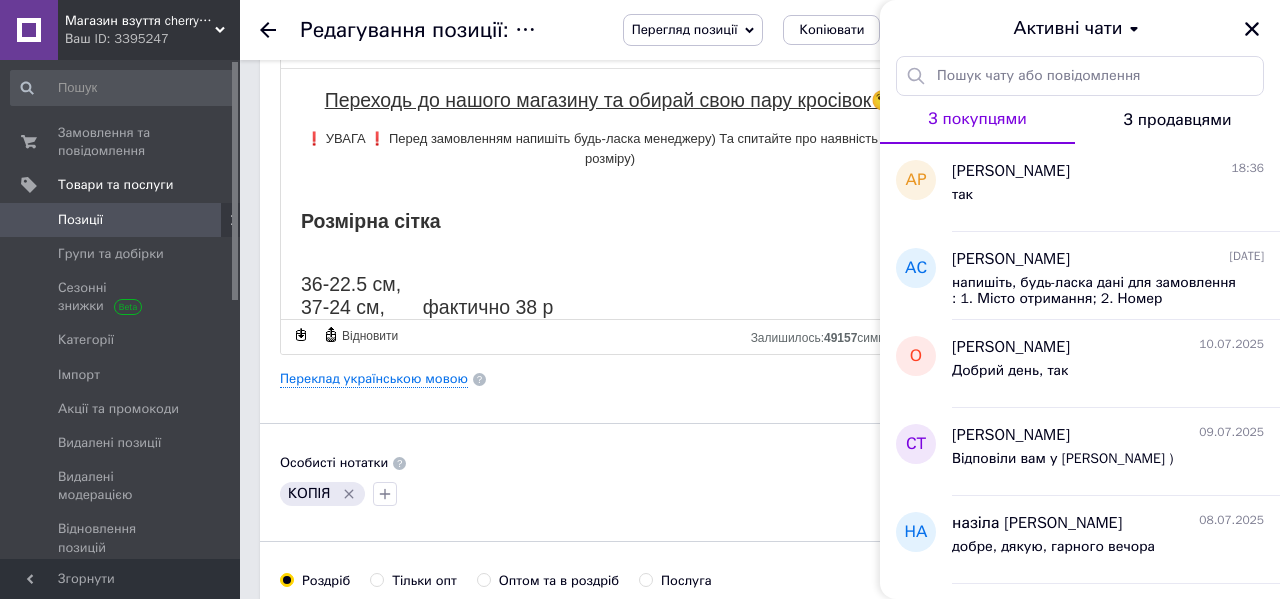 click on "Основна інформація Назва позиції (Російська) ✱ Женские кроссовки New Balance 327 | оливковые кроссовки нью баланс | спортивные замша текстиль Код/Артикул В4195 Опис (Російська) ✱ Переходь до нашого магазину та обирай свою пару кросівок😘
❗️ УВАГА ❗️ Перед замовленням напишіть будь-ласка менеджеру) Та спитайте про наявність свого розміру)
Розмірна сітка
36-22.5 см,
37-24 см,       фактично 38 р
38-24.5 см,    фактично 38.5 р
39-25 см,
40-25.5 см,
41-26 см,
📌 Великий асортимент чоловічого та жіночого взуття в нас в профілі🔥
📌 Відправляємо в день замовлення" at bounding box center (610, 372) 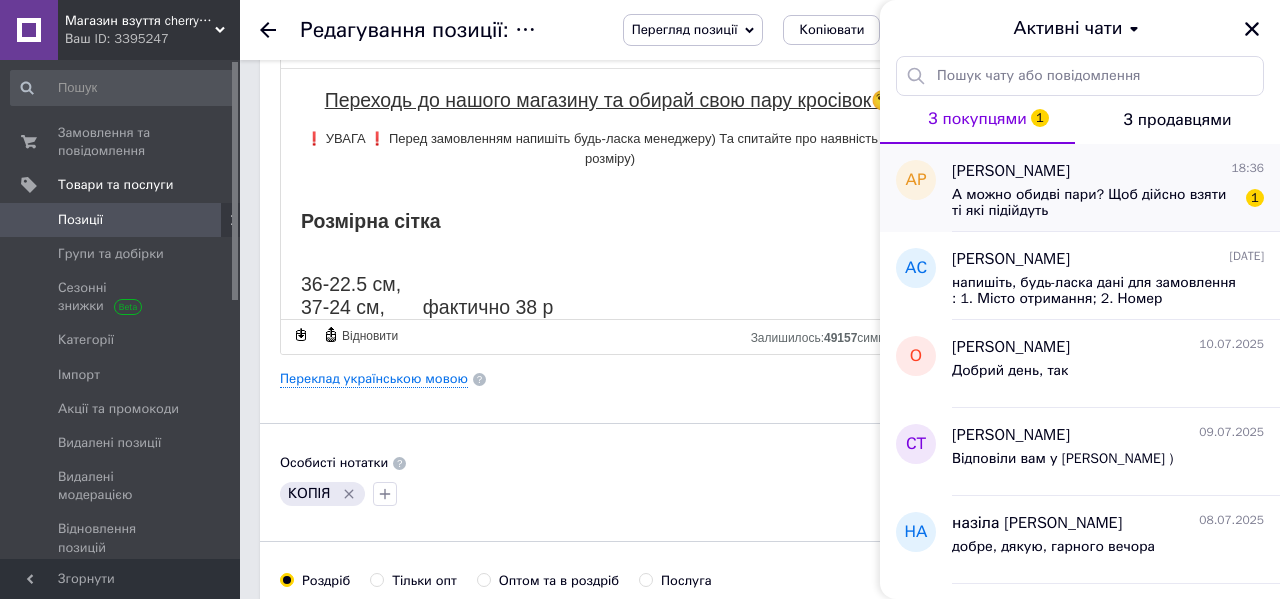 click on "[PERSON_NAME] 18:36 А можно обидві пари? Щоб дійсно взяти ті які підійдуть 1" at bounding box center (1116, 188) 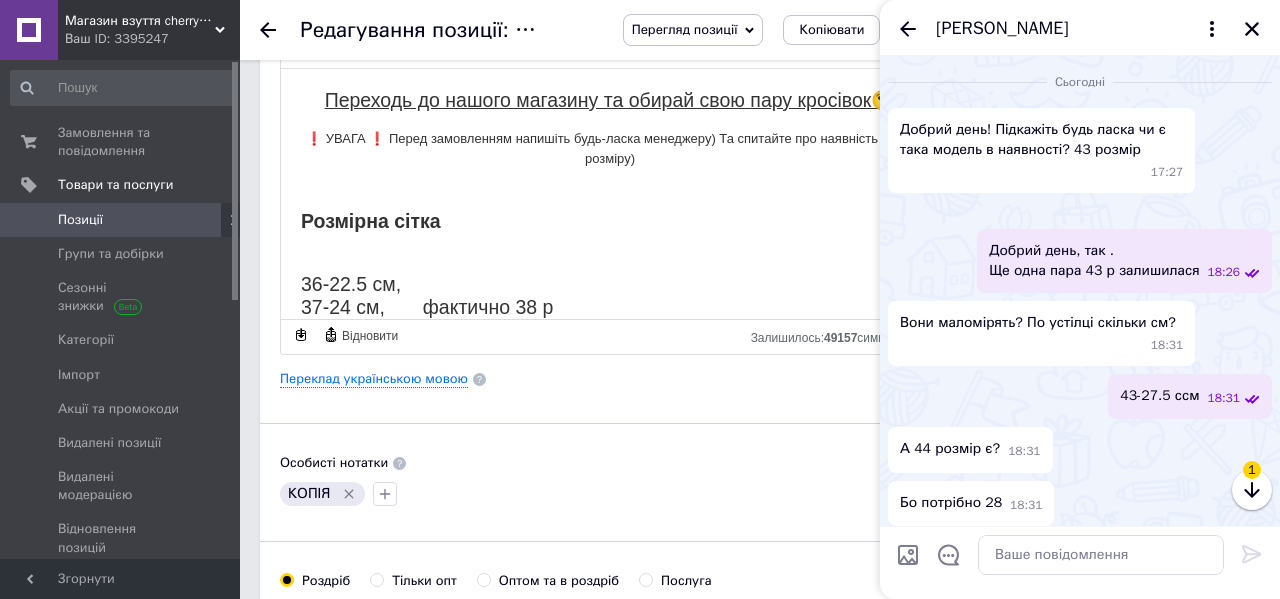 scroll, scrollTop: 1050, scrollLeft: 0, axis: vertical 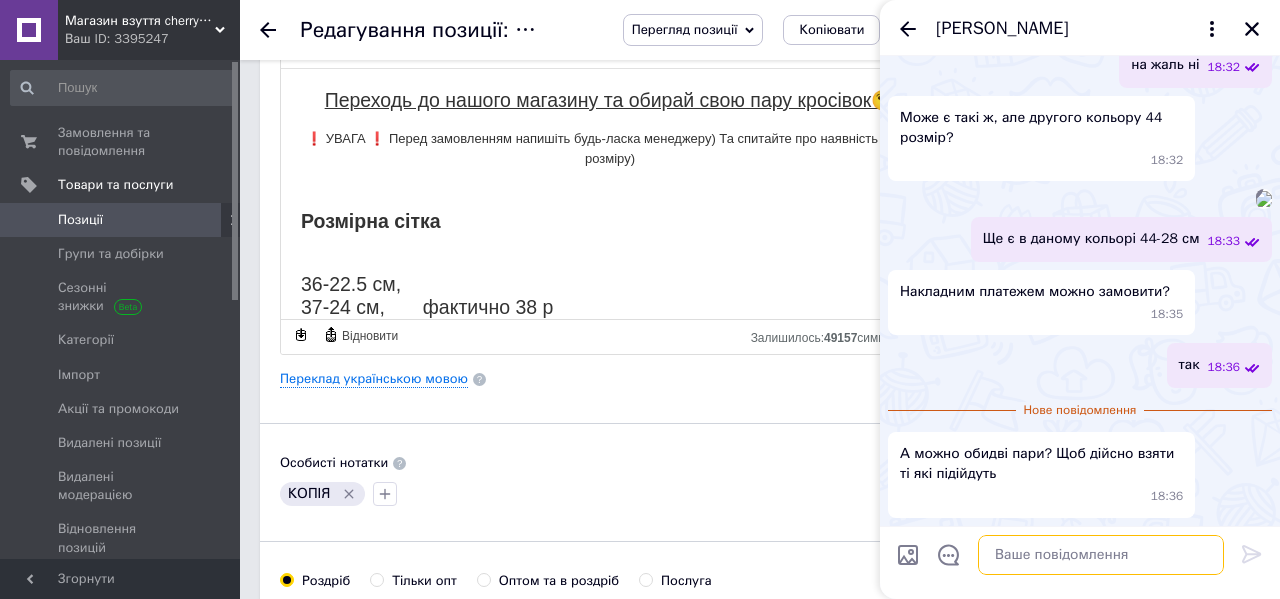 click at bounding box center (1101, 555) 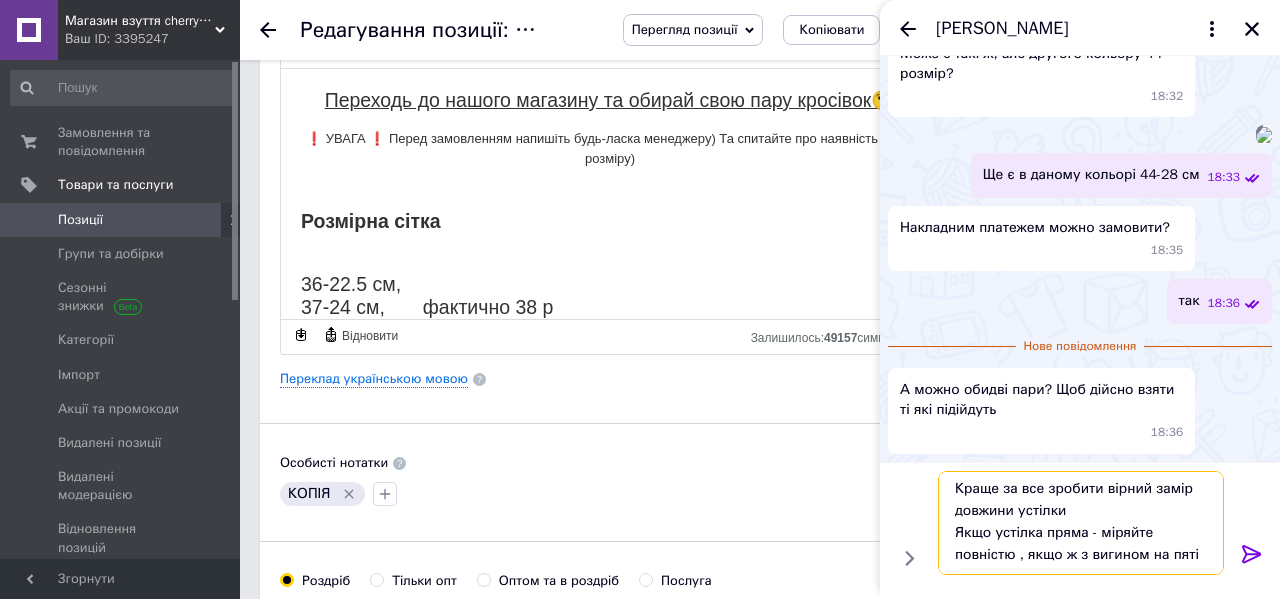 scroll, scrollTop: 13, scrollLeft: 0, axis: vertical 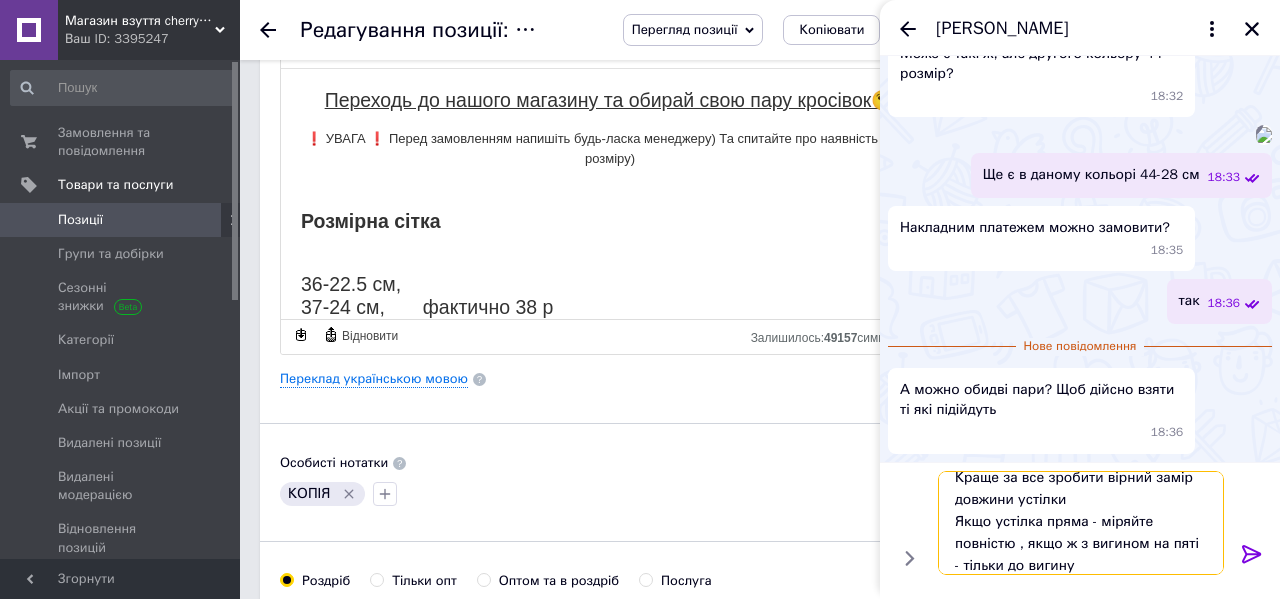 type on "Краще за все зробити вірний замір довжини устілки
Якщо устілка пряма - міряйте повністю , якщо ж з вигином на пяті - тільки до вигину" 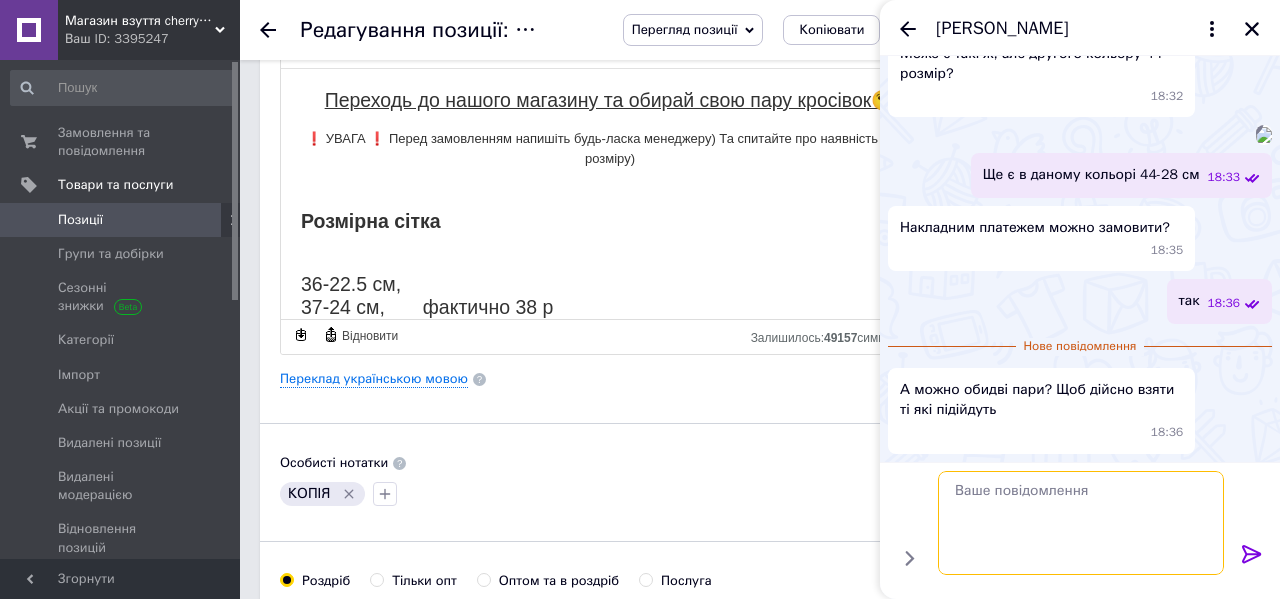 scroll, scrollTop: 0, scrollLeft: 0, axis: both 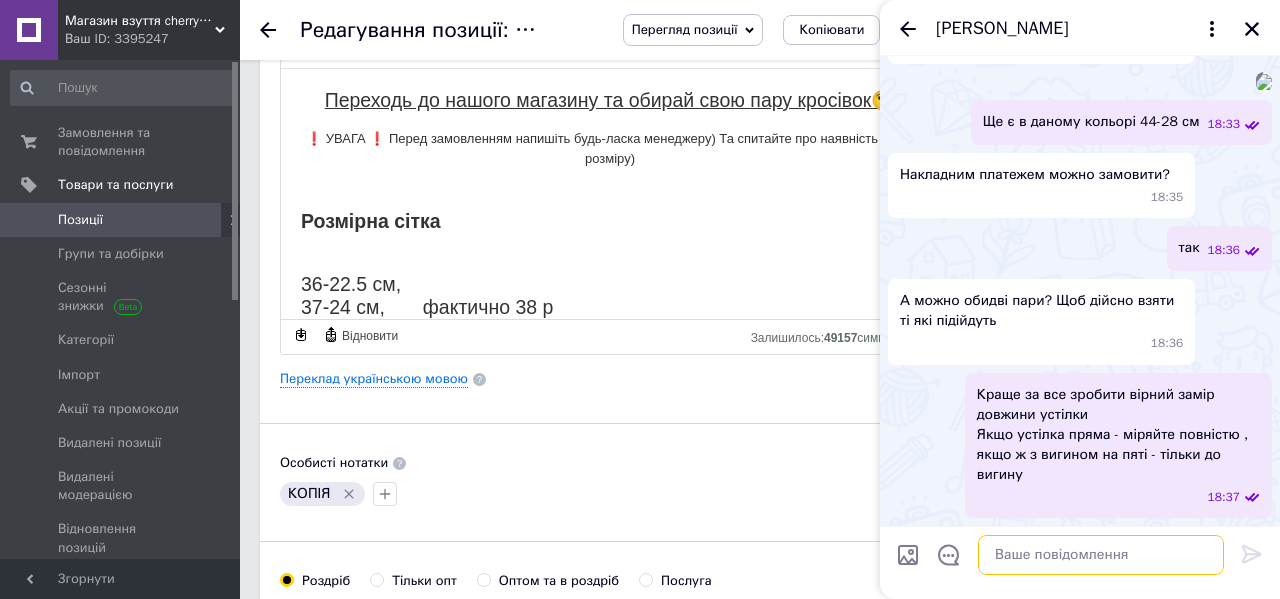 click at bounding box center [1101, 555] 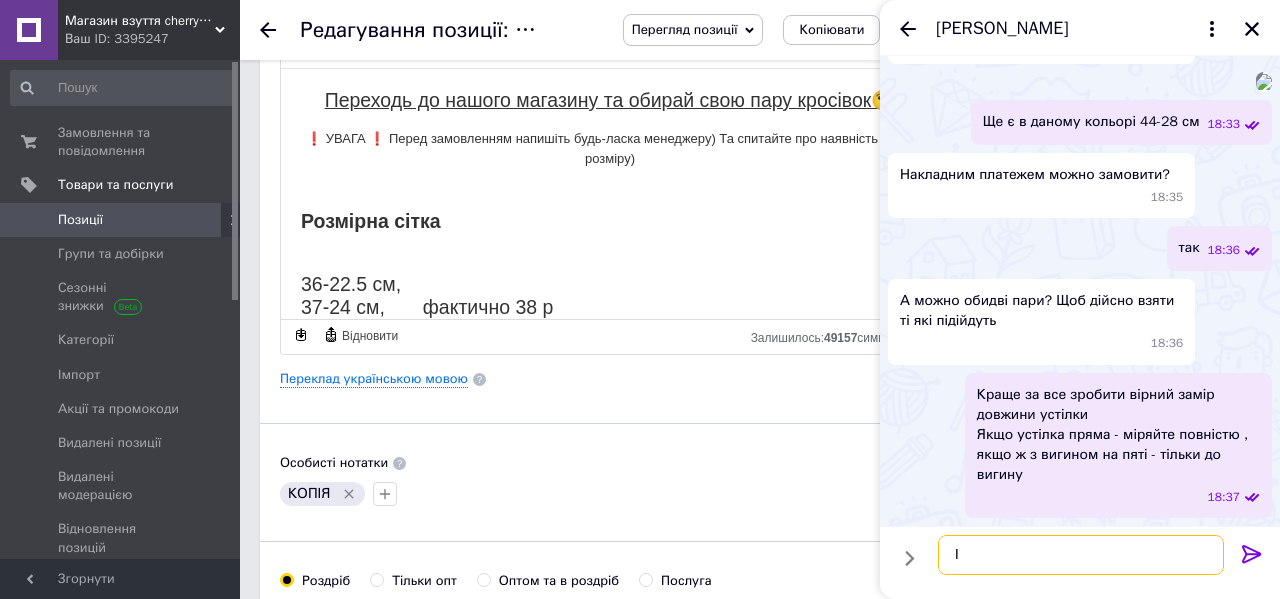 type on "І" 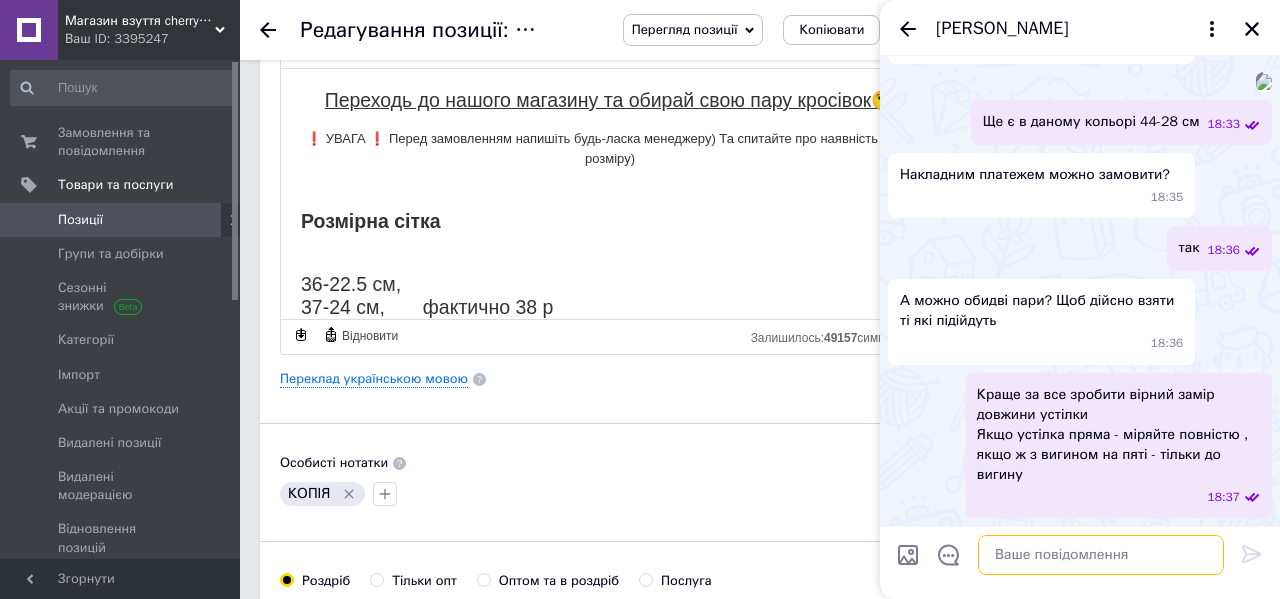 click at bounding box center [1101, 555] 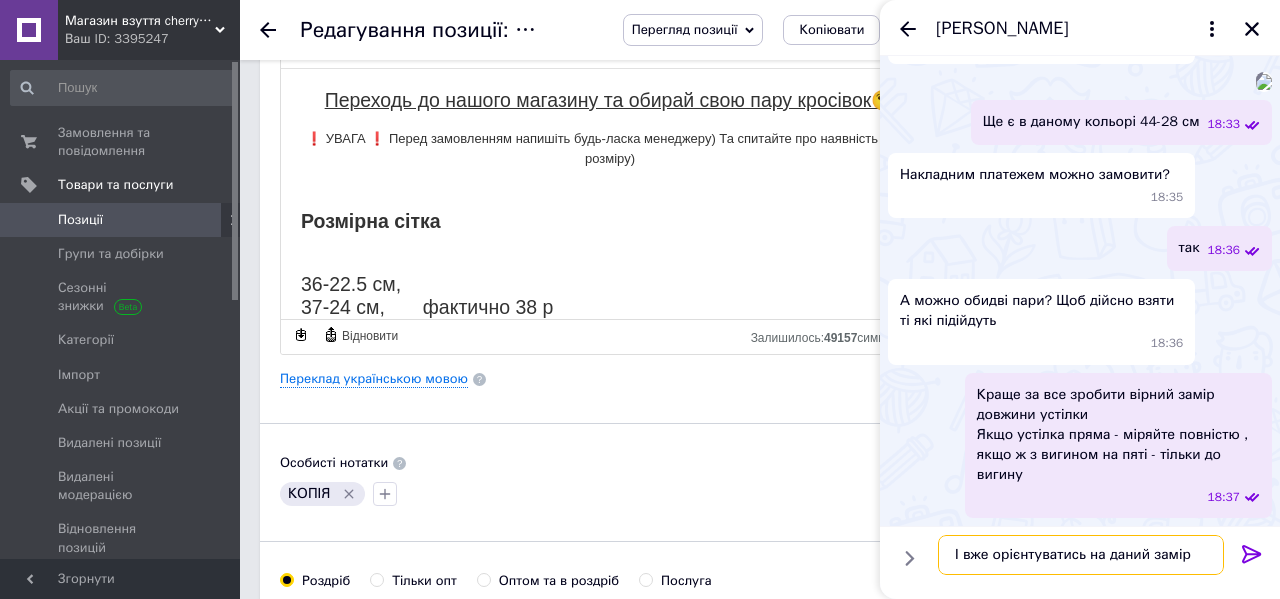 type on "І вже орієнтуватись на даний замір" 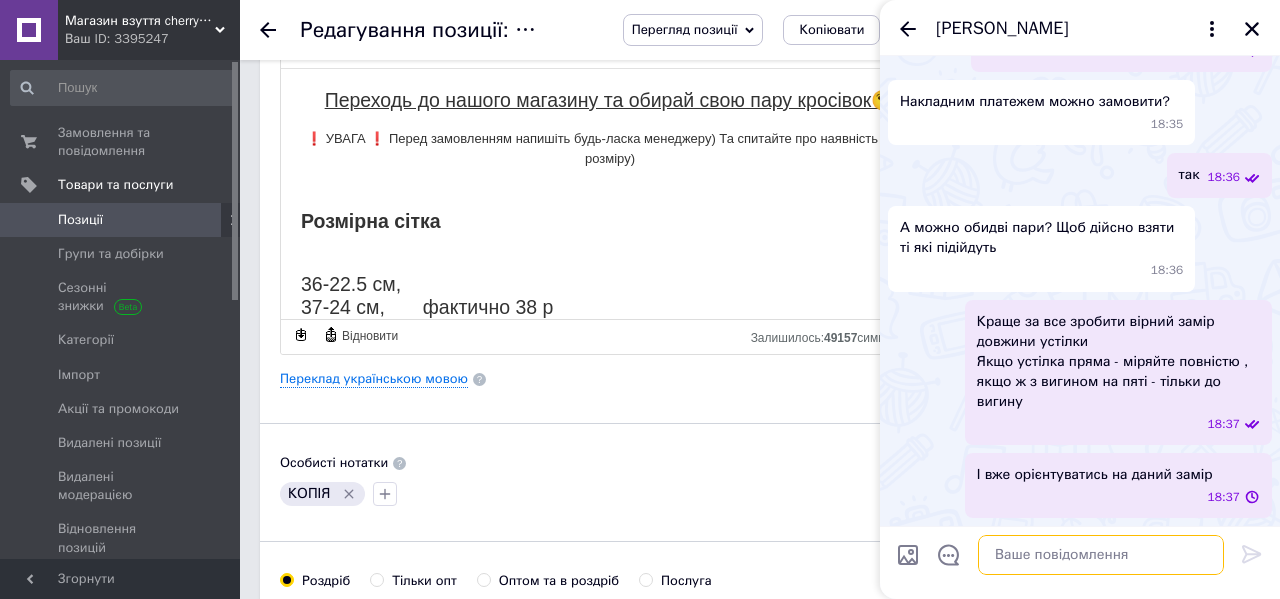 scroll, scrollTop: 1241, scrollLeft: 0, axis: vertical 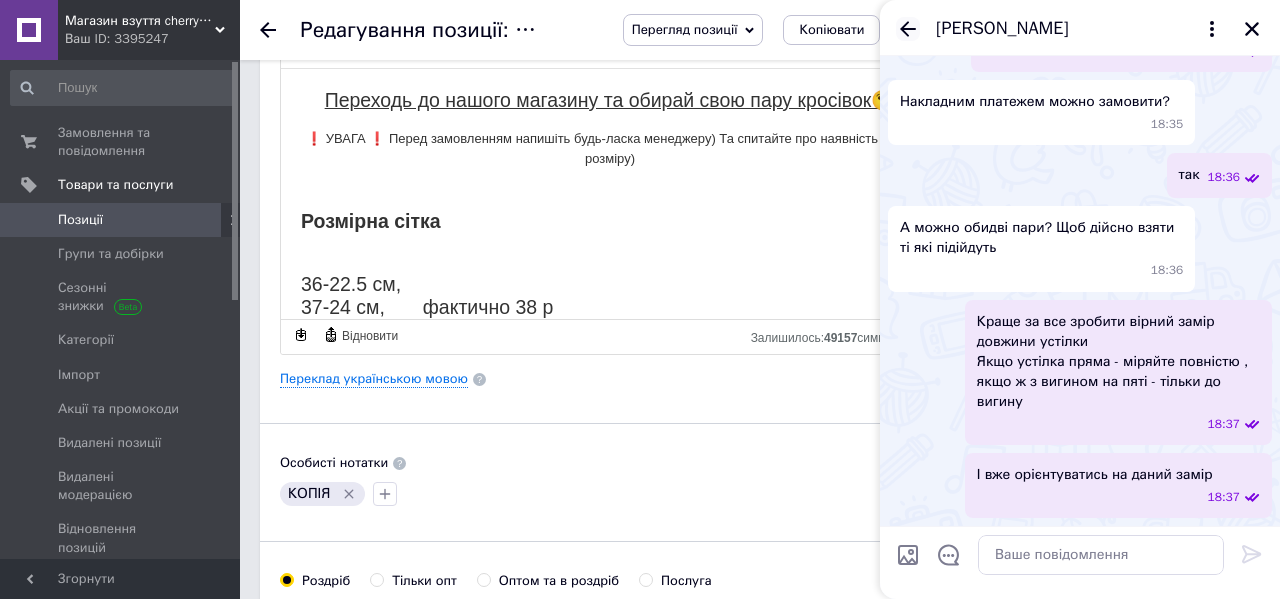 click 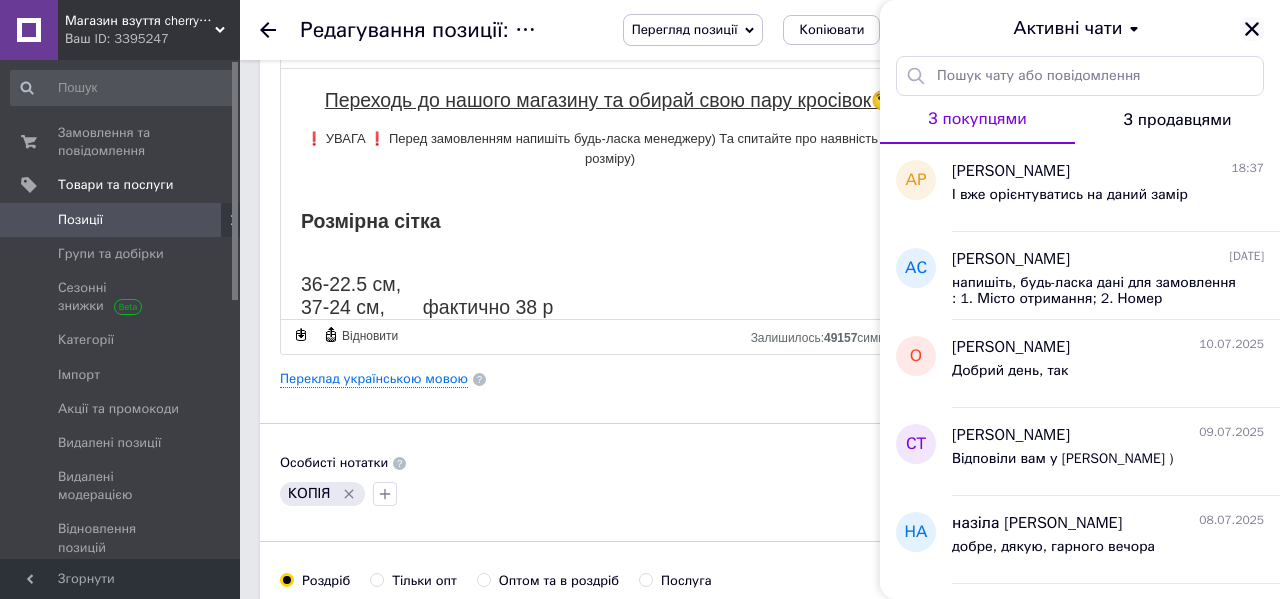 click 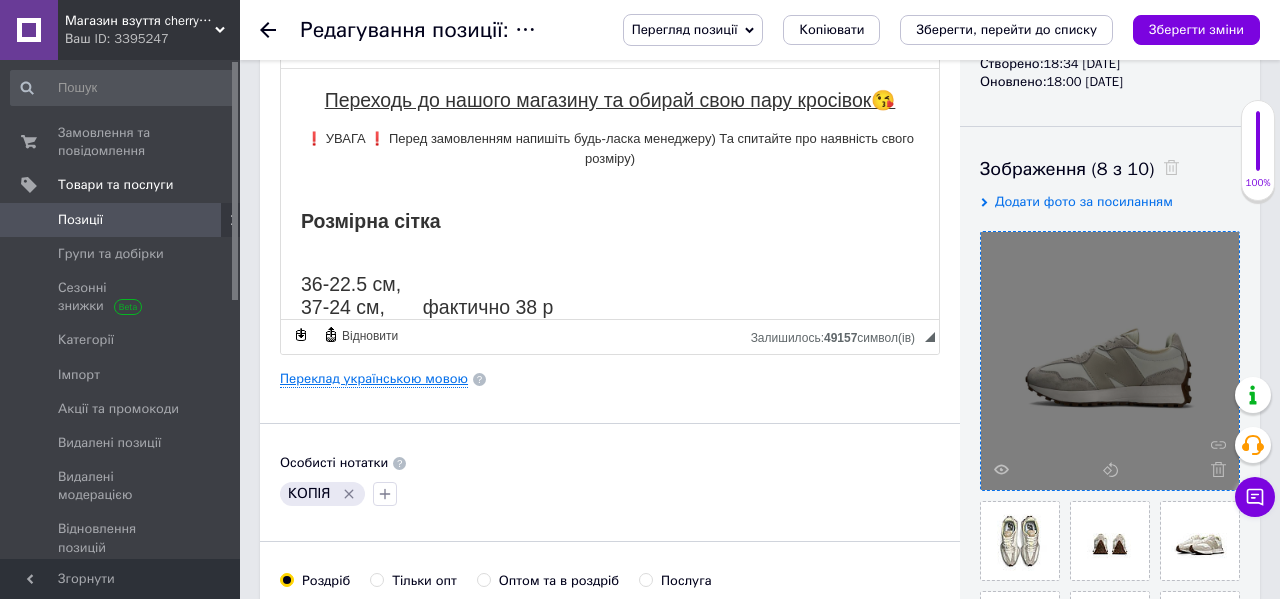 click on "Переклад українською мовою" at bounding box center [374, 379] 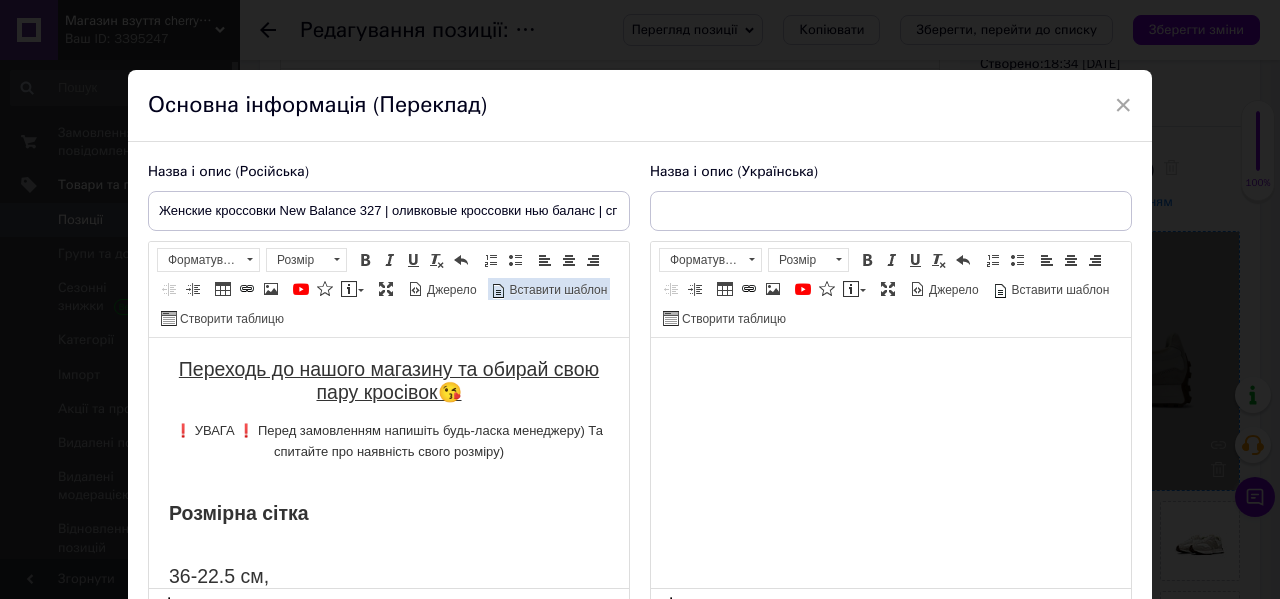 type on "Жіночі кросівки New Balance 327 | оливкові кросівки нью баланс | спортивні замша текстиль" 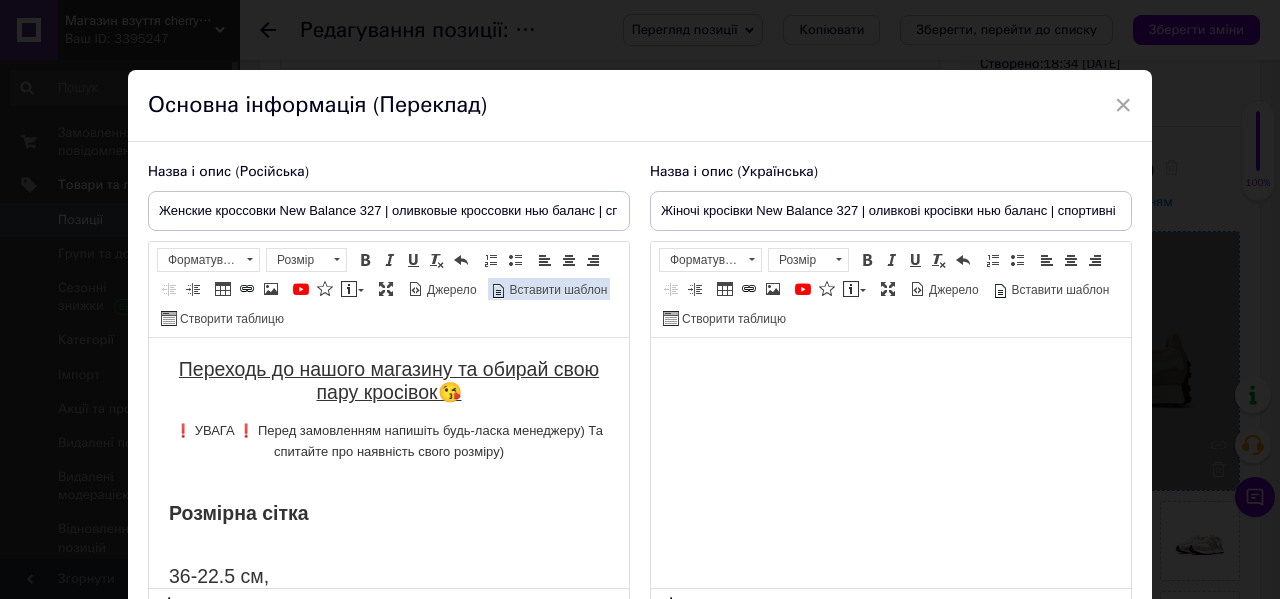 scroll, scrollTop: 0, scrollLeft: 0, axis: both 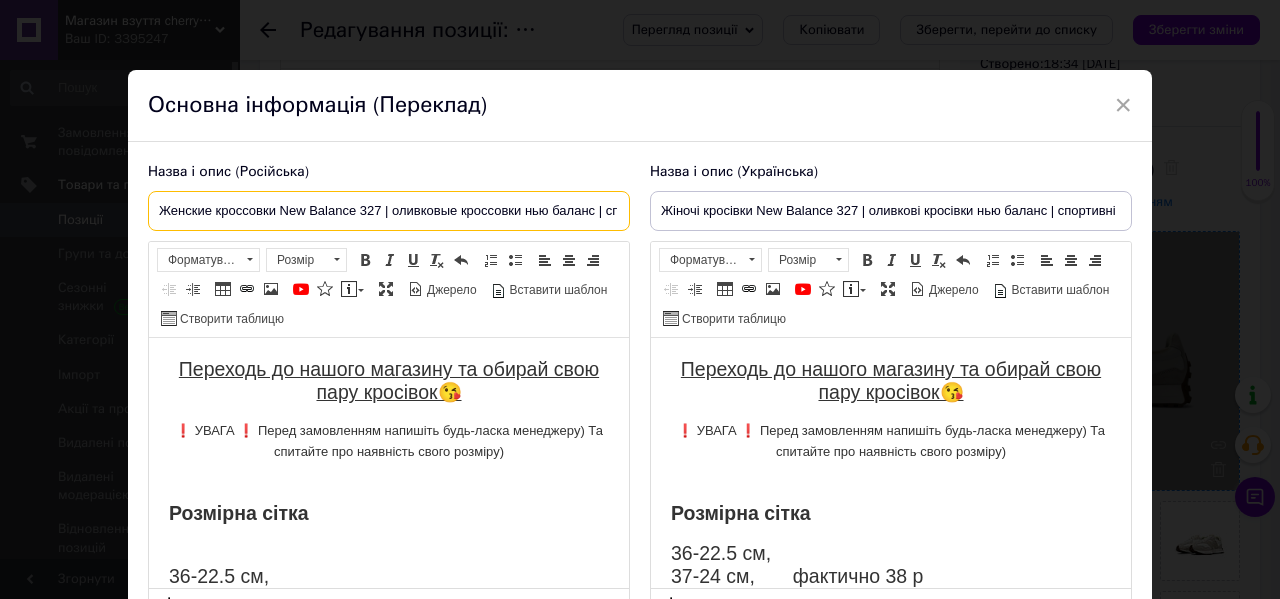 click on "Женские кроссовки New Balance 327 | оливковые кроссовки нью баланс | спортивные замша текстиль" at bounding box center [389, 211] 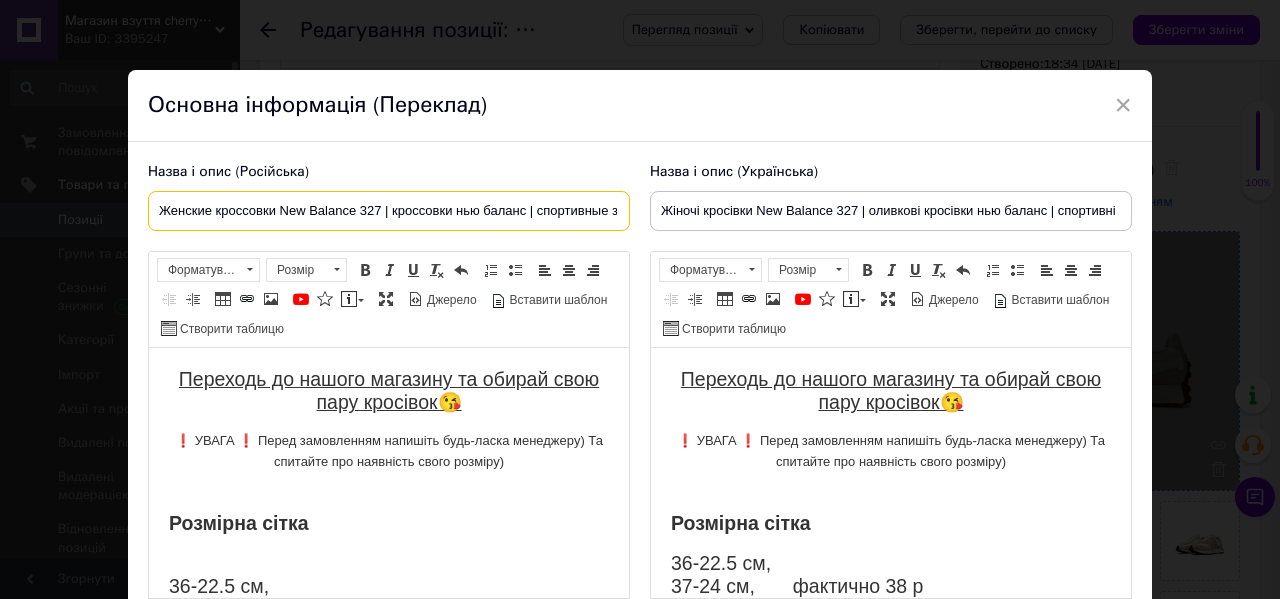 click on "Женские кроссовки New Balance 327 | кроссовки нью баланс | спортивные замша текстиль" at bounding box center (389, 211) 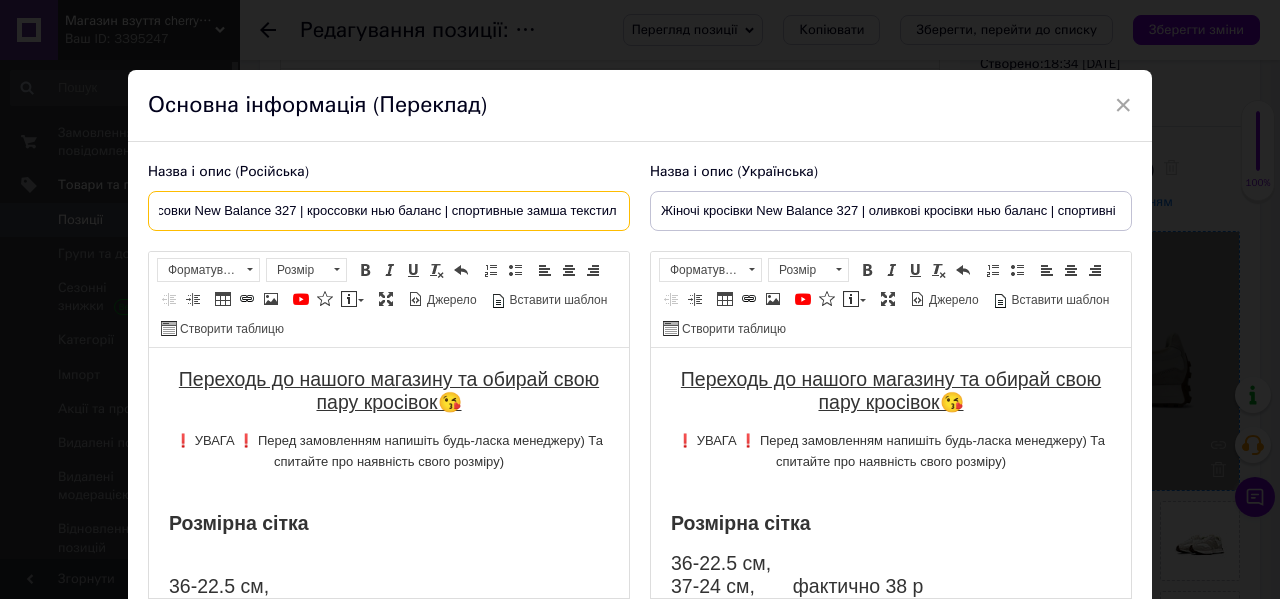 scroll, scrollTop: 0, scrollLeft: 94, axis: horizontal 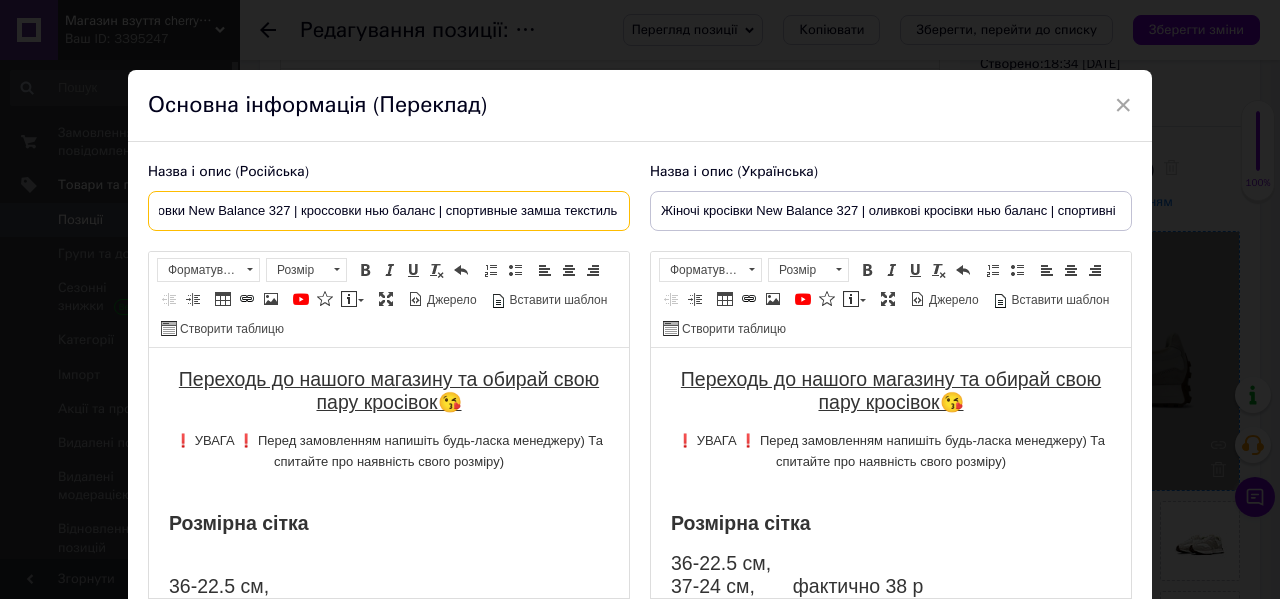 click on "Женские кроссовки New Balance 327 | кроссовки нью баланс | спортивные замша текстиль" at bounding box center (389, 211) 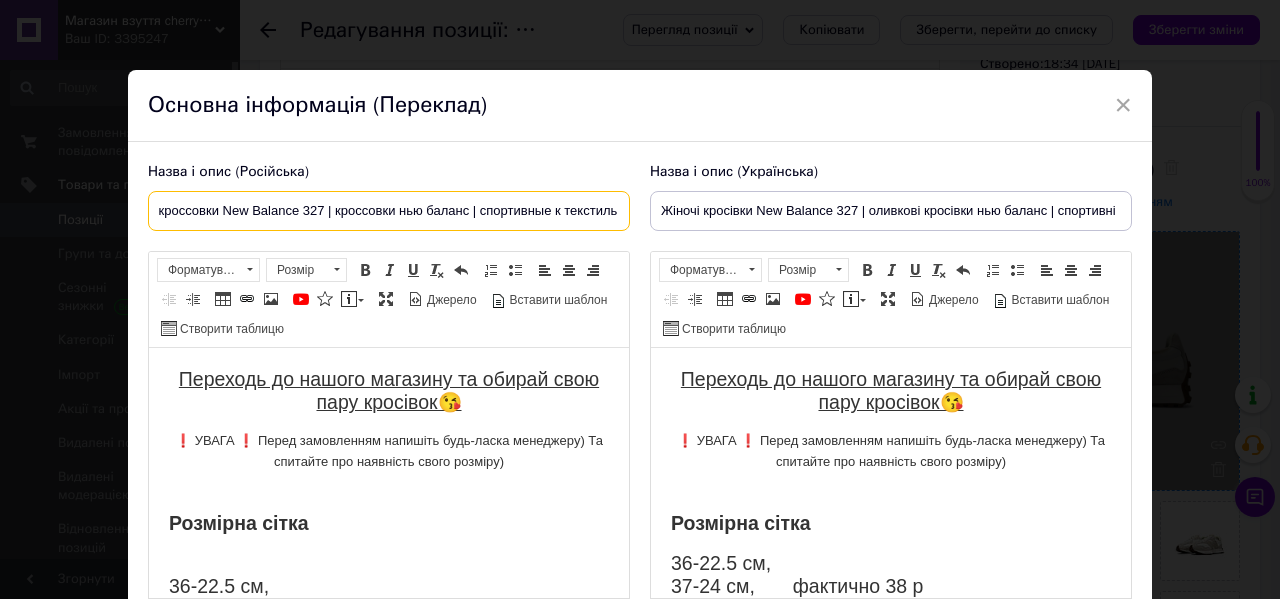 scroll, scrollTop: 0, scrollLeft: 60, axis: horizontal 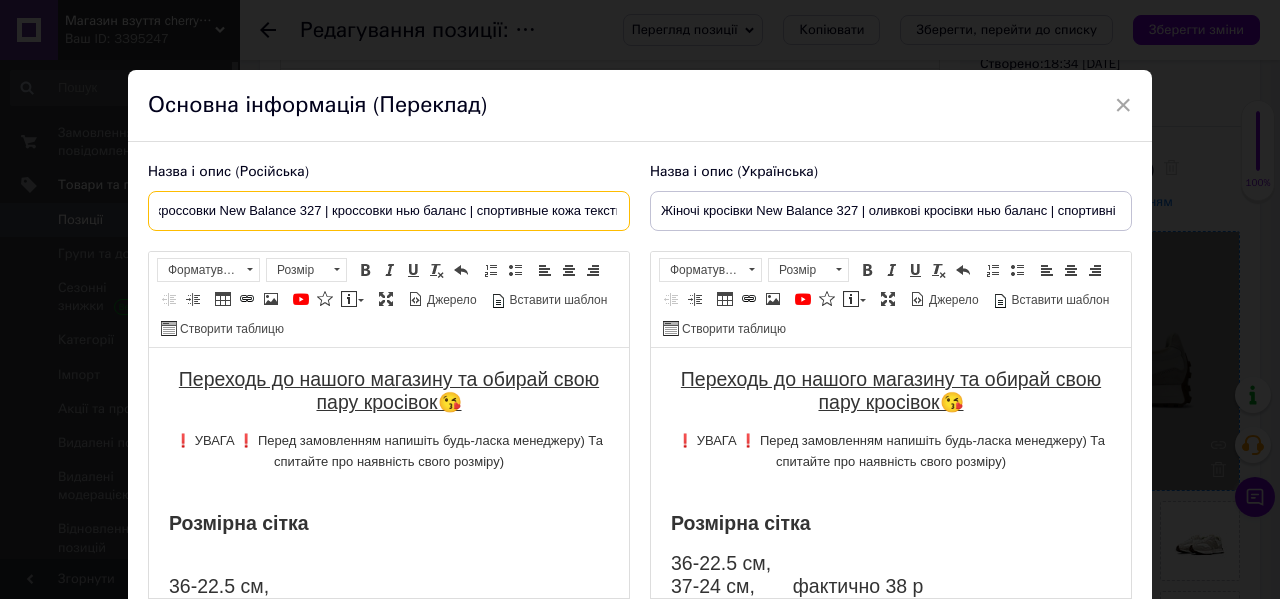click on "Женские кроссовки New Balance 327 | кроссовки нью баланс | спортивные кожа текстиль" at bounding box center (389, 211) 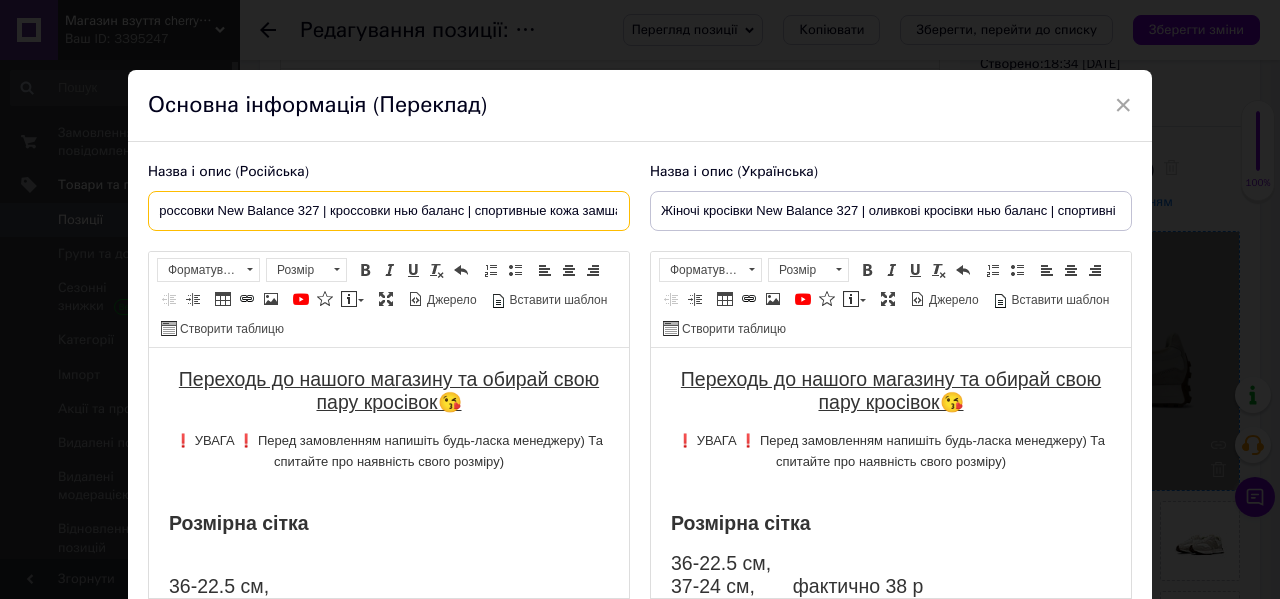 scroll, scrollTop: 0, scrollLeft: 69, axis: horizontal 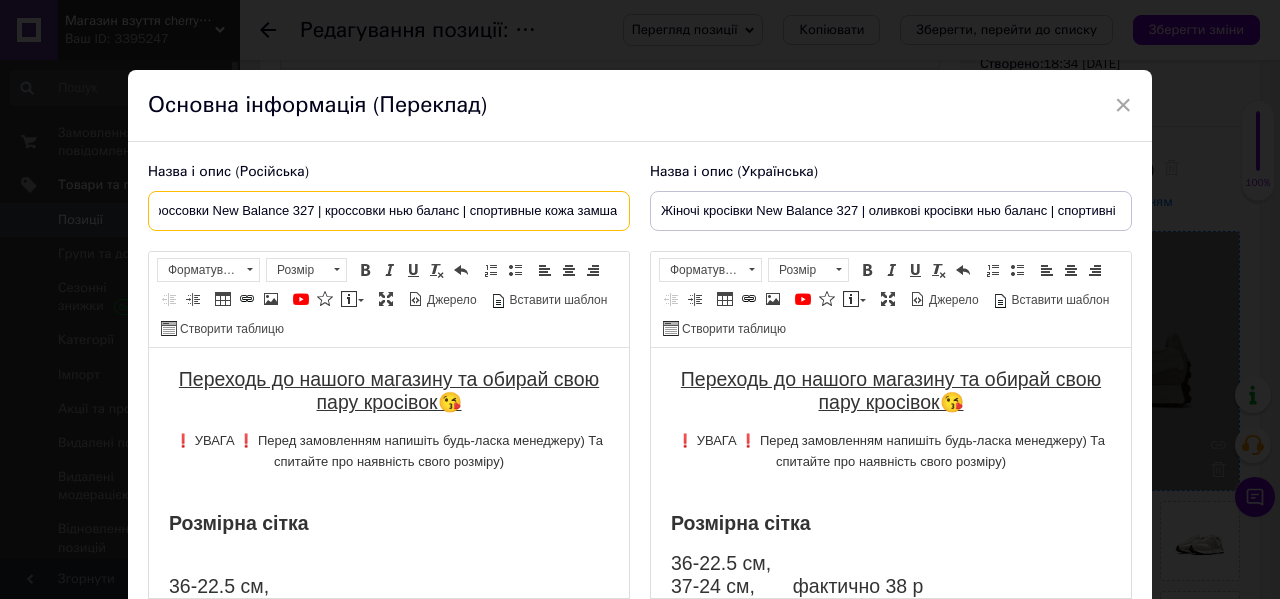 type on "Женские кроссовки New Balance 327 | кроссовки нью баланс | спортивные кожа замша" 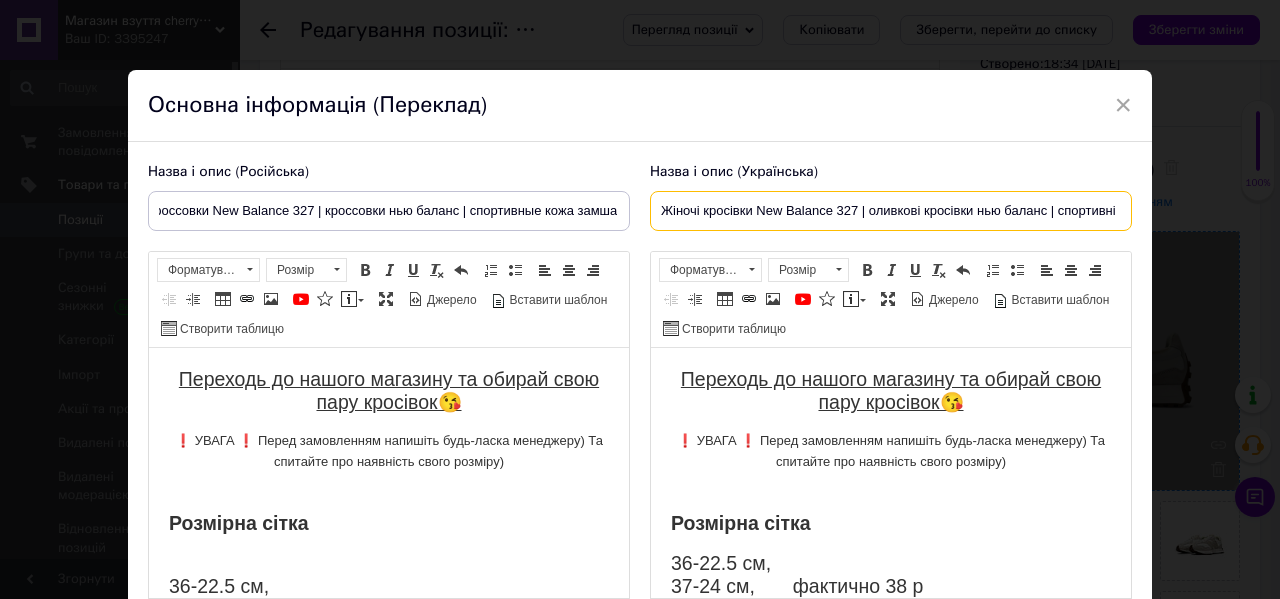 click on "Жіночі кросівки New Balance 327 | оливкові кросівки нью баланс | спортивні замша текстиль" at bounding box center (891, 211) 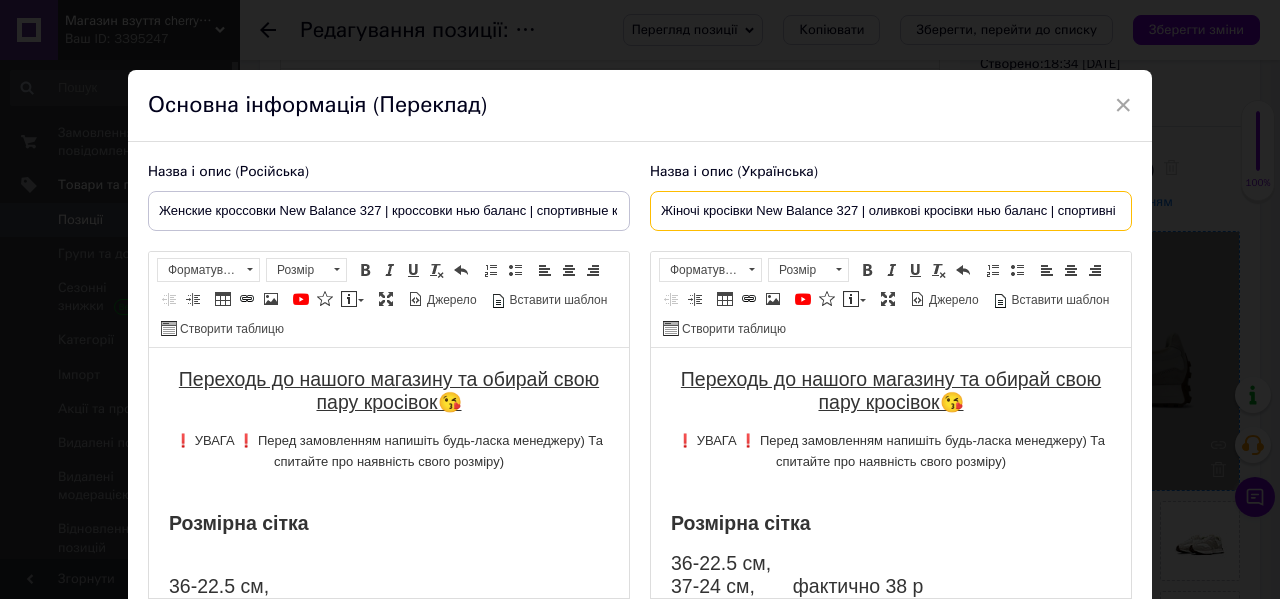 click on "Жіночі кросівки New Balance 327 | оливкові кросівки нью баланс | спортивні замша текстиль" at bounding box center [891, 211] 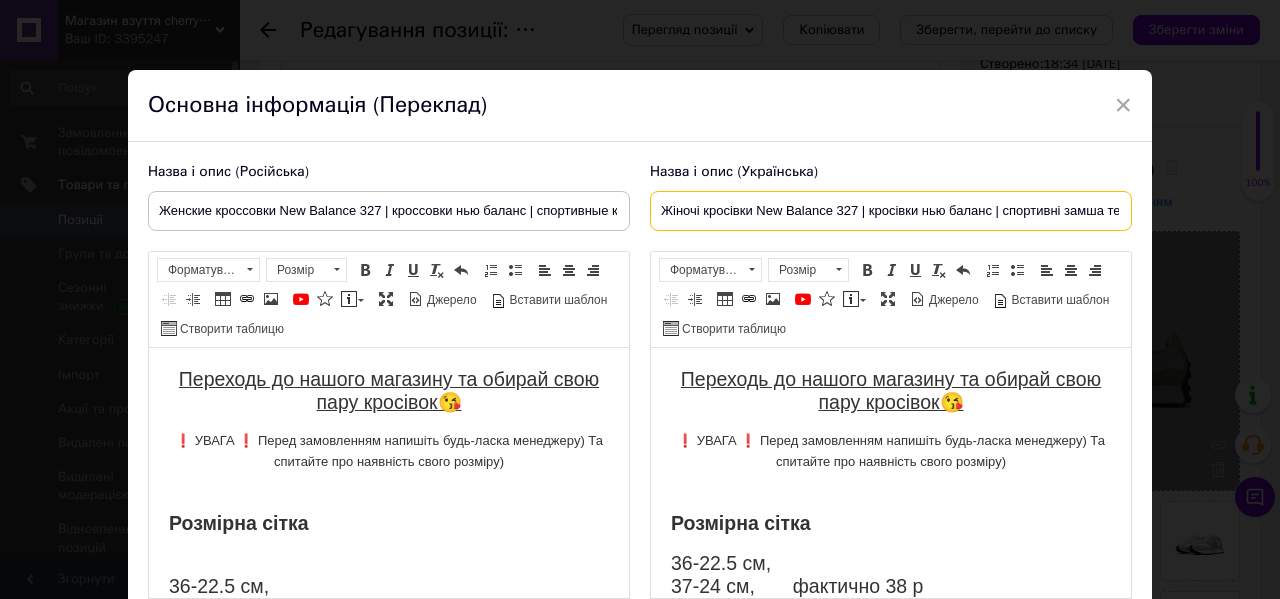 click on "Жіночі кросівки New Balance 327 | кросівки нью баланс | спортивні замша текстиль" at bounding box center (891, 211) 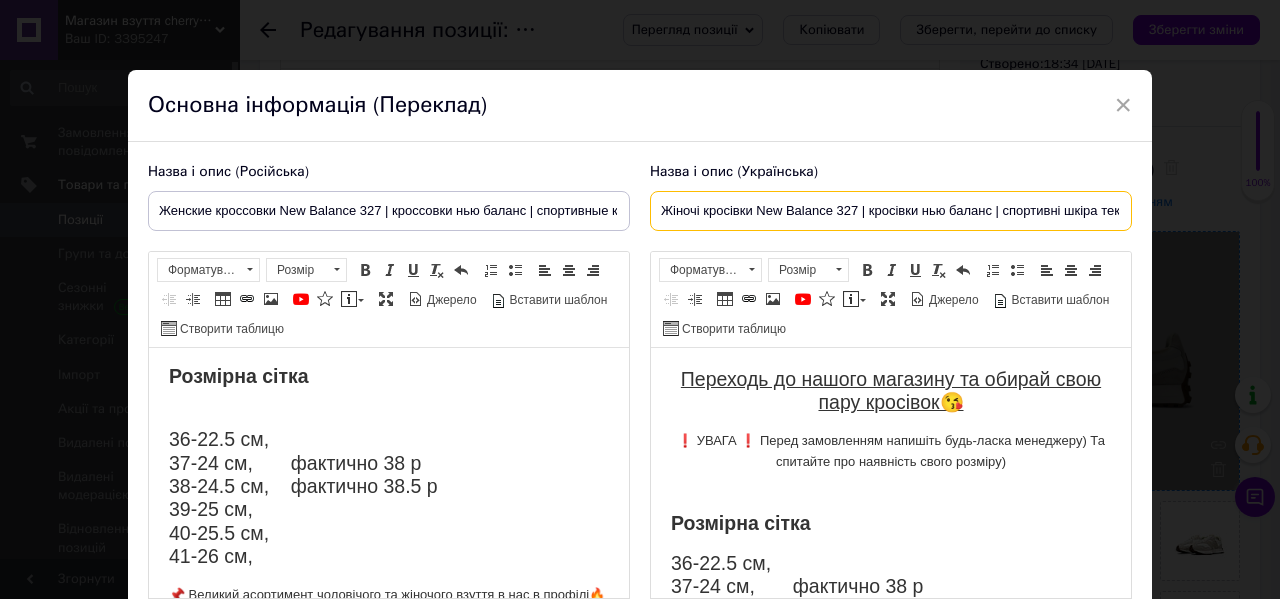 scroll, scrollTop: 171, scrollLeft: 0, axis: vertical 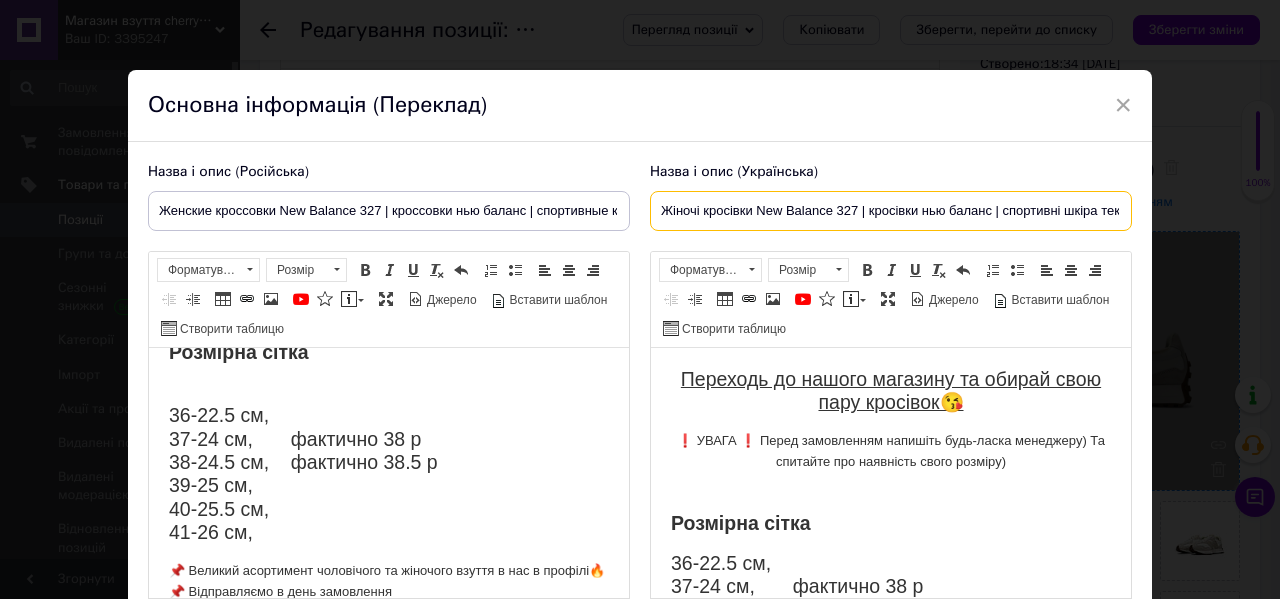 type on "Жіночі кросівки New Balance 327 | кросівки нью баланс | спортивні шкіра текстиль" 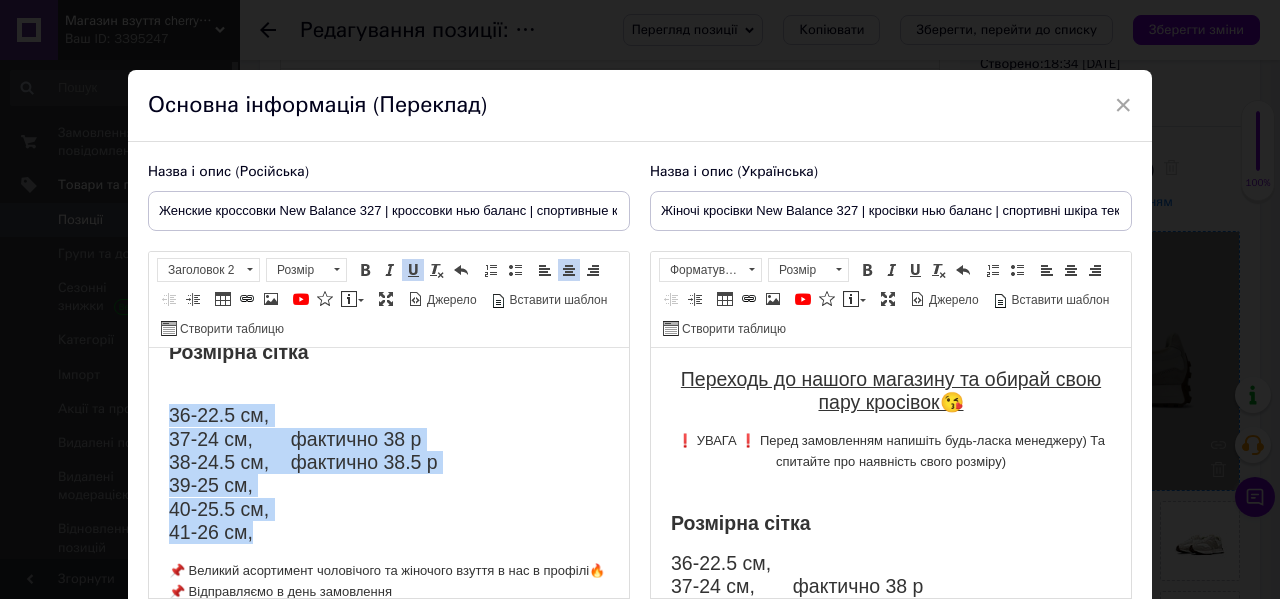 drag, startPoint x: 259, startPoint y: 538, endPoint x: 172, endPoint y: 414, distance: 151.47607 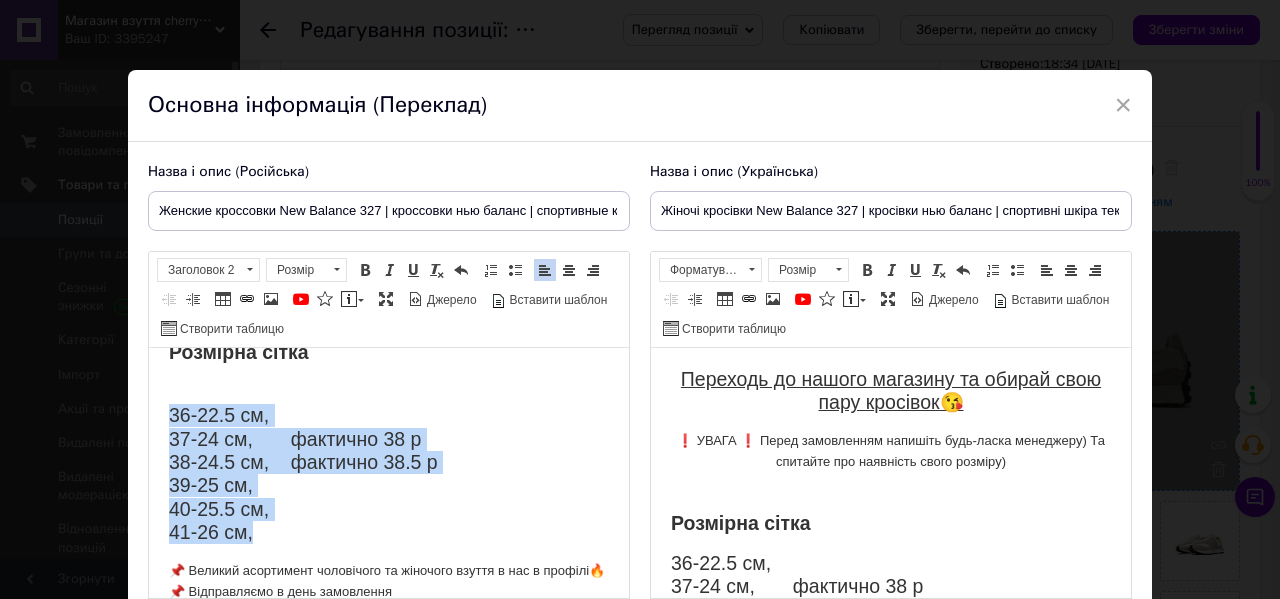 copy on "36-22.5 см, 37-24 см,       фактично 38 р 38-24.5 см,    фактично 38.5 р 39-25 см, 40-25.5 см, 41-26 см," 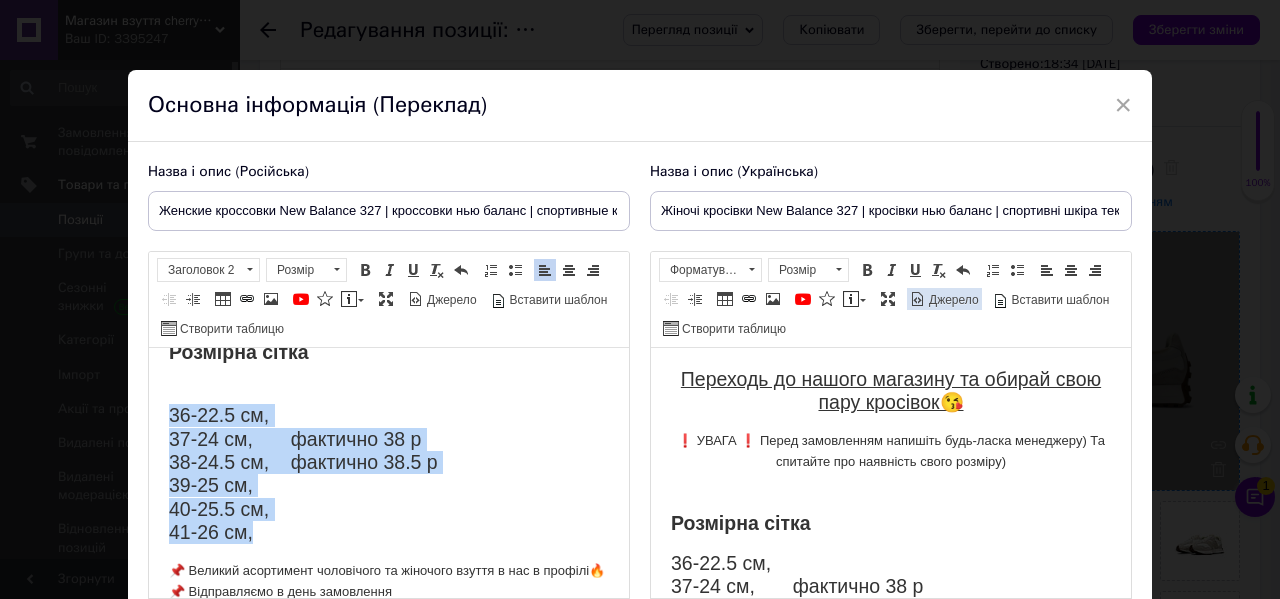 scroll, scrollTop: 200, scrollLeft: 0, axis: vertical 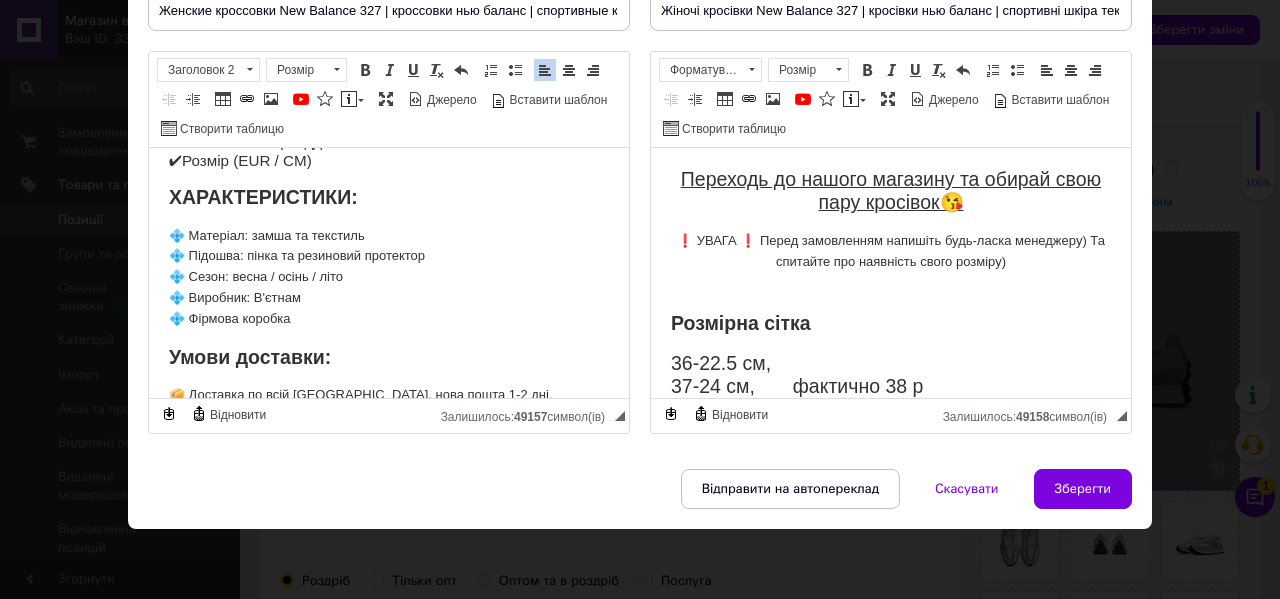 click on "💠 Матеріал: замша та текстиль 💠 Підошва: пінка та резиновий протектор 💠 Сезон: весна / осінь / літо 💠 Виробник: В'єтнам 💠 Фірмова коробка" at bounding box center (389, 278) 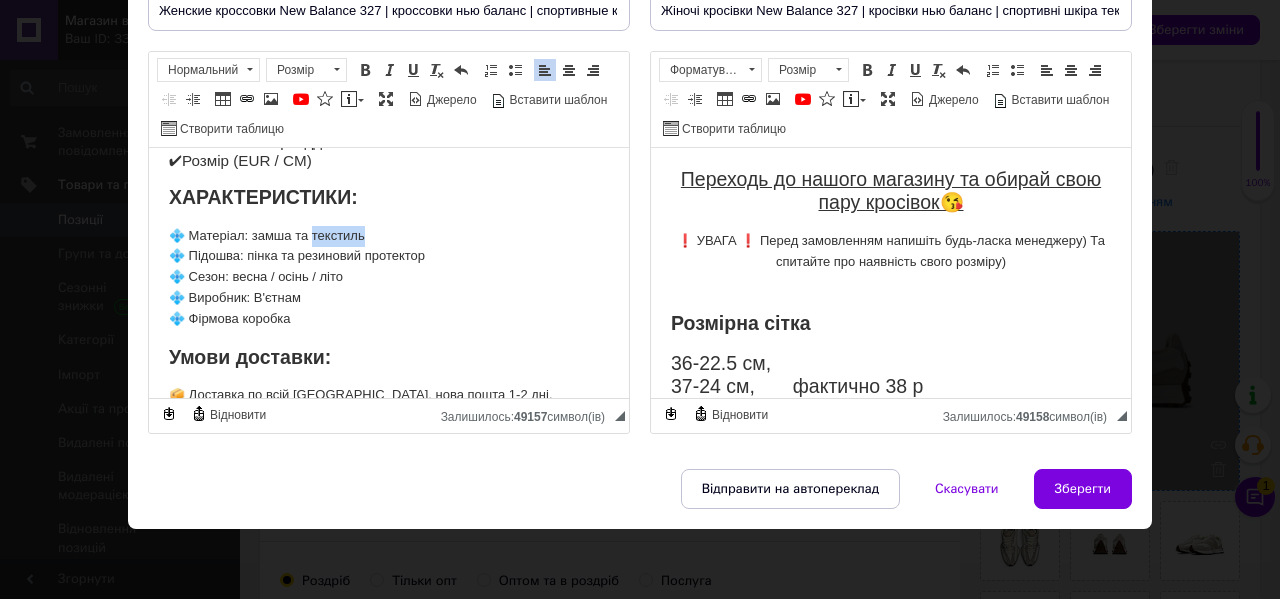 click on "💠 Матеріал: замша та текстиль 💠 Підошва: пінка та резиновий протектор 💠 Сезон: весна / осінь / літо 💠 Виробник: В'єтнам 💠 Фірмова коробка" at bounding box center [389, 278] 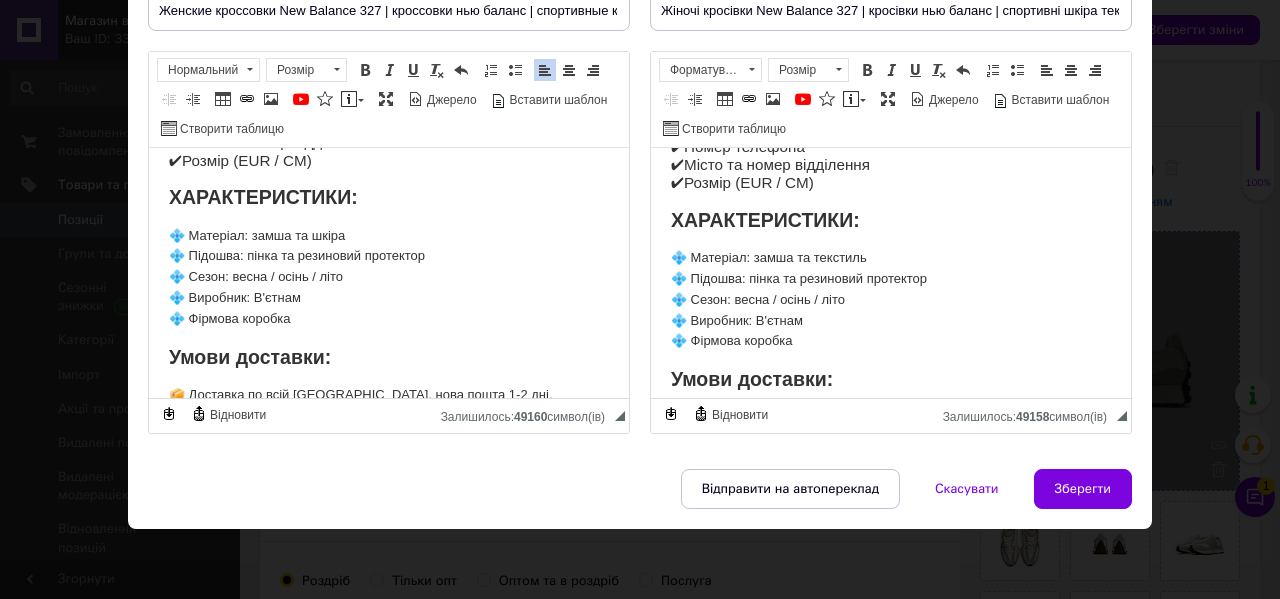 scroll, scrollTop: 478, scrollLeft: 0, axis: vertical 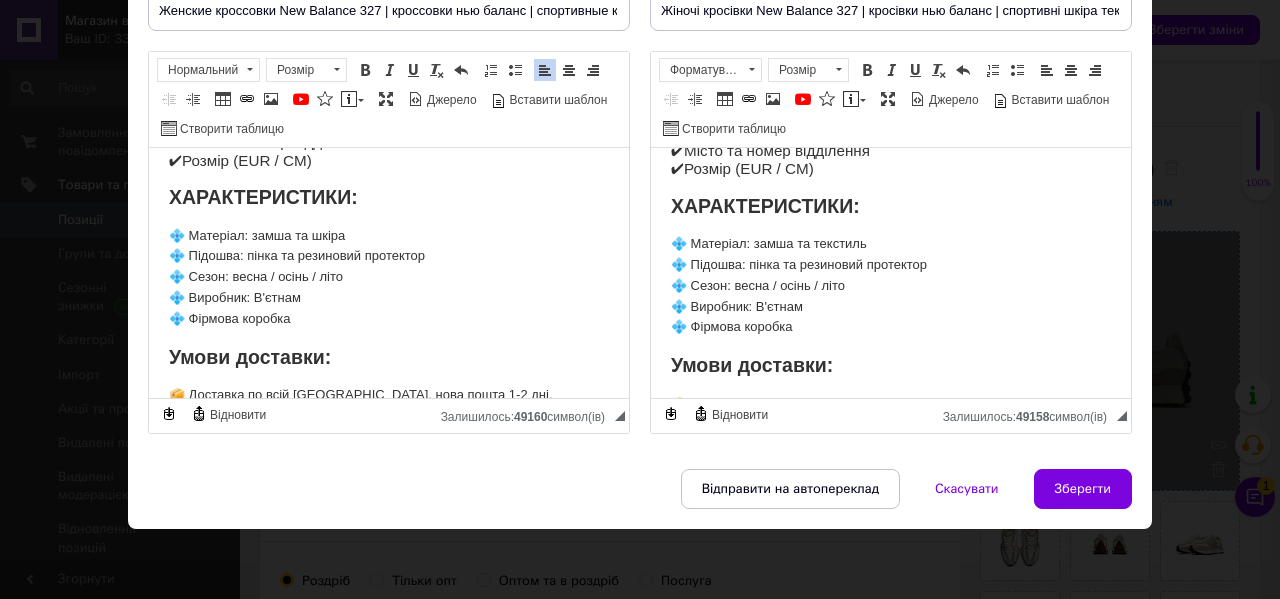 click on "💠 Матеріал: замша та текстиль 💠 Підошва: пінка та резиновий протектор 💠 Сезон: весна / осінь / літо 💠 Виробник: В'єтнам 💠 Фірмова коробка" at bounding box center [891, 286] 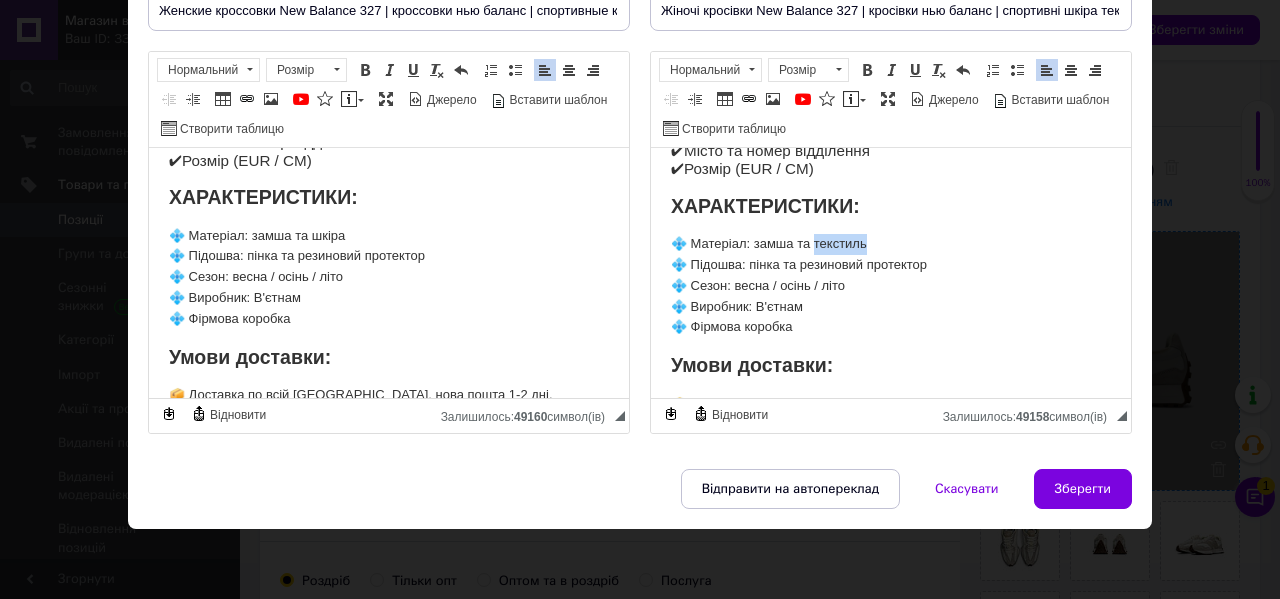 click on "💠 Матеріал: замша та текстиль 💠 Підошва: пінка та резиновий протектор 💠 Сезон: весна / осінь / літо 💠 Виробник: В'єтнам 💠 Фірмова коробка" at bounding box center [891, 286] 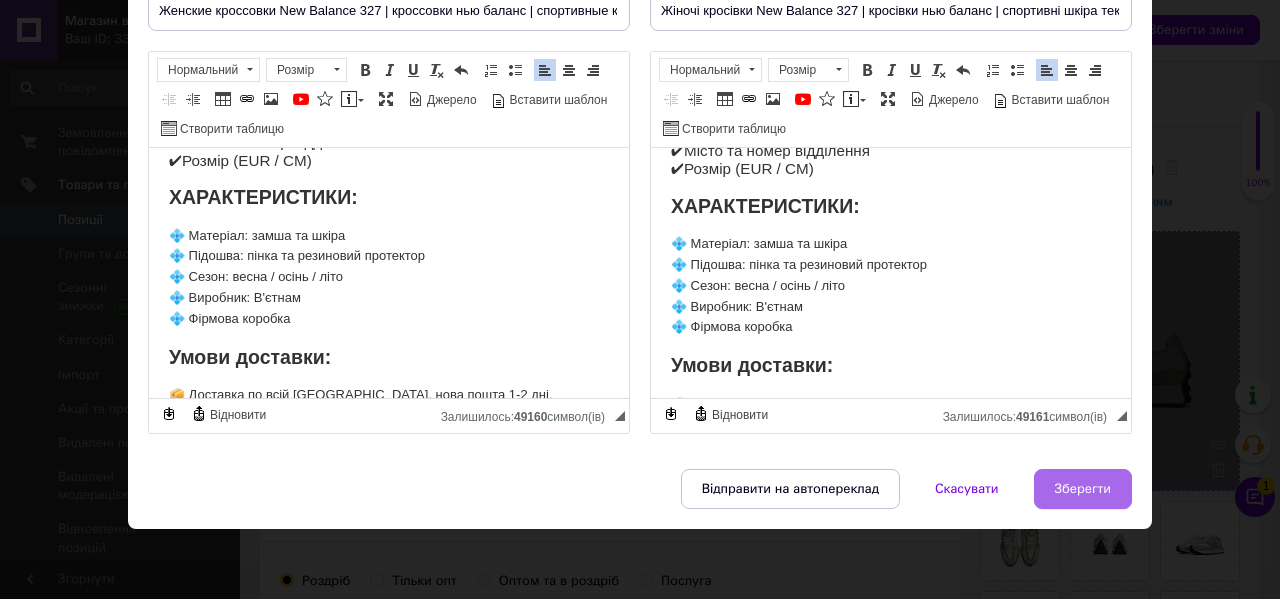 click on "Зберегти" at bounding box center [1083, 489] 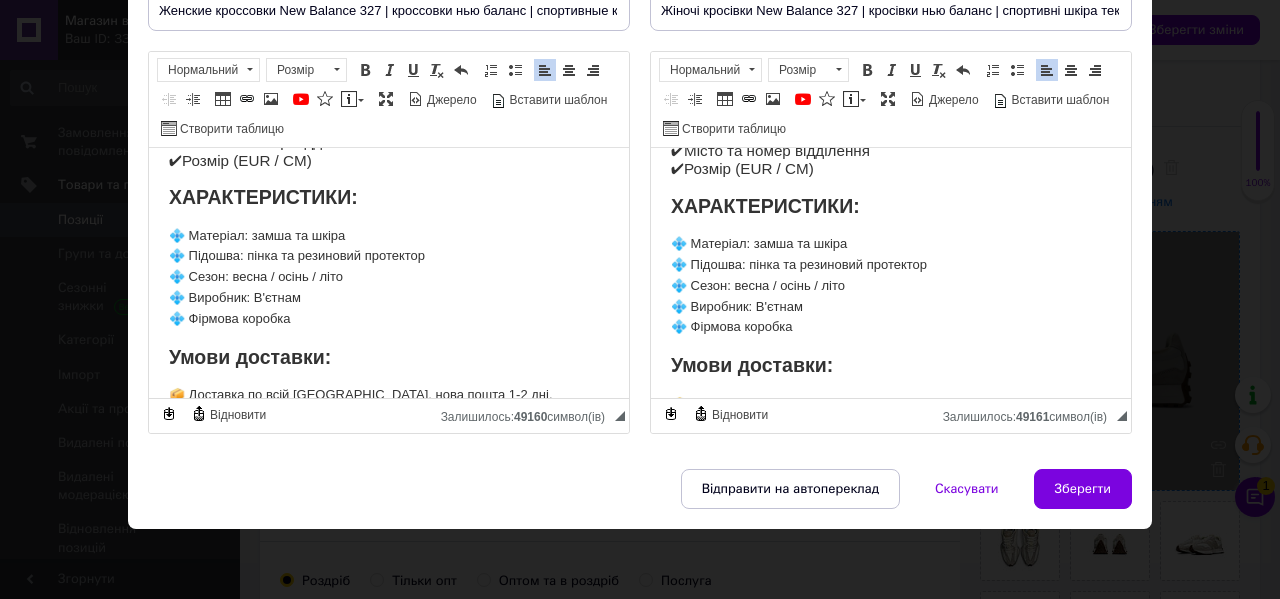 type on "Женские кроссовки New Balance 327 | кроссовки нью баланс | спортивные кожа замша" 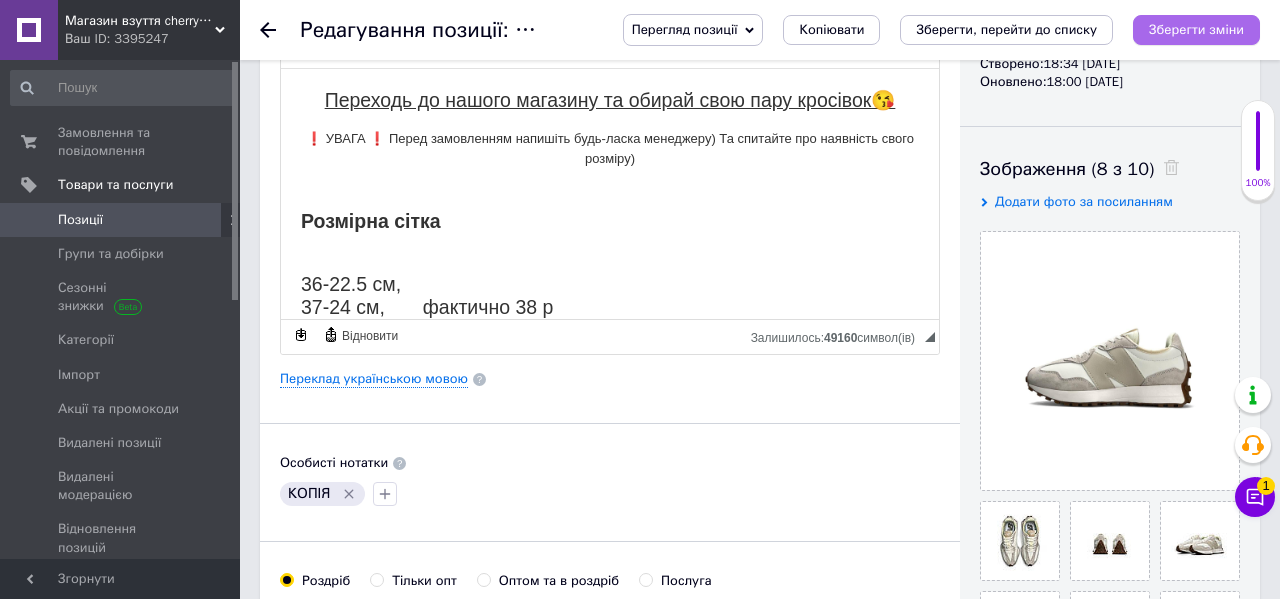 click on "Зберегти зміни" at bounding box center [1196, 29] 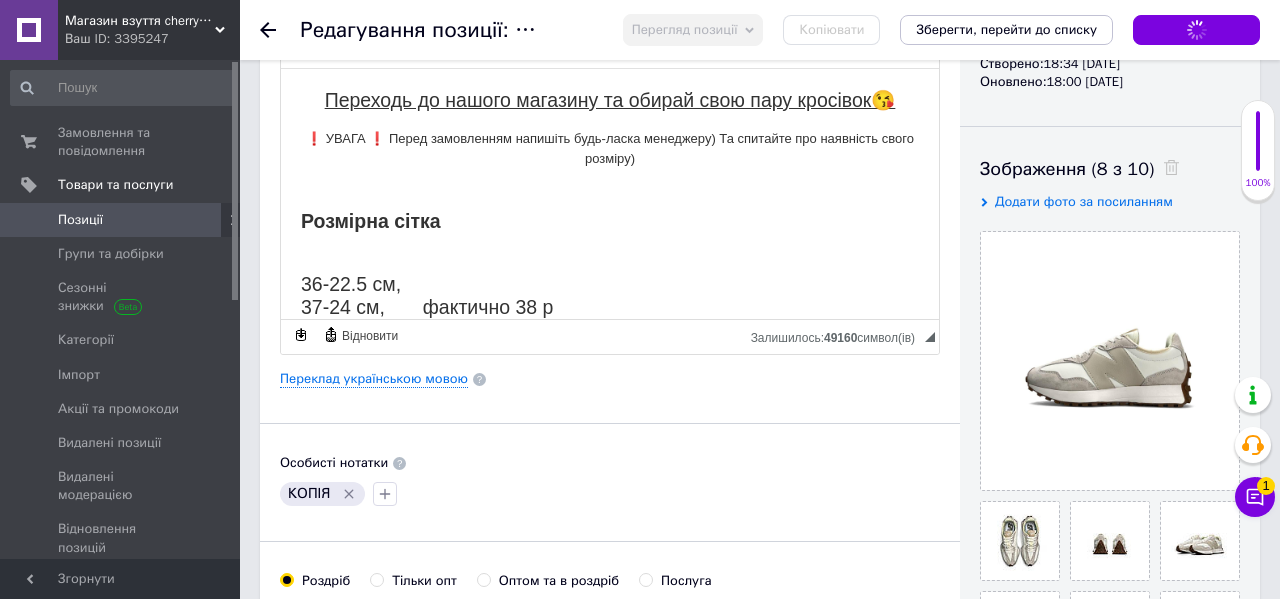 scroll, scrollTop: 298, scrollLeft: 0, axis: vertical 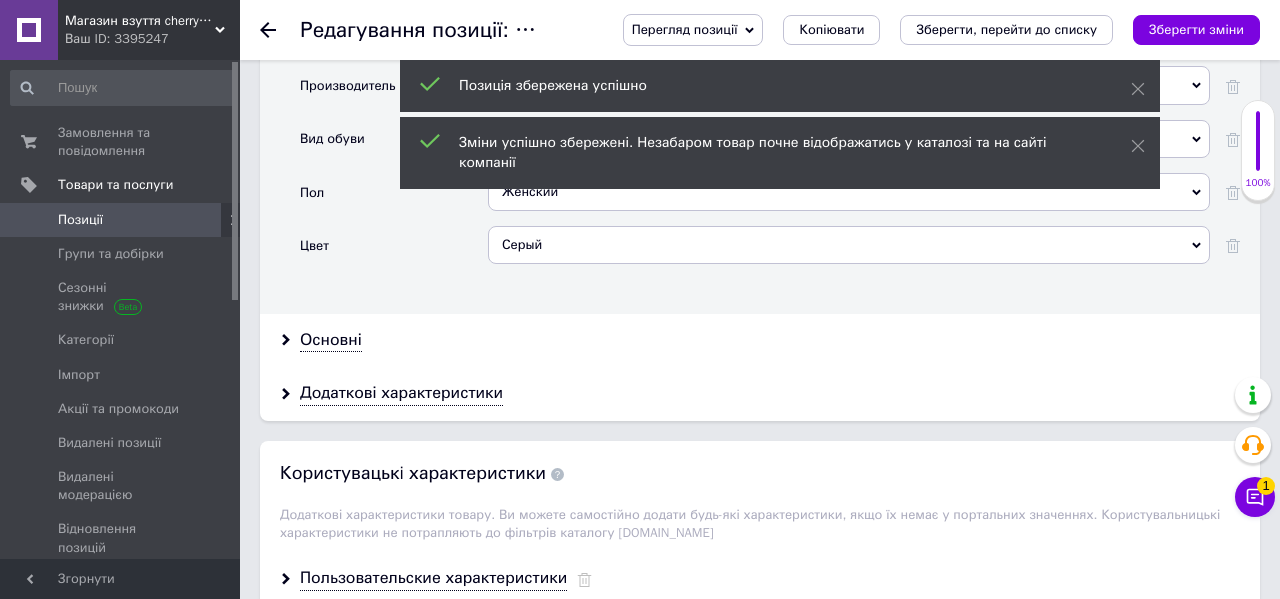 click on "Серый" at bounding box center (849, 245) 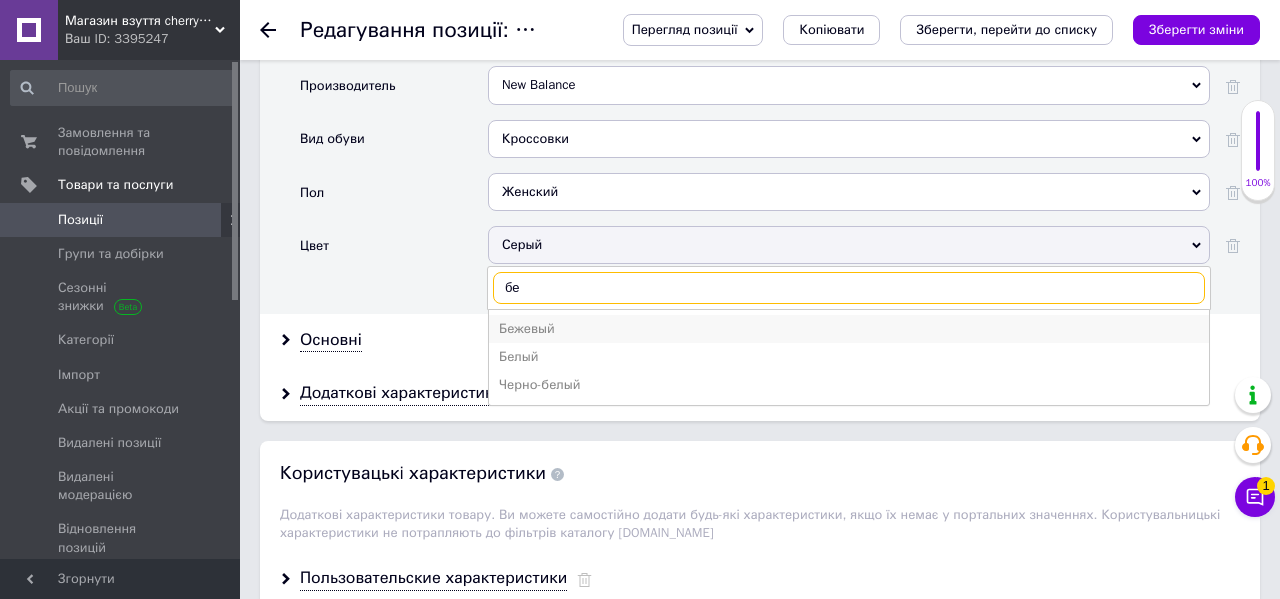 type on "бе" 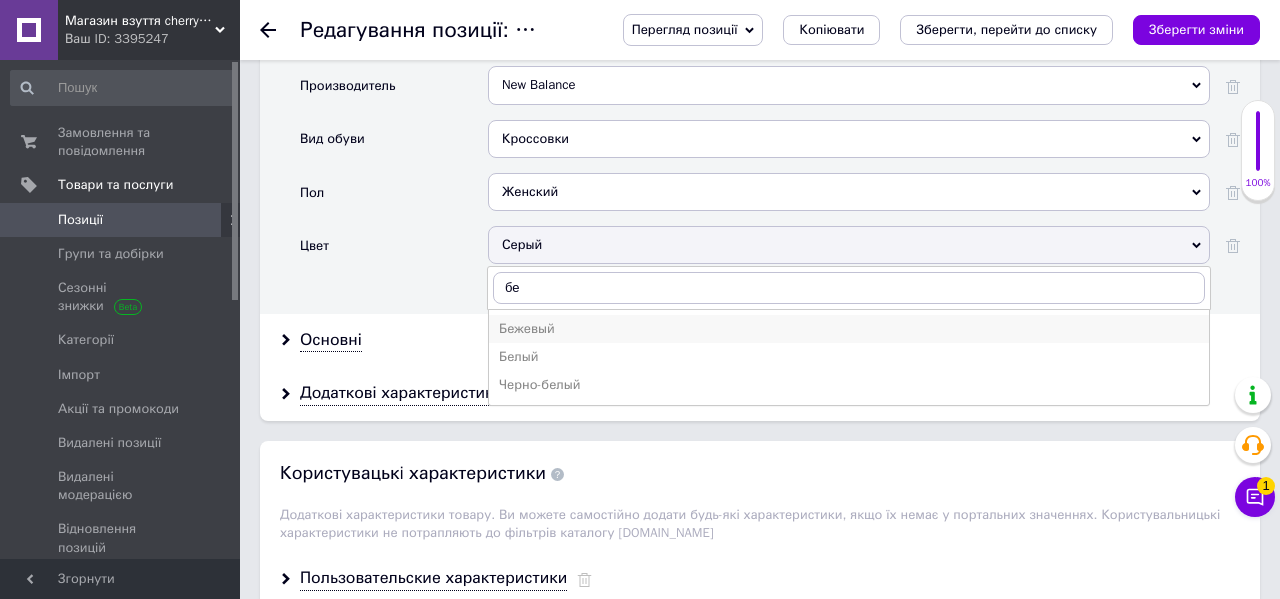 click on "Бежевый" at bounding box center (849, 329) 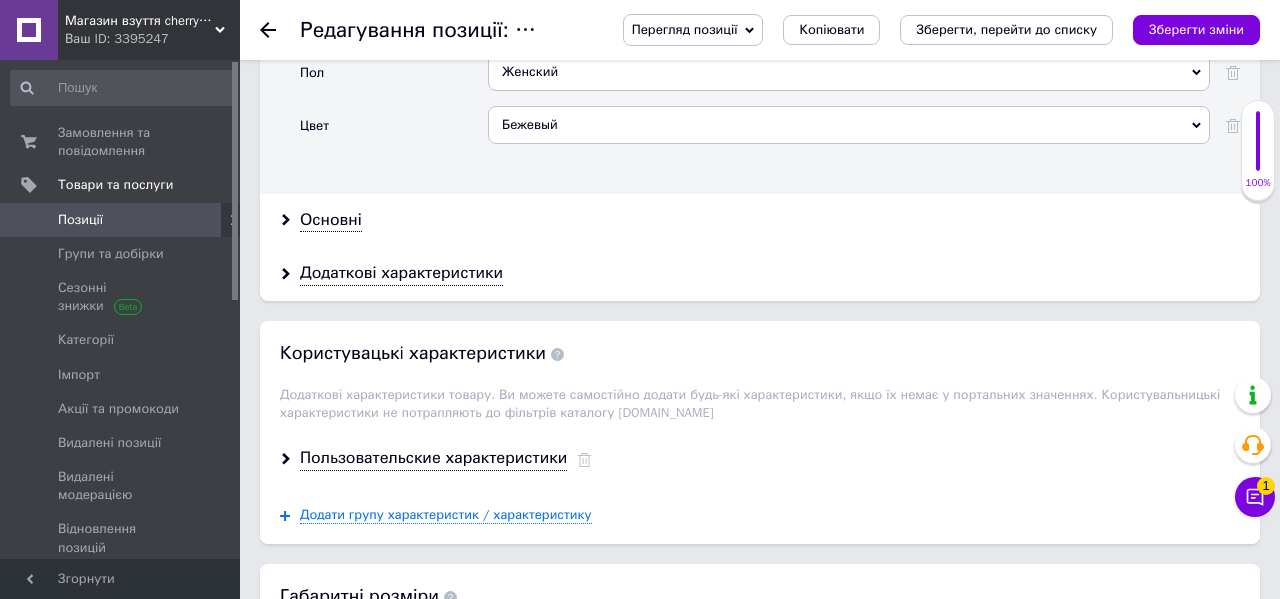 scroll, scrollTop: 2333, scrollLeft: 0, axis: vertical 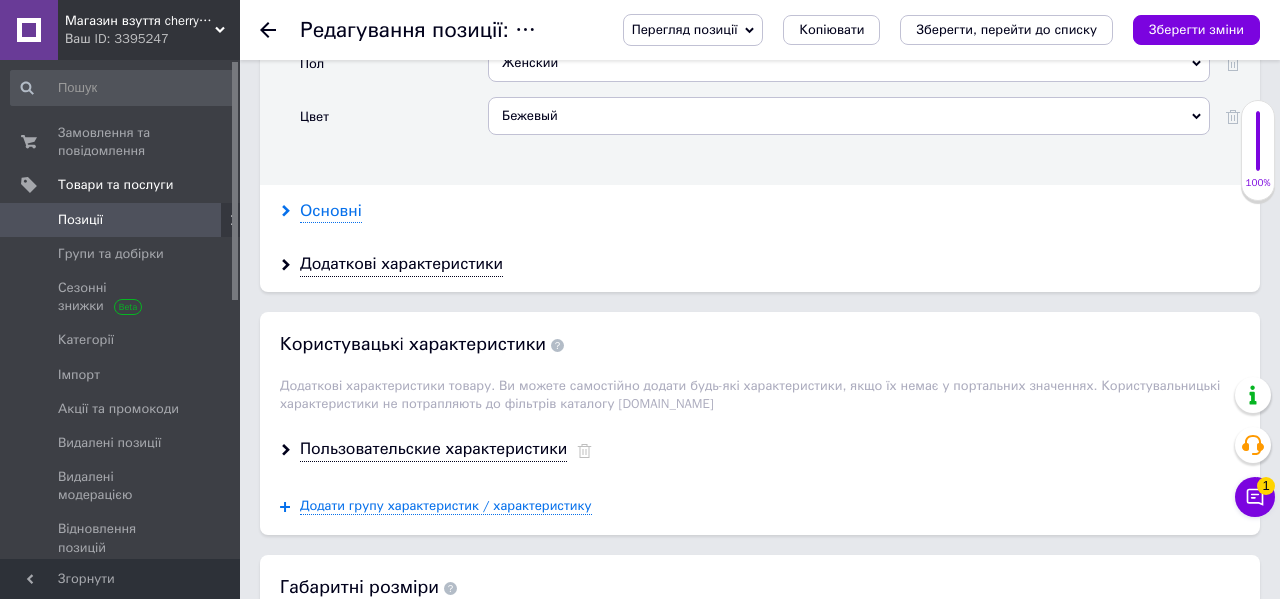 click on "Основні" at bounding box center [331, 211] 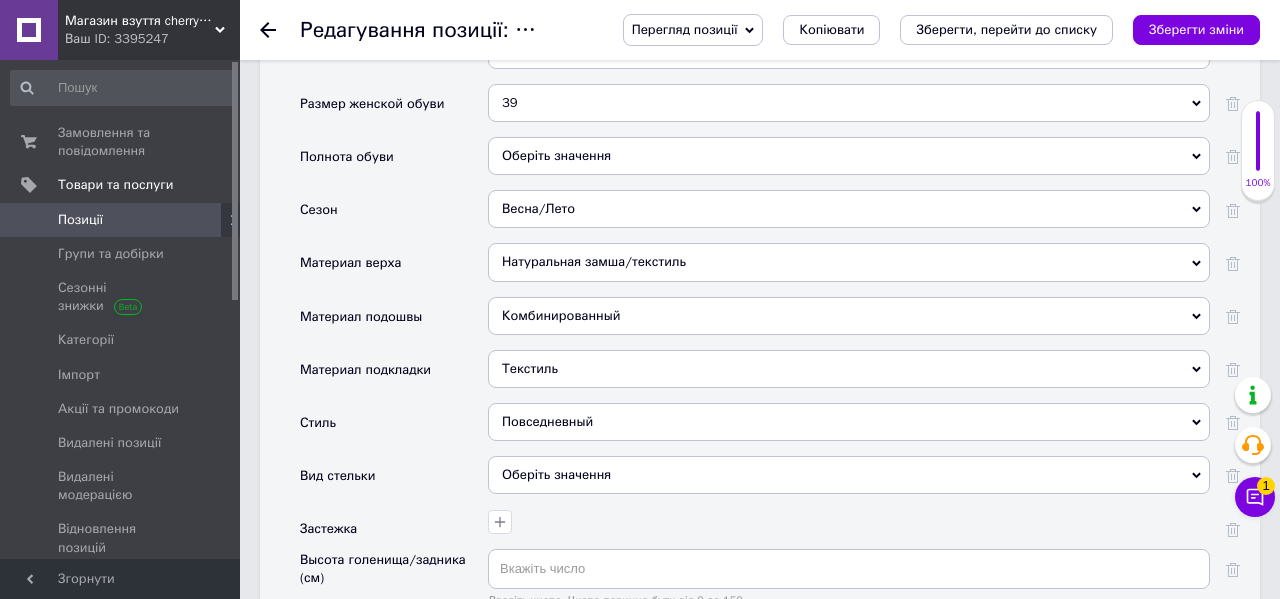 scroll, scrollTop: 2550, scrollLeft: 0, axis: vertical 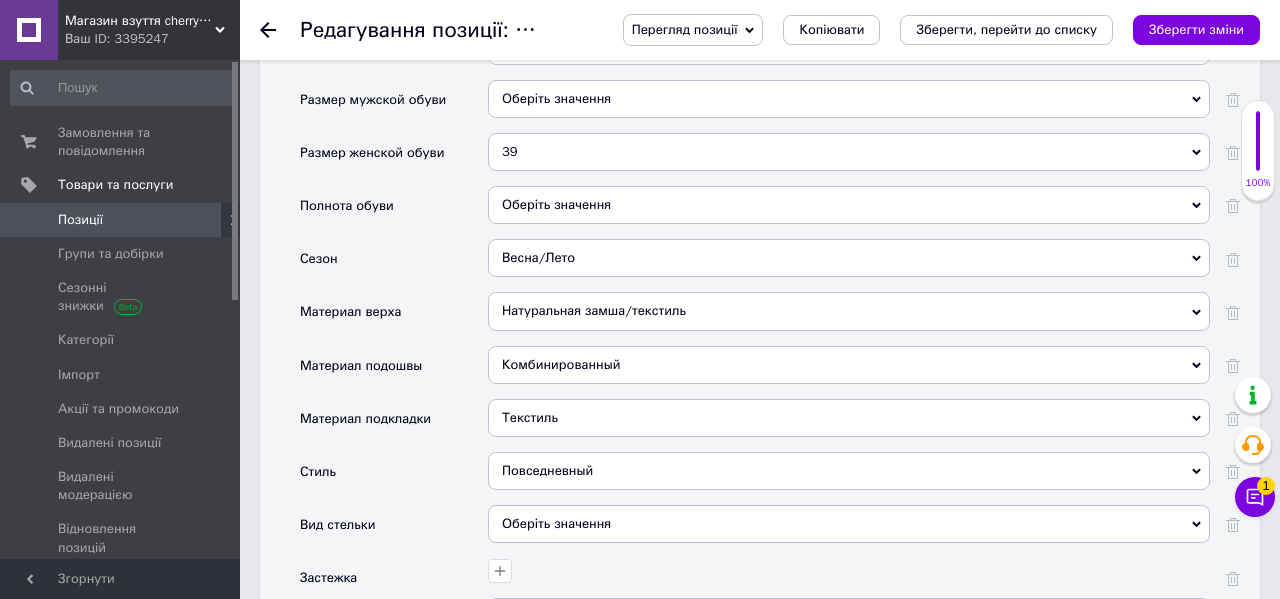 click on "Весна/Лето" at bounding box center (849, 258) 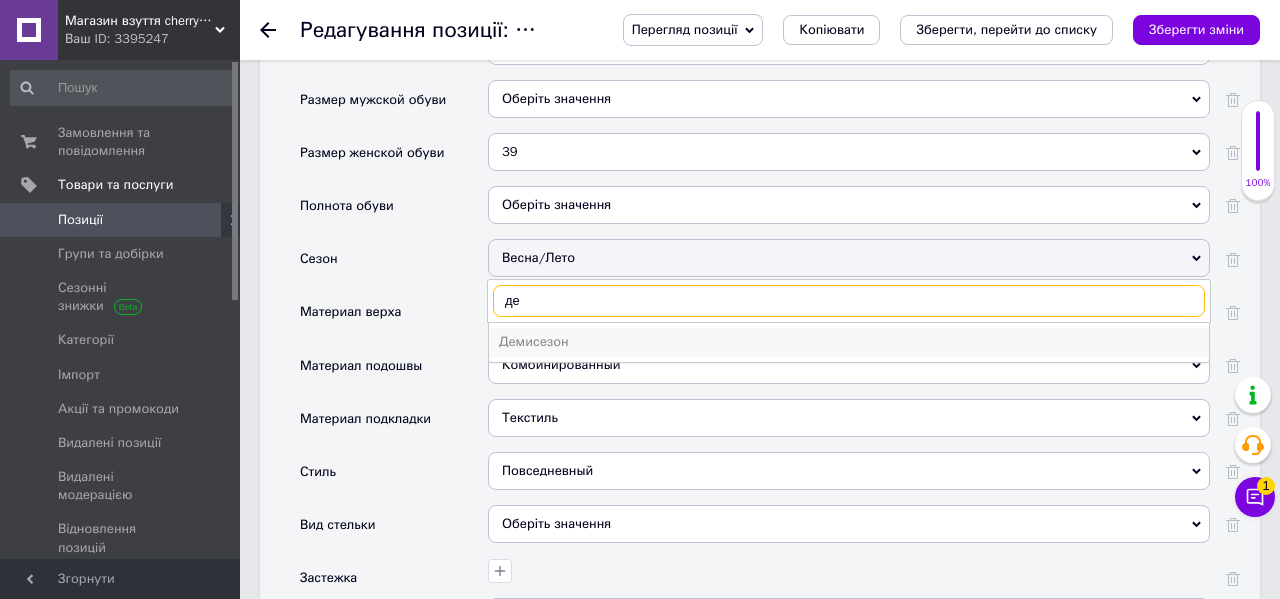 type on "де" 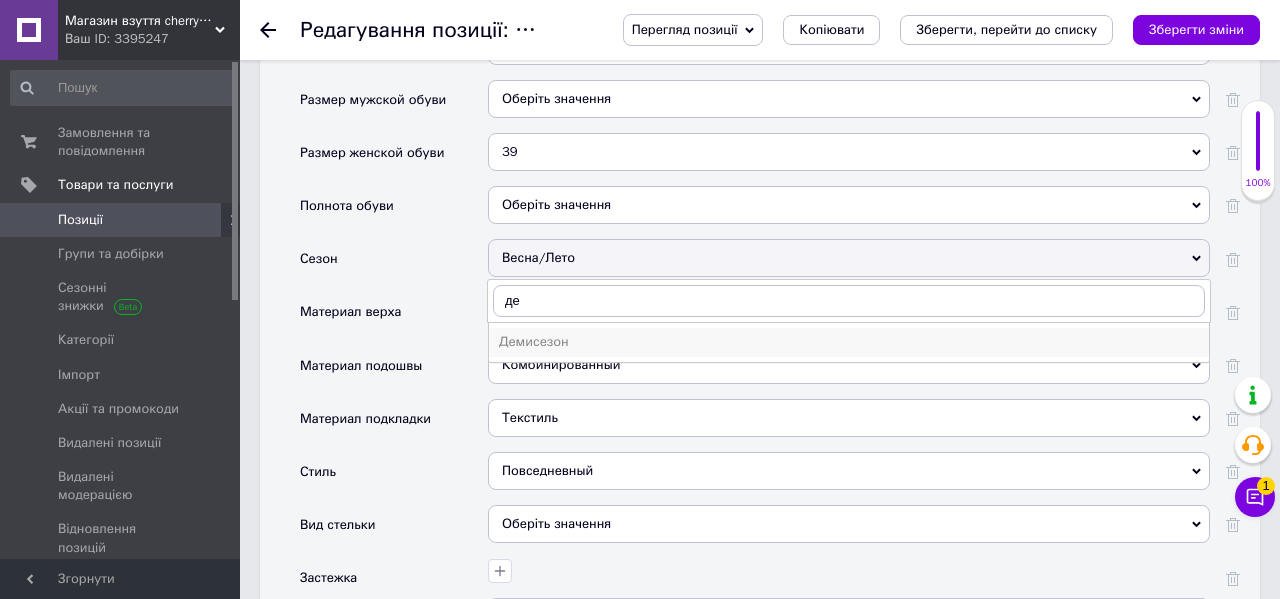 click on "Демисезон" at bounding box center (849, 342) 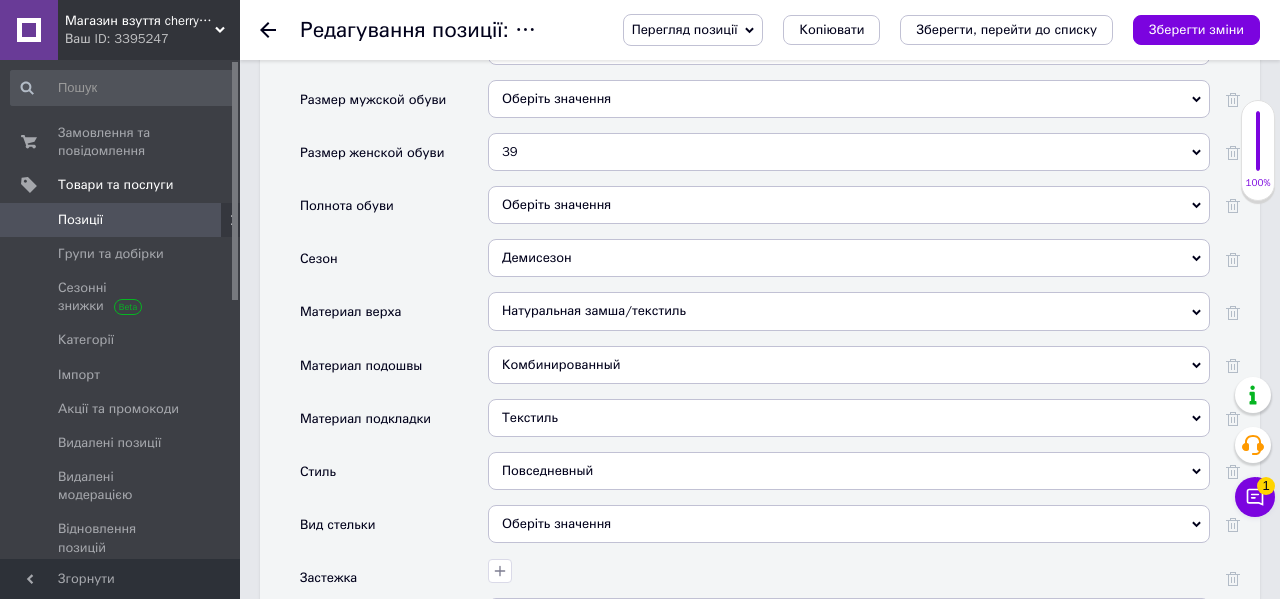 click on "Натуральная замша/текстиль" at bounding box center [849, 311] 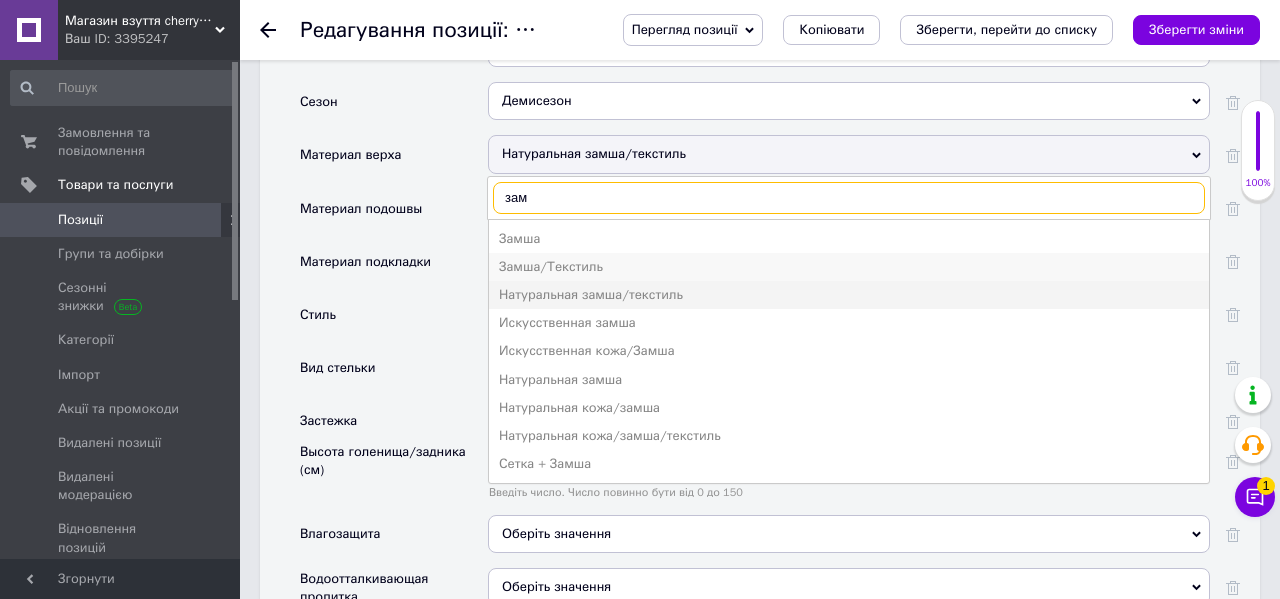 scroll, scrollTop: 2727, scrollLeft: 0, axis: vertical 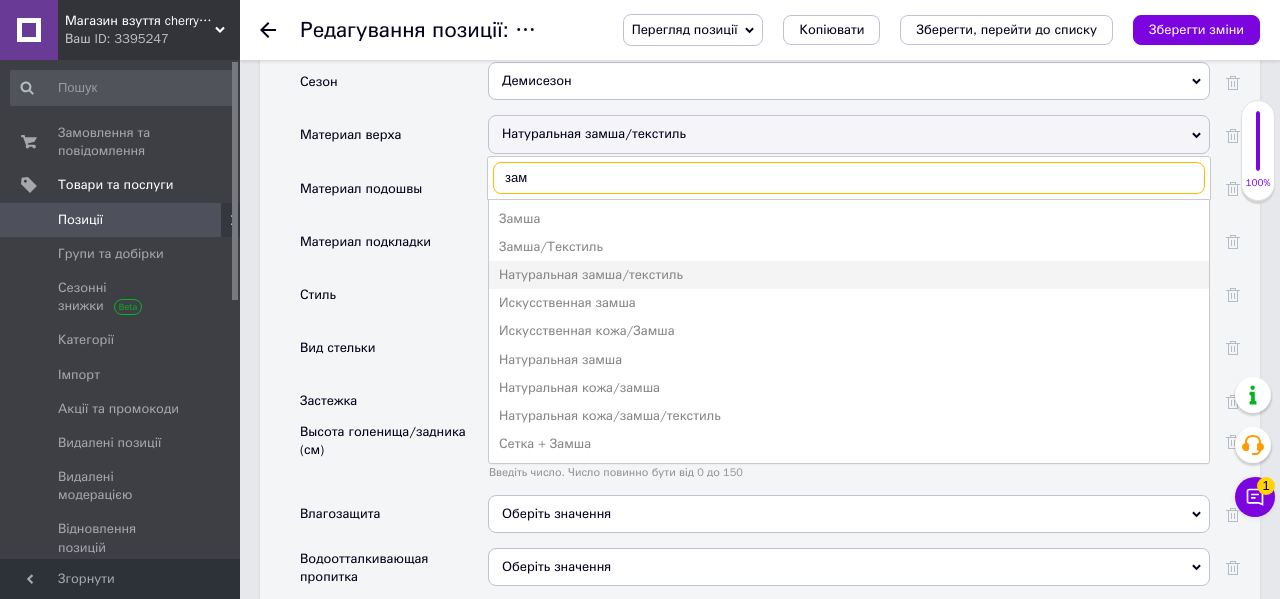type on "зам" 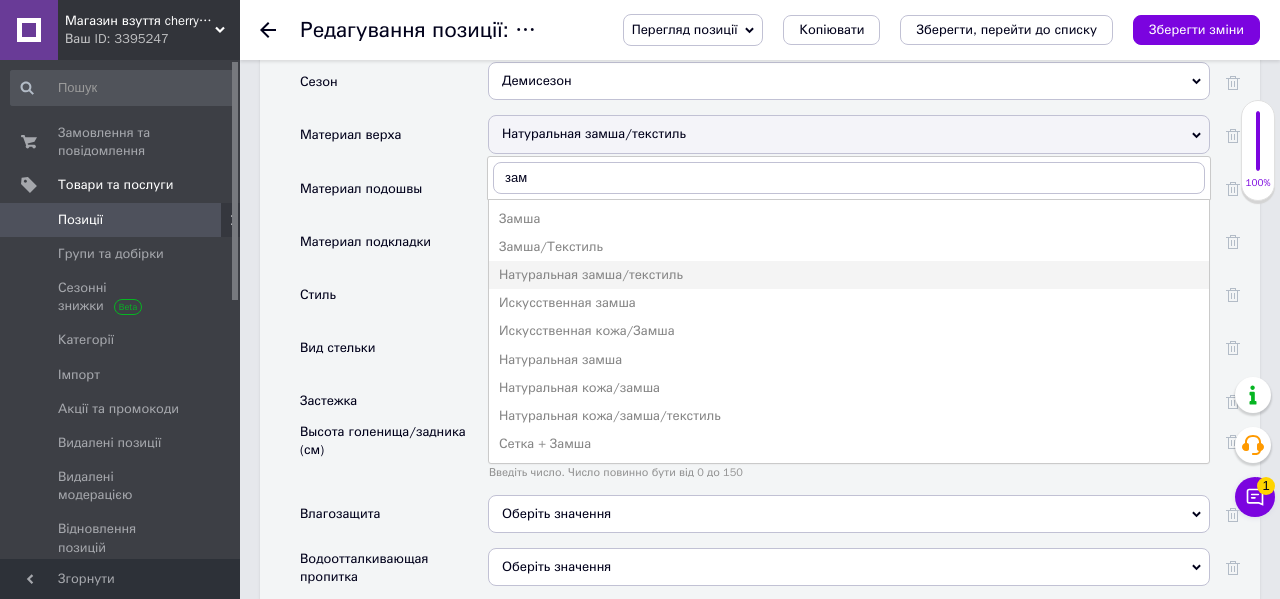 click on "Натуральная кожа/замша" at bounding box center [849, 388] 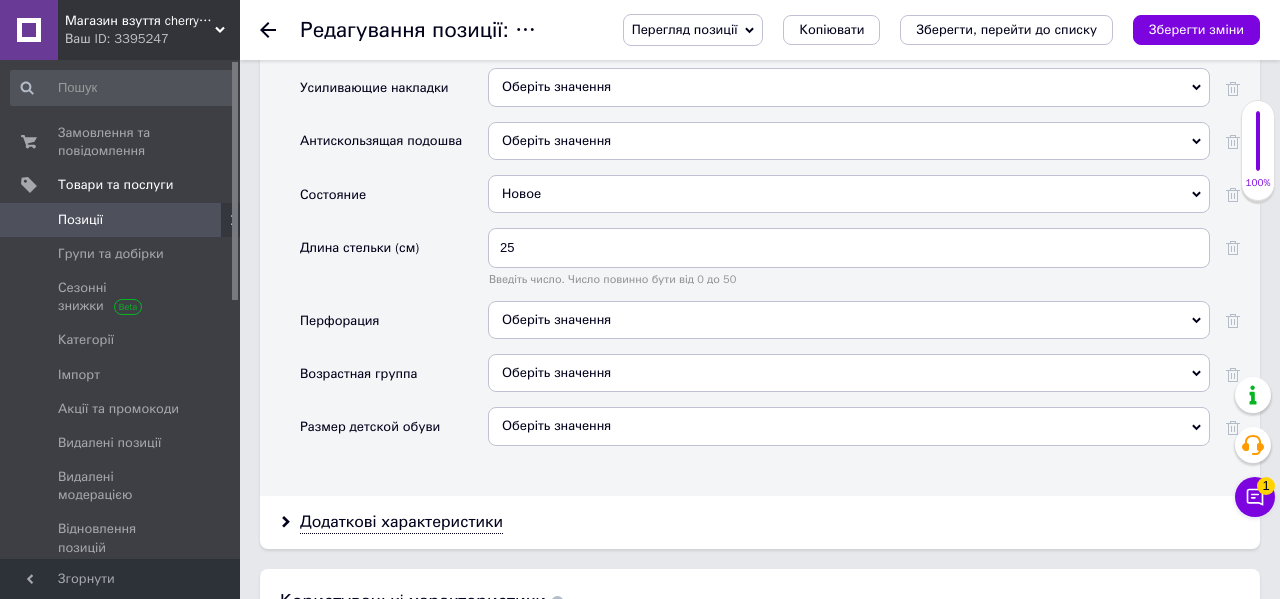 scroll, scrollTop: 3404, scrollLeft: 0, axis: vertical 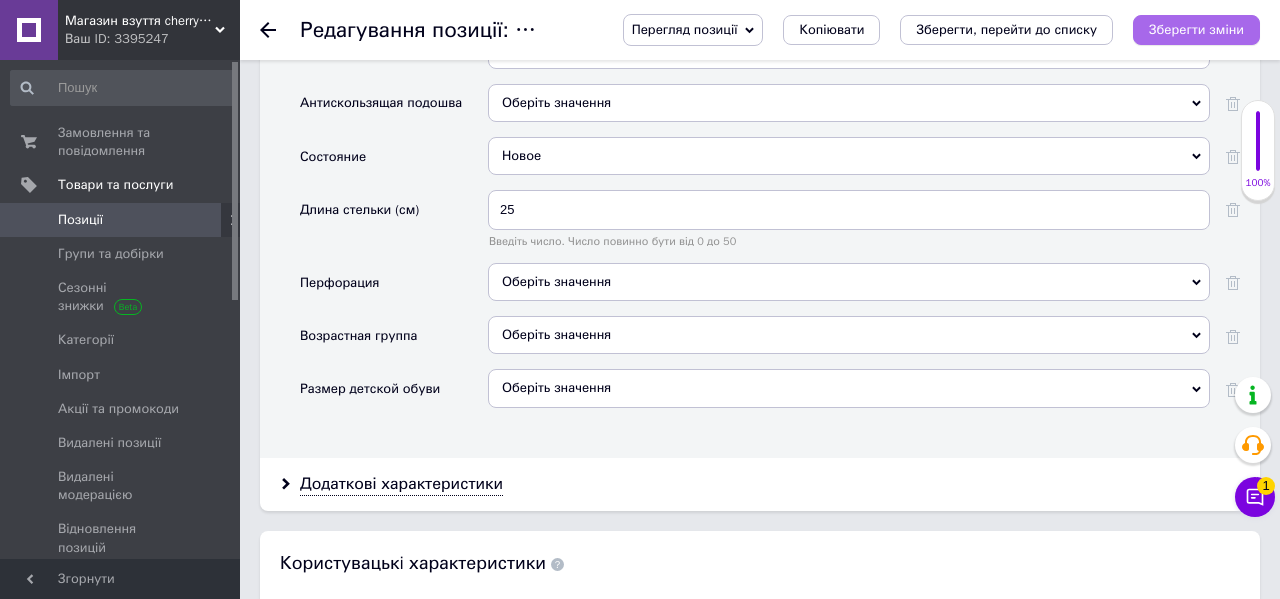 click on "Зберегти зміни" at bounding box center [1196, 29] 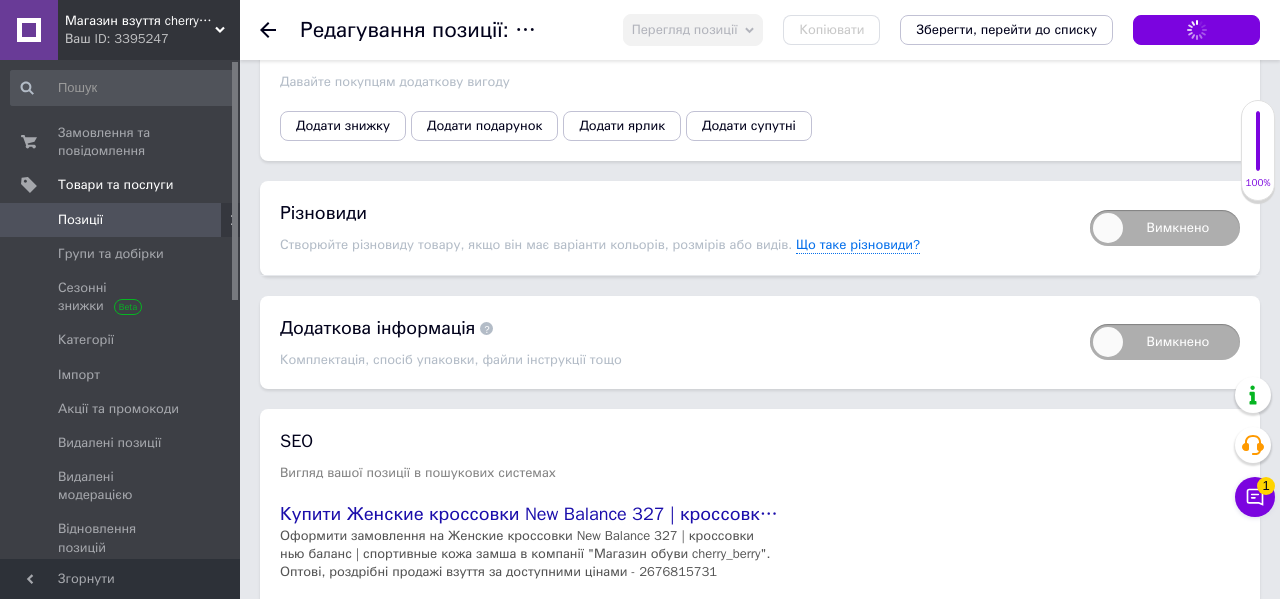 scroll, scrollTop: 4416, scrollLeft: 0, axis: vertical 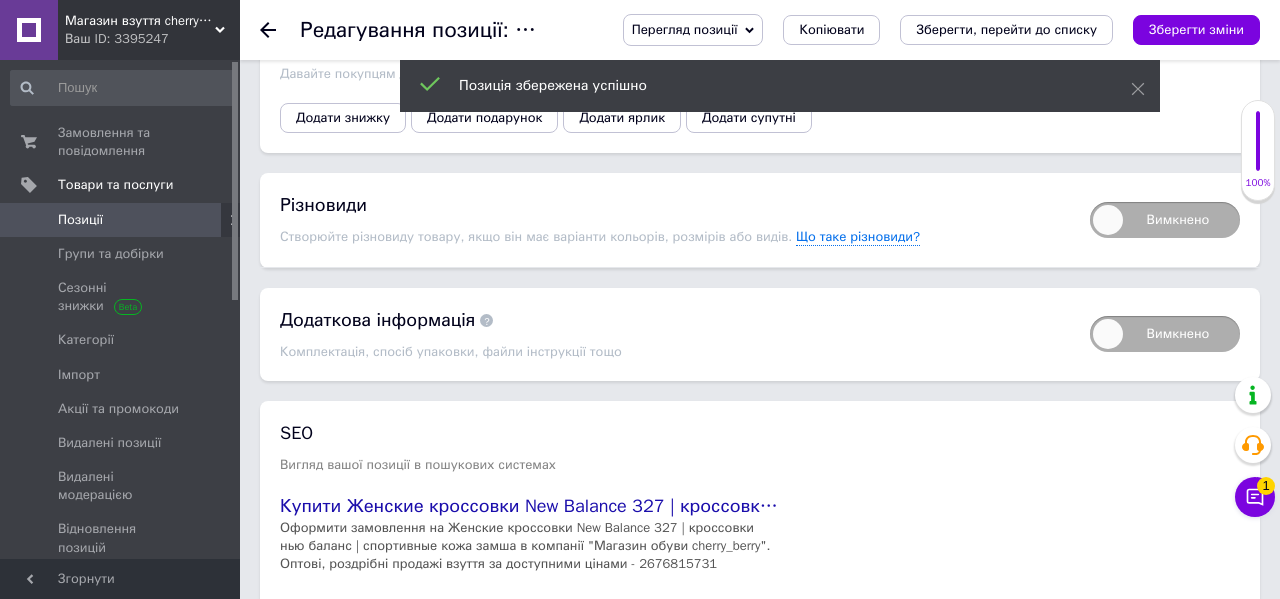 click on "Вимкнено" at bounding box center (1165, 220) 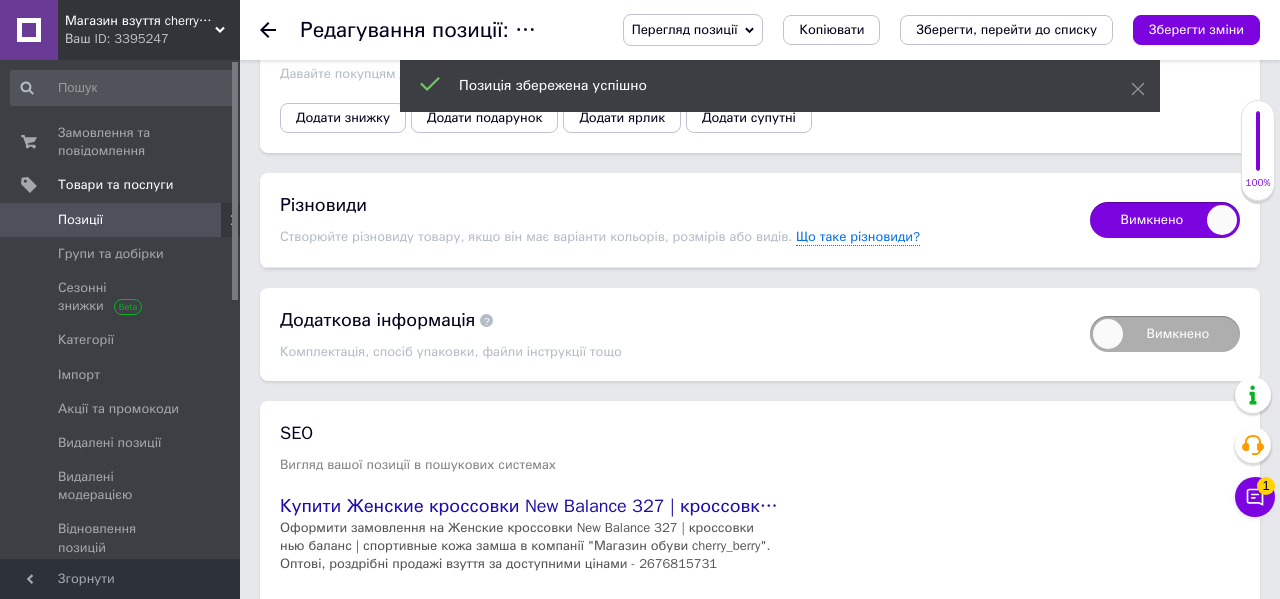 checkbox on "true" 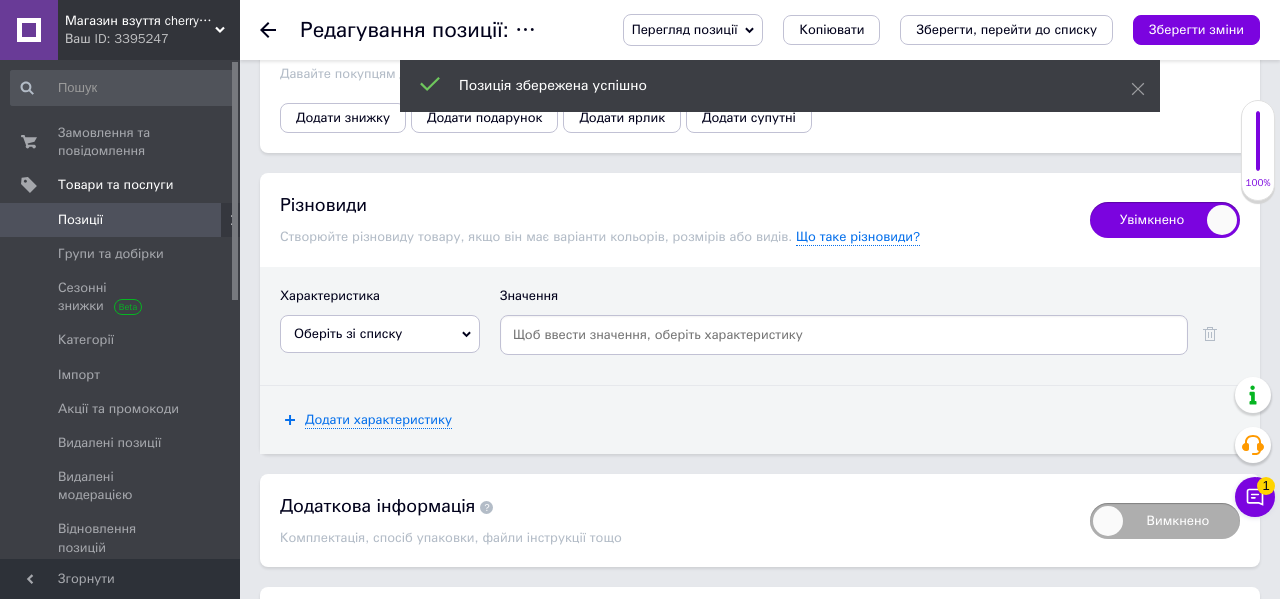 click on "Оберіть зі списку" at bounding box center (380, 334) 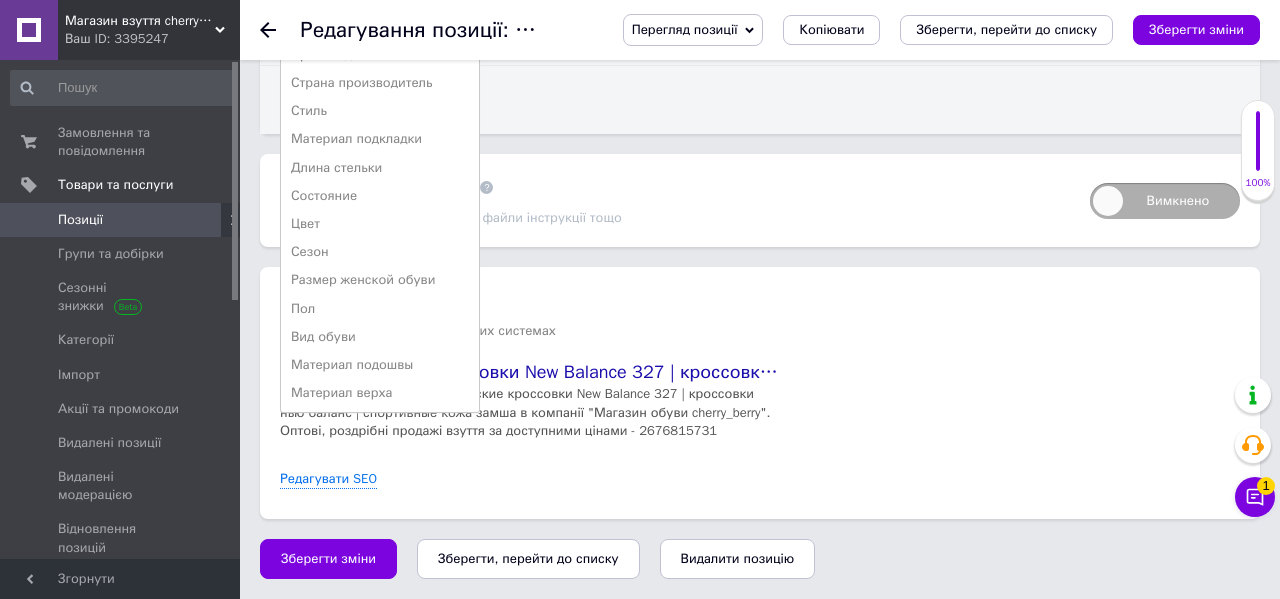 click on "Размер женской обуви" at bounding box center [380, 280] 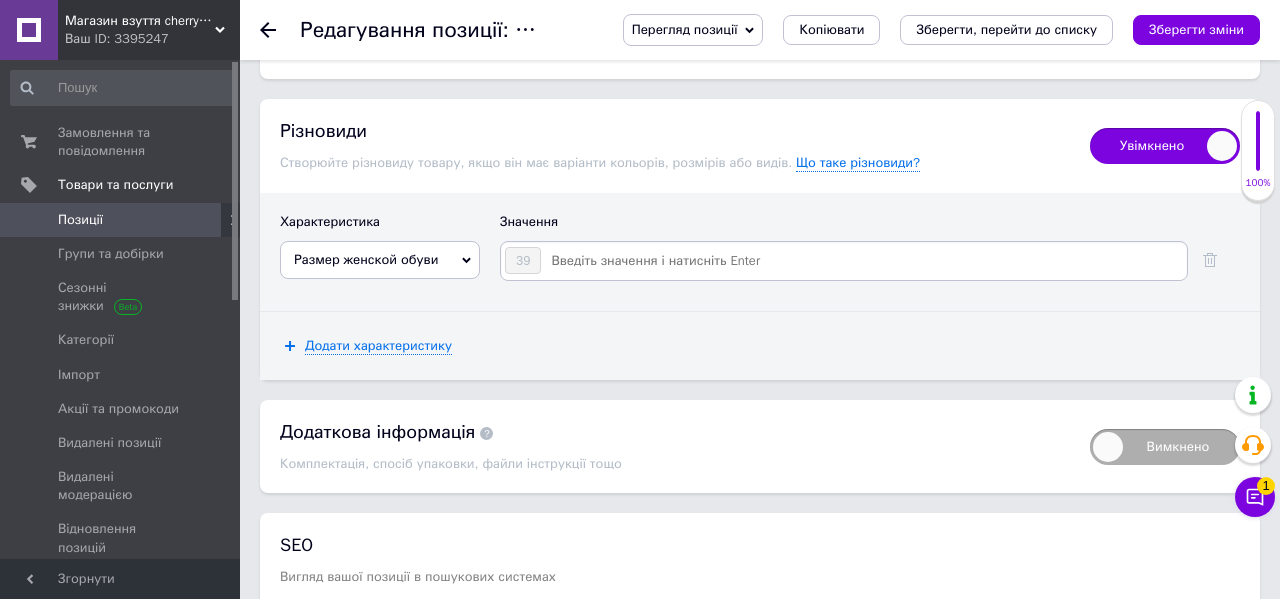 scroll, scrollTop: 4468, scrollLeft: 0, axis: vertical 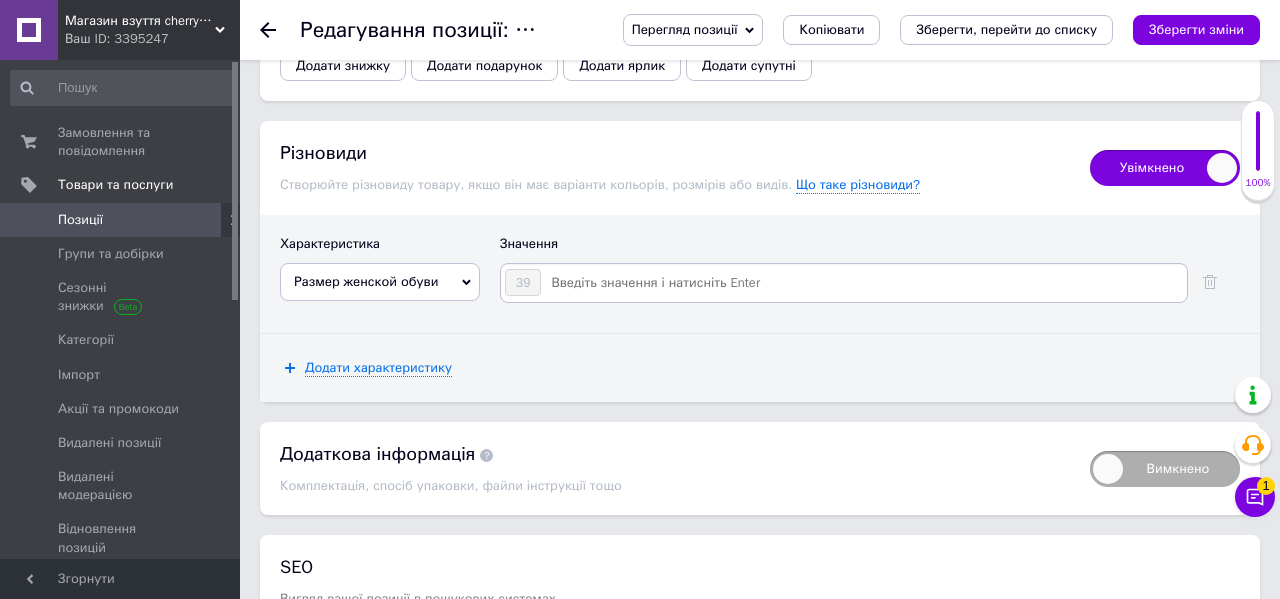 click at bounding box center (863, 283) 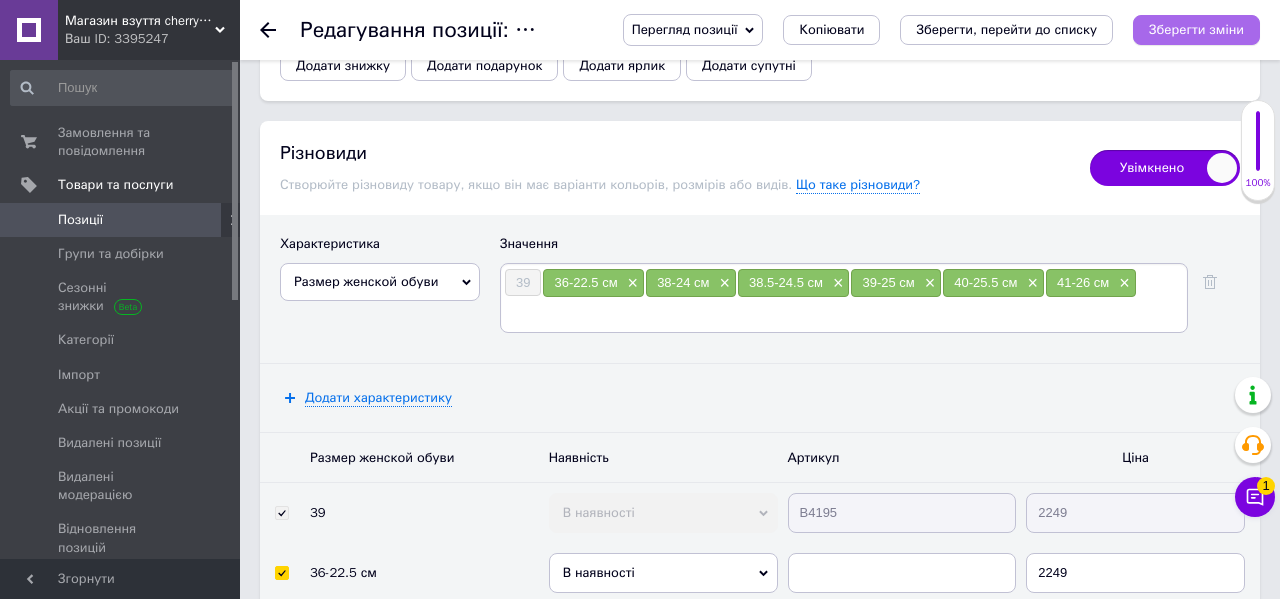 click on "Зберегти зміни" at bounding box center (1196, 29) 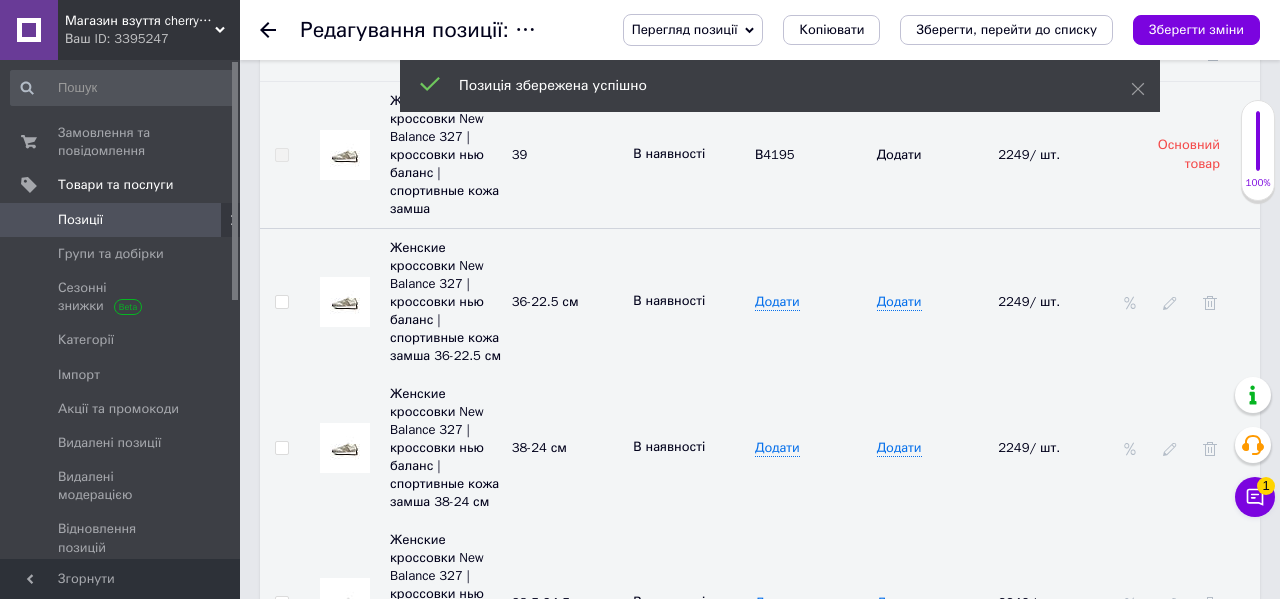 scroll, scrollTop: 4697, scrollLeft: 0, axis: vertical 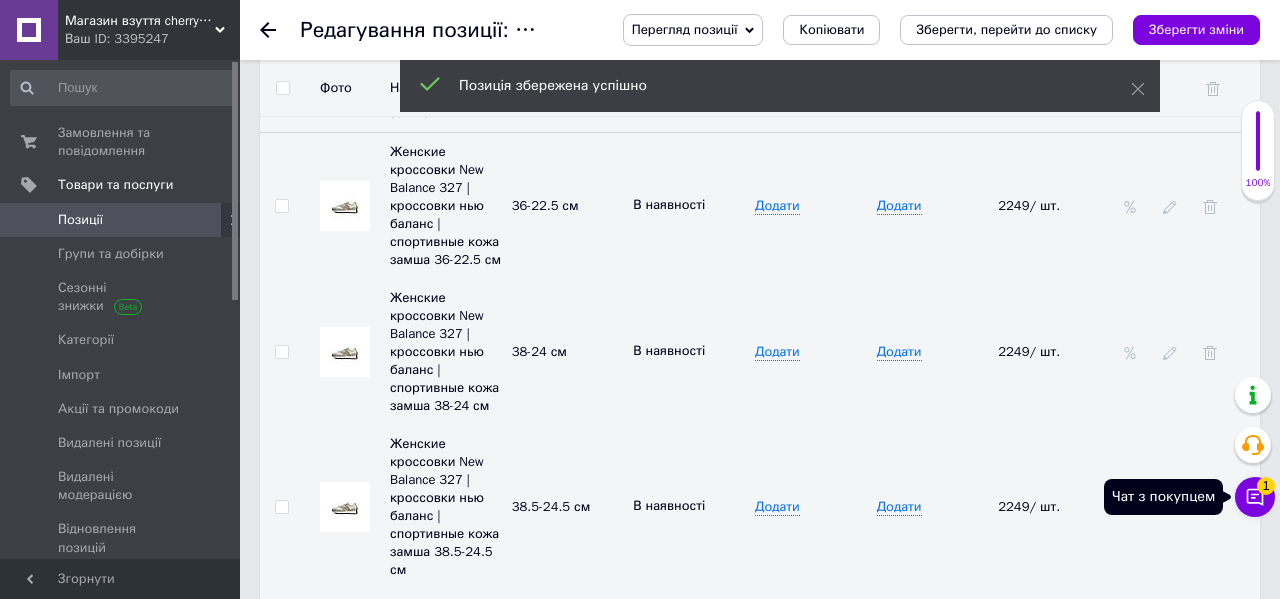 click on "Чат з покупцем 1" at bounding box center (1255, 497) 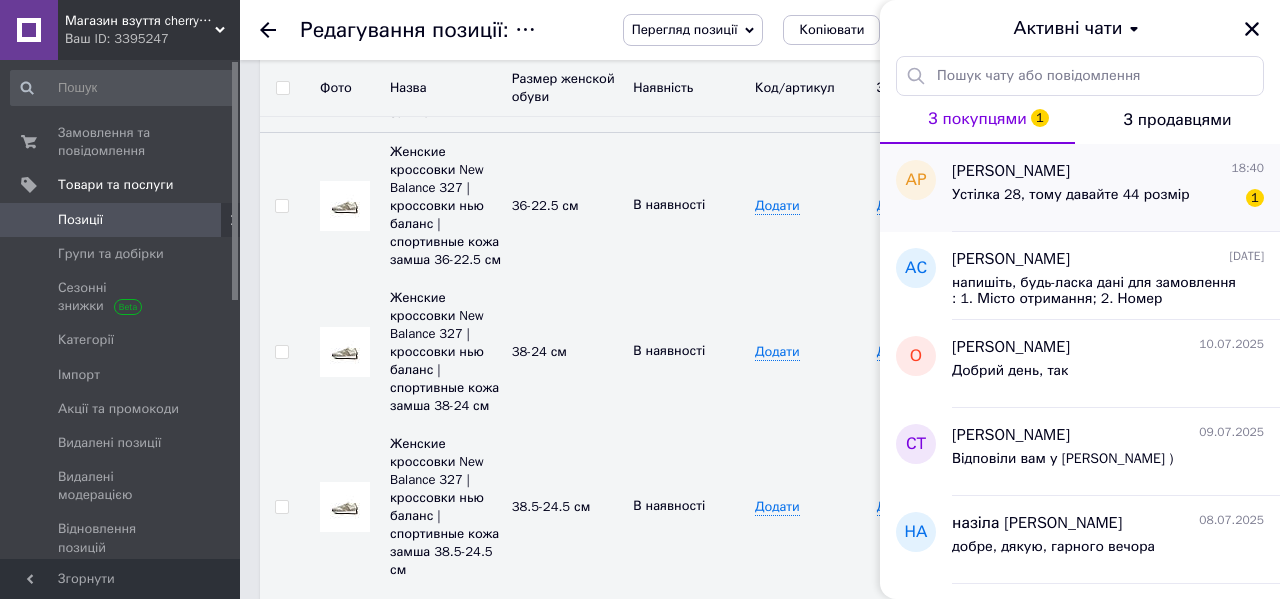 click on "Устілка 28, тому давайте 44 розмір" at bounding box center (1071, 195) 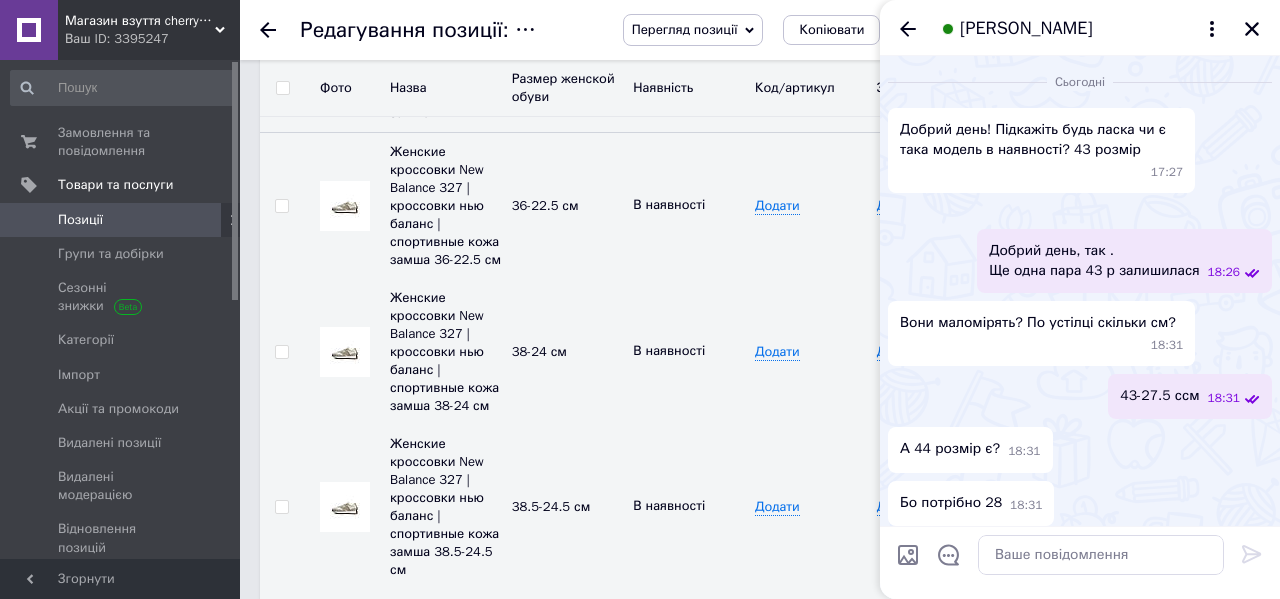 scroll, scrollTop: 1330, scrollLeft: 0, axis: vertical 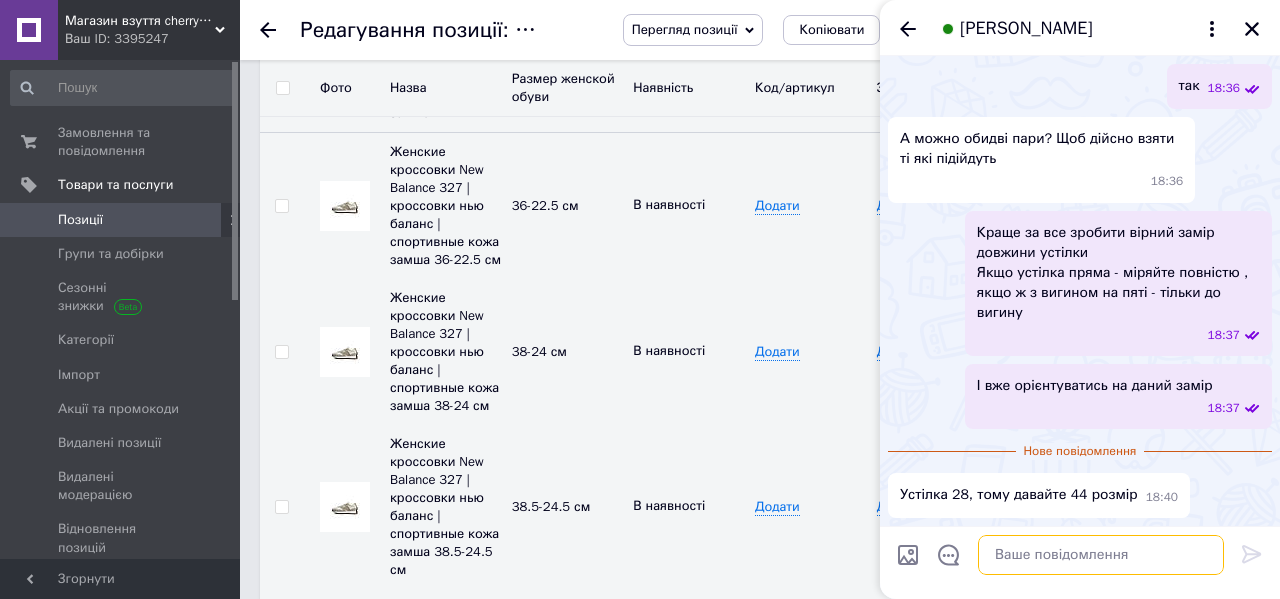 click at bounding box center [1101, 555] 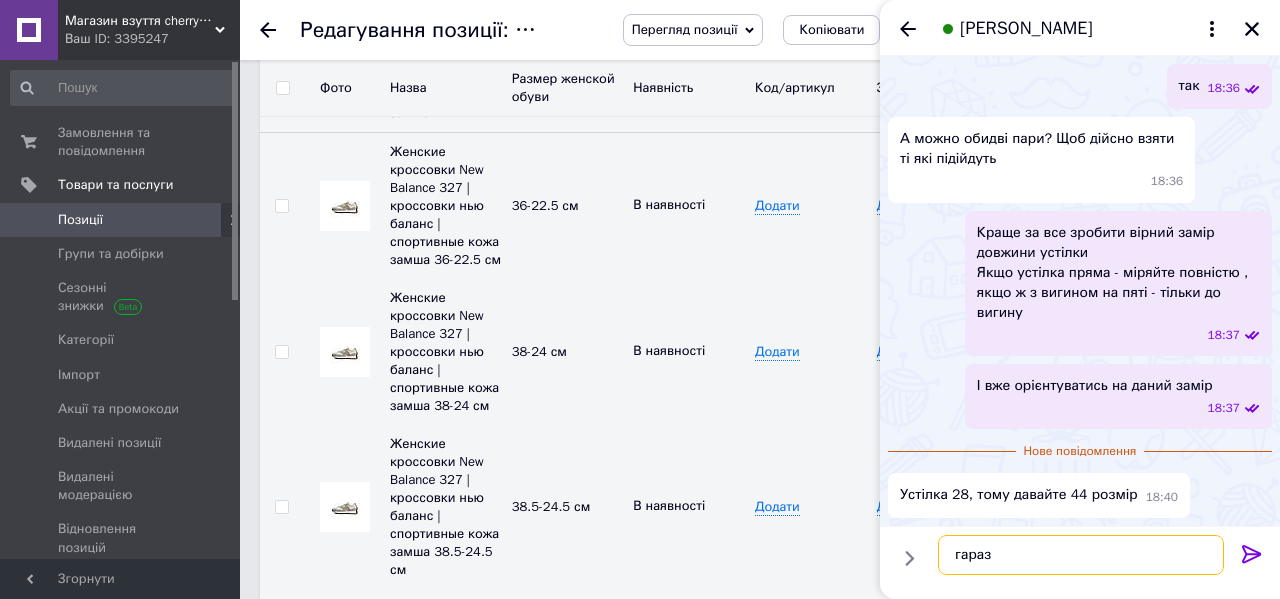 type on "гаразд" 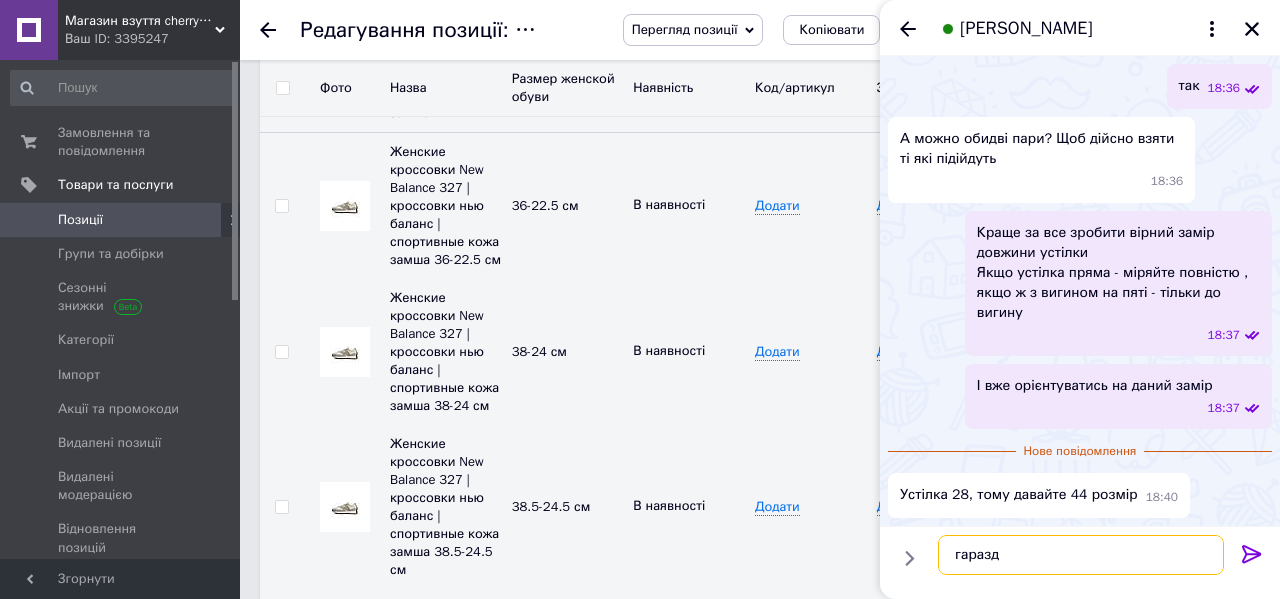 type 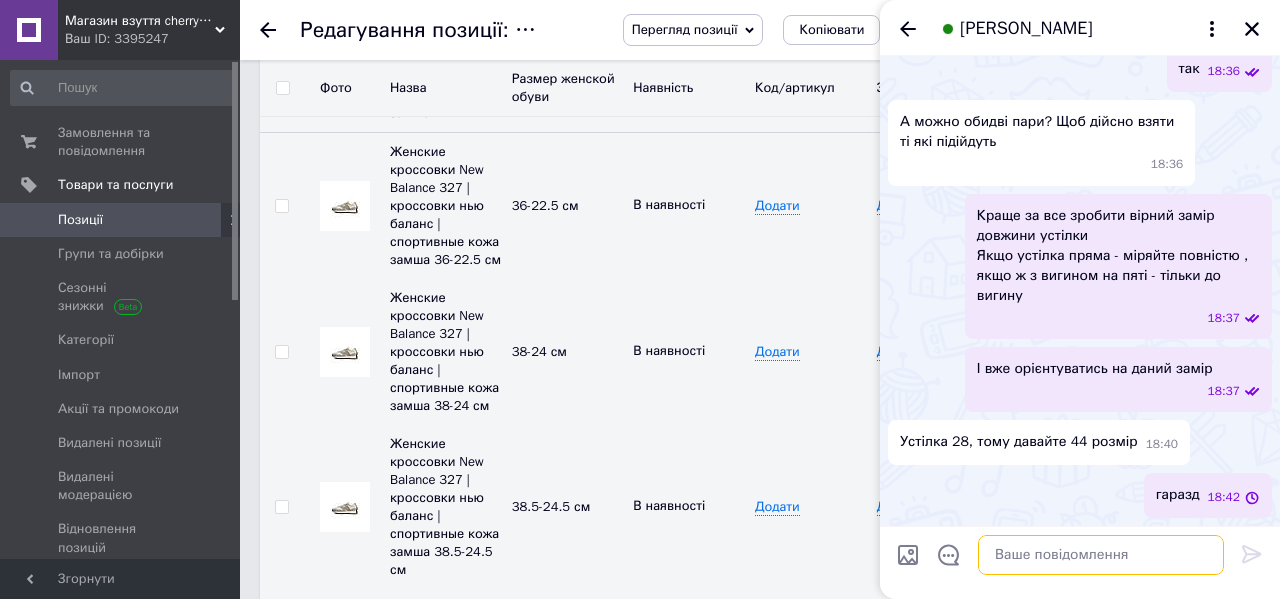 scroll, scrollTop: 1347, scrollLeft: 0, axis: vertical 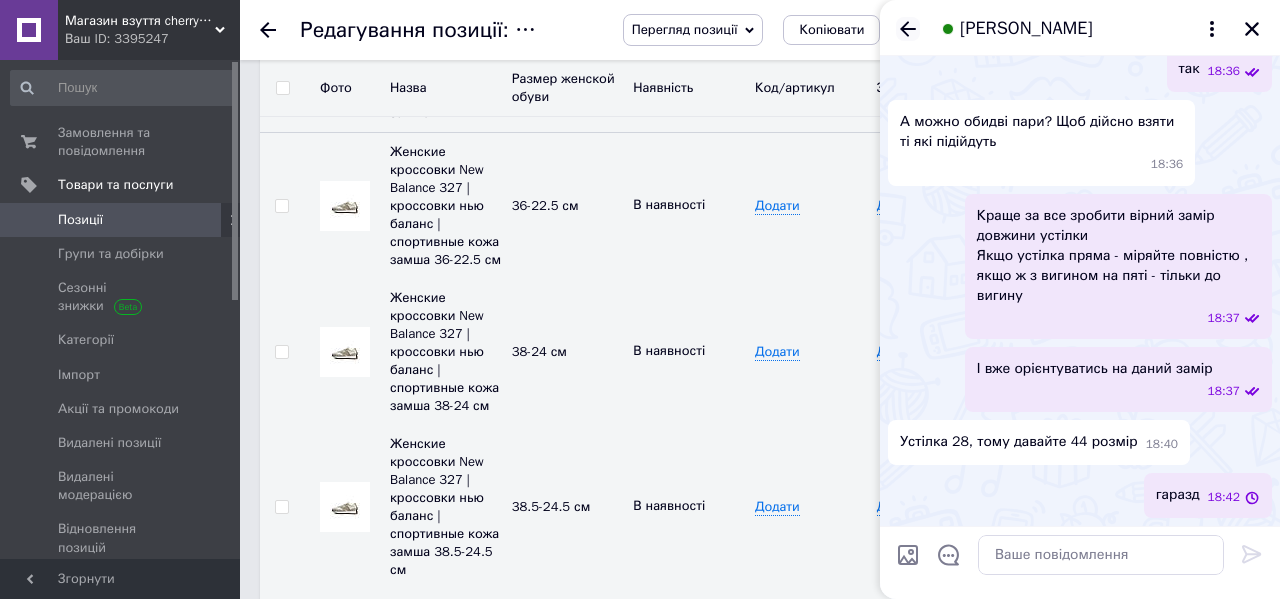 click 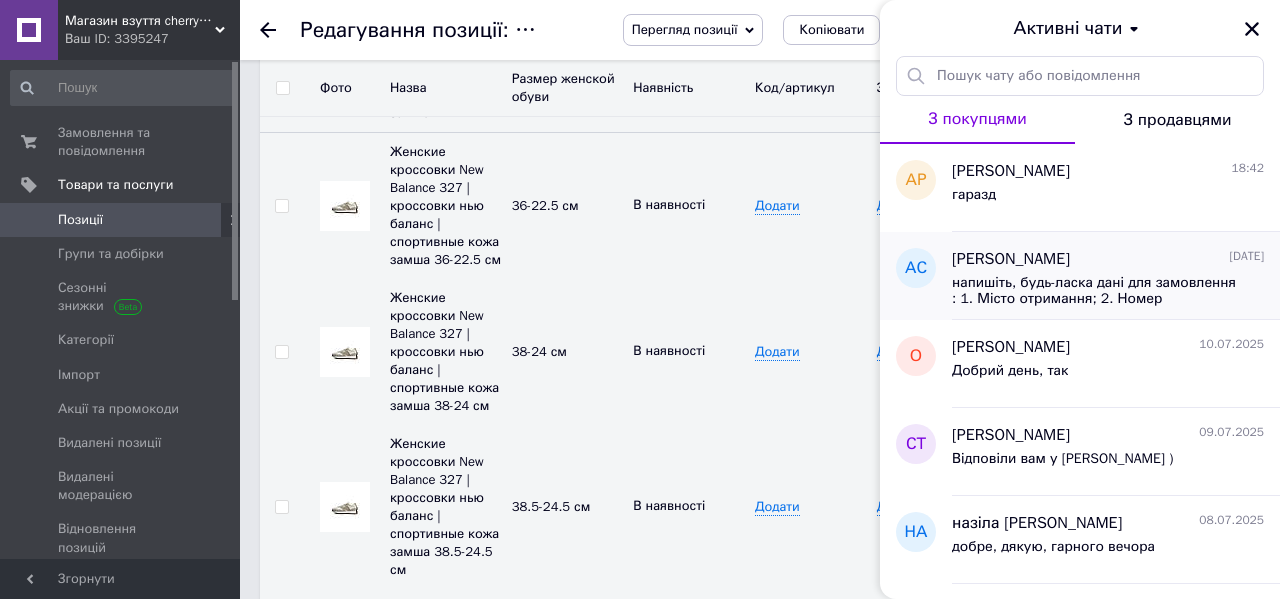click on "напишіть, будь-ласка дані для замовлення :
1. Місто отримання;
2. Номер відділення;
3. Ім'я та прізвище отримувача;
4. Номер телефону" at bounding box center [1094, 291] 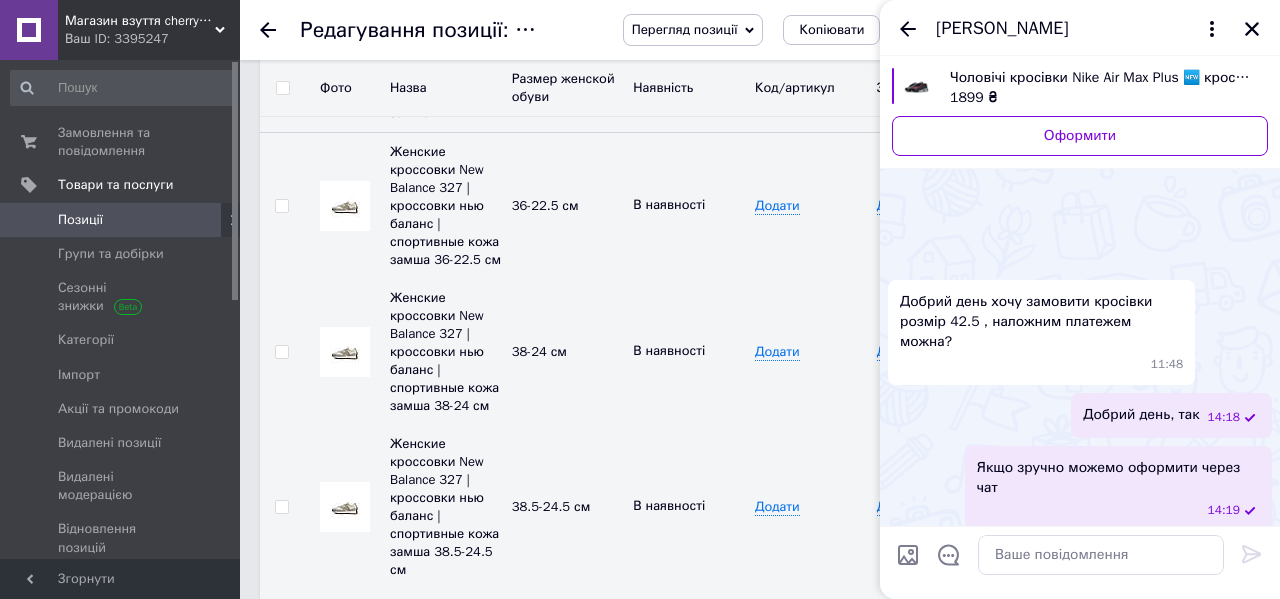 scroll, scrollTop: 186, scrollLeft: 0, axis: vertical 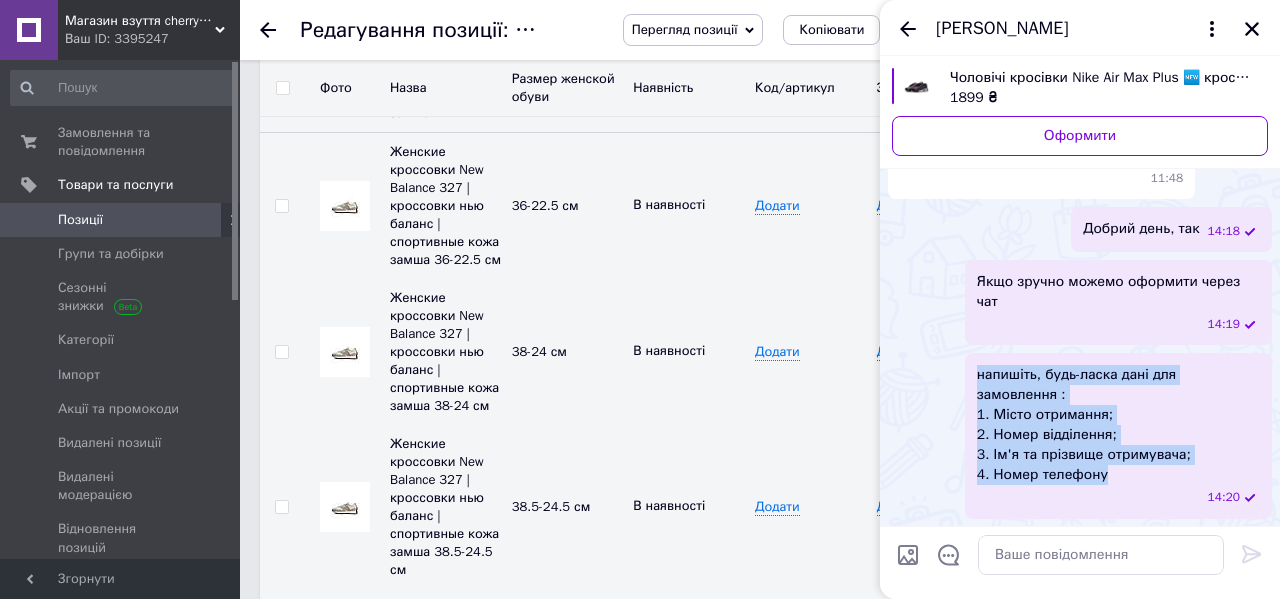 drag, startPoint x: 1120, startPoint y: 482, endPoint x: 976, endPoint y: 372, distance: 181.20706 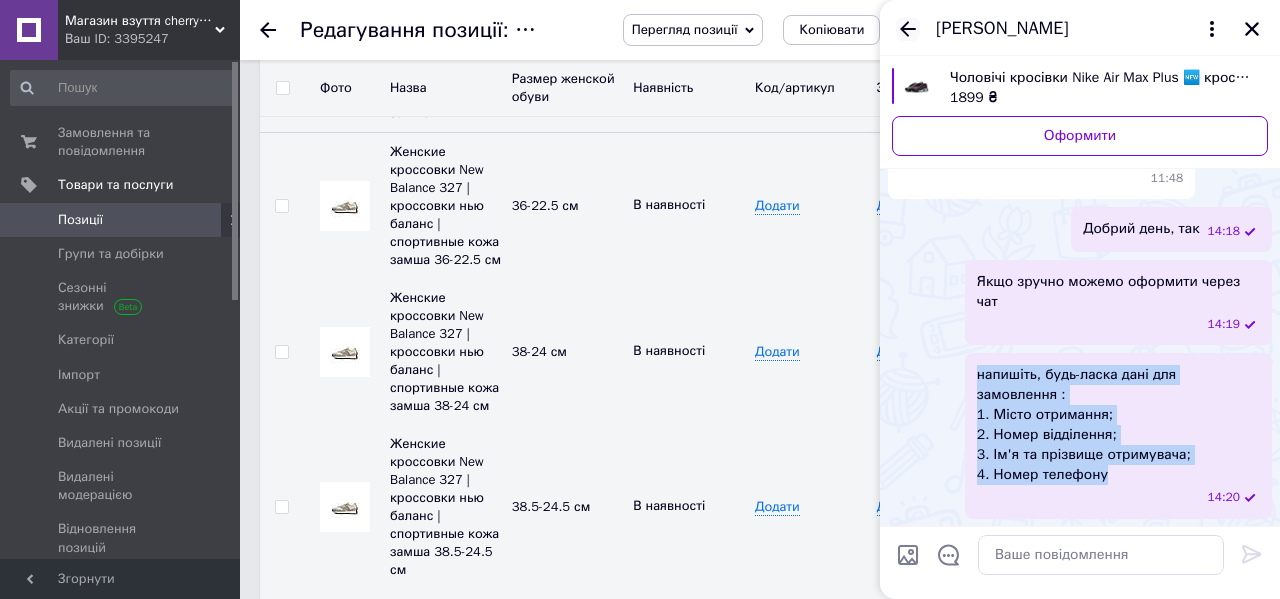 click 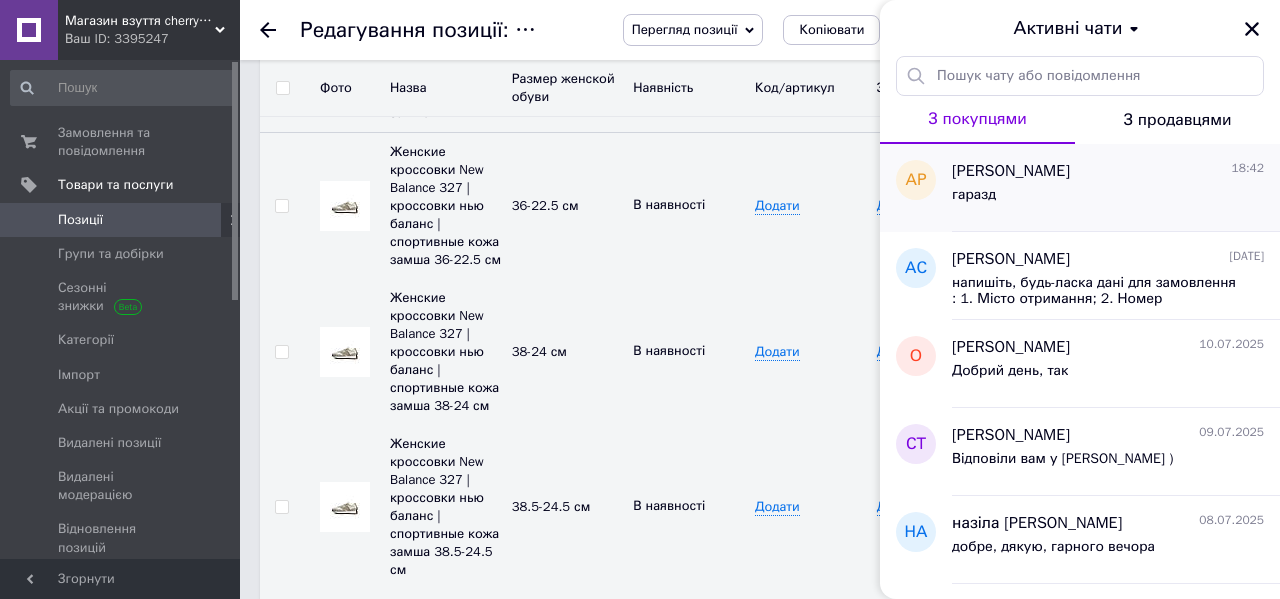 click on "гаразд" at bounding box center [1108, 199] 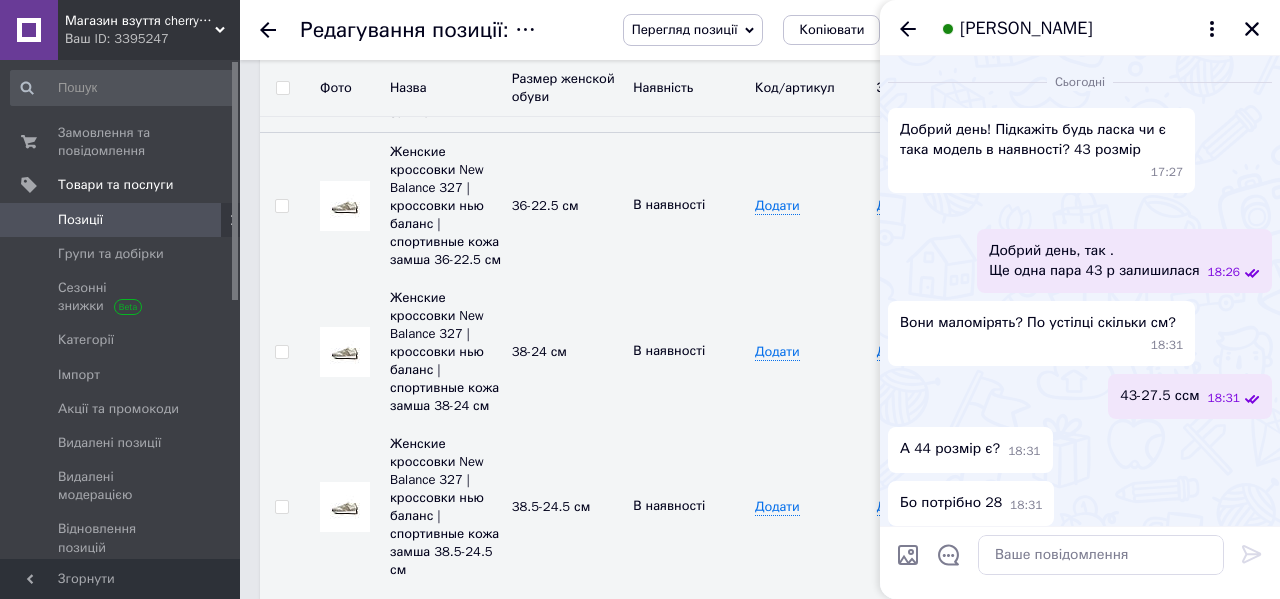 scroll, scrollTop: 1347, scrollLeft: 0, axis: vertical 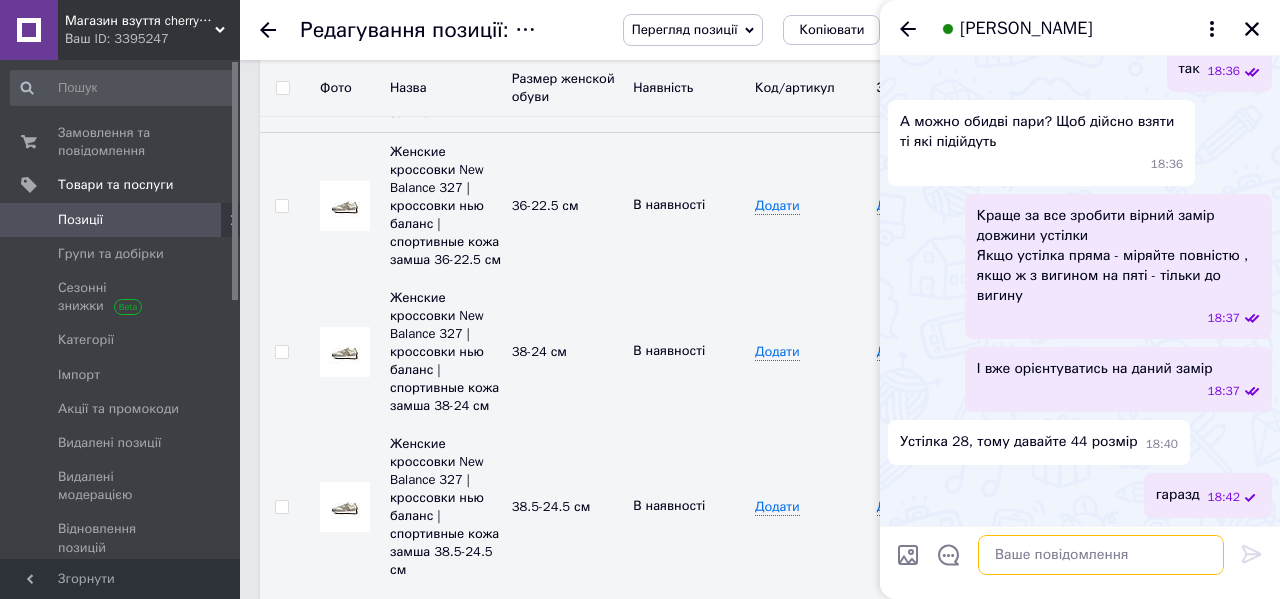 click at bounding box center [1101, 555] 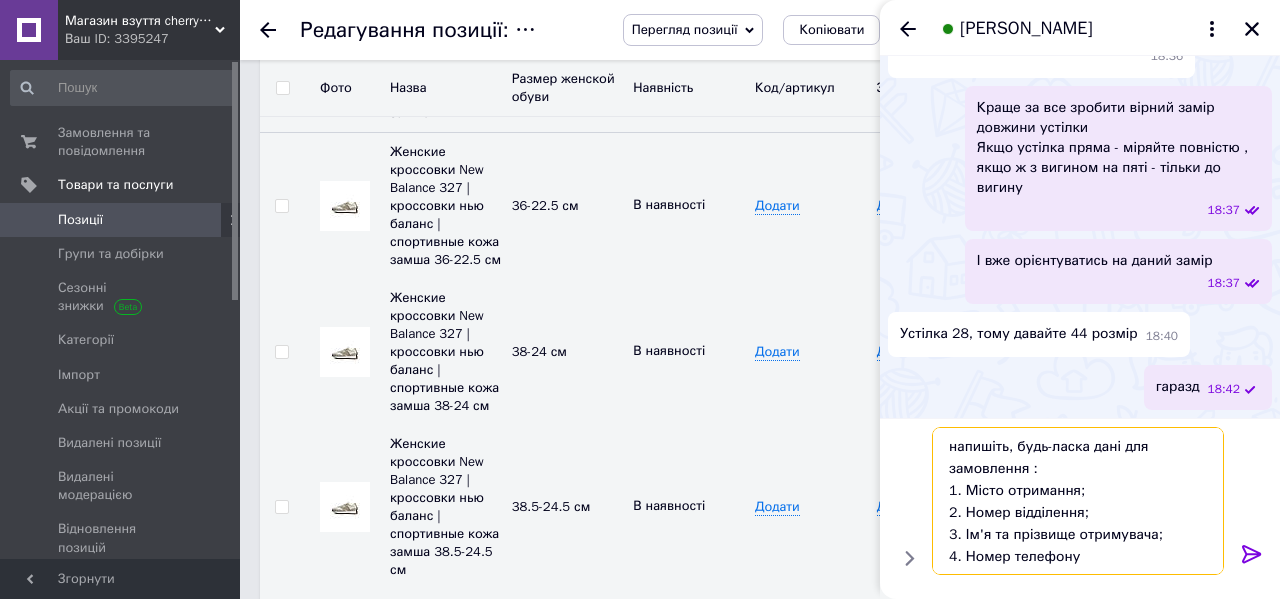 type 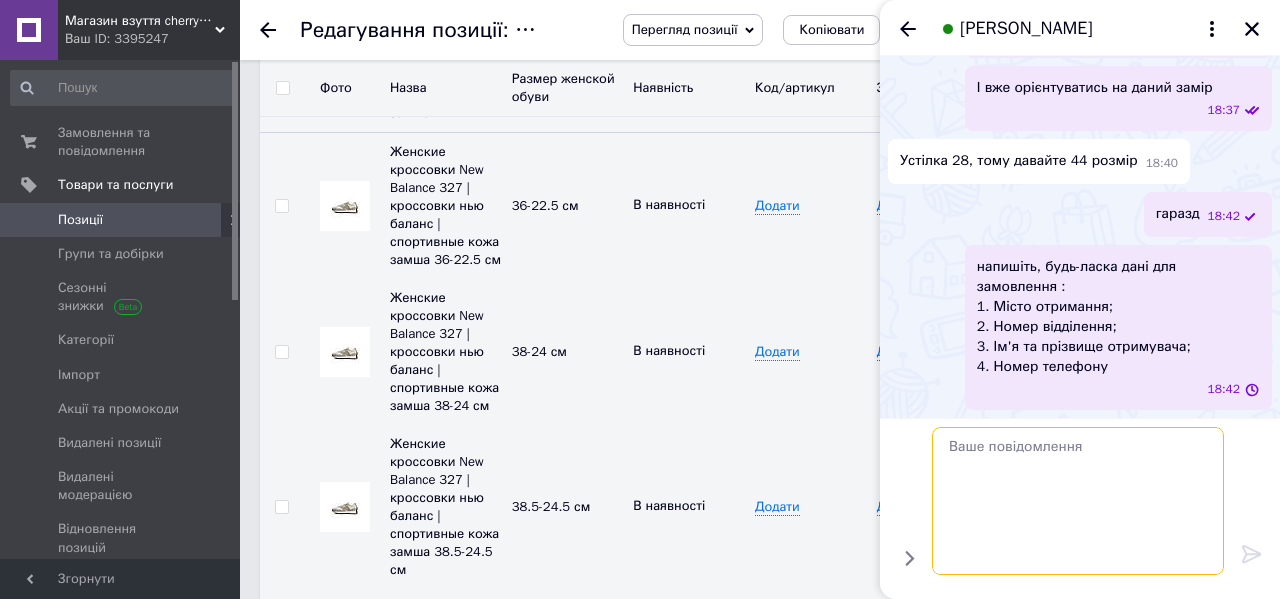 scroll, scrollTop: 0, scrollLeft: 0, axis: both 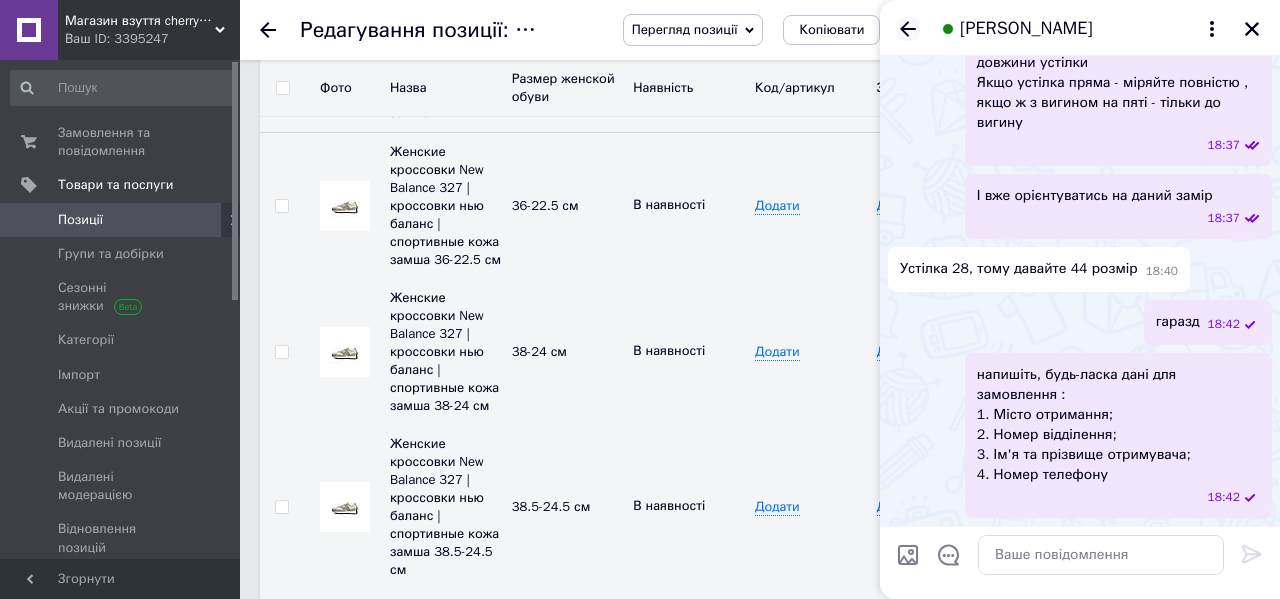 click 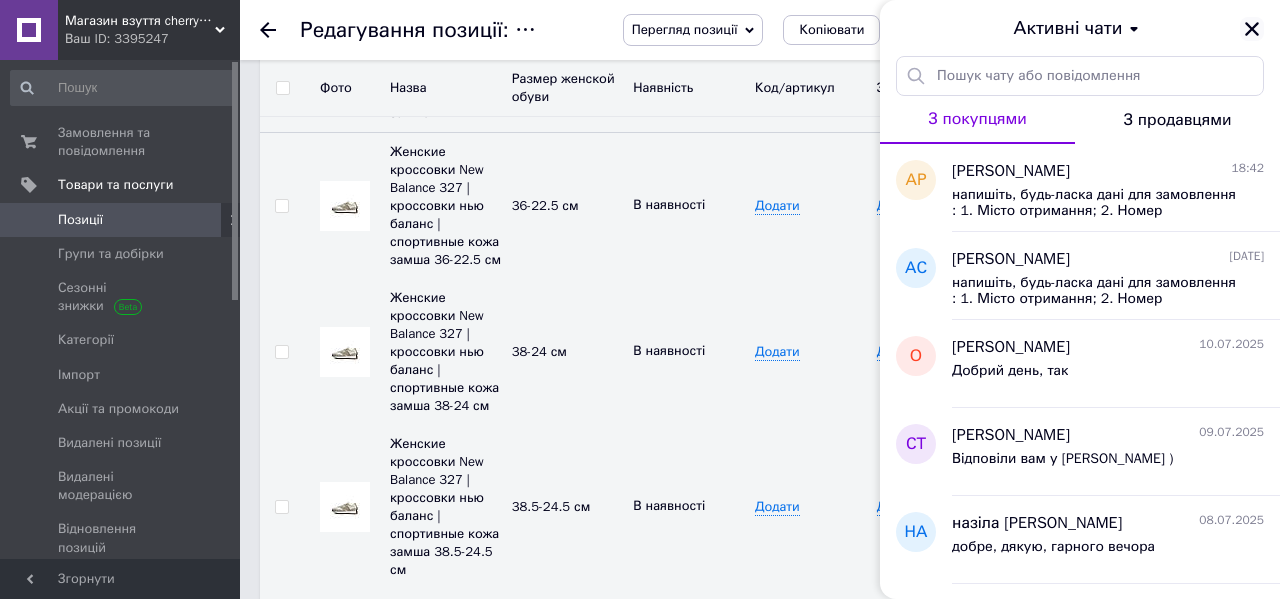 click 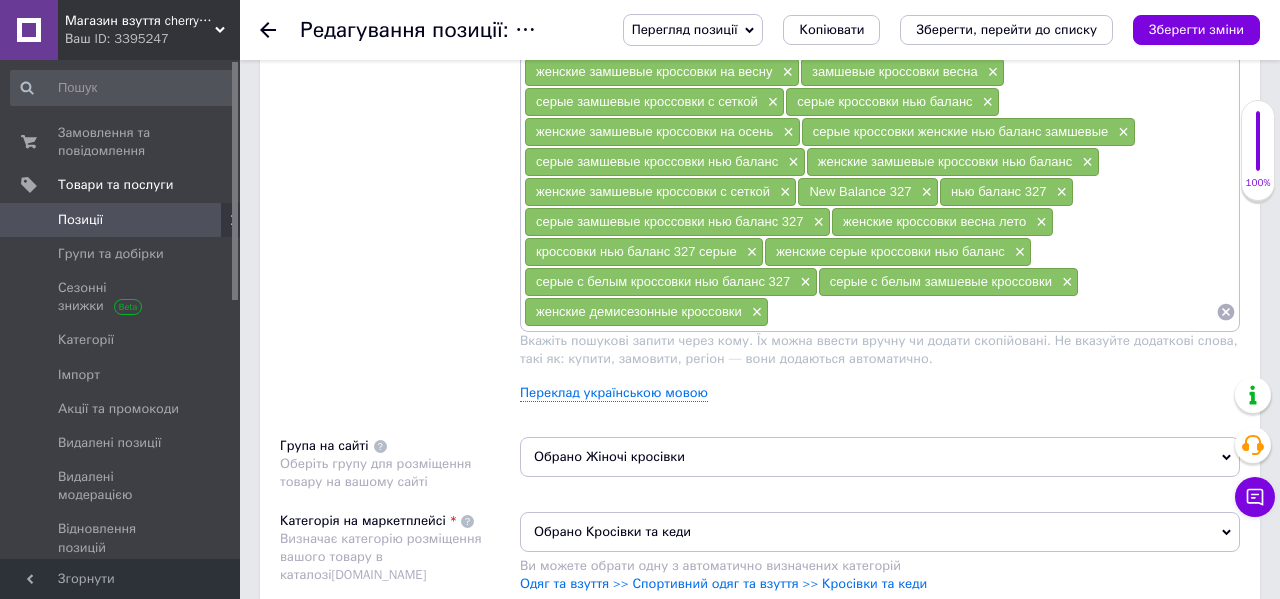 scroll, scrollTop: 1342, scrollLeft: 0, axis: vertical 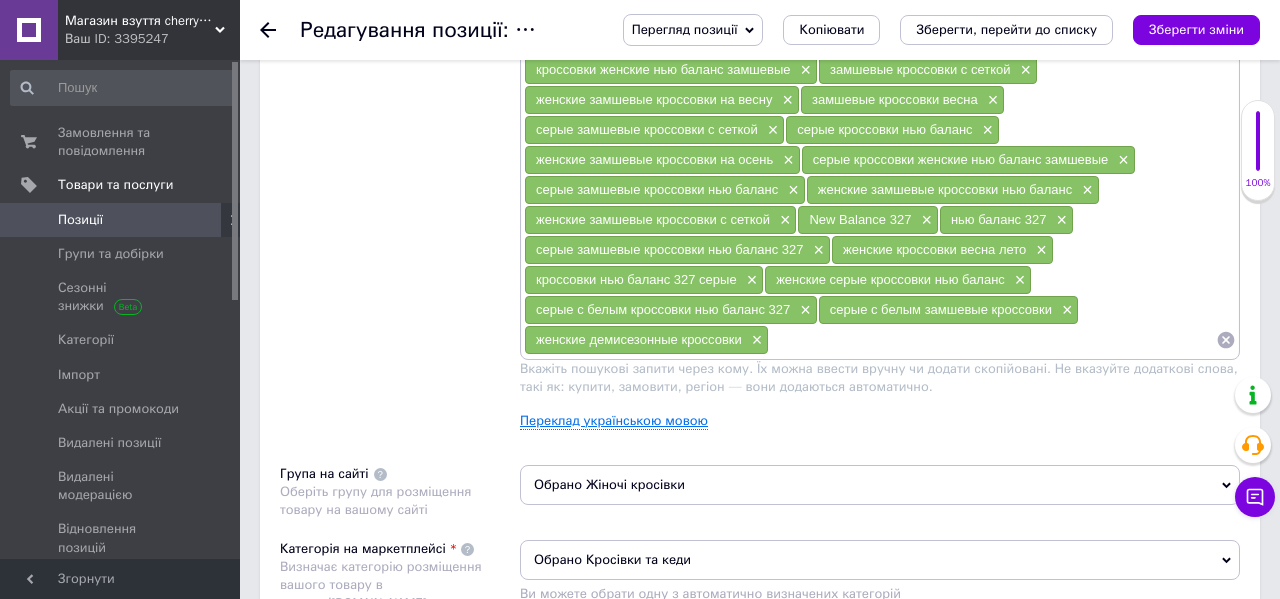 click on "Переклад українською мовою" at bounding box center [614, 421] 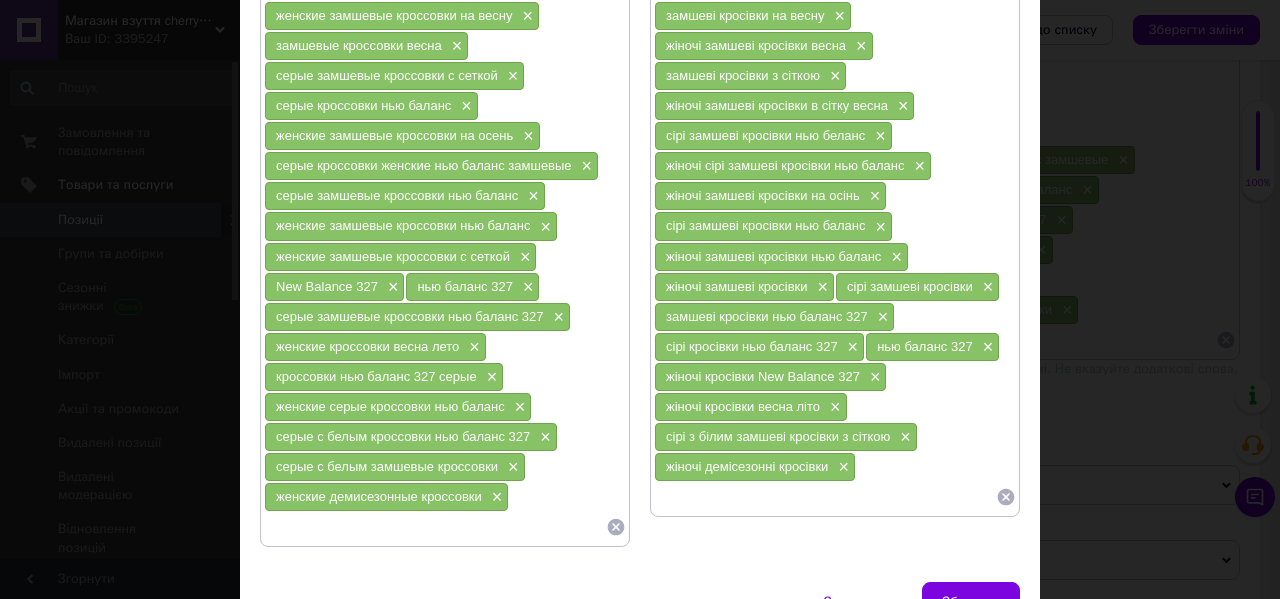 scroll, scrollTop: 499, scrollLeft: 0, axis: vertical 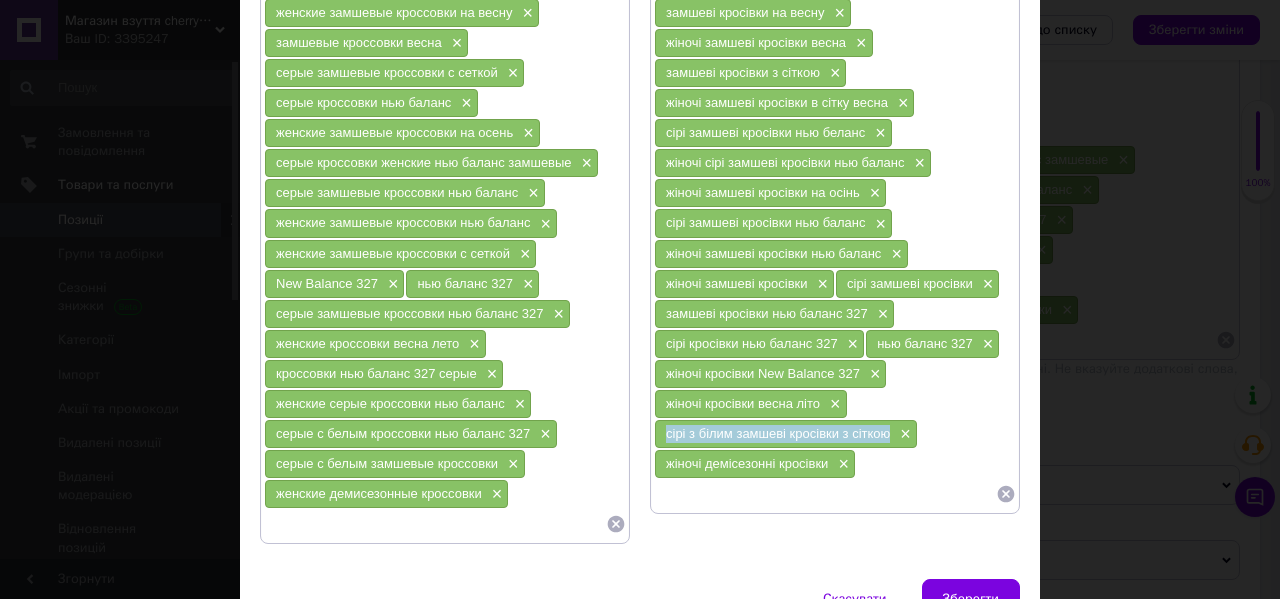 drag, startPoint x: 889, startPoint y: 437, endPoint x: 659, endPoint y: 431, distance: 230.07825 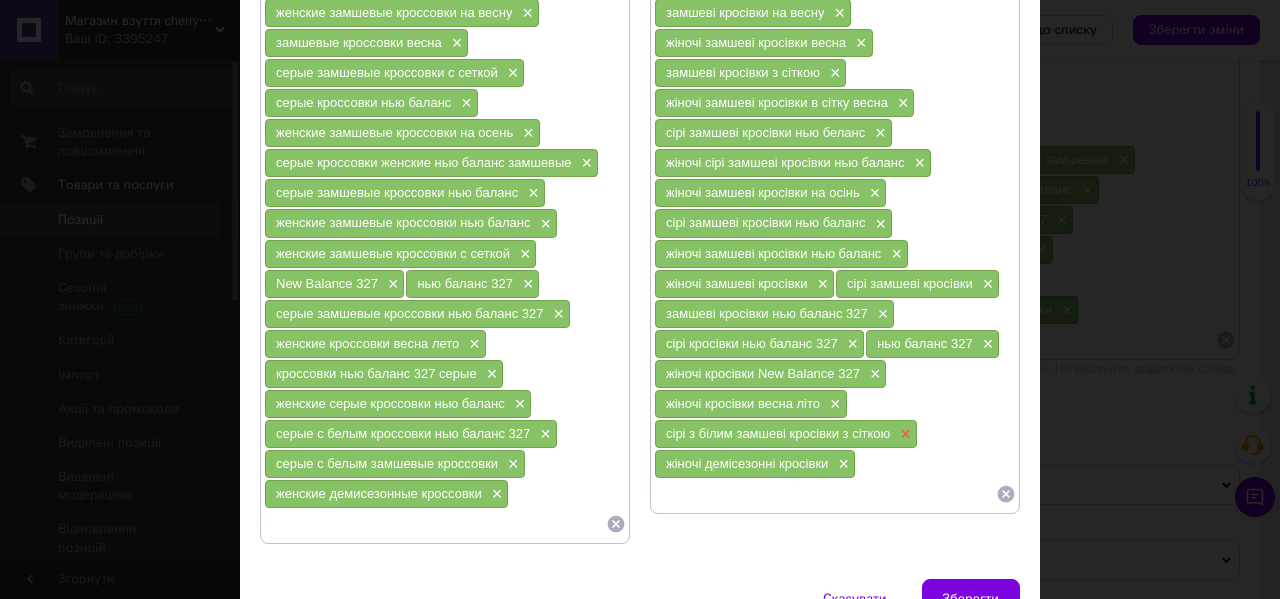 click on "×" at bounding box center [903, 434] 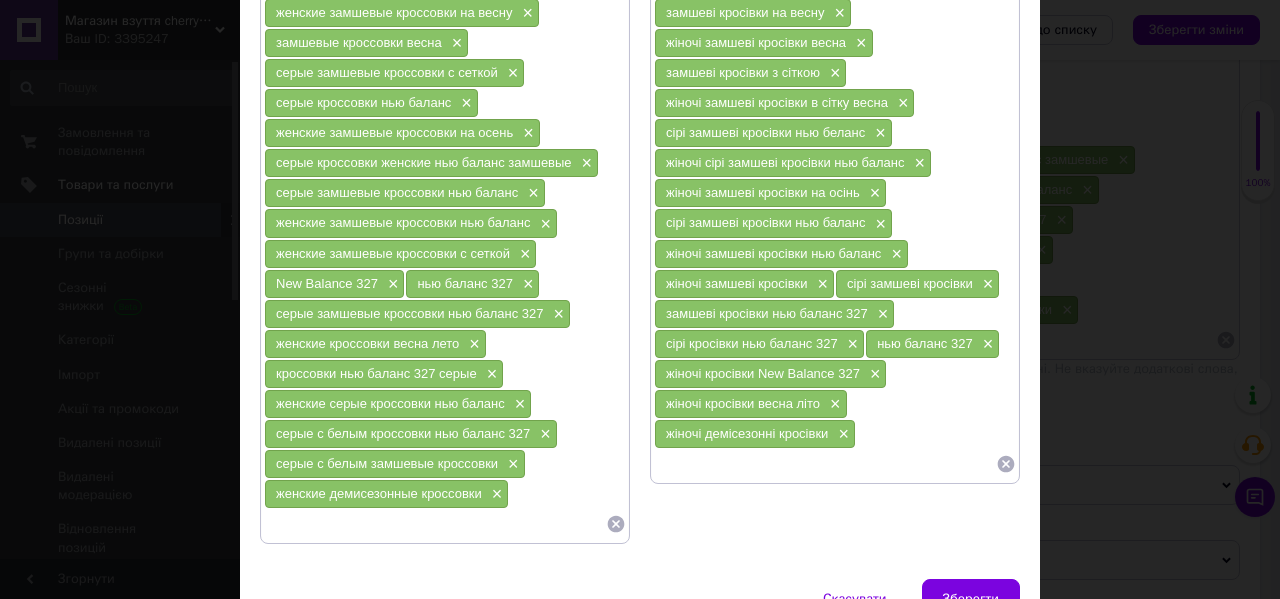 click at bounding box center (825, 464) 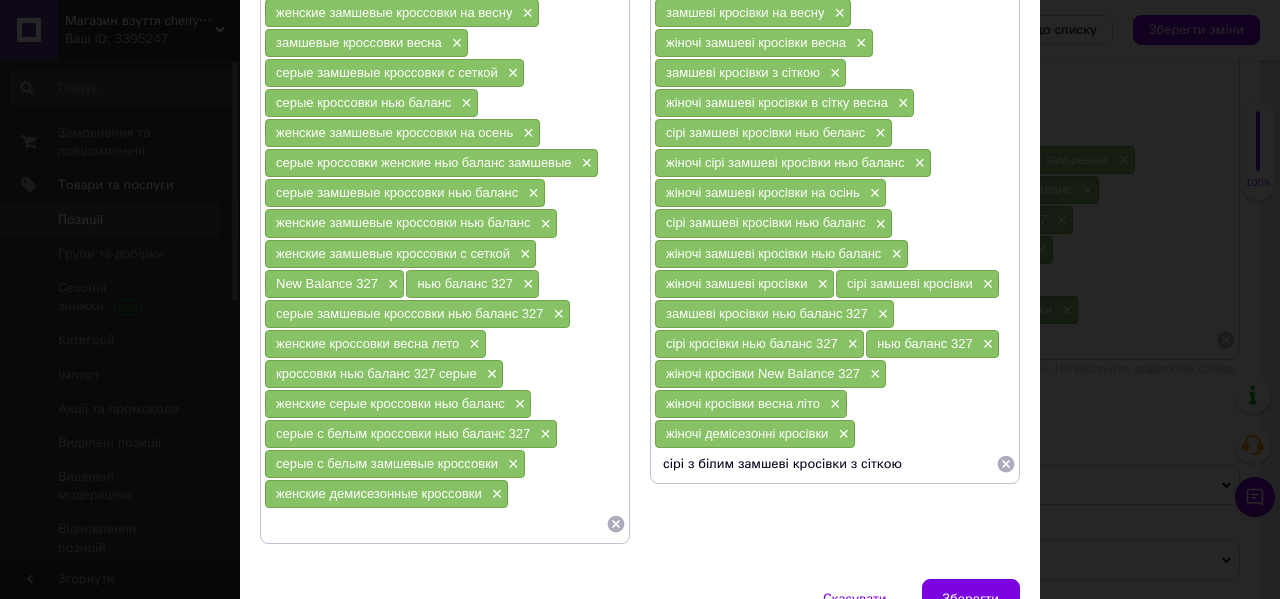 click on "сірі з білим замшеві кросівки з сіткою" at bounding box center (825, 464) 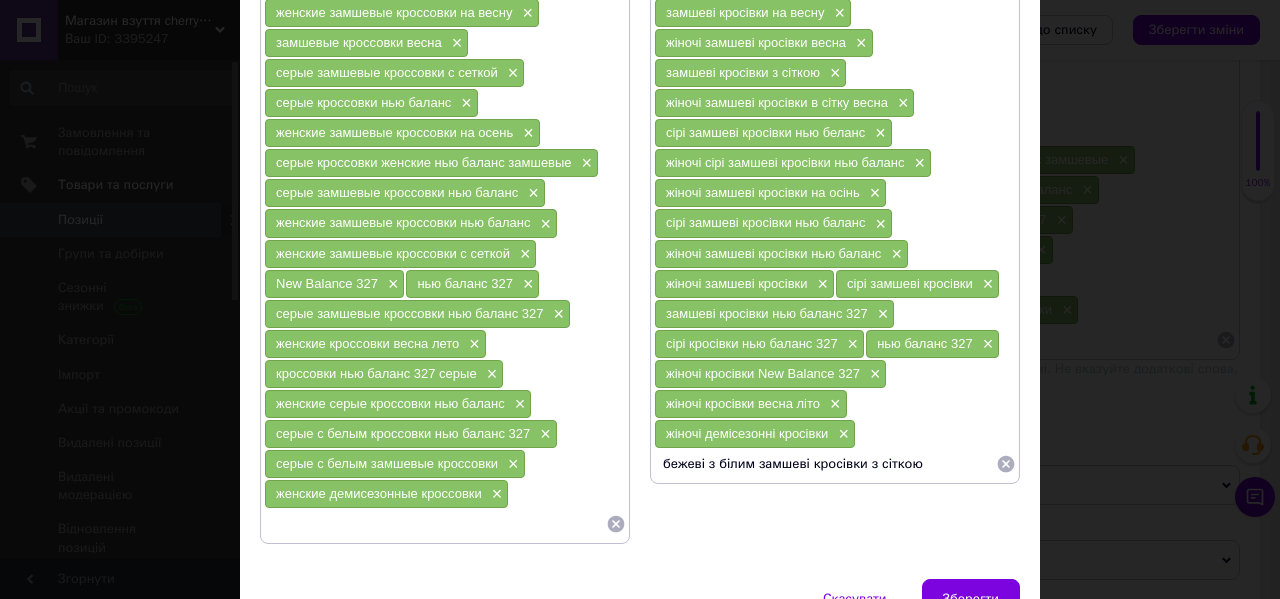 type on "бежеві  з білим замшеві кросівки з сіткою" 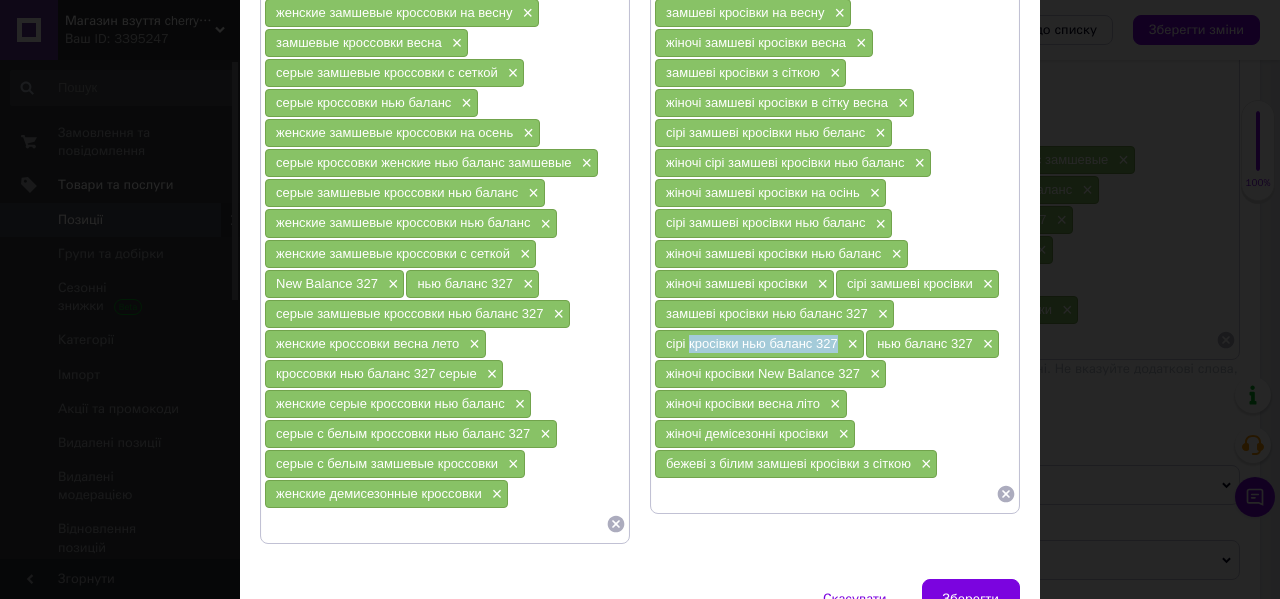 drag, startPoint x: 838, startPoint y: 348, endPoint x: 686, endPoint y: 347, distance: 152.0033 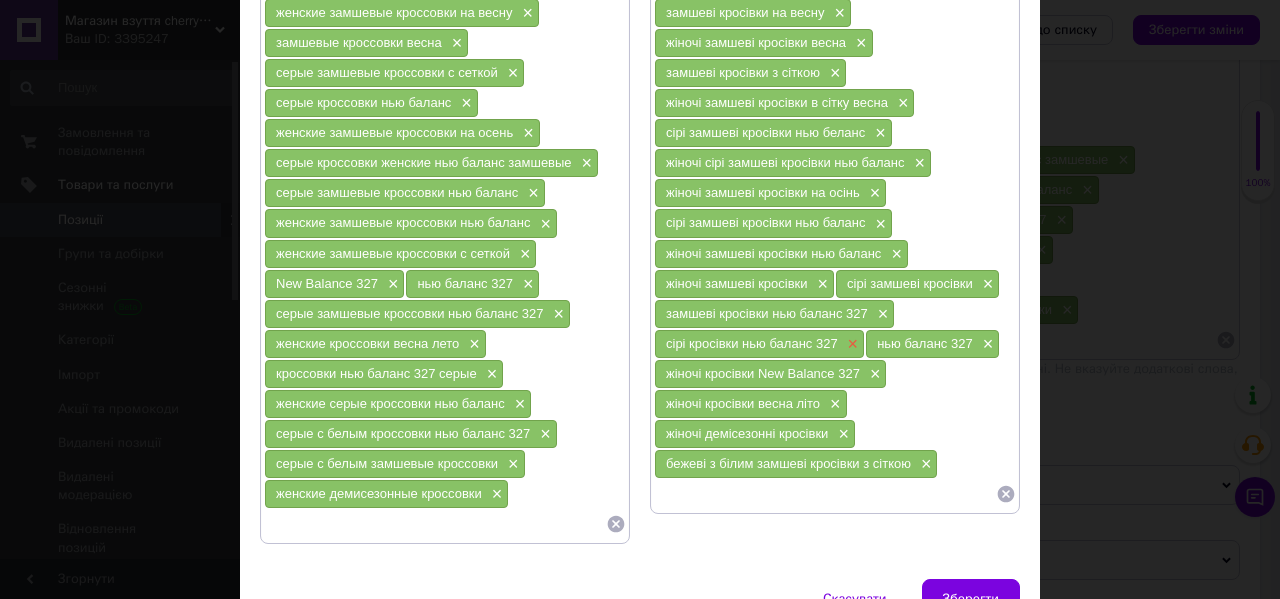 click on "×" at bounding box center (851, 344) 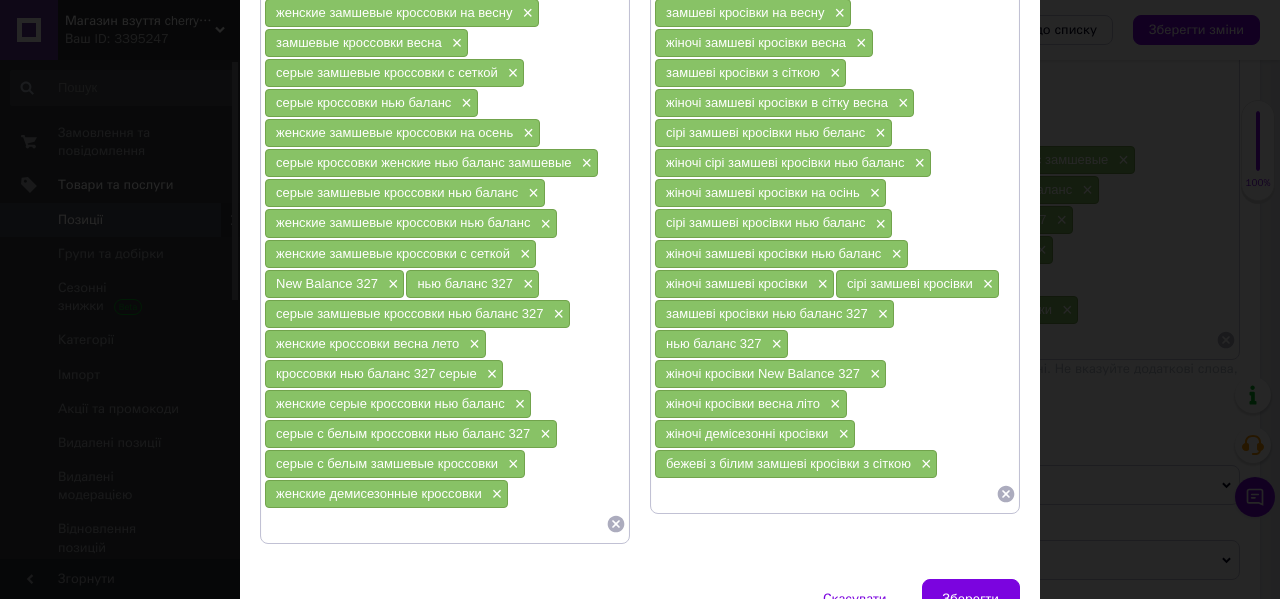 click at bounding box center [825, 494] 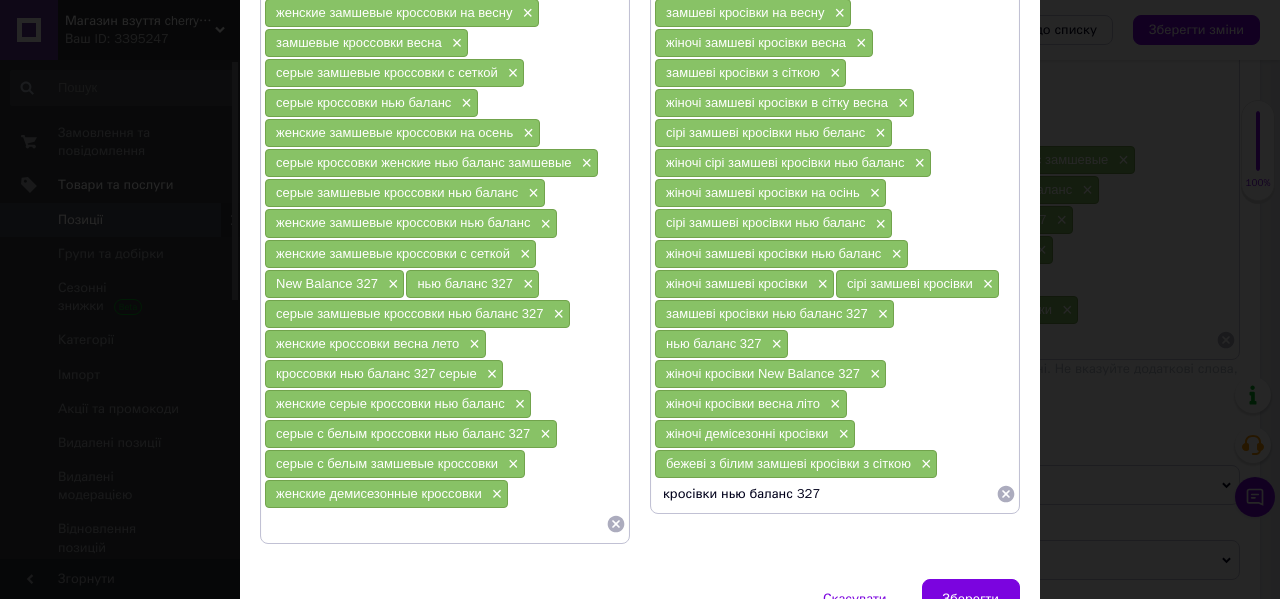 click on "бежеві  з білим замшеві кросівки з сіткою" at bounding box center (788, 463) 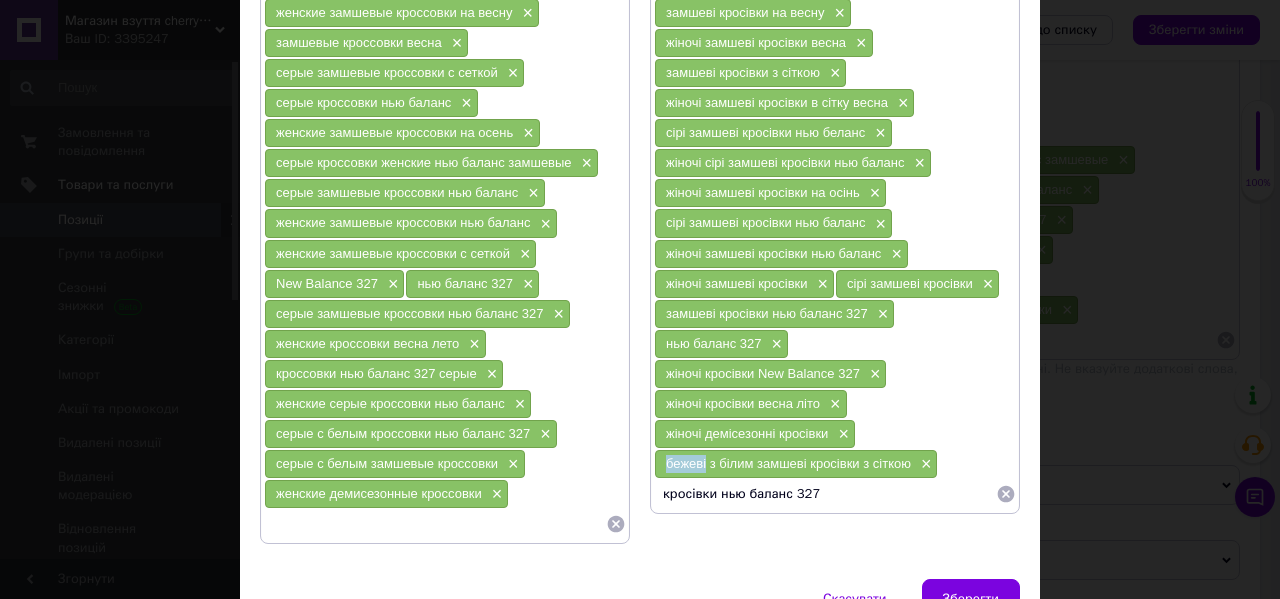 click on "бежеві  з білим замшеві кросівки з сіткою" at bounding box center (788, 463) 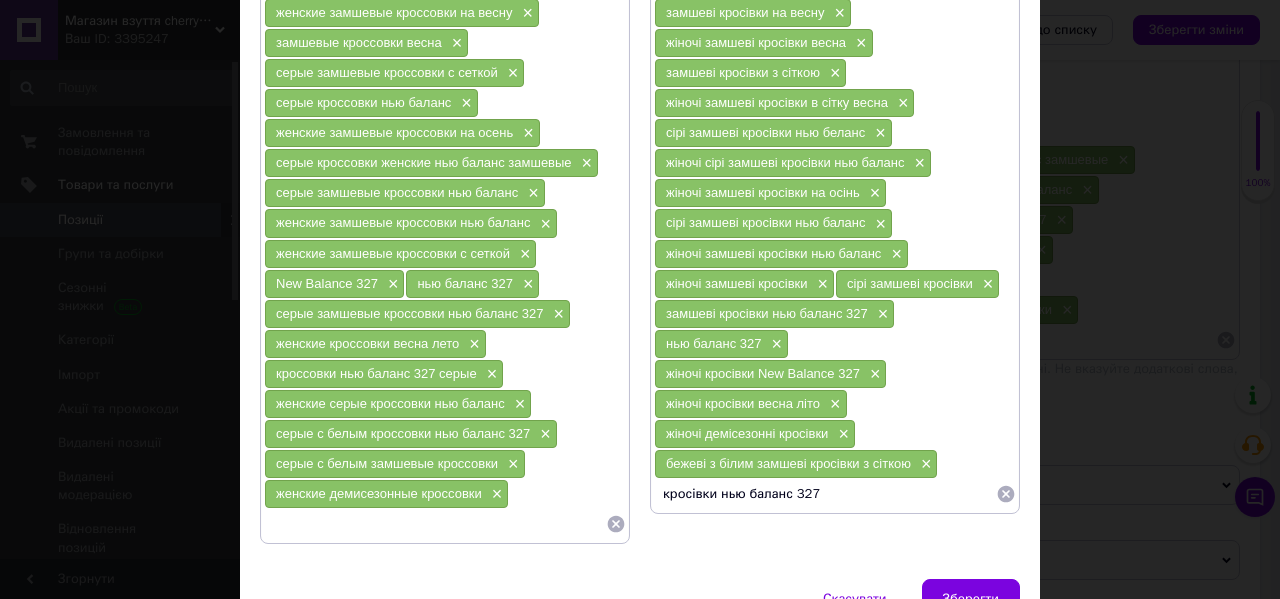 click on "кросівки нью баланс 327" at bounding box center (825, 494) 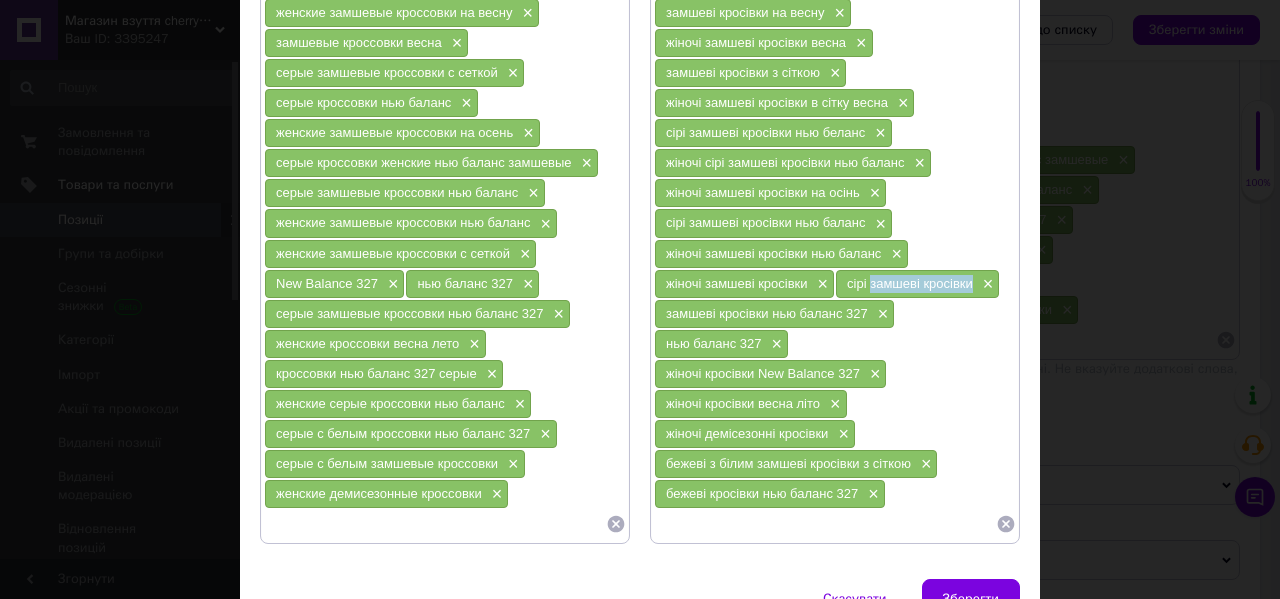 drag, startPoint x: 973, startPoint y: 288, endPoint x: 866, endPoint y: 288, distance: 107 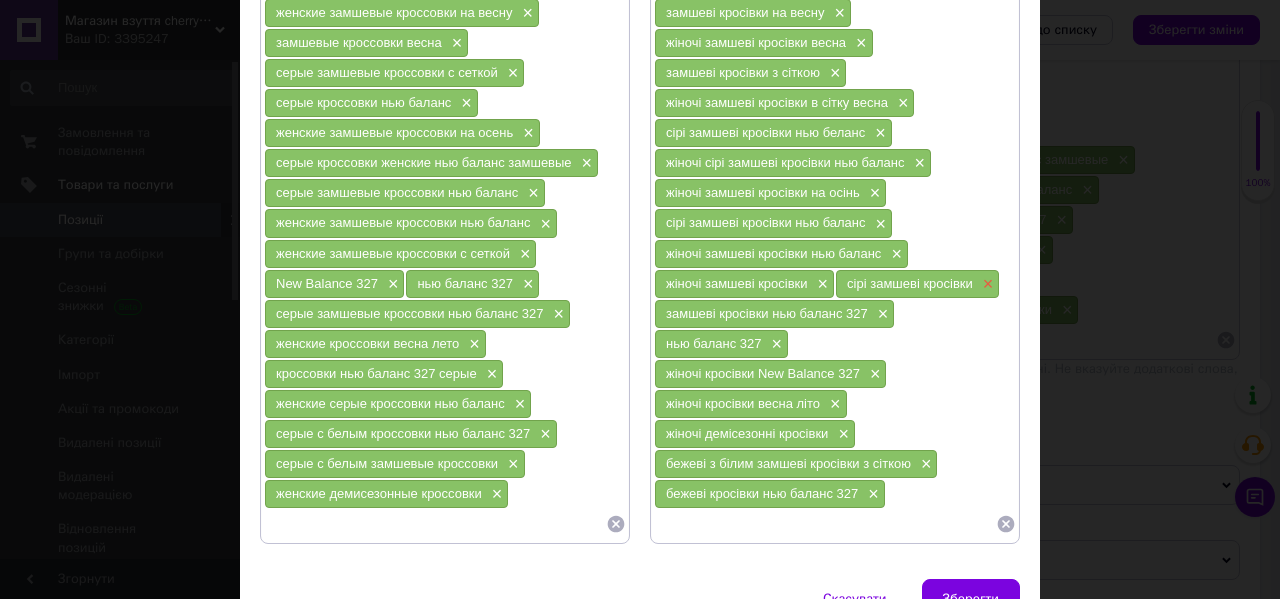 click on "×" at bounding box center [986, 284] 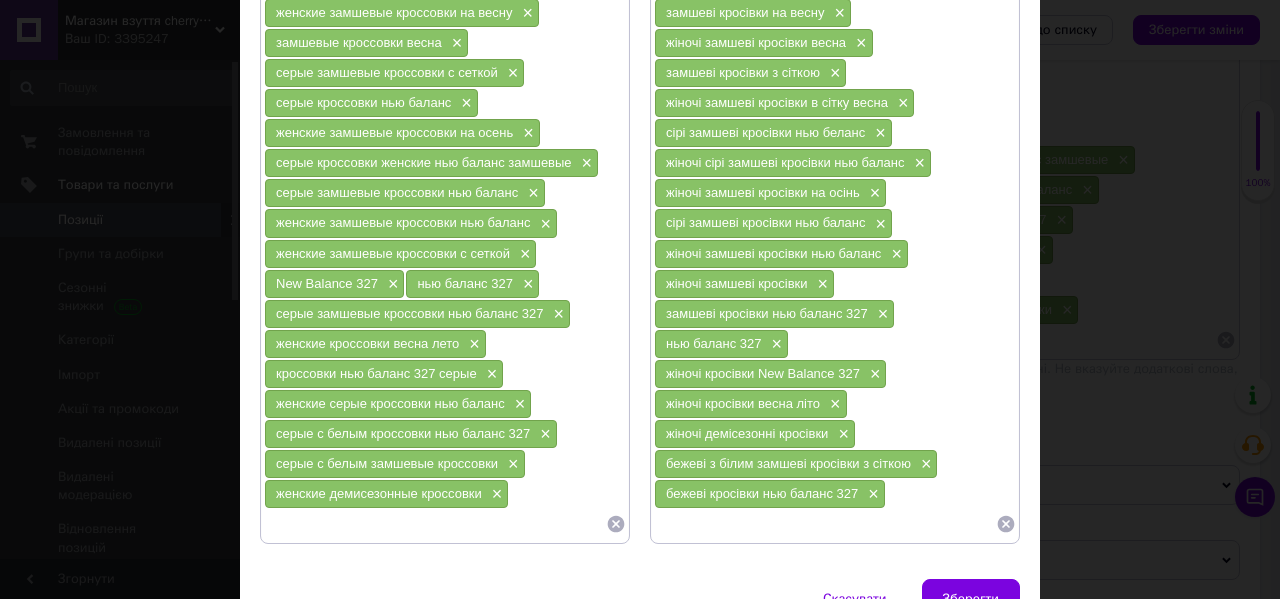 click at bounding box center (825, 524) 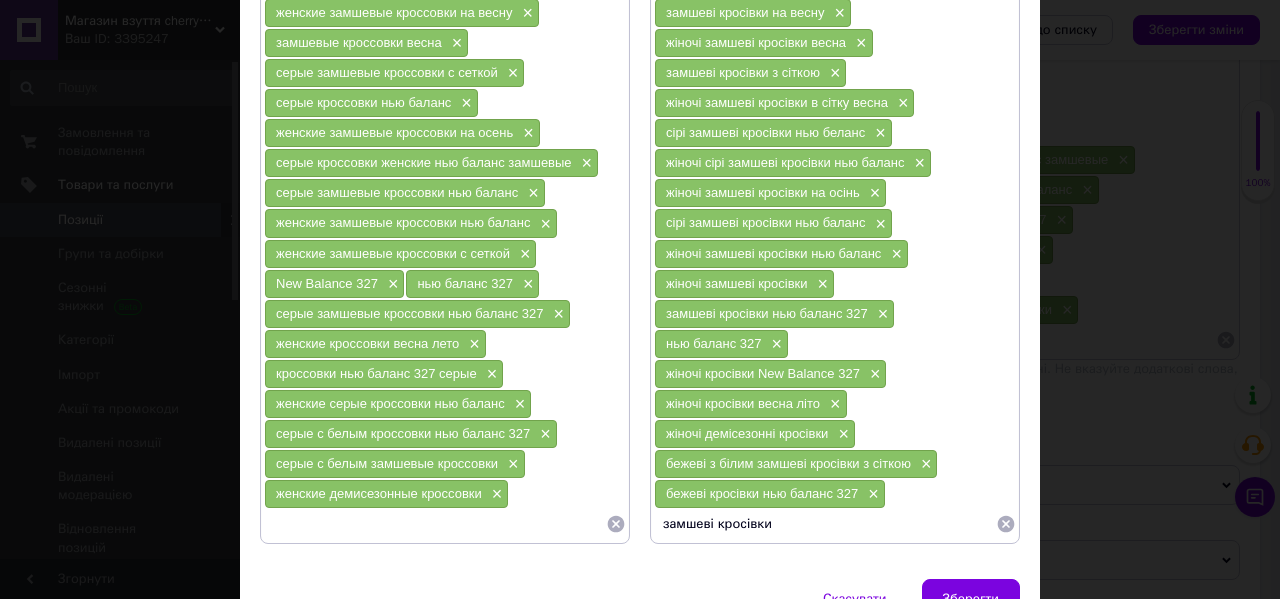 click on "бежеві кросівки нью баланс 327" at bounding box center [762, 493] 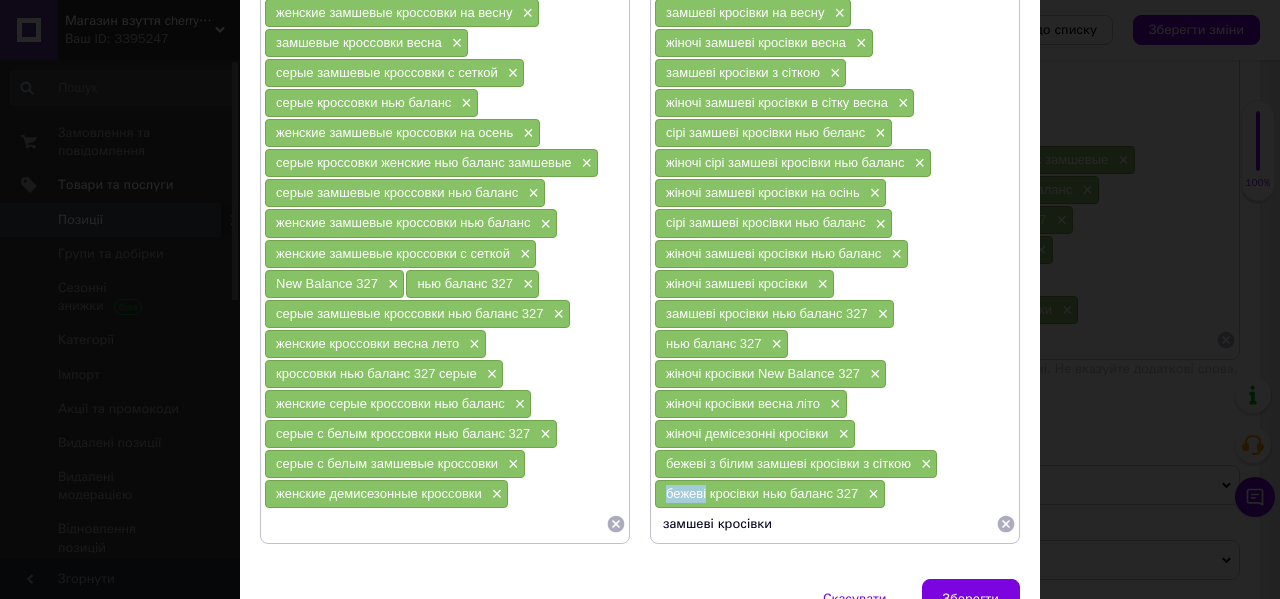 click on "бежеві кросівки нью баланс 327" at bounding box center (762, 493) 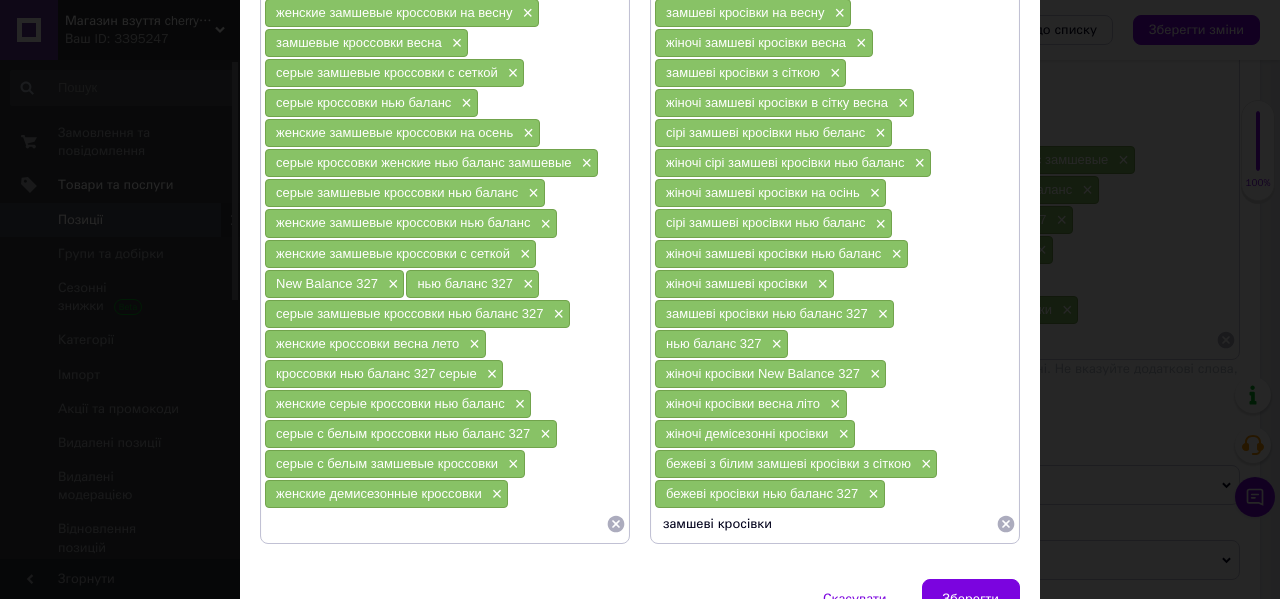 click on "замшеві кросівки" at bounding box center [825, 524] 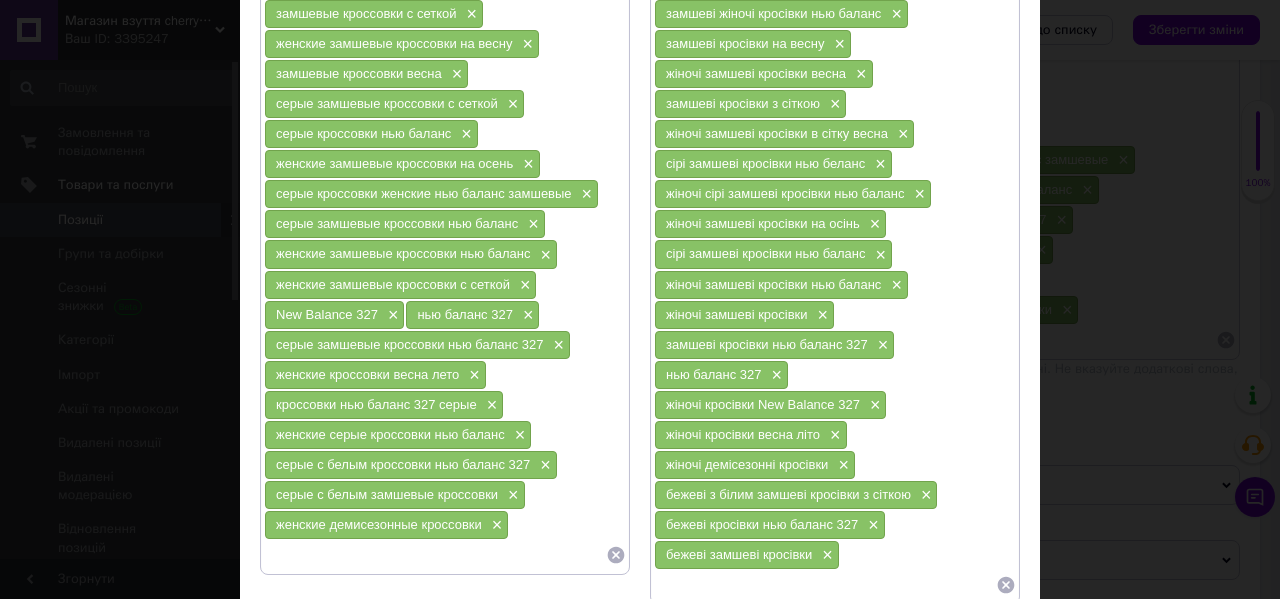 scroll, scrollTop: 463, scrollLeft: 0, axis: vertical 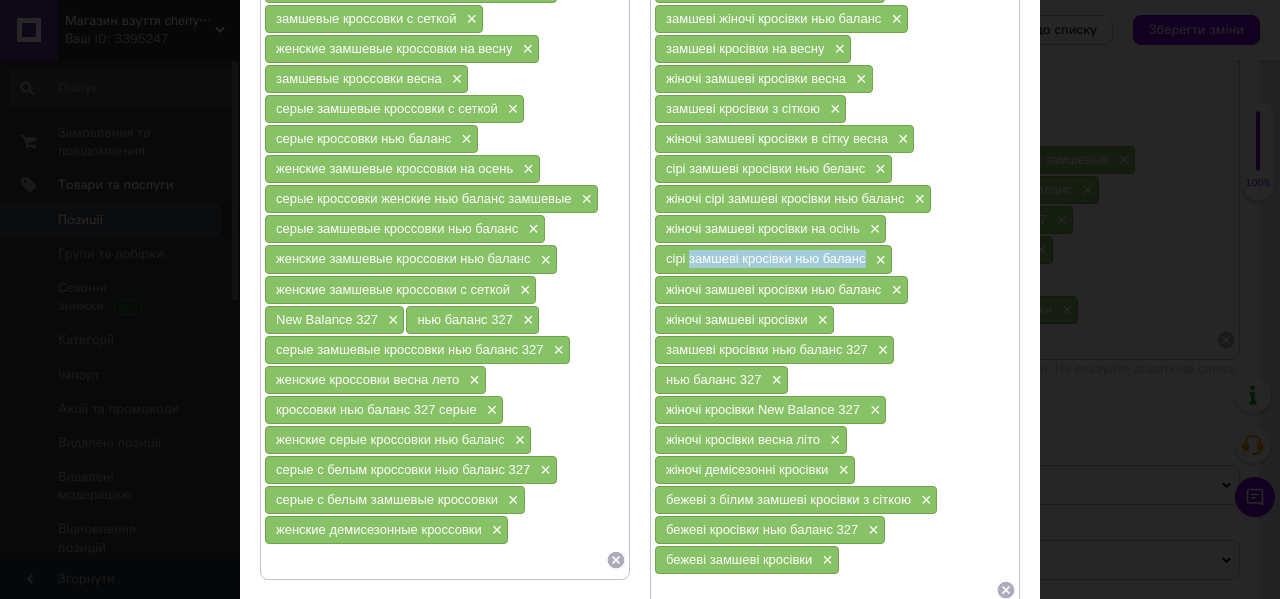 drag, startPoint x: 865, startPoint y: 258, endPoint x: 685, endPoint y: 264, distance: 180.09998 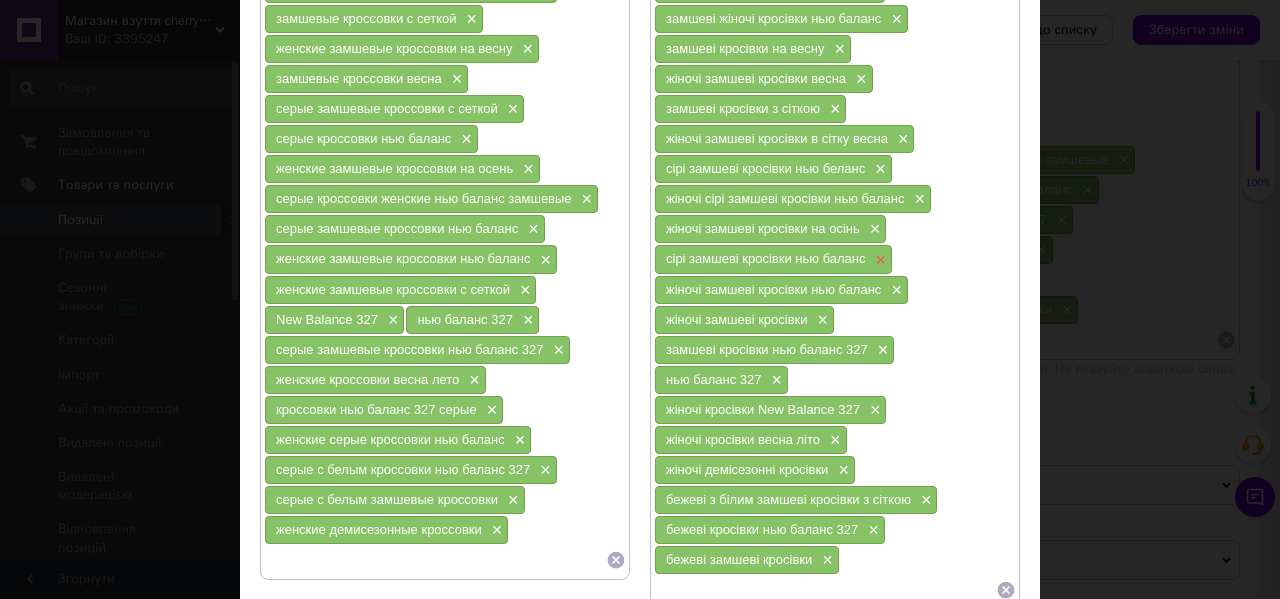 click on "×" at bounding box center [879, 260] 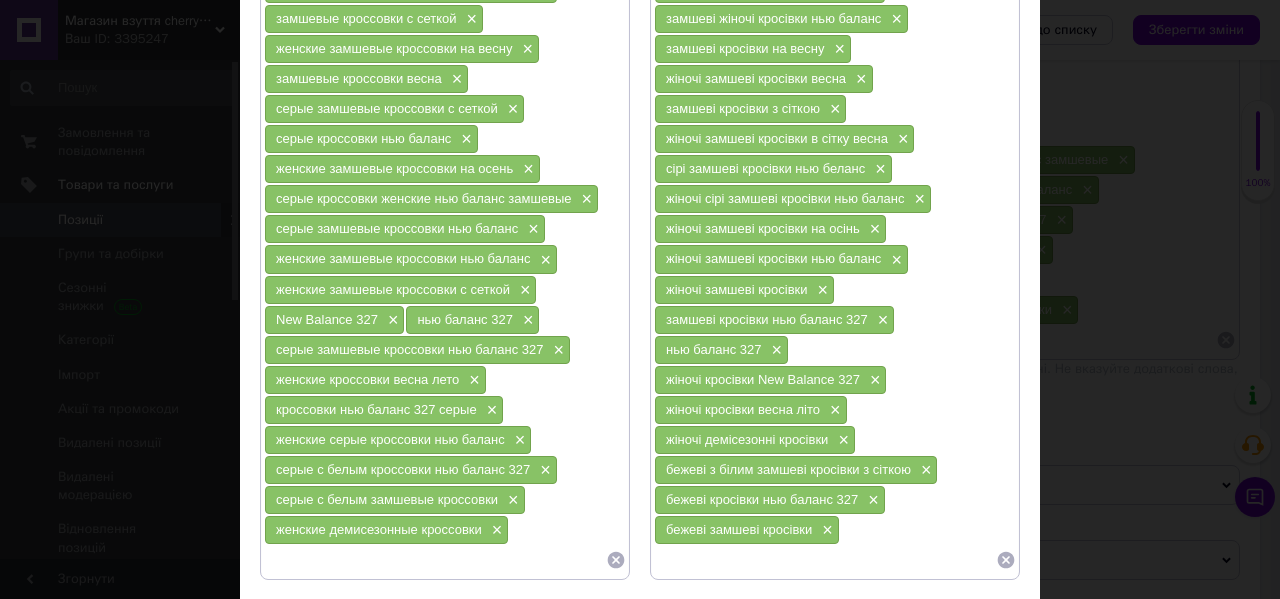 click on "бежеві замшеві кросівки ×" at bounding box center (747, 530) 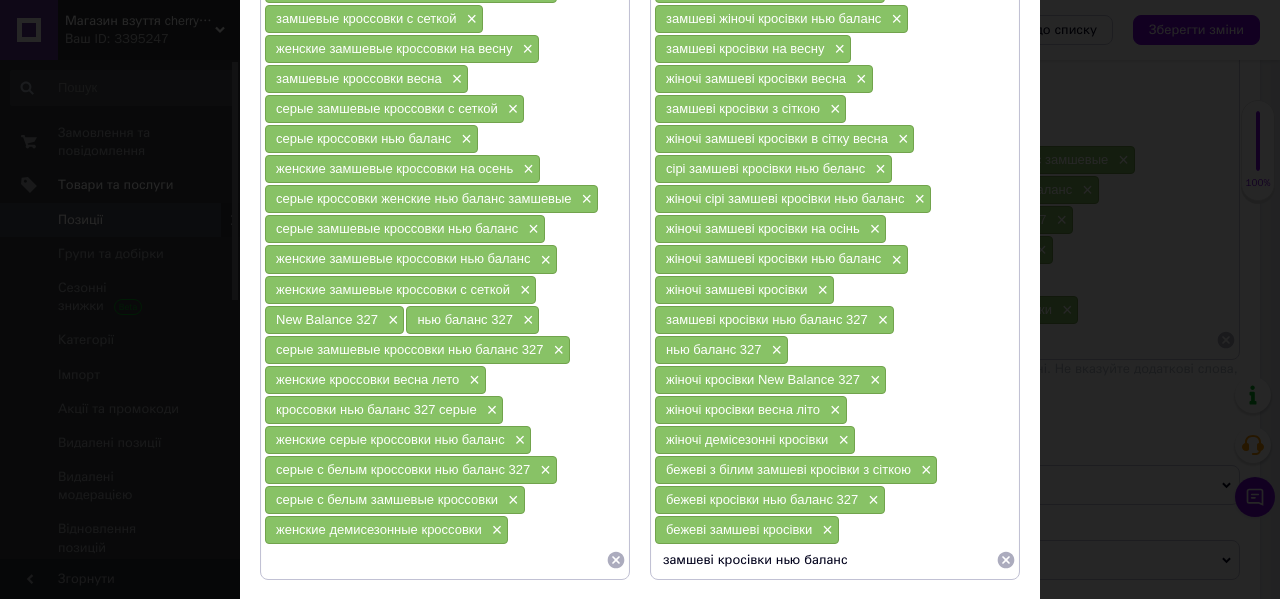 click on "бежеві замшеві кросівки" at bounding box center (739, 529) 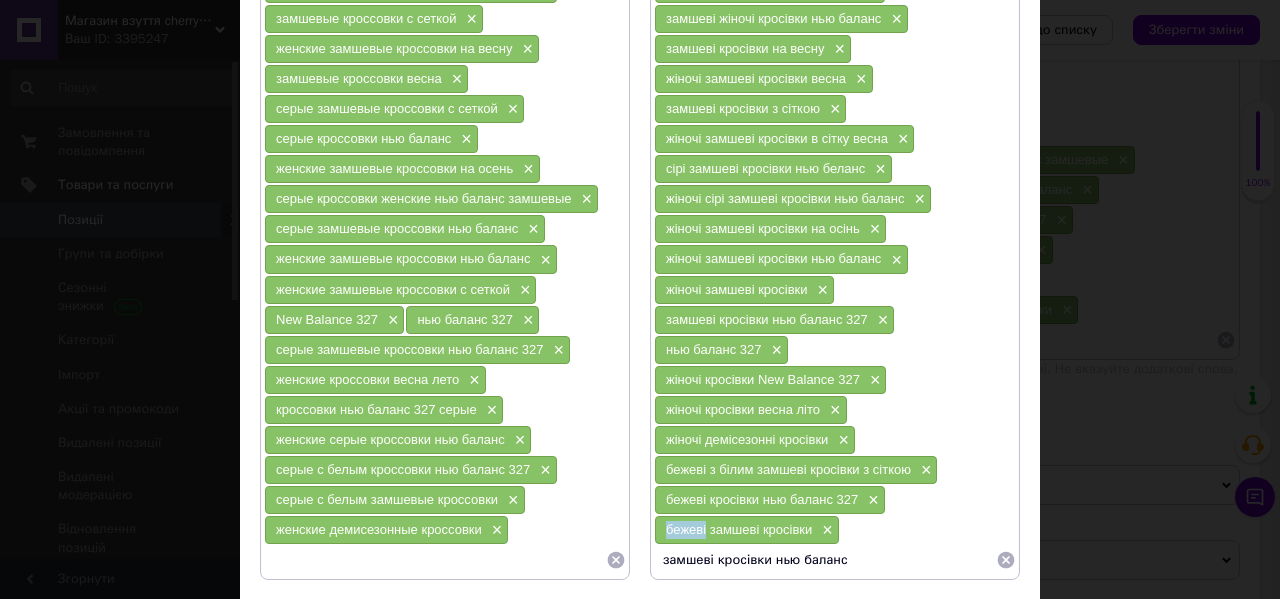 click on "бежеві замшеві кросівки" at bounding box center (739, 529) 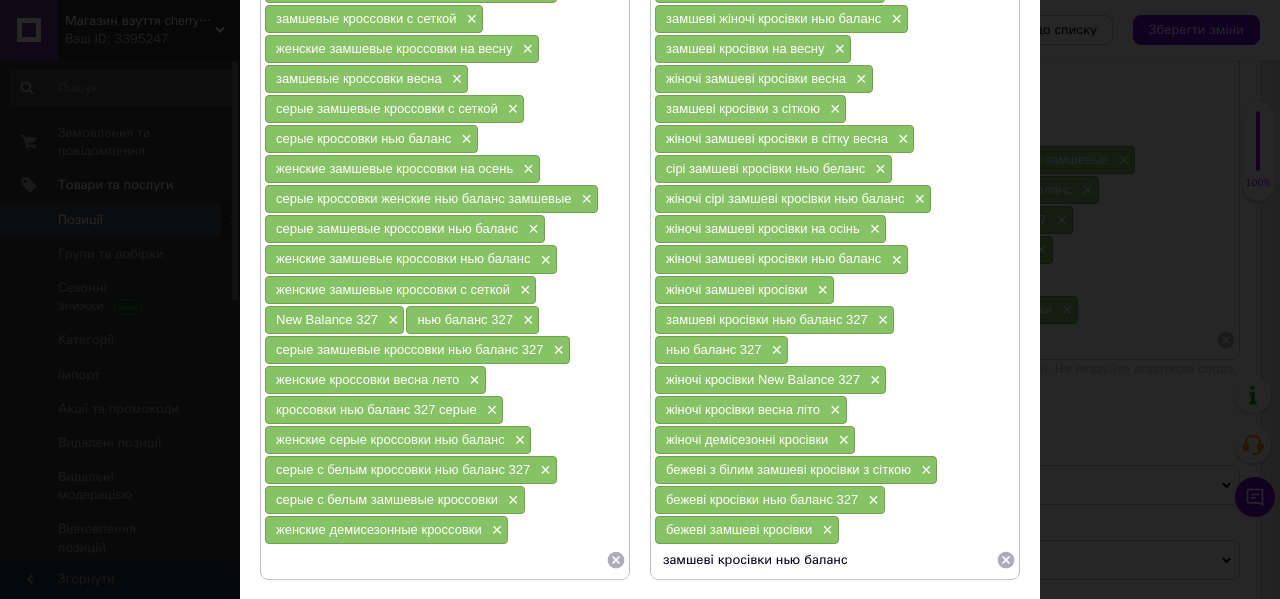 paste on "бежеві" 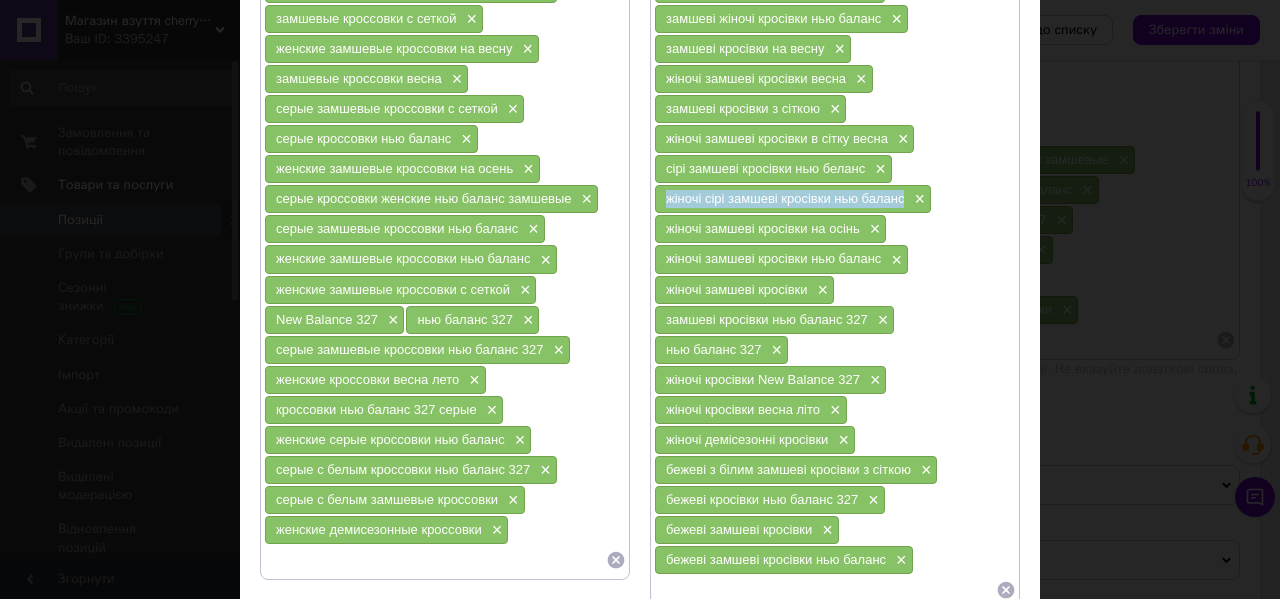 drag, startPoint x: 903, startPoint y: 202, endPoint x: 661, endPoint y: 202, distance: 242 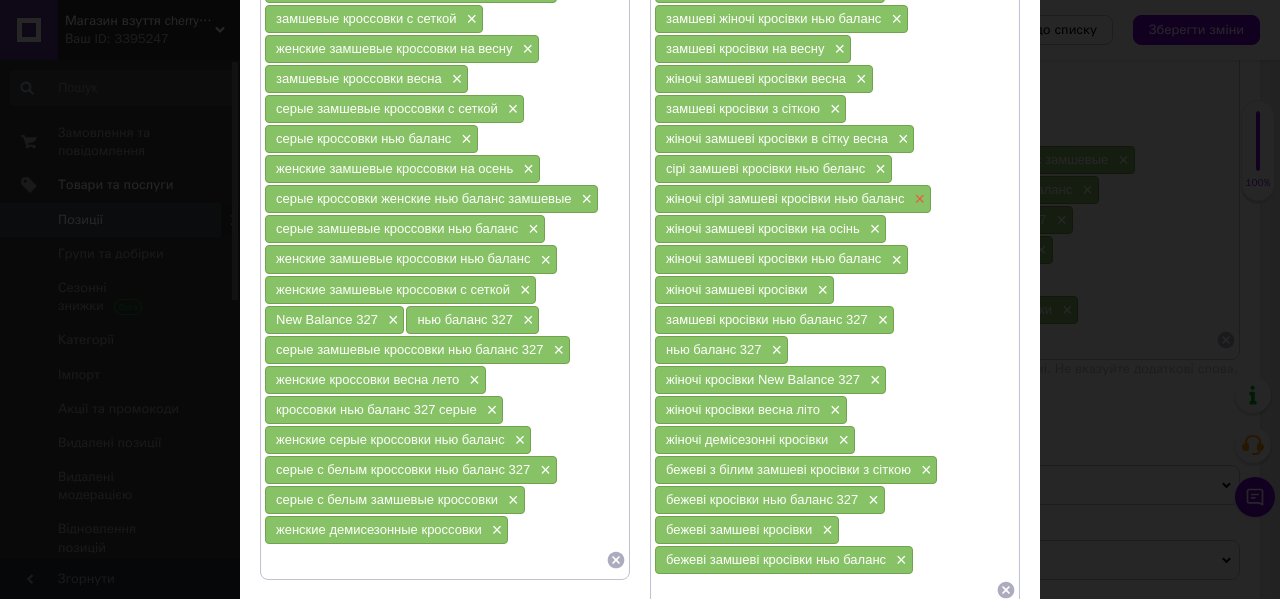 click on "×" at bounding box center (917, 199) 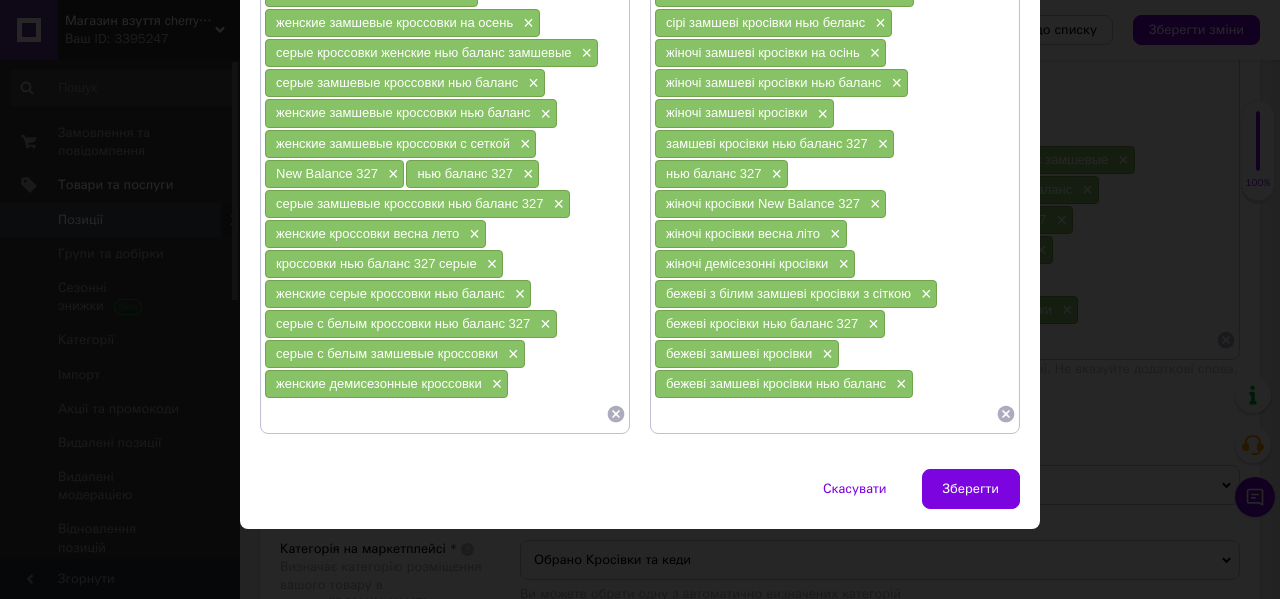 scroll, scrollTop: 609, scrollLeft: 0, axis: vertical 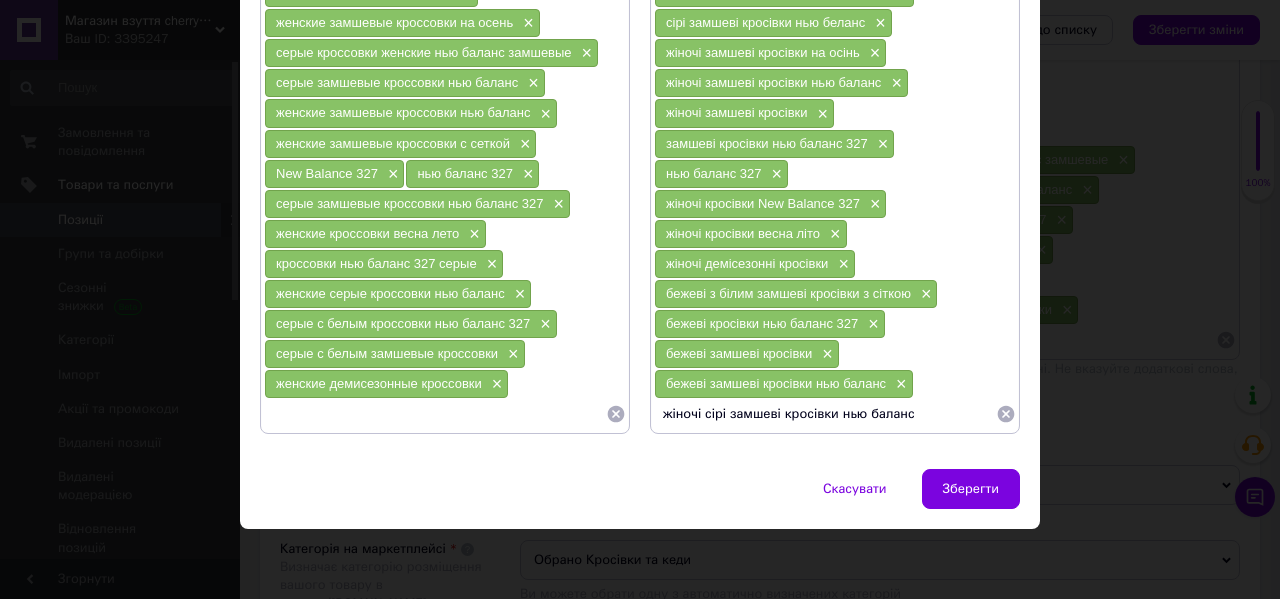 click on "бежеві замшеві кросівки нью баланс" at bounding box center (776, 383) 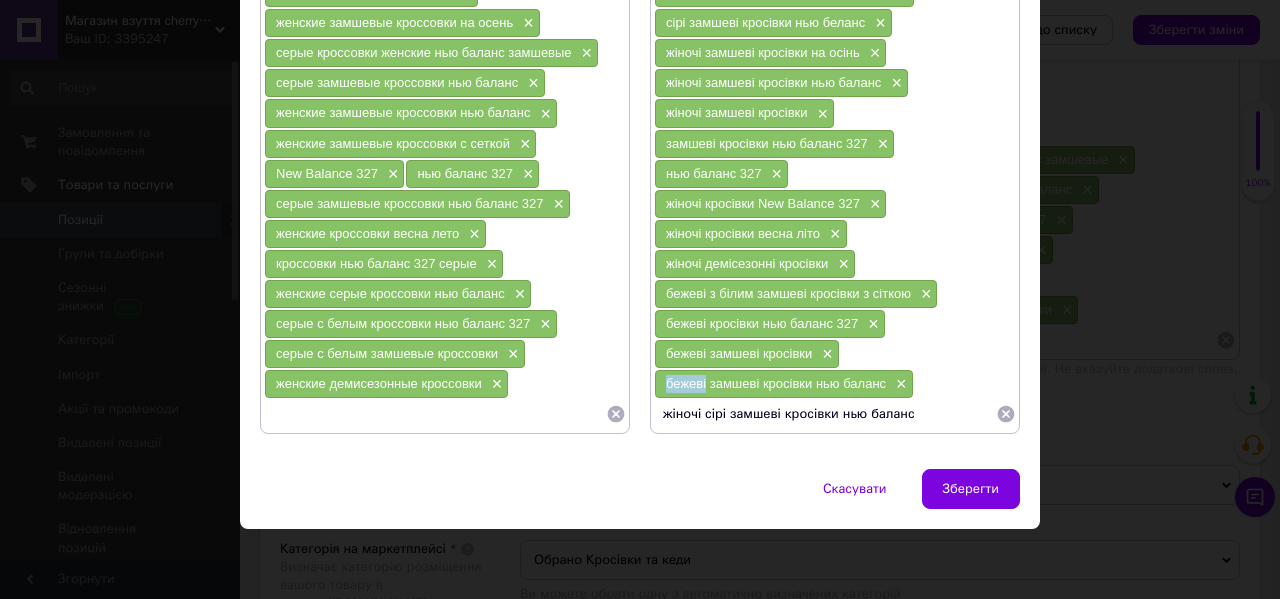 click on "бежеві замшеві кросівки нью баланс" at bounding box center [776, 383] 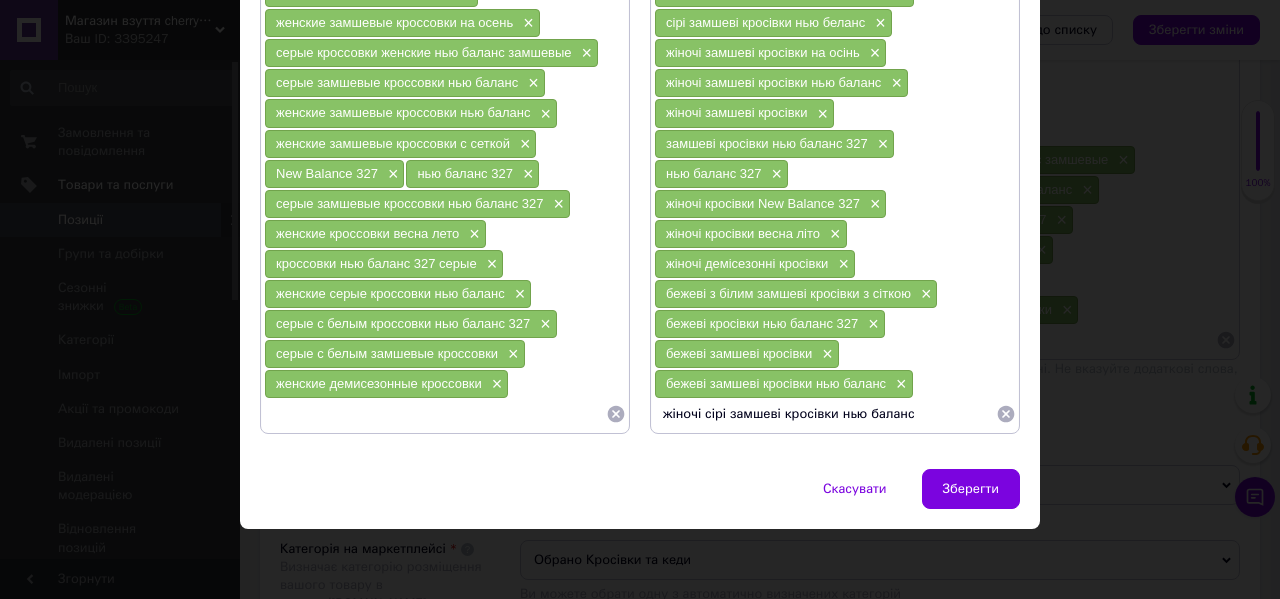 click on "жіночі сірі замшеві кросівки нью баланс" at bounding box center [825, 414] 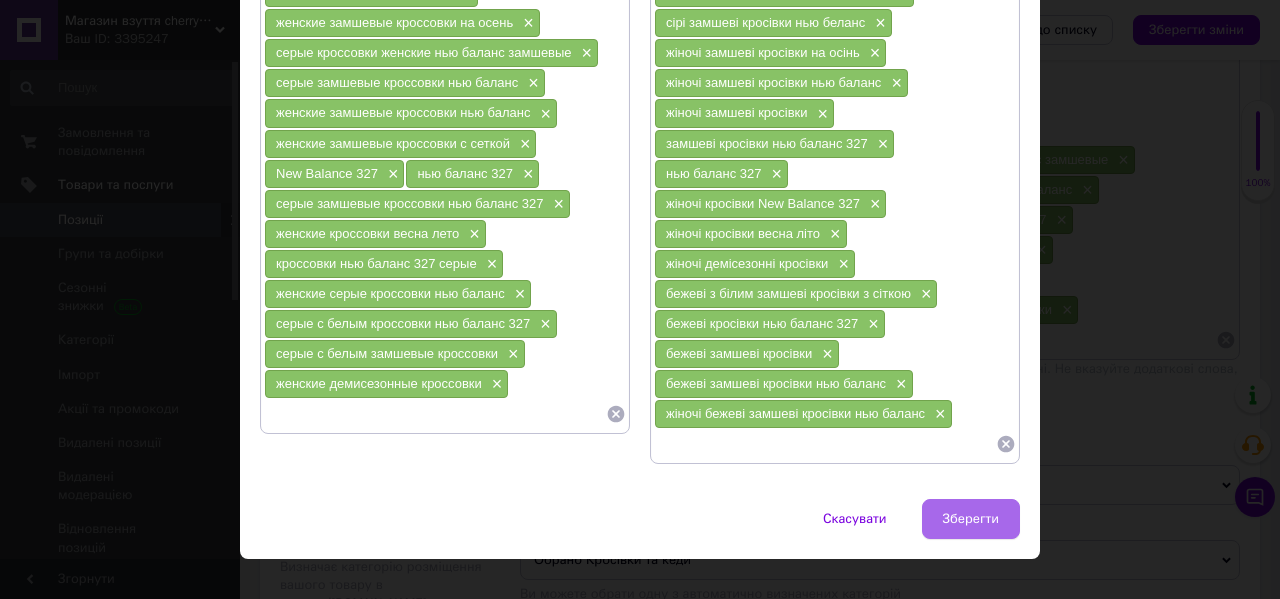 type 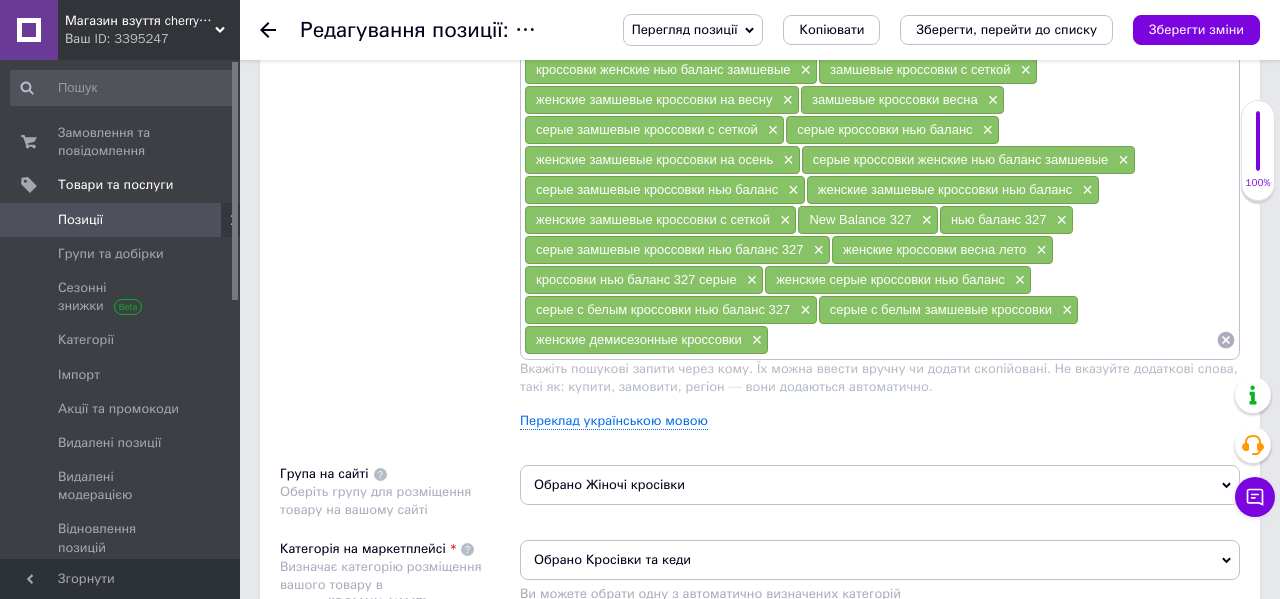 click on "Зберегти зміни" at bounding box center (1196, 30) 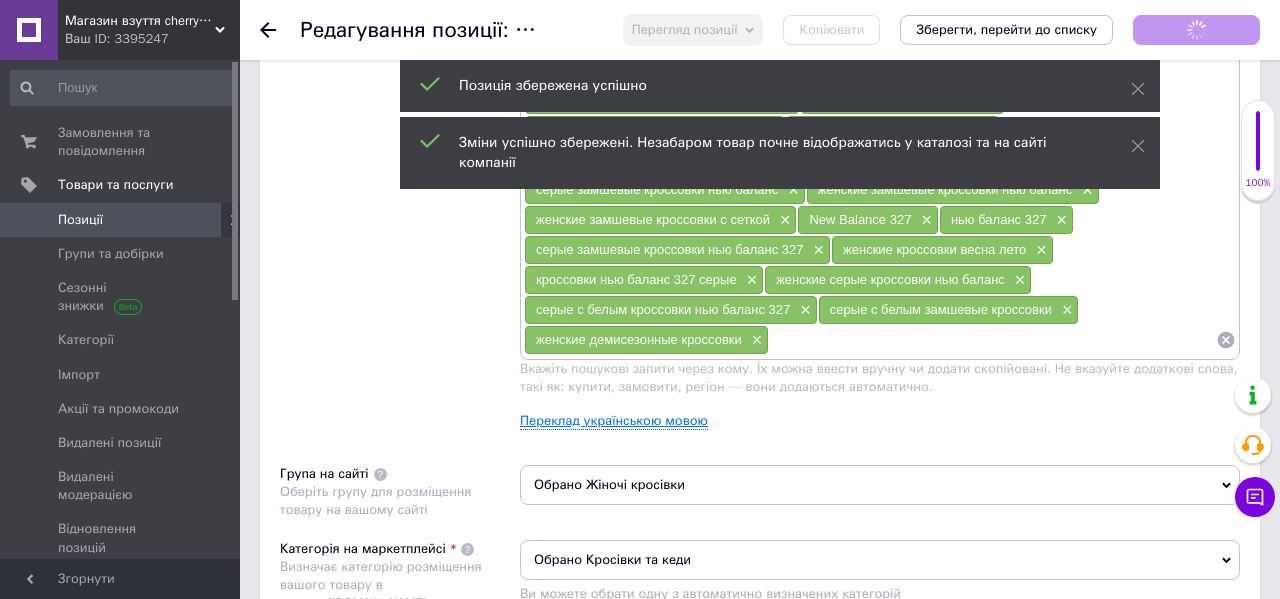 click on "Переклад українською мовою" at bounding box center (614, 421) 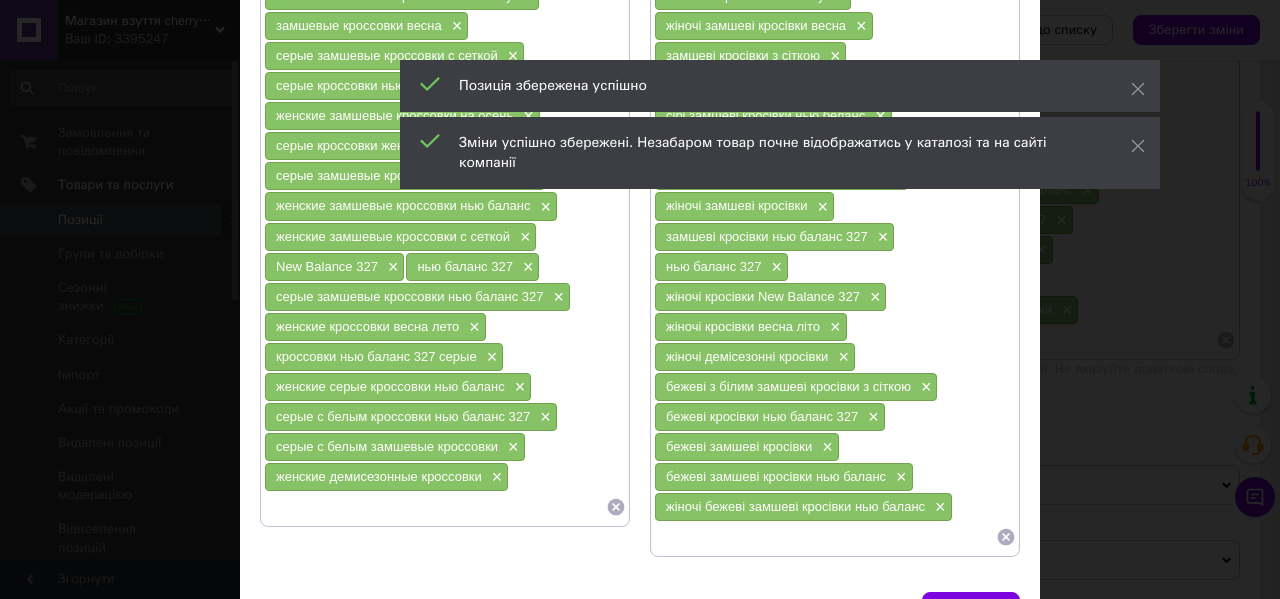 scroll, scrollTop: 641, scrollLeft: 0, axis: vertical 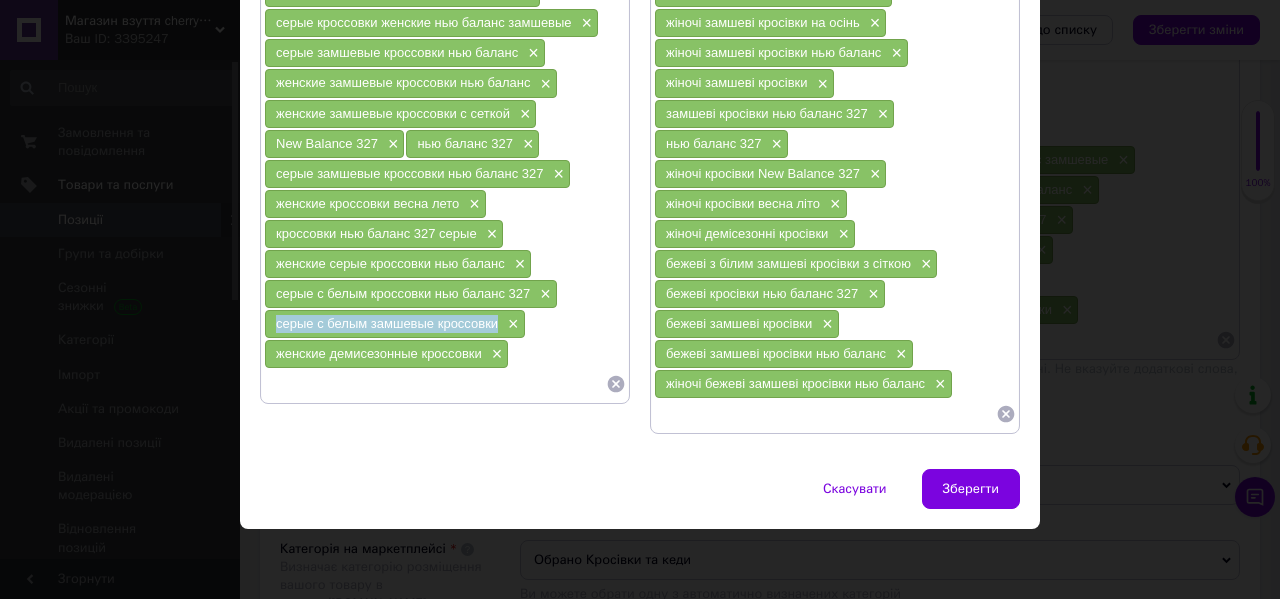 drag, startPoint x: 501, startPoint y: 324, endPoint x: 268, endPoint y: 325, distance: 233.00215 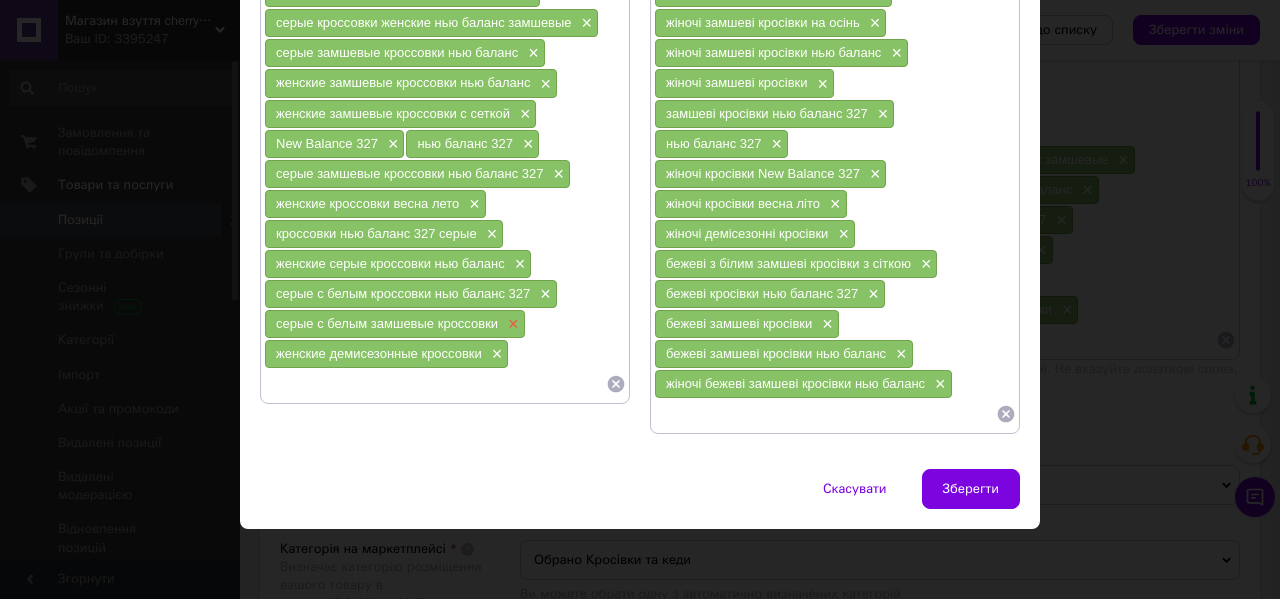click on "×" at bounding box center [511, 324] 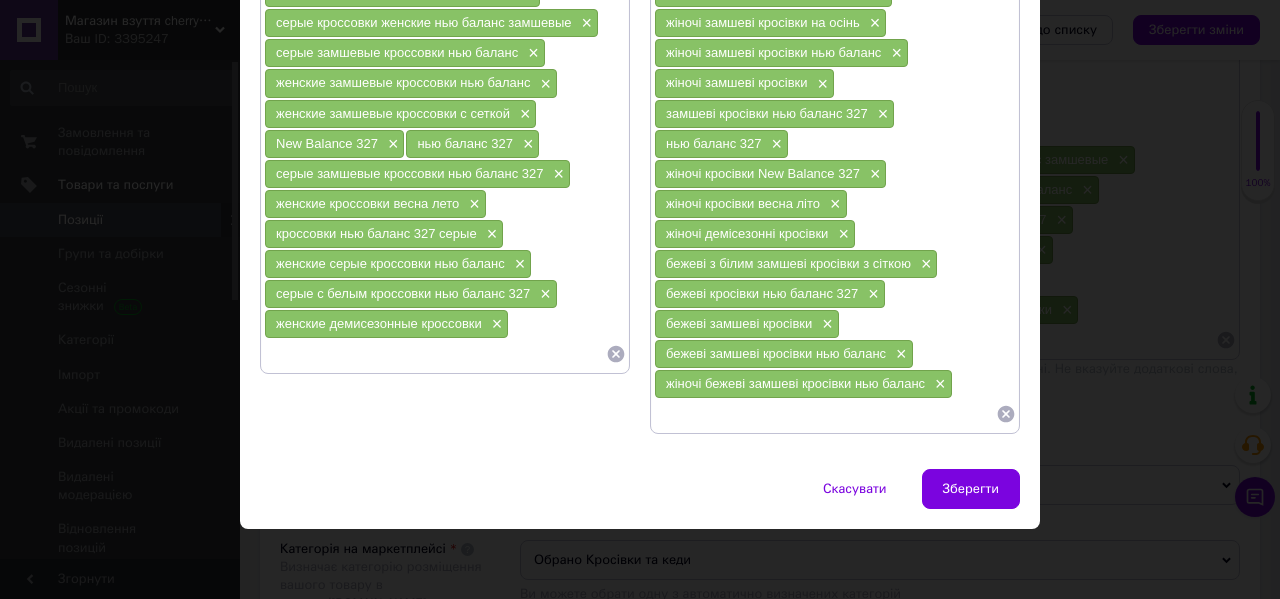 click at bounding box center (435, 354) 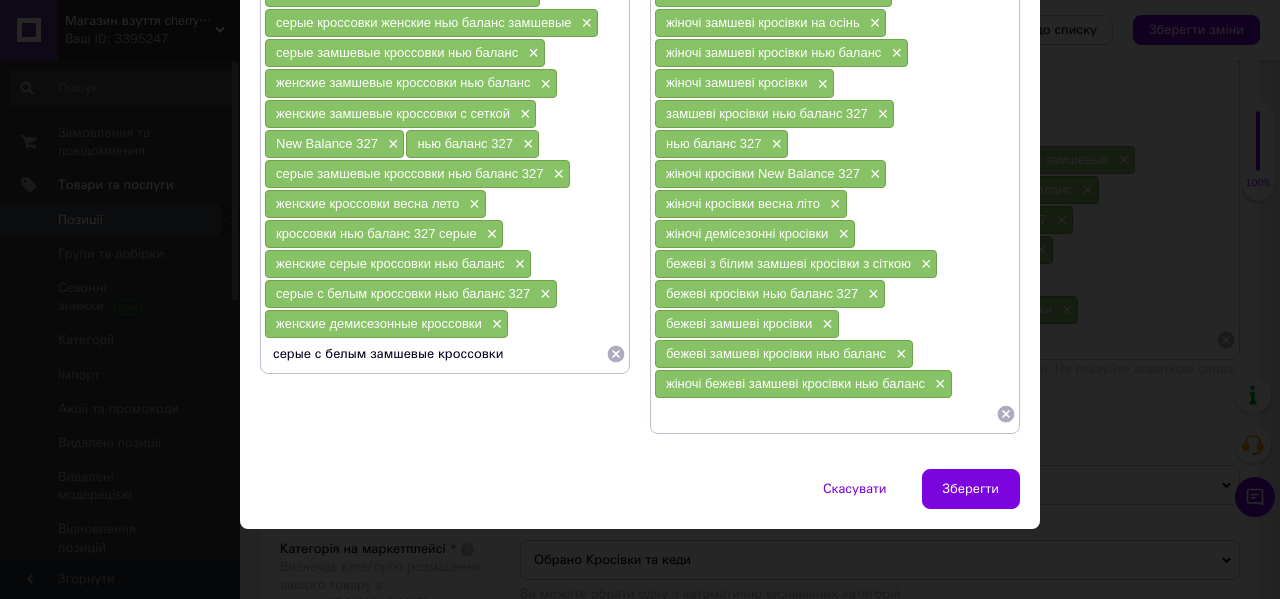 click on "серые с белым замшевые кроссовки" at bounding box center [435, 354] 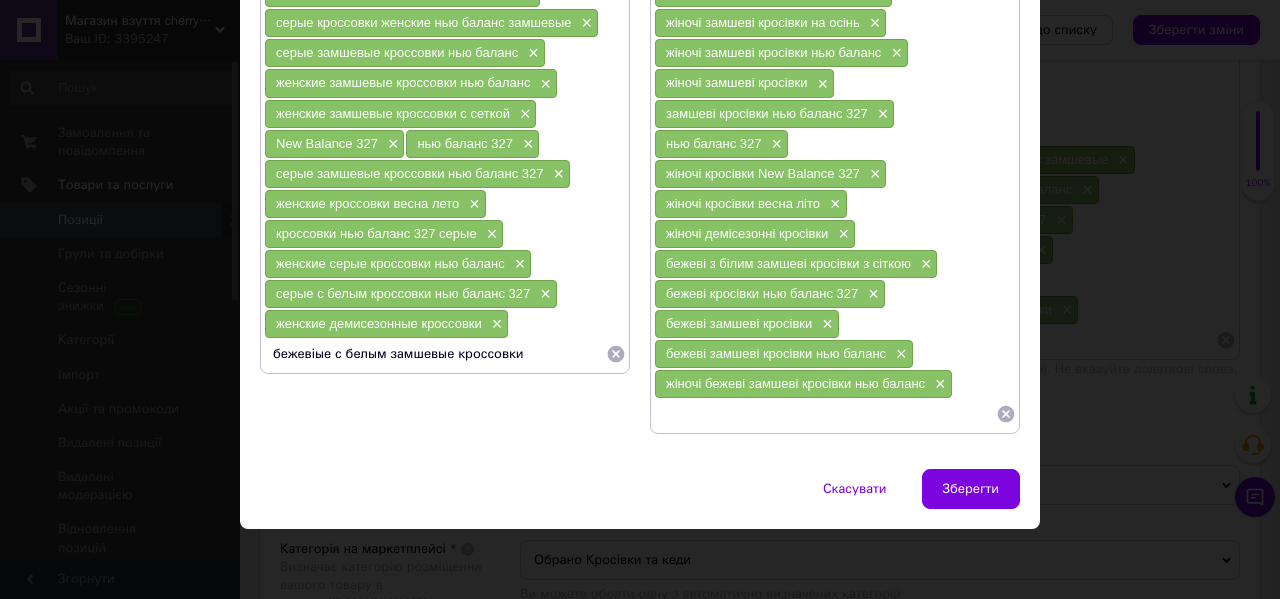 type on "бежевые с белым замшевые кроссовки" 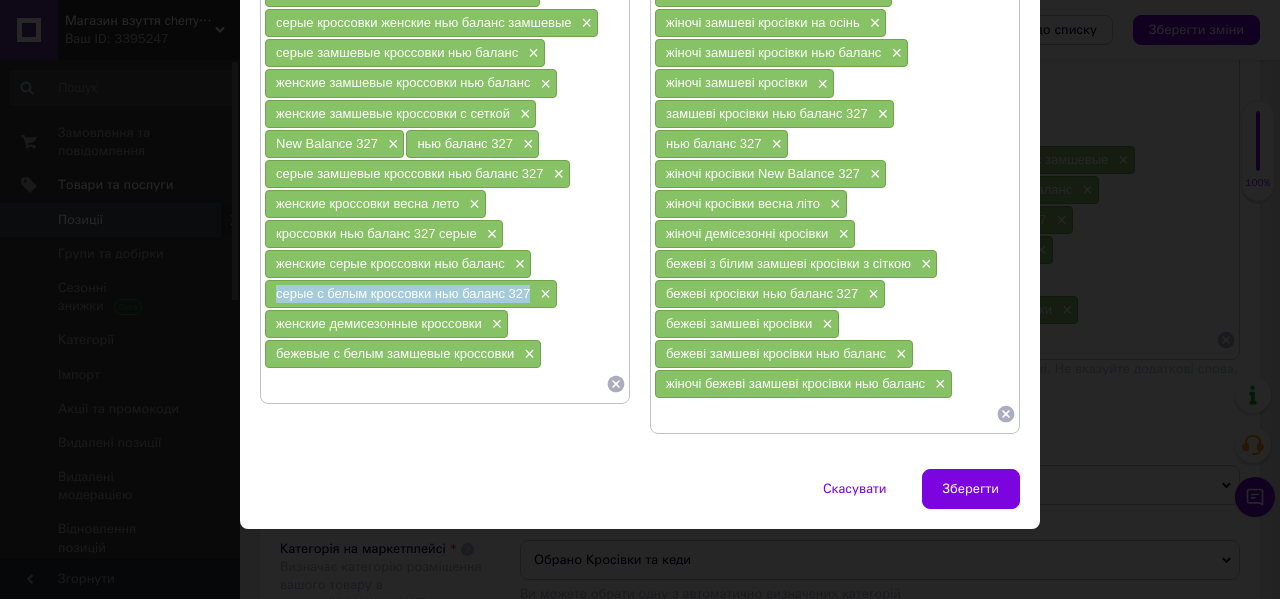 drag, startPoint x: 530, startPoint y: 294, endPoint x: 264, endPoint y: 295, distance: 266.0019 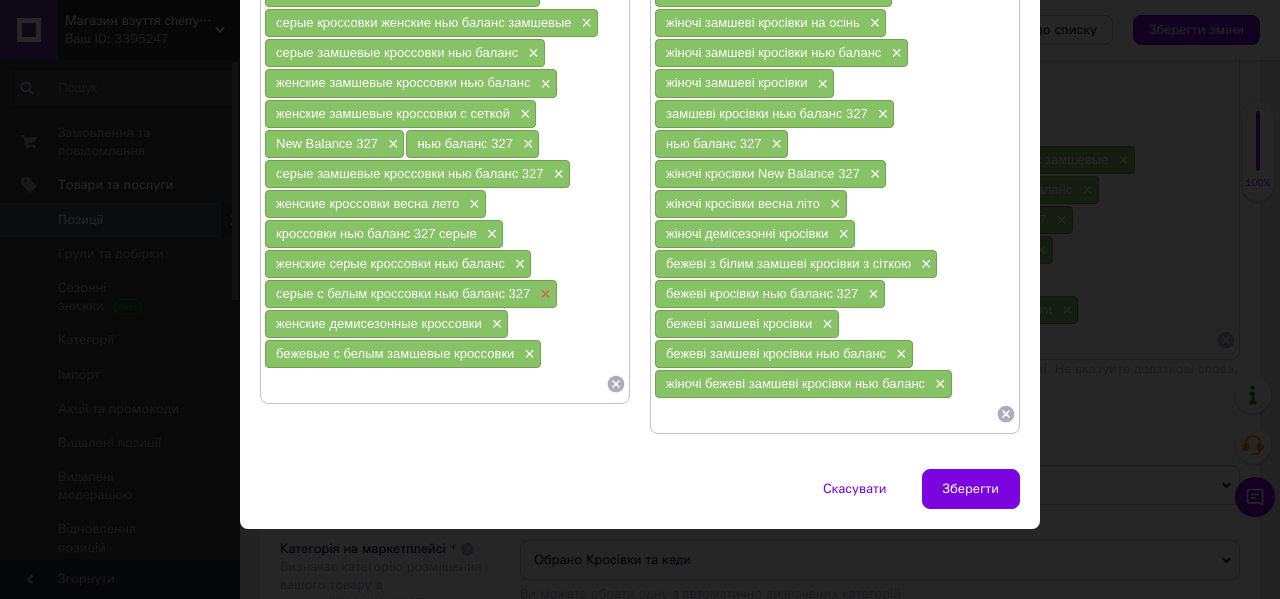 click on "×" at bounding box center (543, 294) 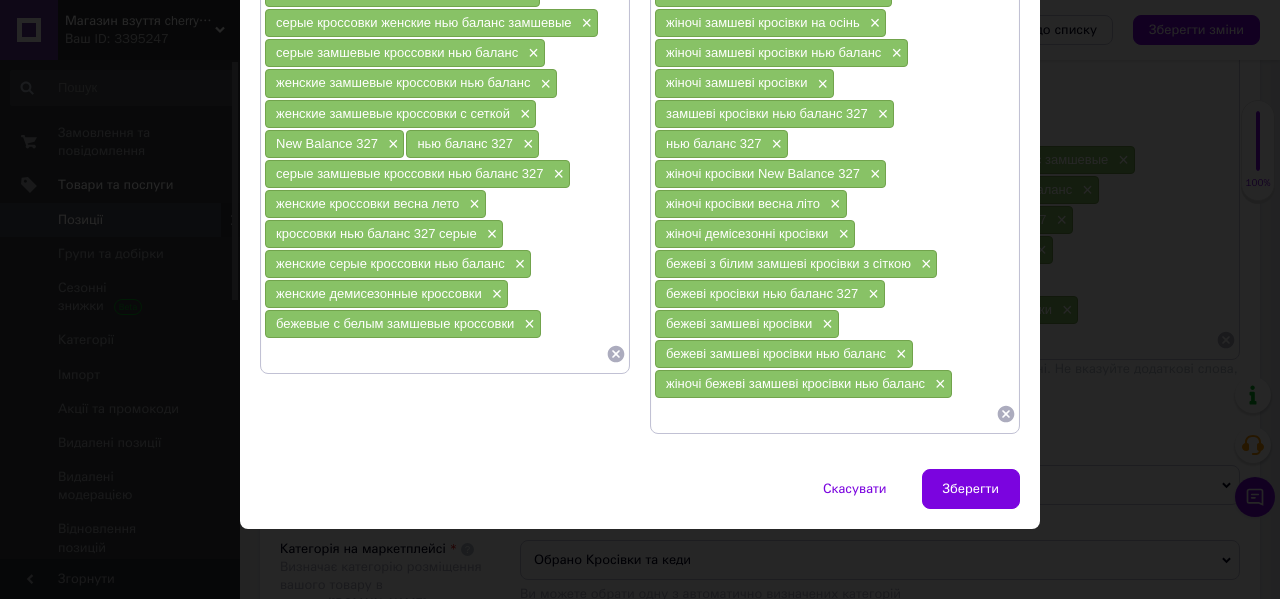 click at bounding box center [435, 354] 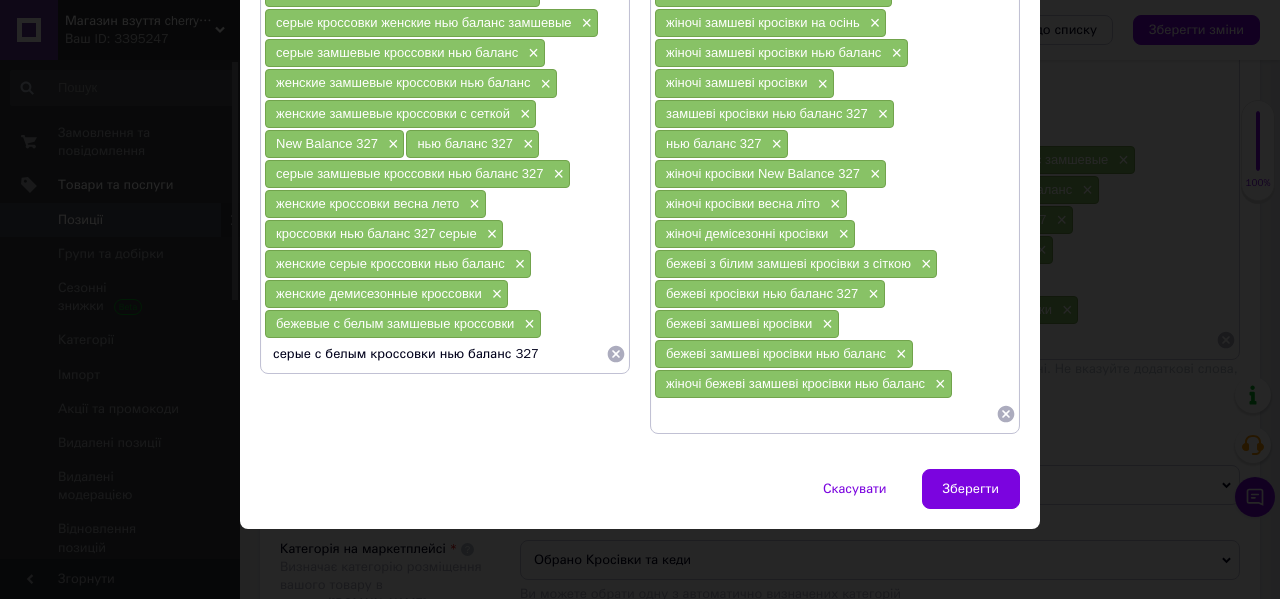 click on "бежевые с белым замшевые кроссовки" at bounding box center [395, 323] 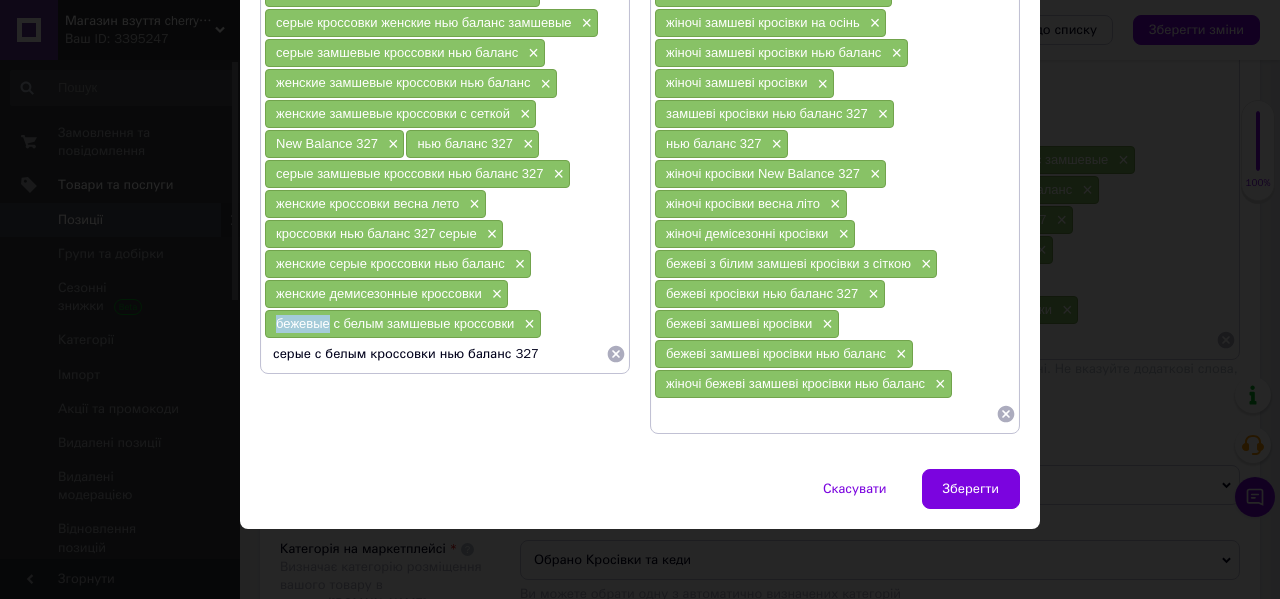 click on "бежевые с белым замшевые кроссовки" at bounding box center [395, 323] 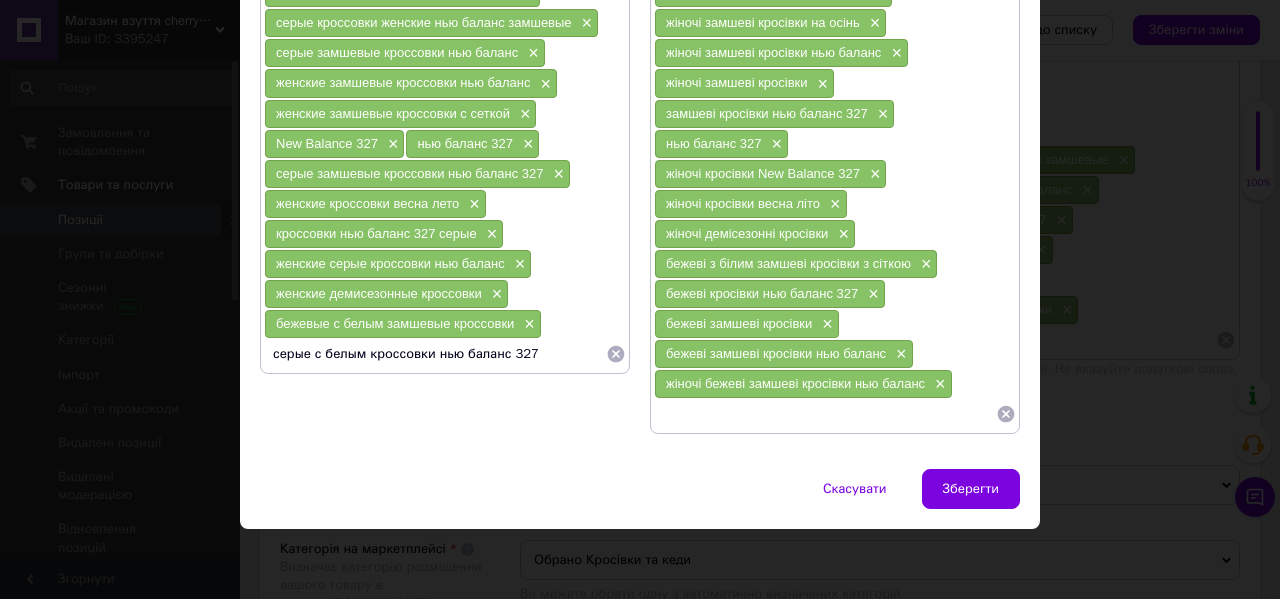click on "серые с белым кроссовки нью баланс 327" at bounding box center [435, 354] 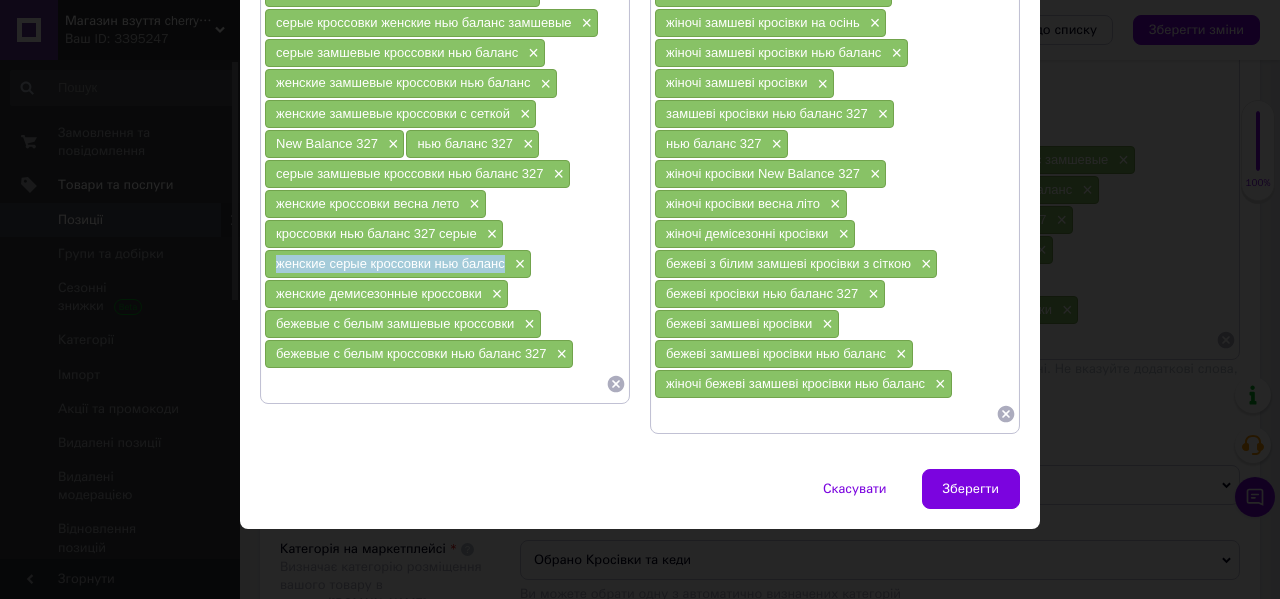 drag, startPoint x: 506, startPoint y: 263, endPoint x: 273, endPoint y: 263, distance: 233 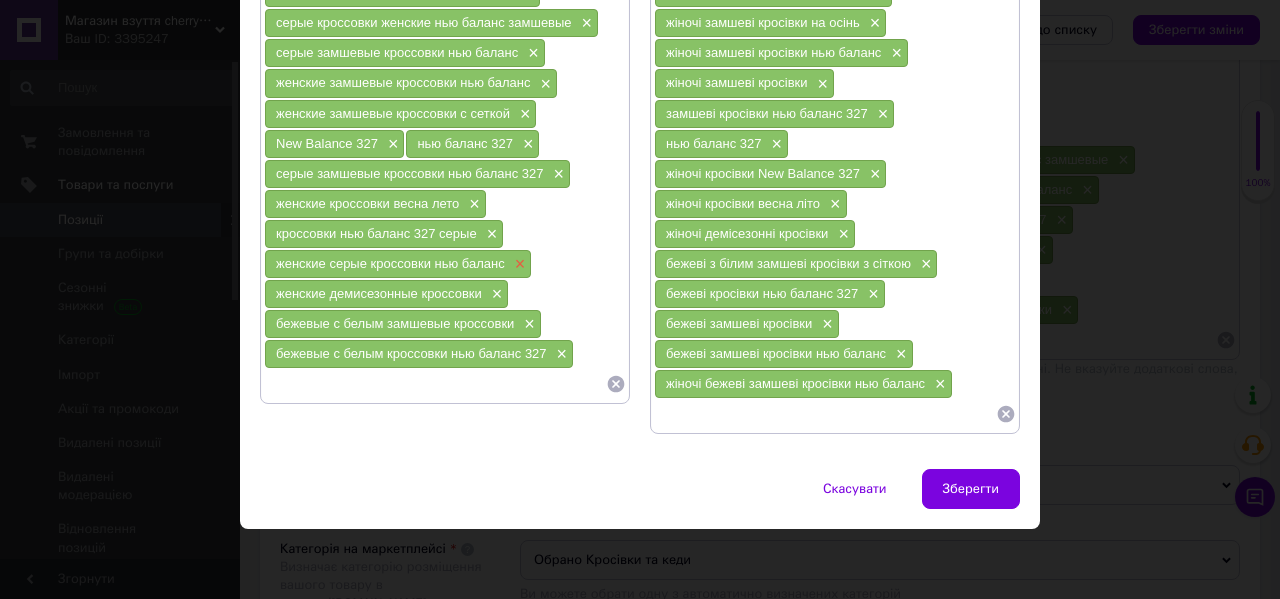 click on "×" at bounding box center [518, 264] 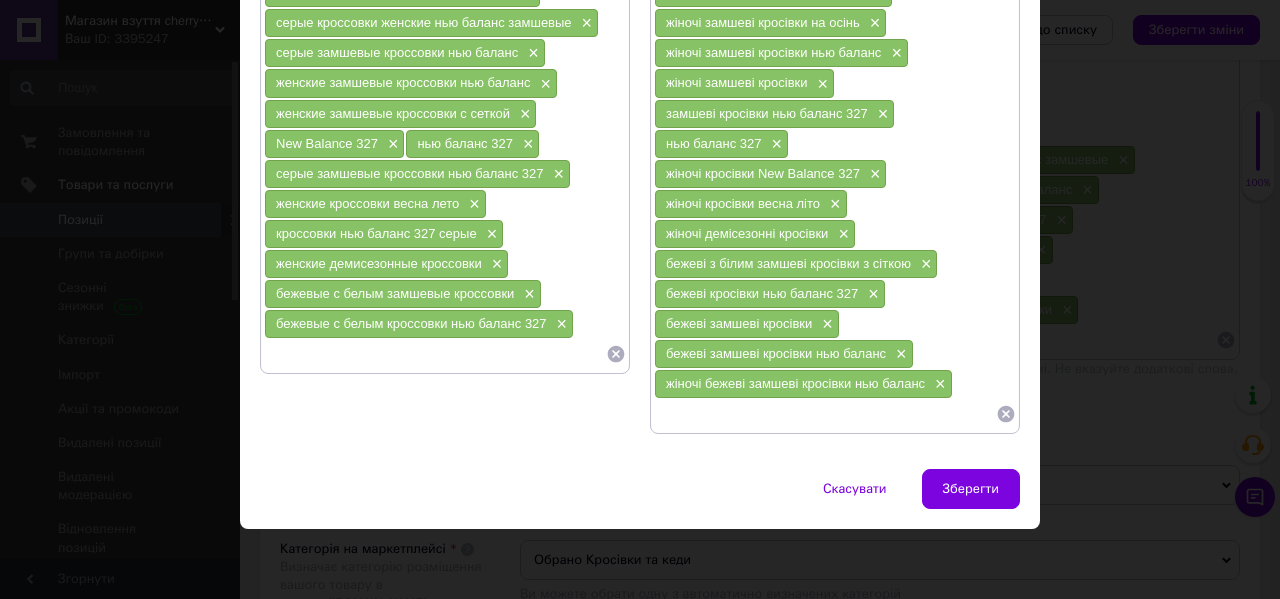 click at bounding box center (435, 354) 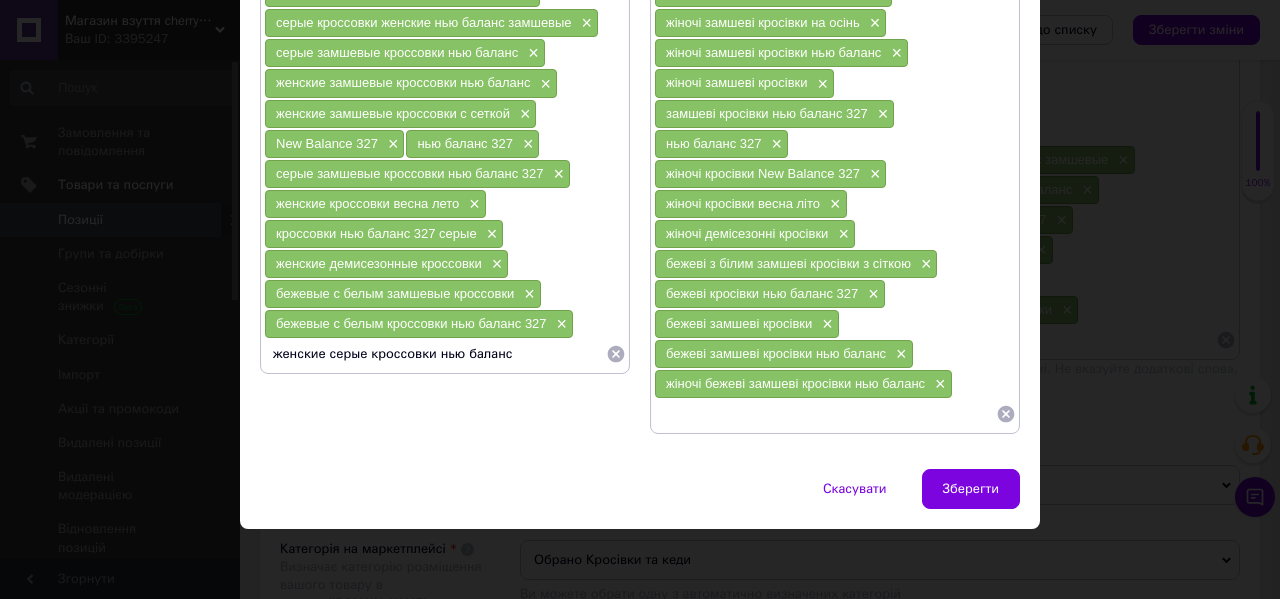 click on "бежевые с белым кроссовки нью баланс 327 ×" at bounding box center (419, 324) 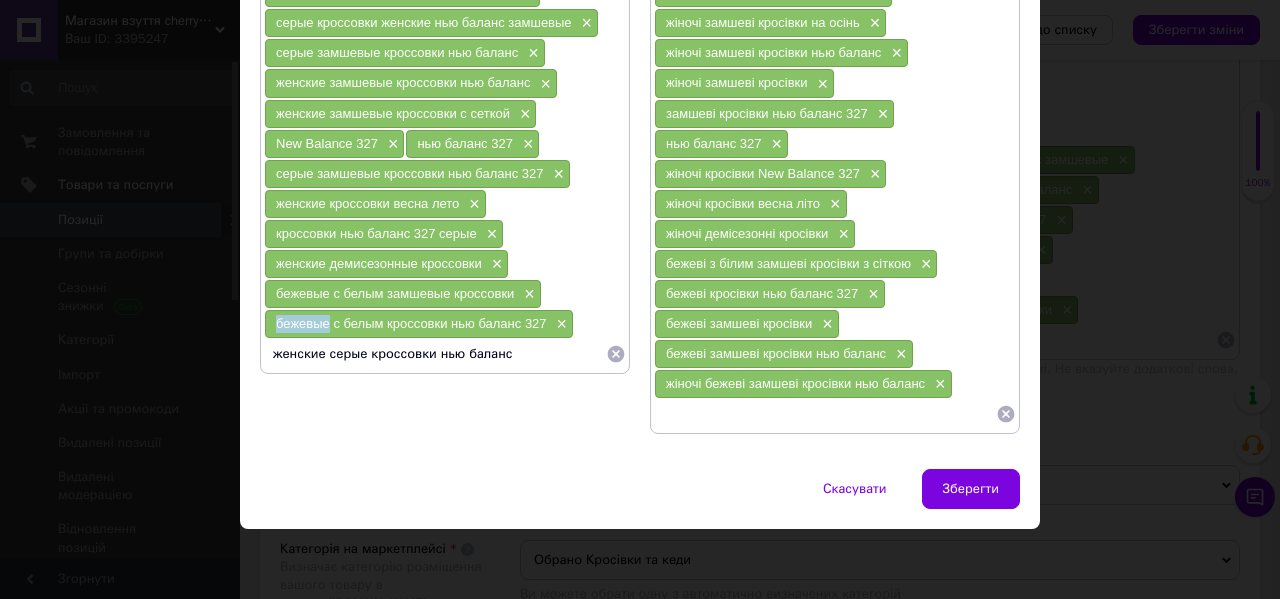 click on "бежевые с белым кроссовки нью баланс 327 ×" at bounding box center (419, 324) 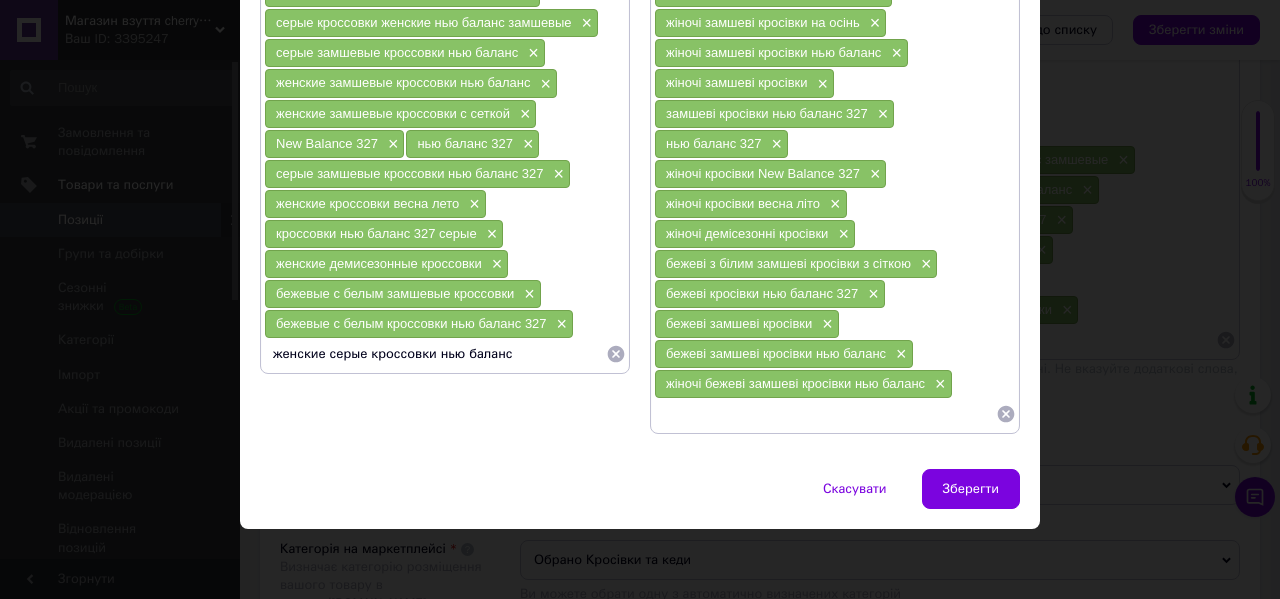 click on "женские серые кроссовки нью баланс" at bounding box center (435, 354) 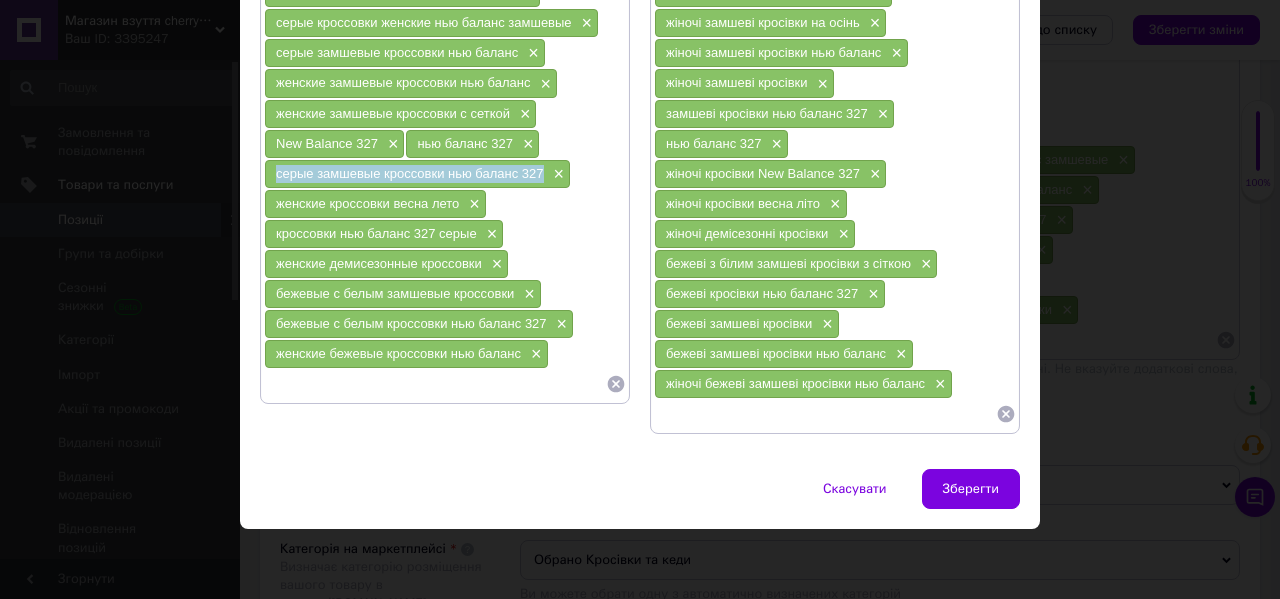 drag, startPoint x: 546, startPoint y: 175, endPoint x: 265, endPoint y: 176, distance: 281.00177 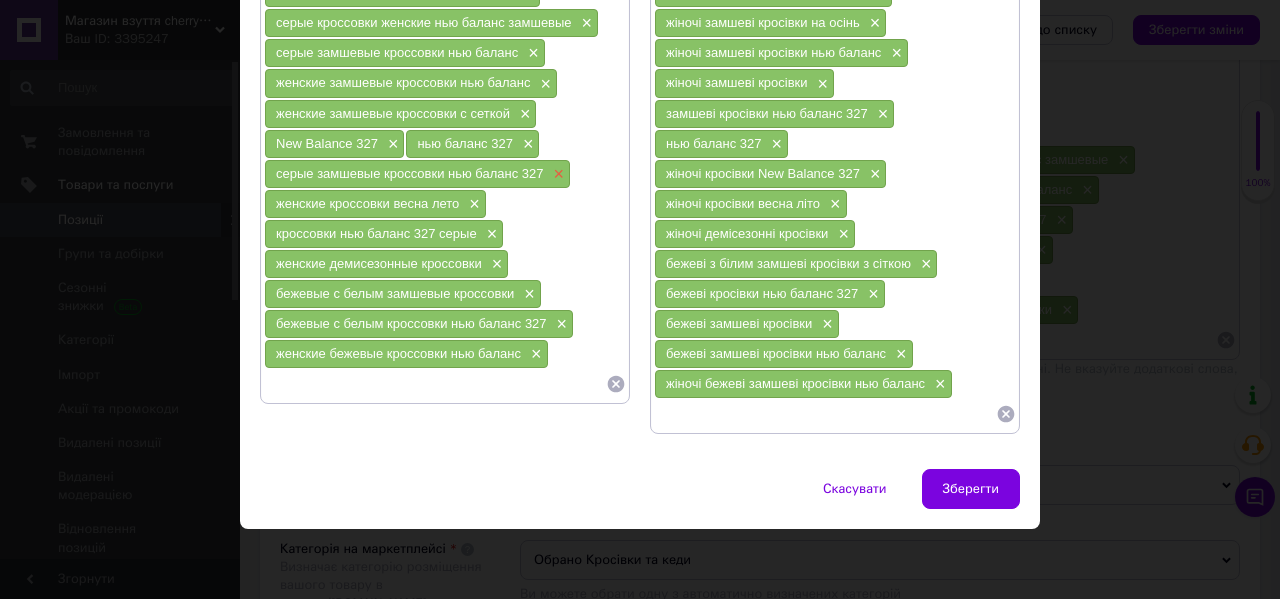 click on "×" at bounding box center [557, 174] 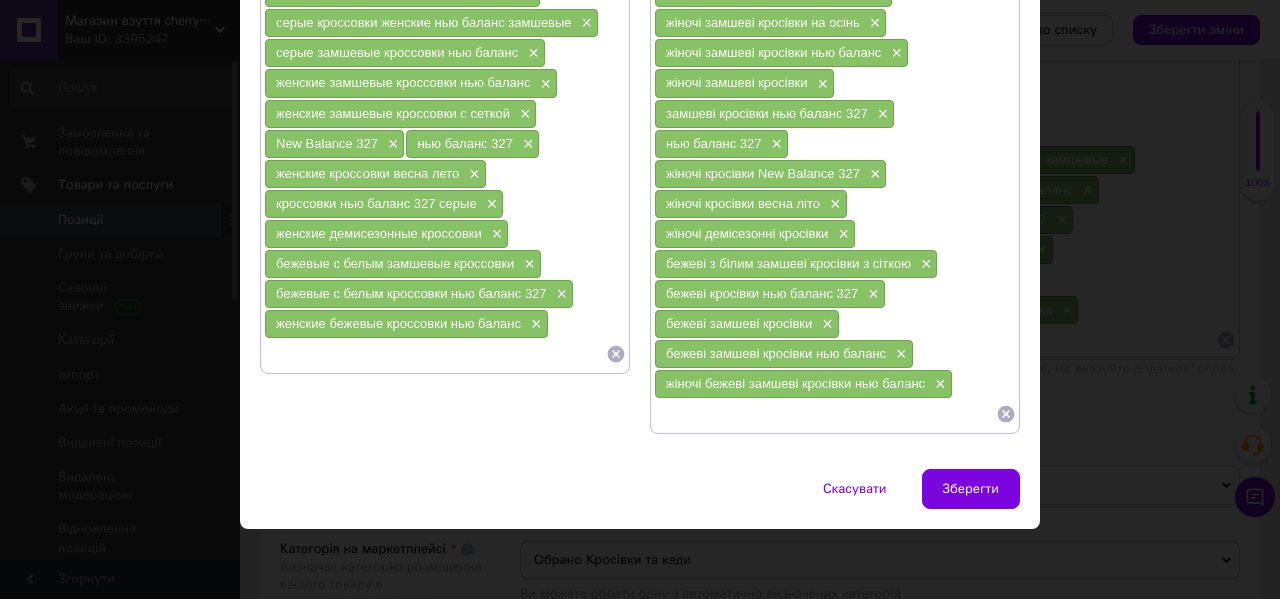 click at bounding box center (435, 354) 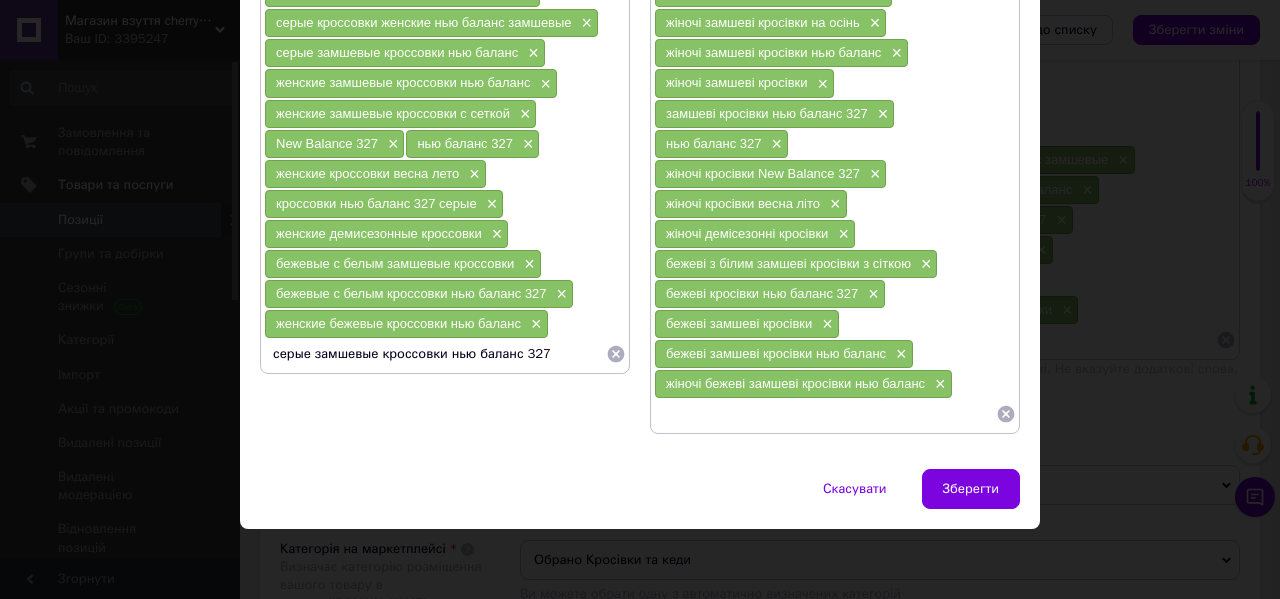 click on "женские бежевые кроссовки нью баланс" at bounding box center (398, 323) 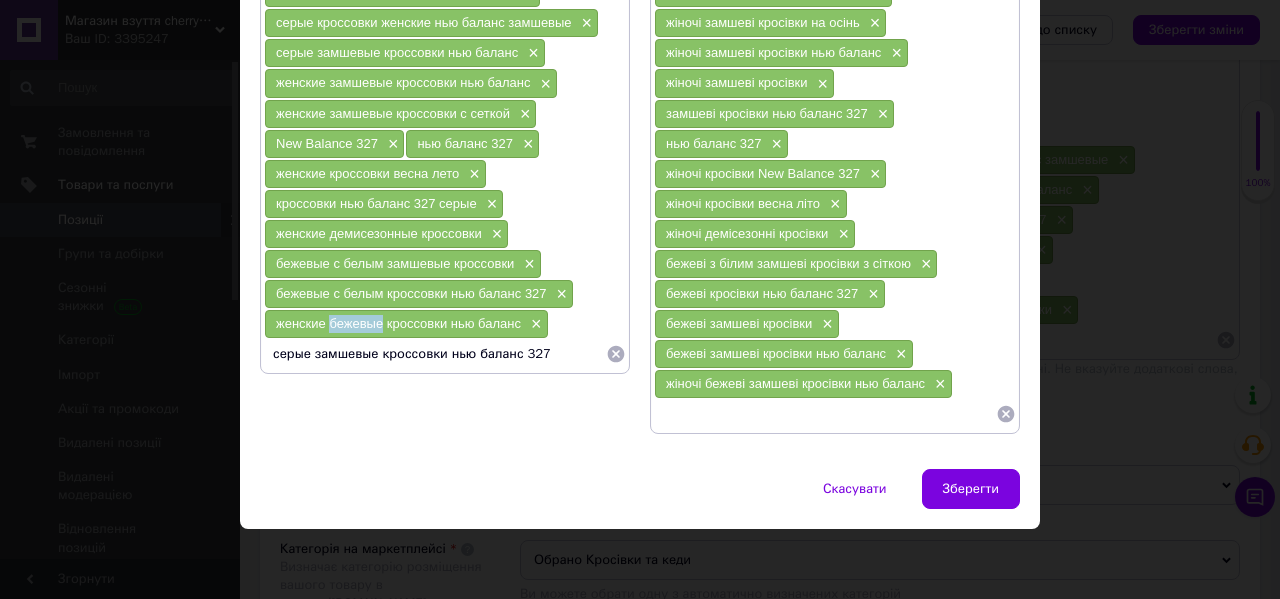 click on "женские бежевые кроссовки нью баланс" at bounding box center [398, 323] 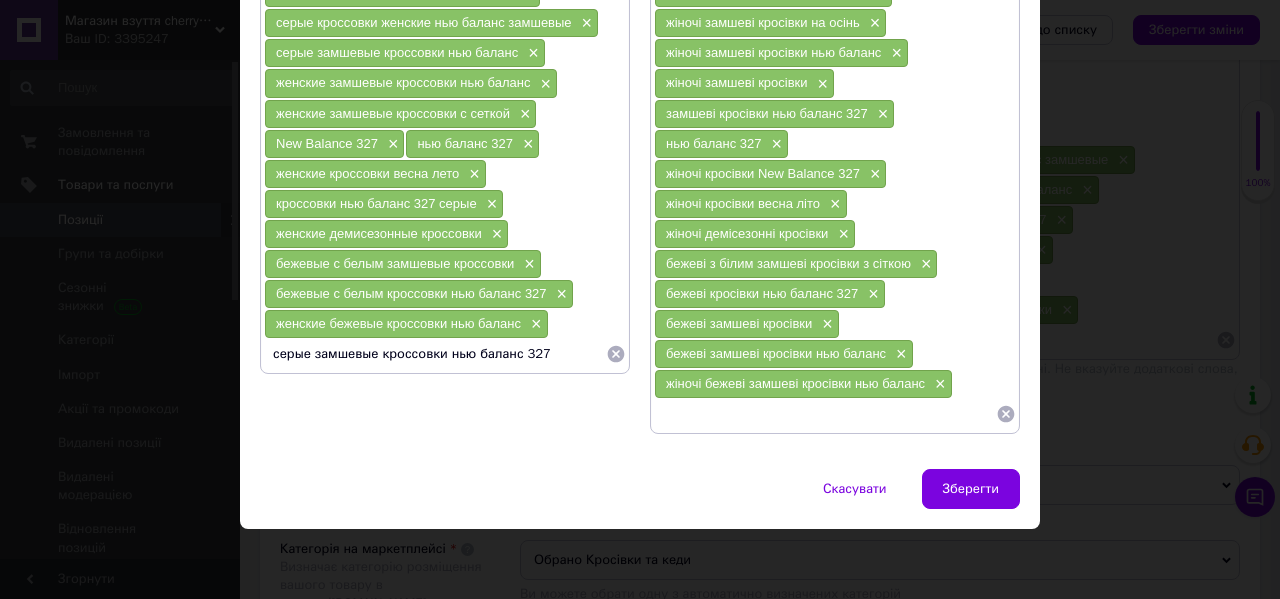 click on "серые замшевые кроссовки нью баланс 327" at bounding box center [435, 354] 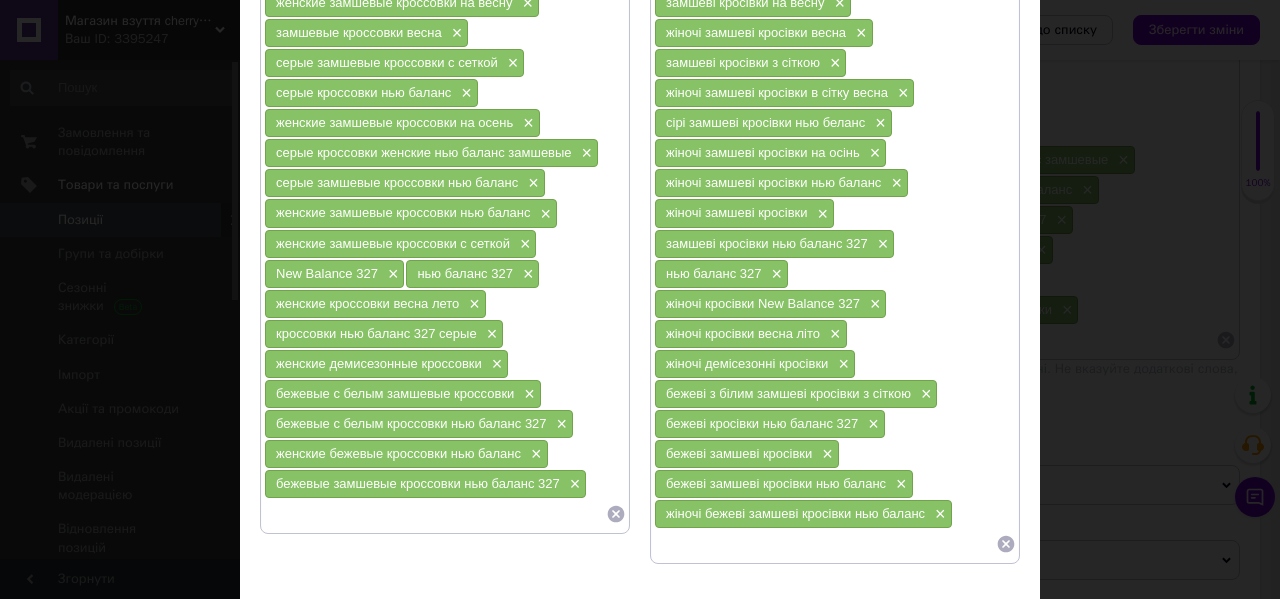 scroll, scrollTop: 505, scrollLeft: 0, axis: vertical 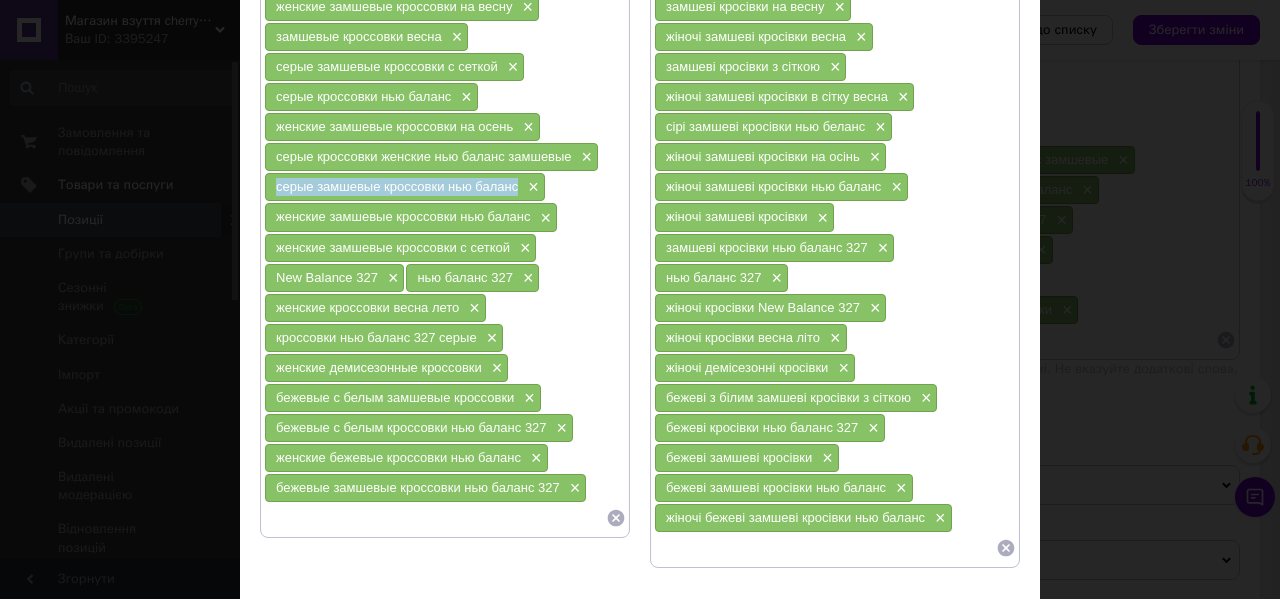 drag, startPoint x: 519, startPoint y: 183, endPoint x: 273, endPoint y: 192, distance: 246.16458 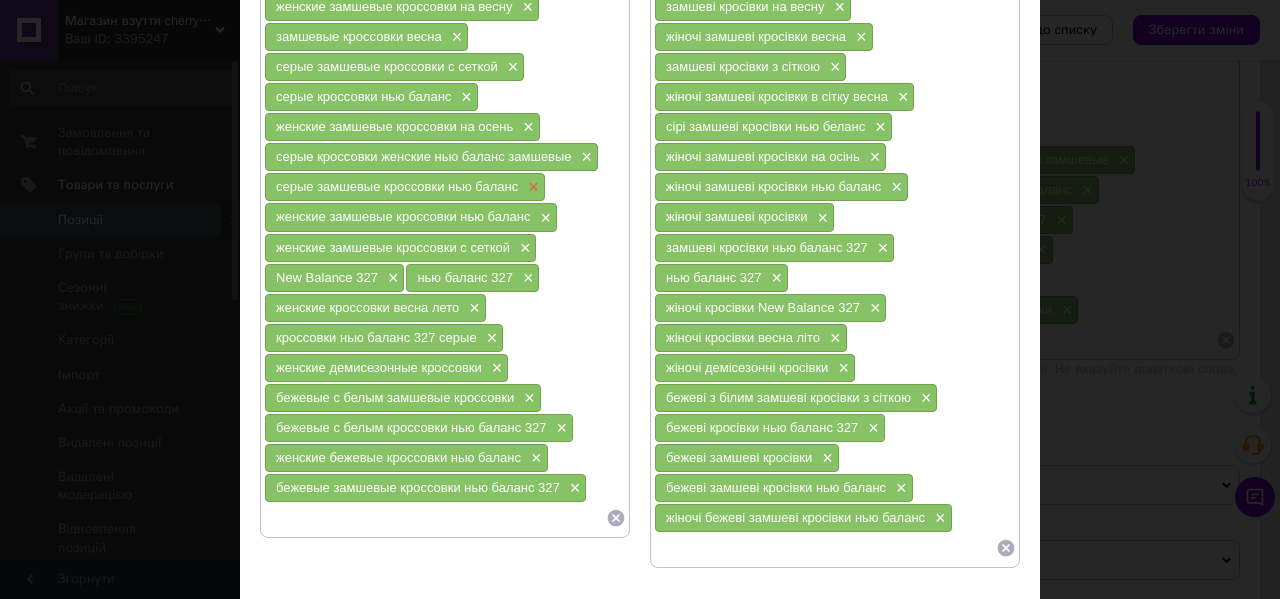 click on "×" at bounding box center [531, 187] 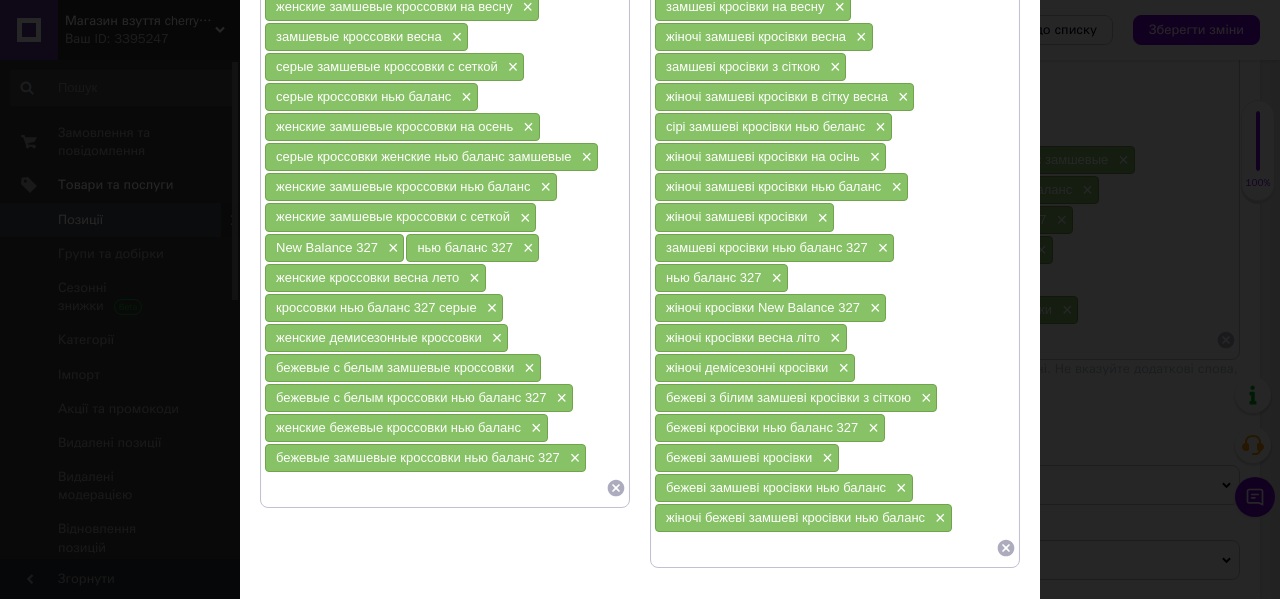 click at bounding box center (435, 488) 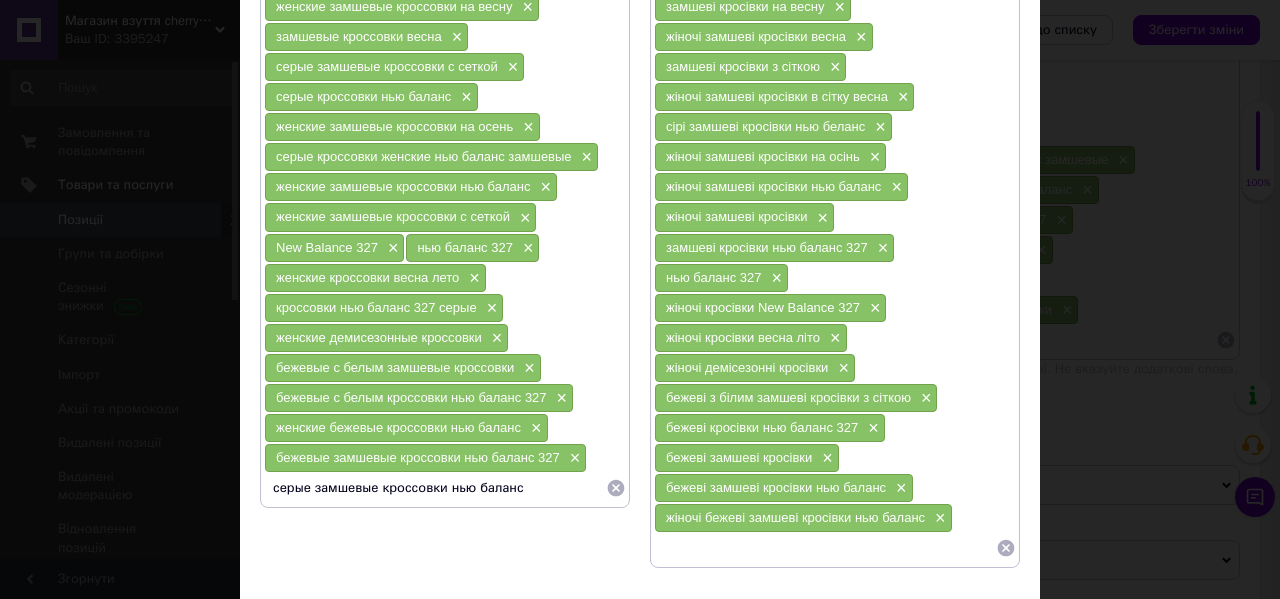 click on "бежевые замшевые кроссовки нью баланс 327" at bounding box center (418, 457) 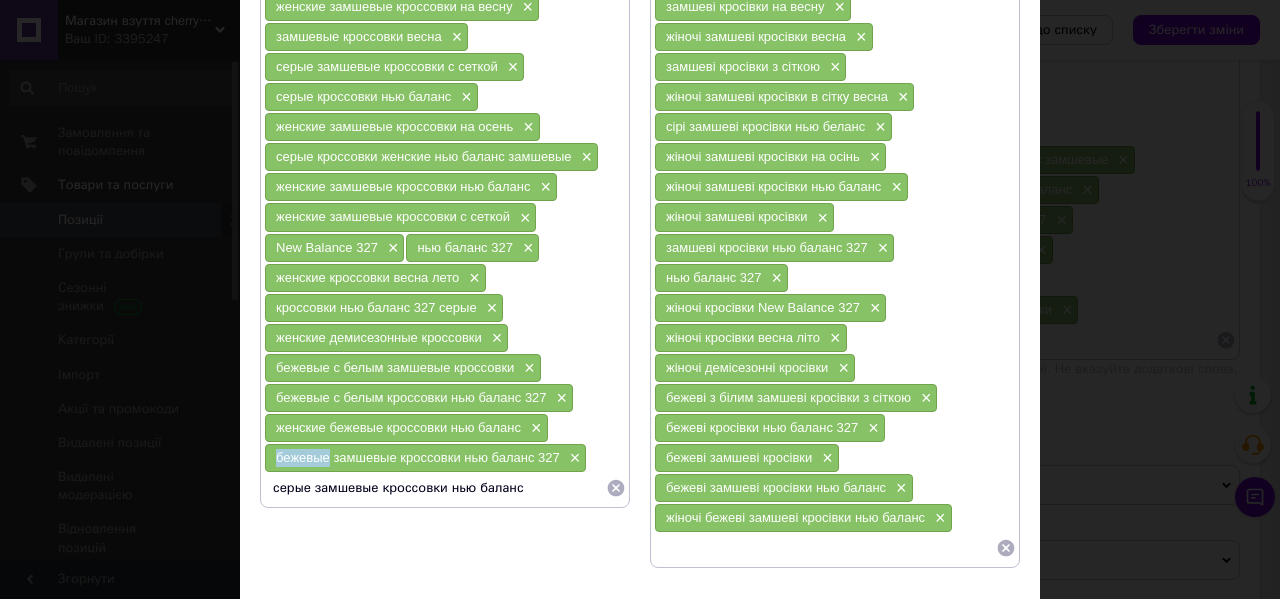click on "бежевые замшевые кроссовки нью баланс 327" at bounding box center (418, 457) 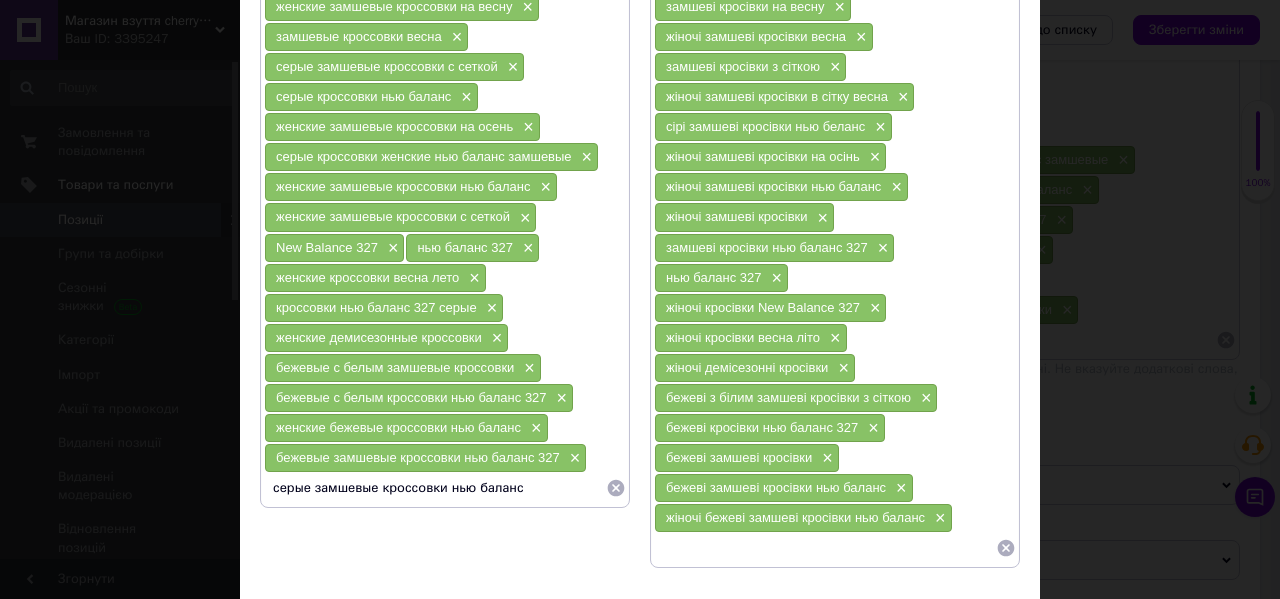 click on "серые замшевые кроссовки нью баланс" at bounding box center [435, 488] 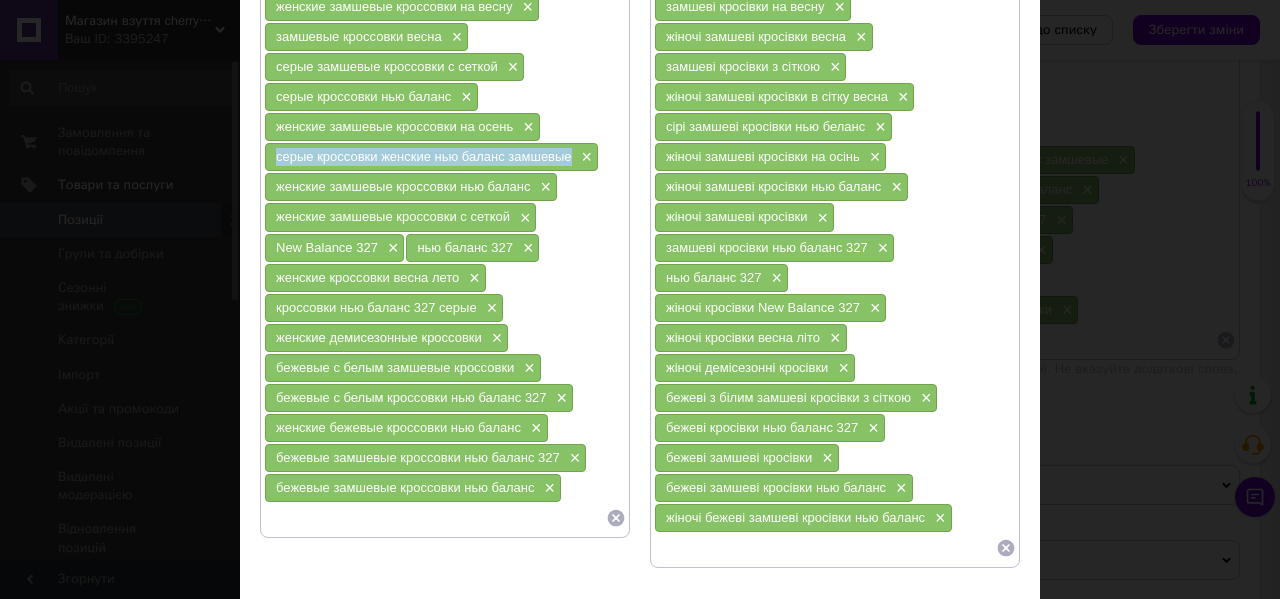 drag, startPoint x: 573, startPoint y: 161, endPoint x: 269, endPoint y: 161, distance: 304 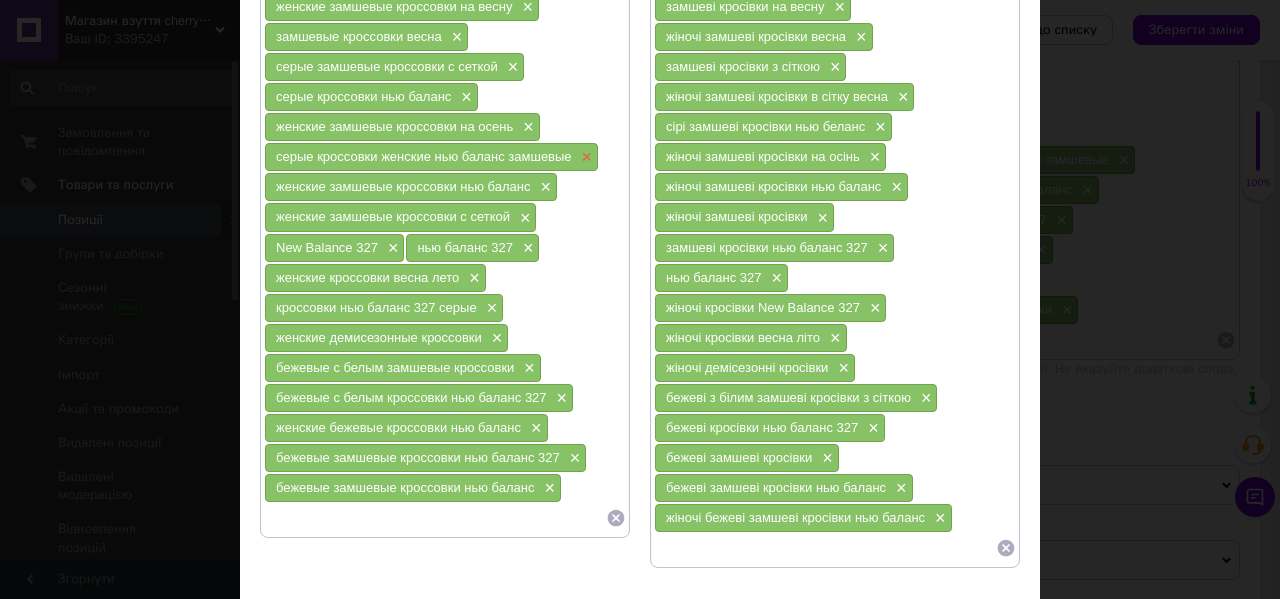 click on "×" at bounding box center (585, 157) 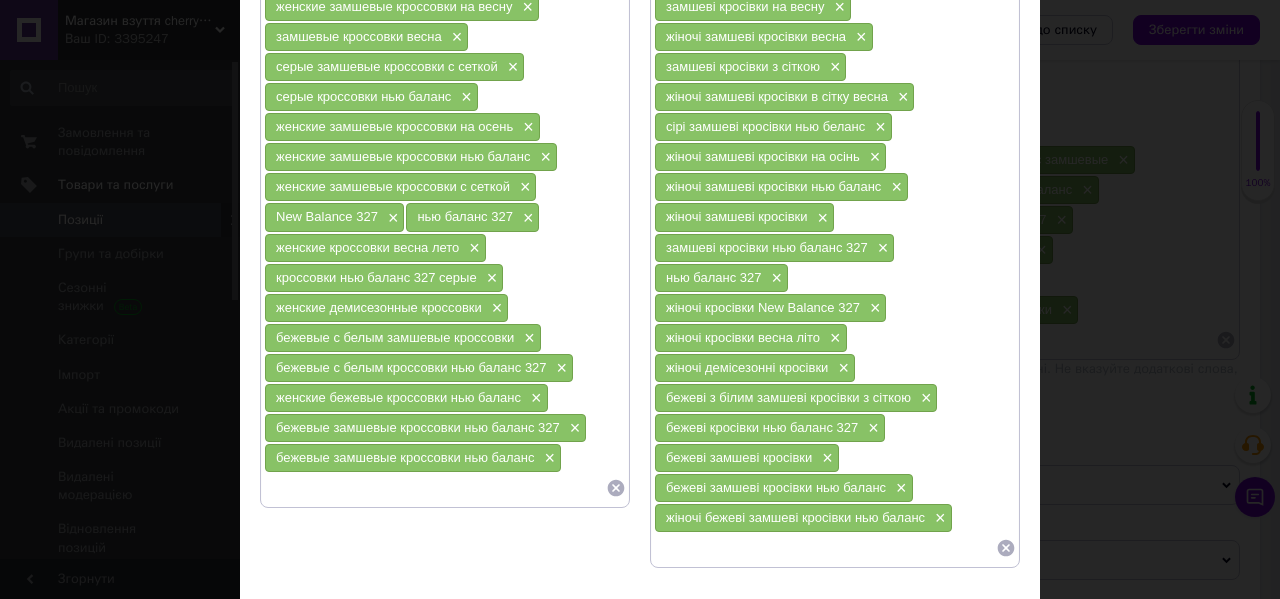 click at bounding box center [435, 488] 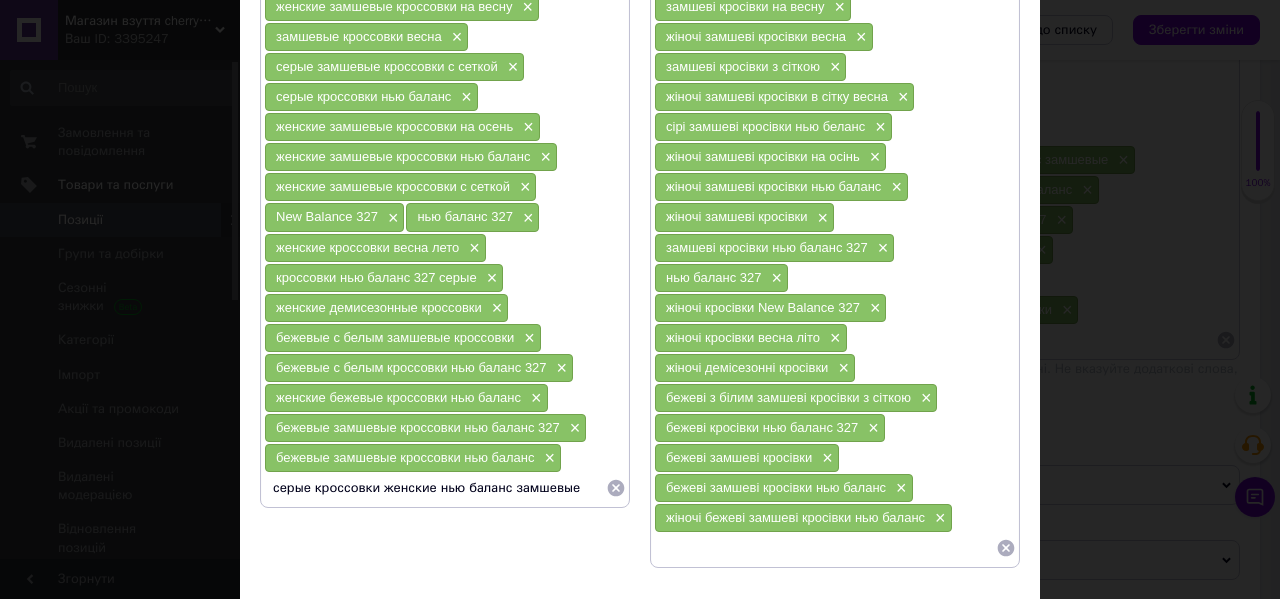 click on "бежевые замшевые кроссовки нью баланс" at bounding box center [405, 457] 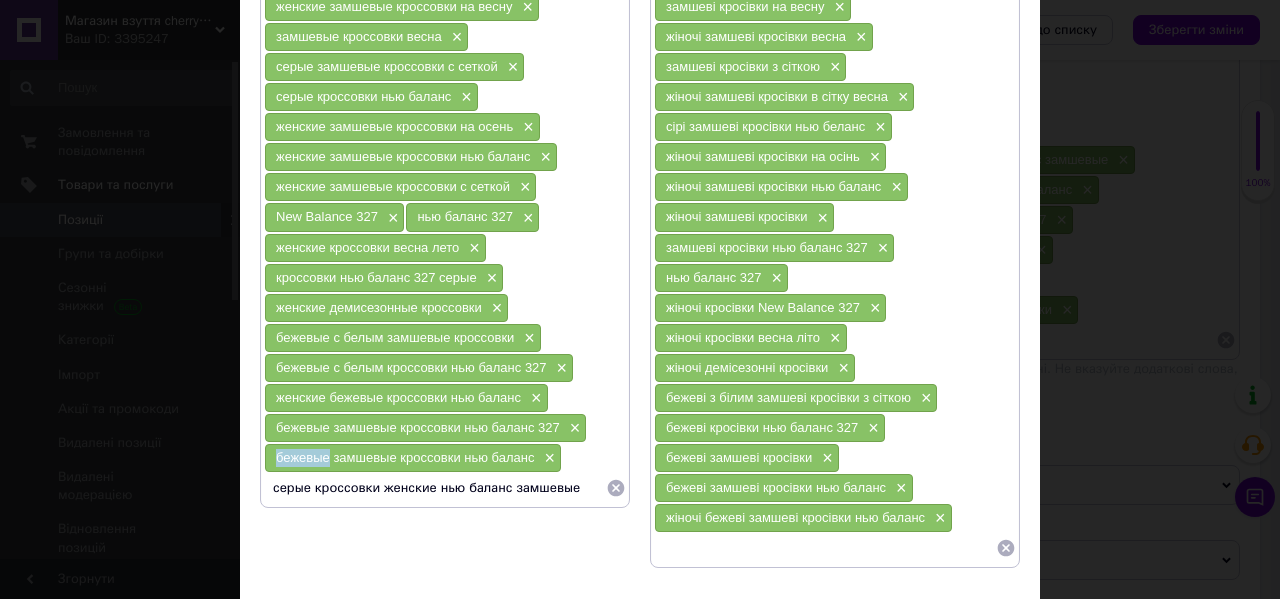 click on "бежевые замшевые кроссовки нью баланс" at bounding box center [405, 457] 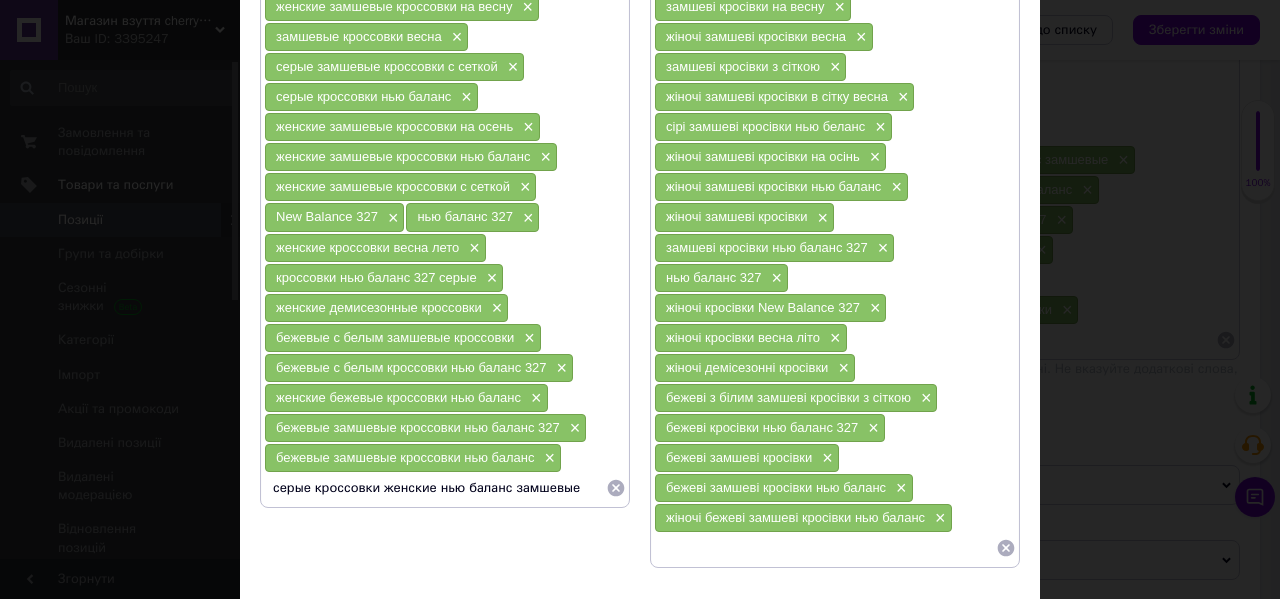 click on "серые кроссовки женские нью баланс замшевые" at bounding box center (435, 488) 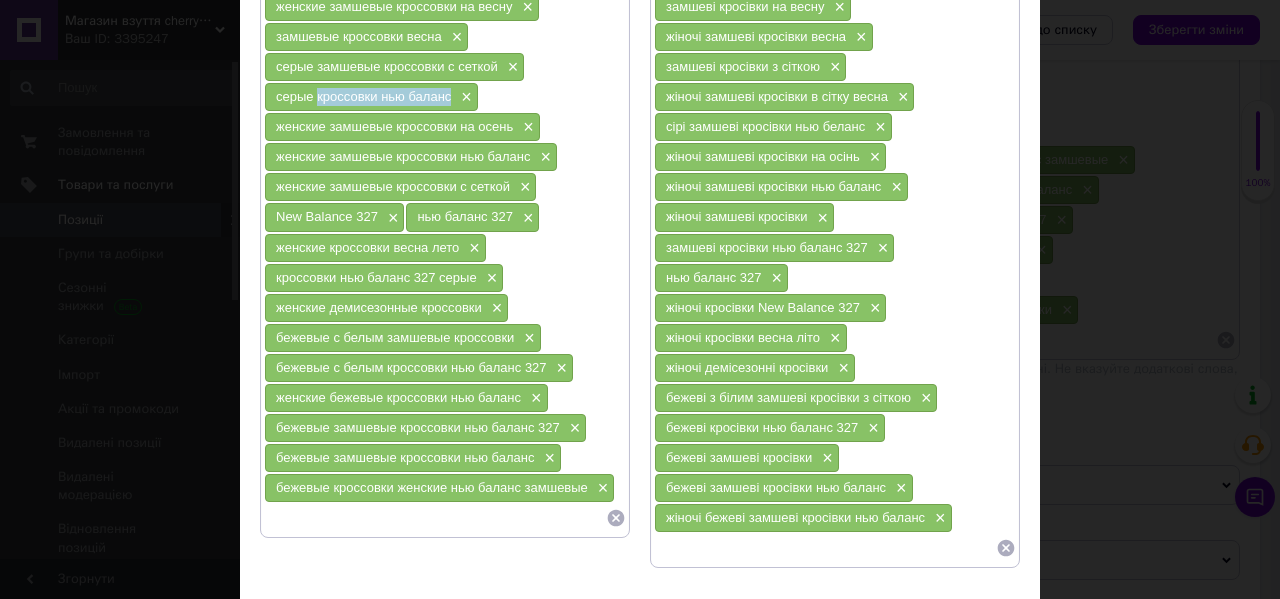 drag, startPoint x: 456, startPoint y: 98, endPoint x: 314, endPoint y: 100, distance: 142.01408 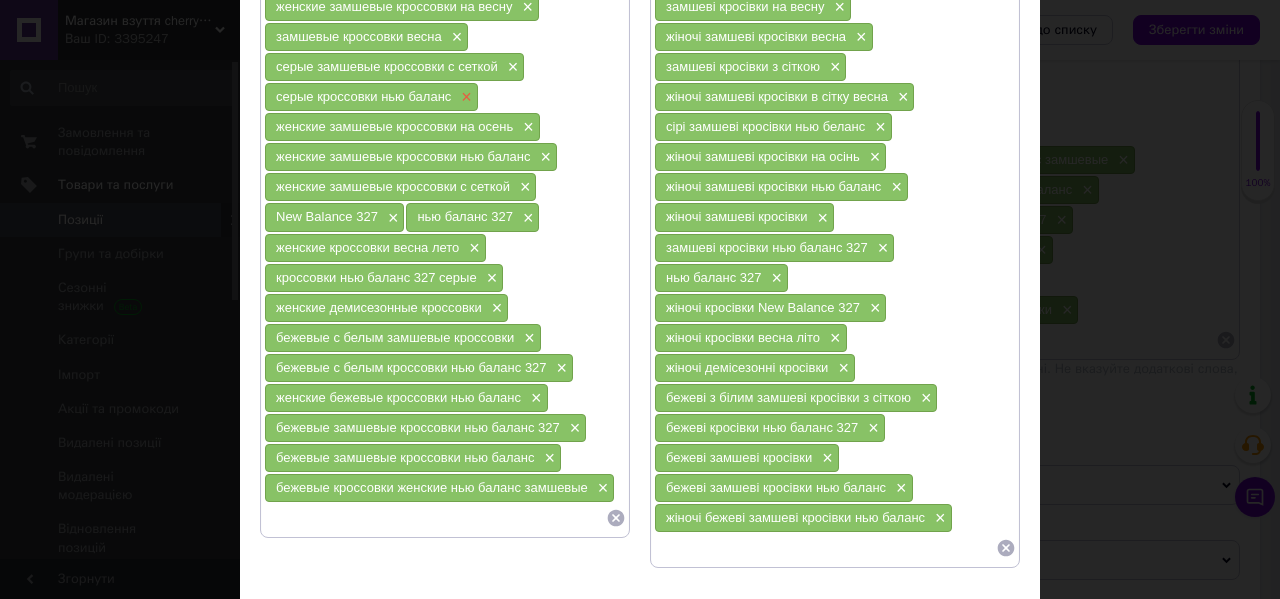 click on "×" at bounding box center [464, 97] 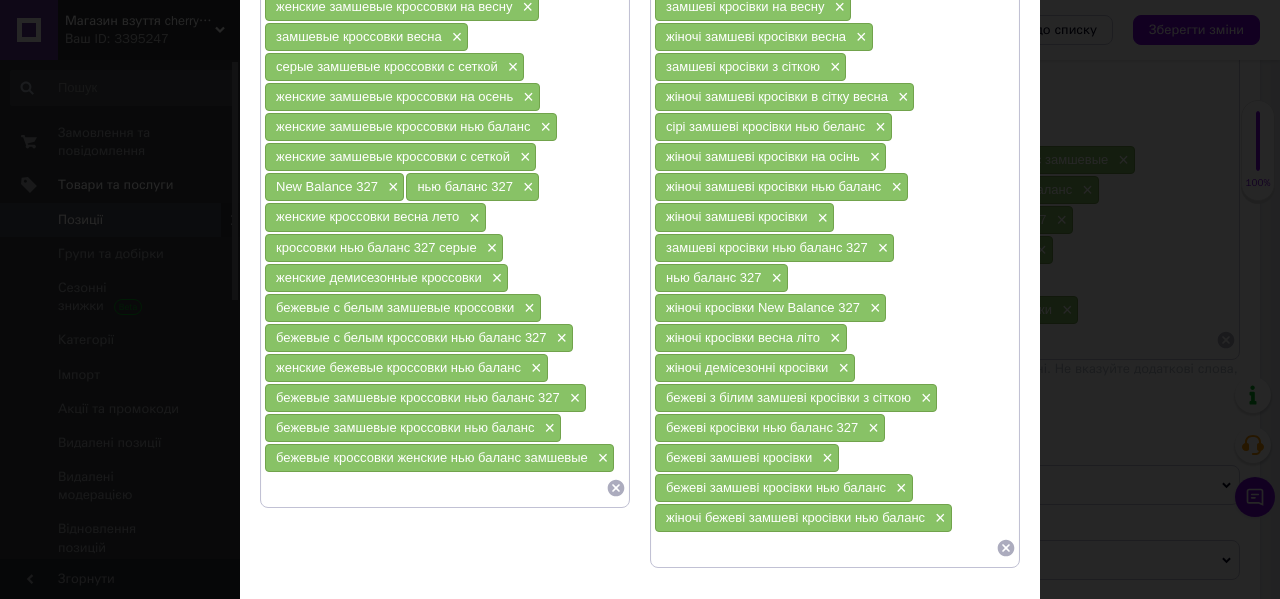 click at bounding box center (435, 488) 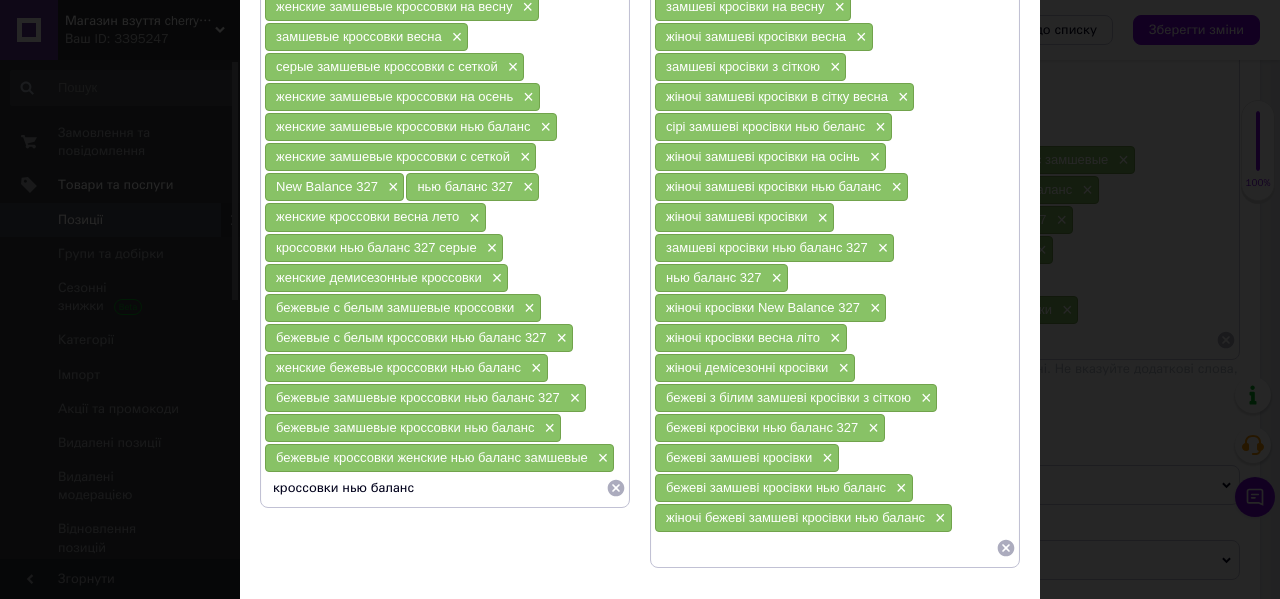 click on "бежевые кроссовки женские нью баланс замшевые" at bounding box center (432, 457) 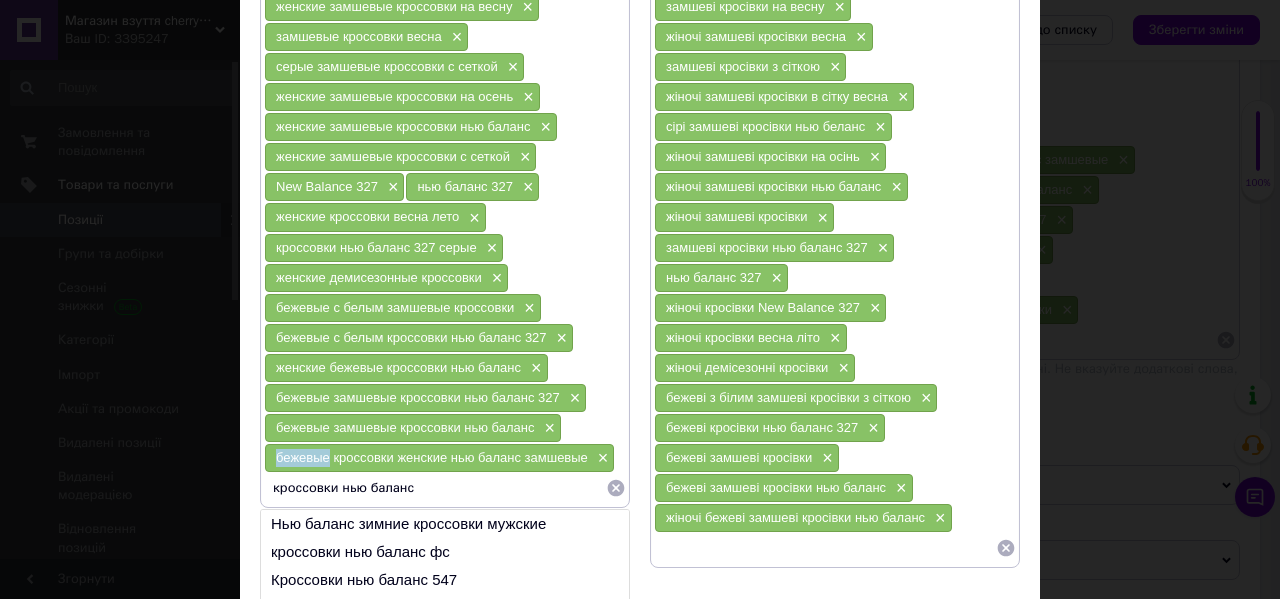 click on "бежевые кроссовки женские нью баланс замшевые" at bounding box center (432, 457) 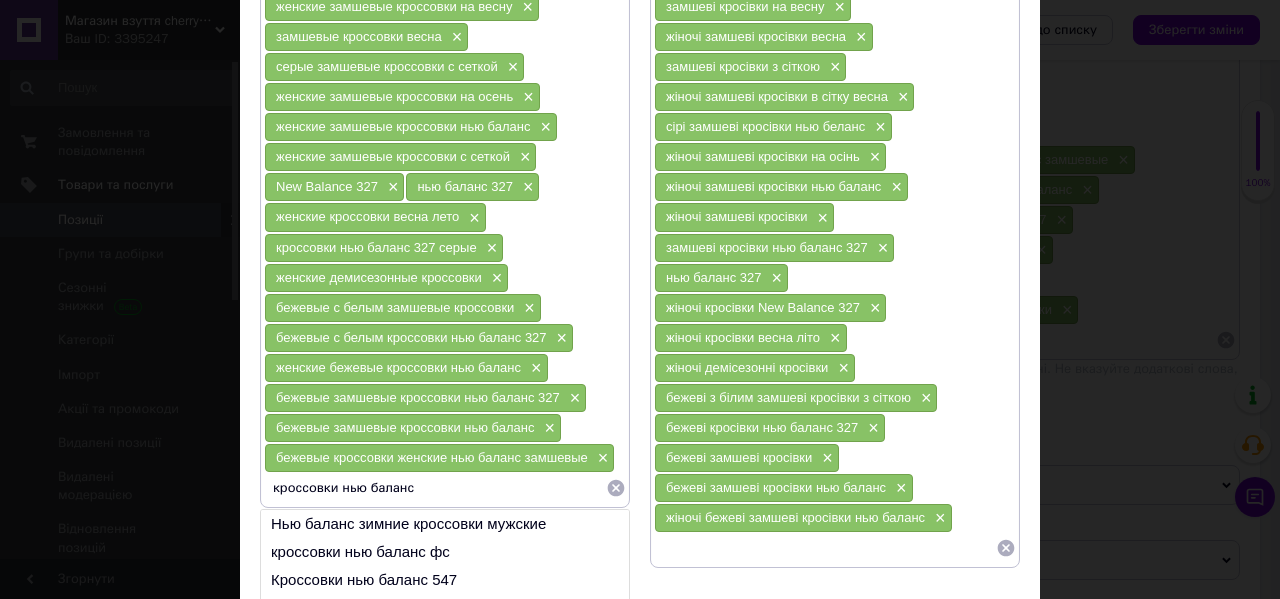 click on "кроссовки нью баланс" at bounding box center [435, 488] 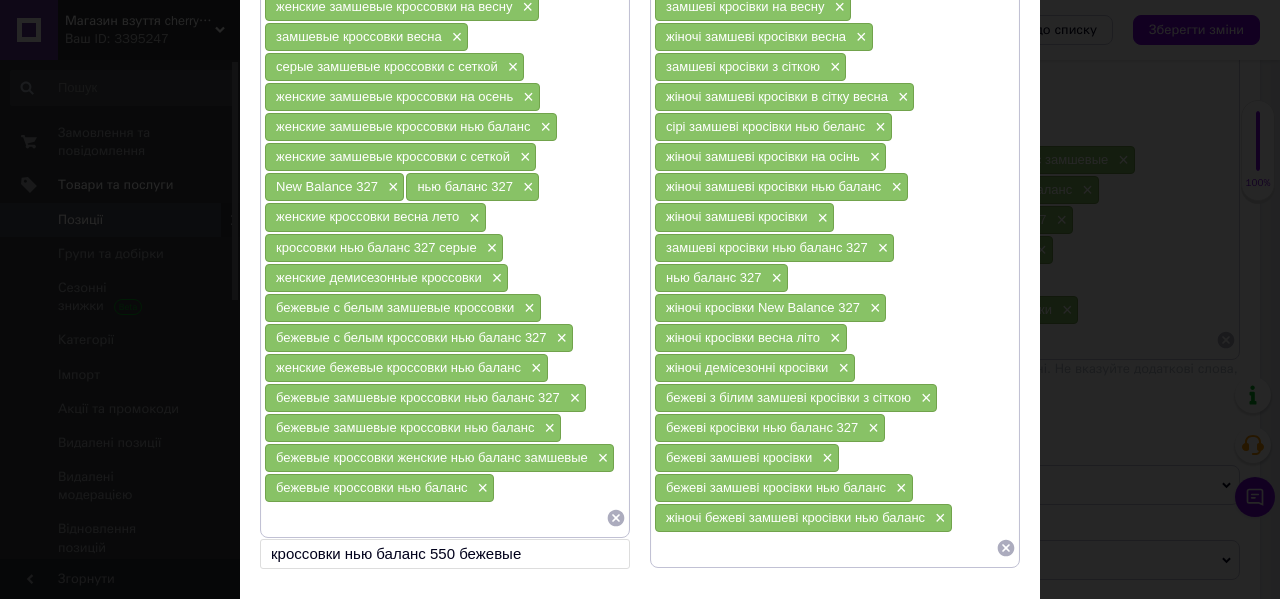 scroll, scrollTop: 641, scrollLeft: 0, axis: vertical 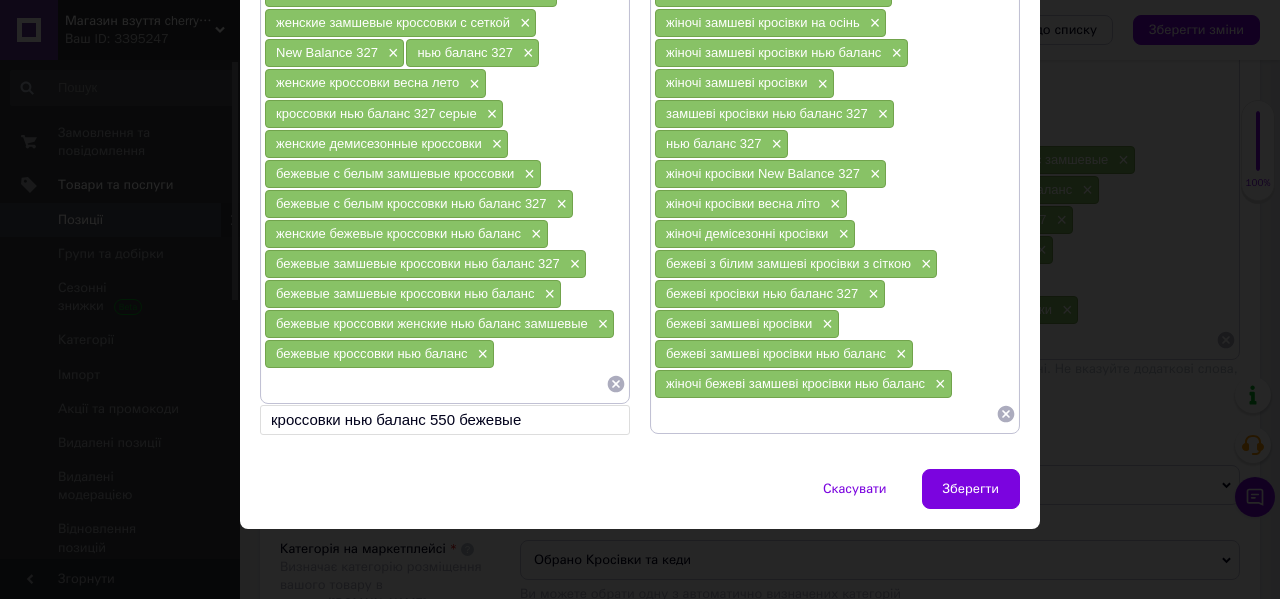 type 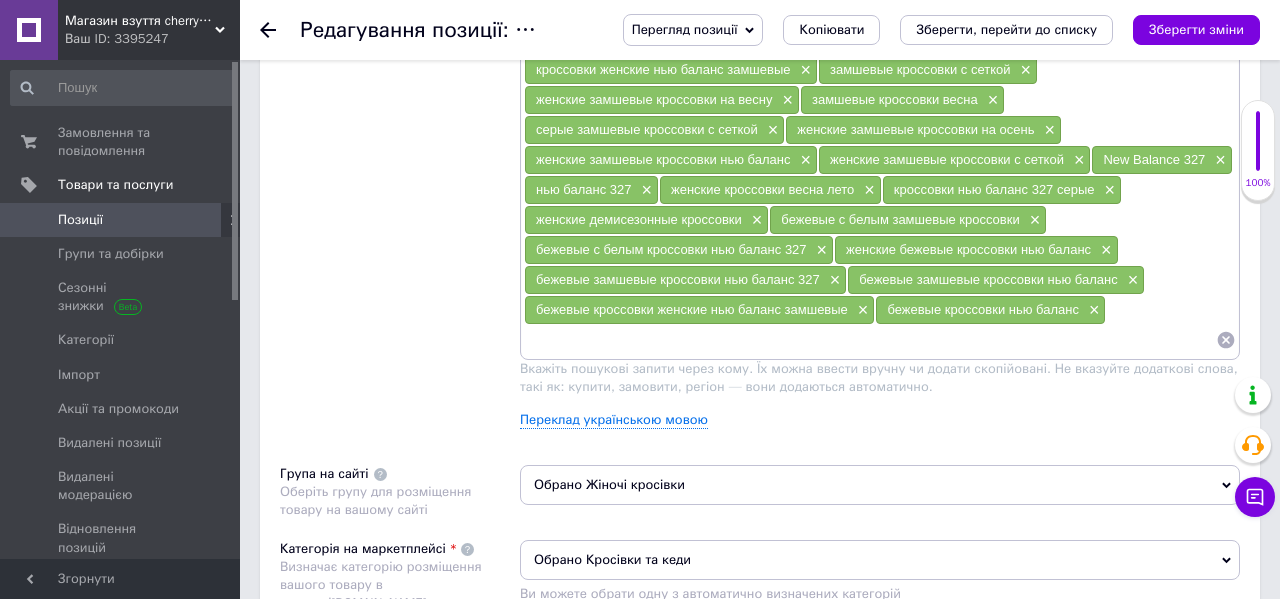 click on "Перегляд позиції Зберегти та переглянути на сайті Зберегти та переглянути на маркетплейсі Копіювати Зберегти, перейти до списку Зберегти зміни" at bounding box center (921, 30) 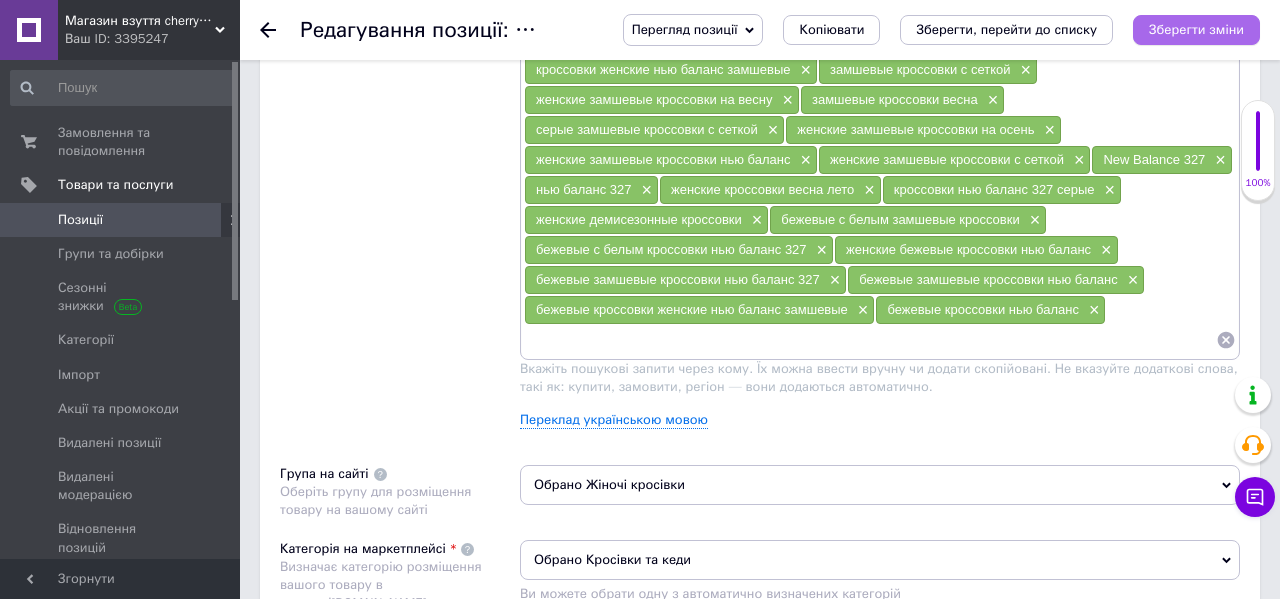 click on "Зберегти зміни" at bounding box center (1196, 30) 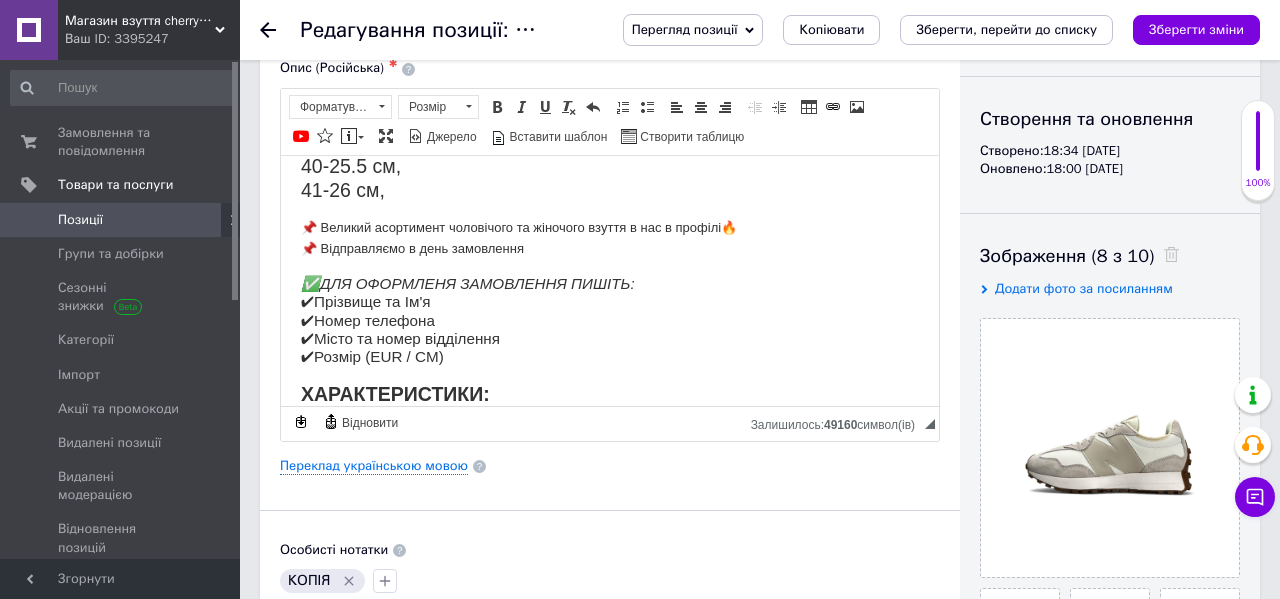 scroll, scrollTop: 180, scrollLeft: 0, axis: vertical 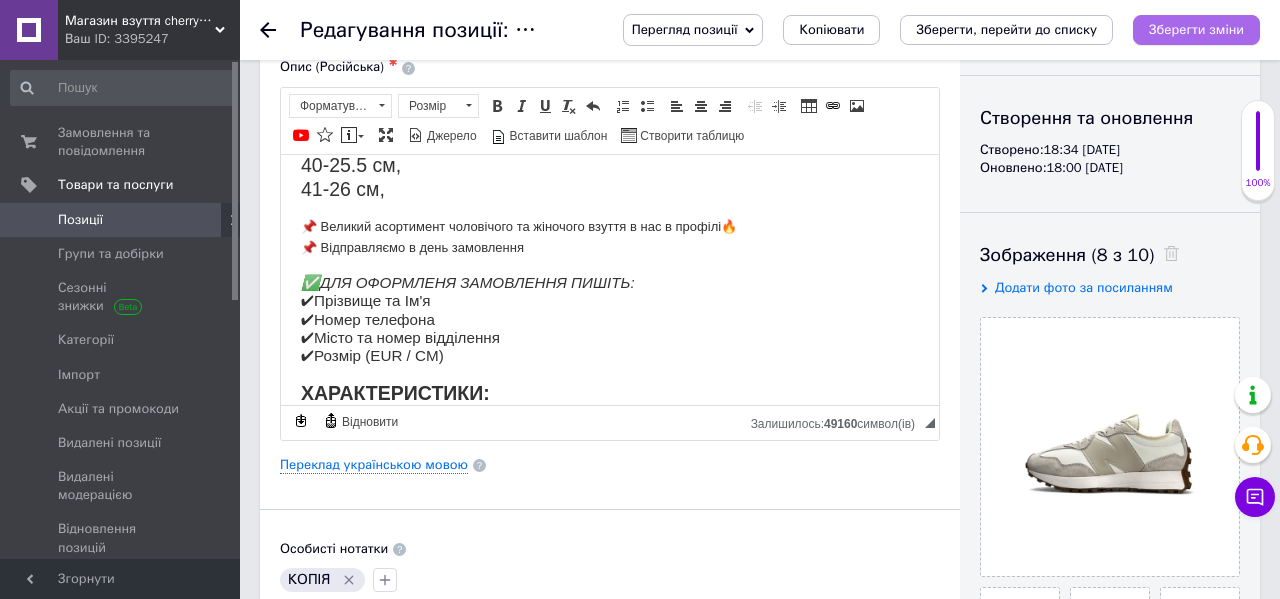 click on "Зберегти зміни" at bounding box center (1196, 29) 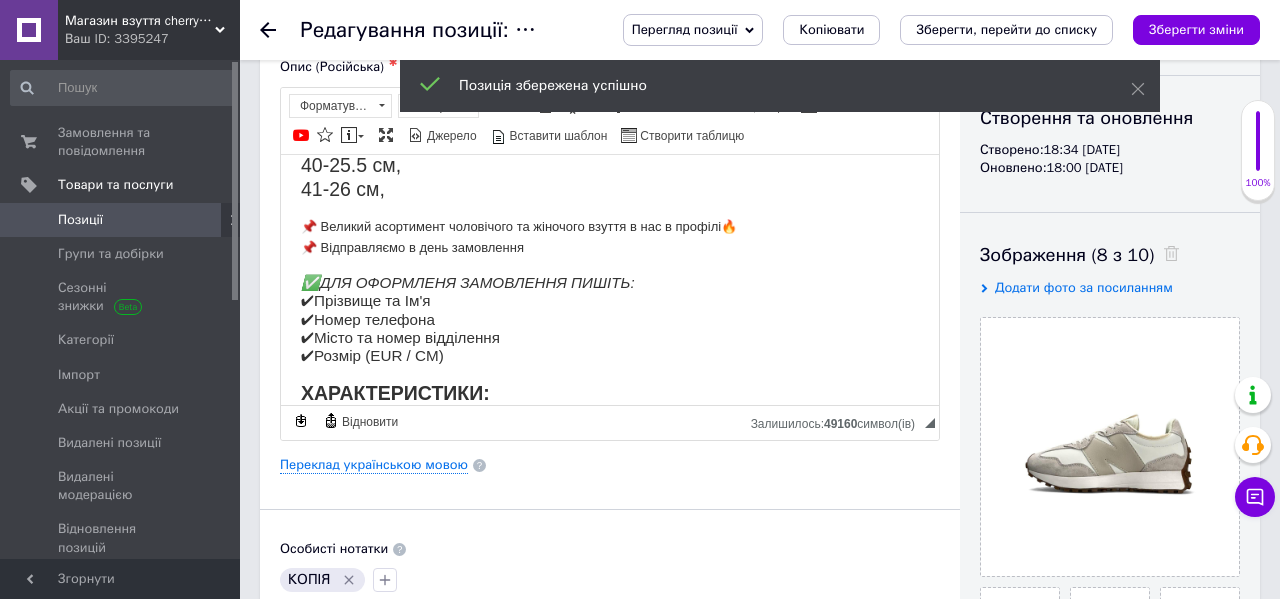 click on "Позиції" at bounding box center (121, 220) 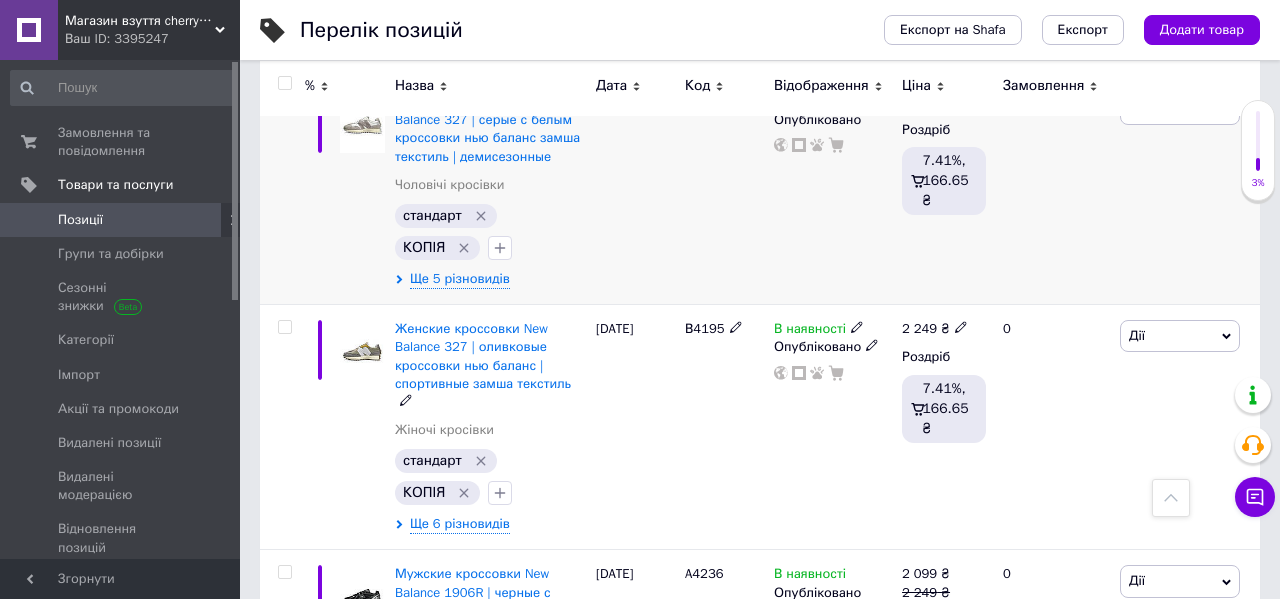 scroll, scrollTop: 847, scrollLeft: 0, axis: vertical 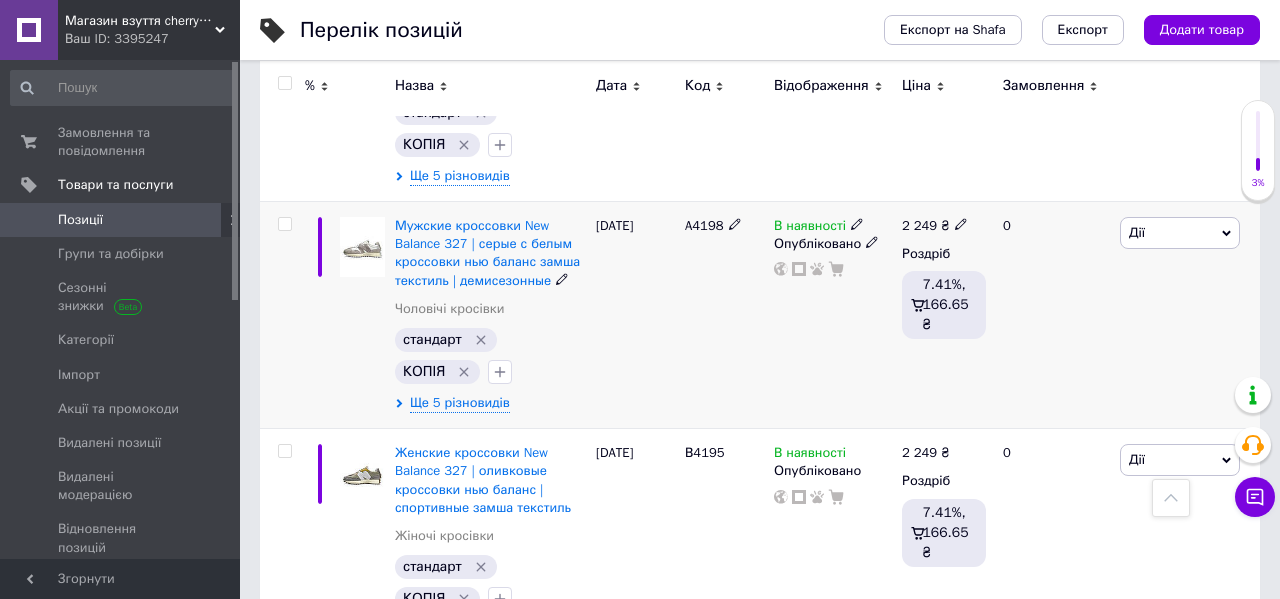 click on "A4198" at bounding box center (704, 225) 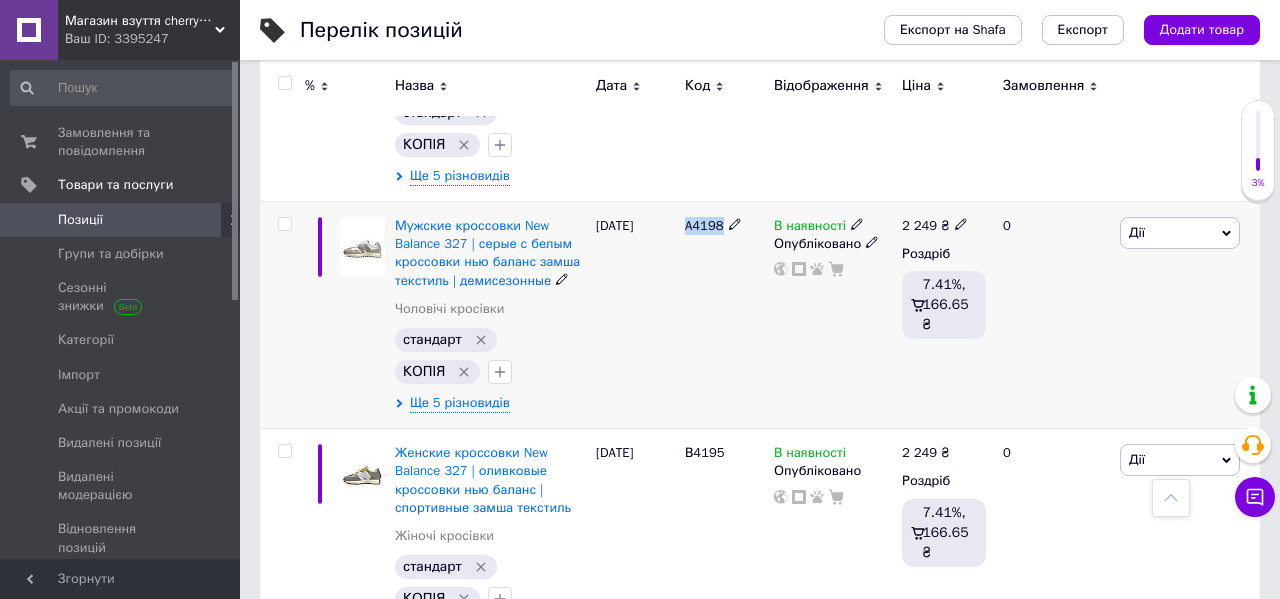 click on "A4198" at bounding box center [704, 225] 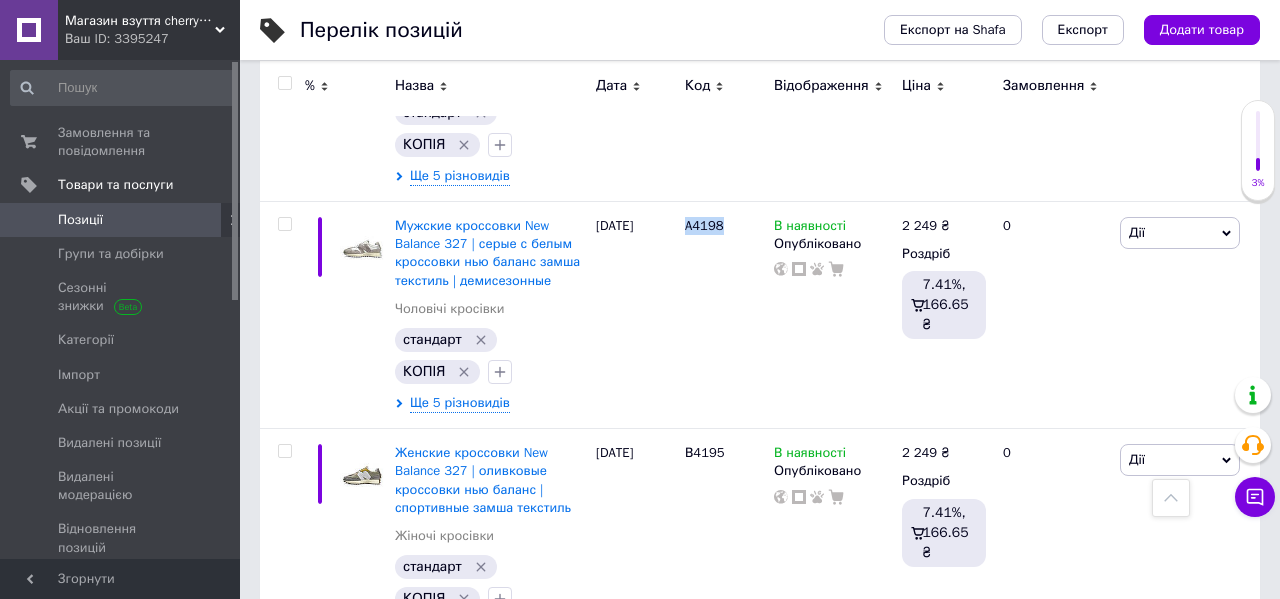 click on "Додати товар" at bounding box center [1202, 30] 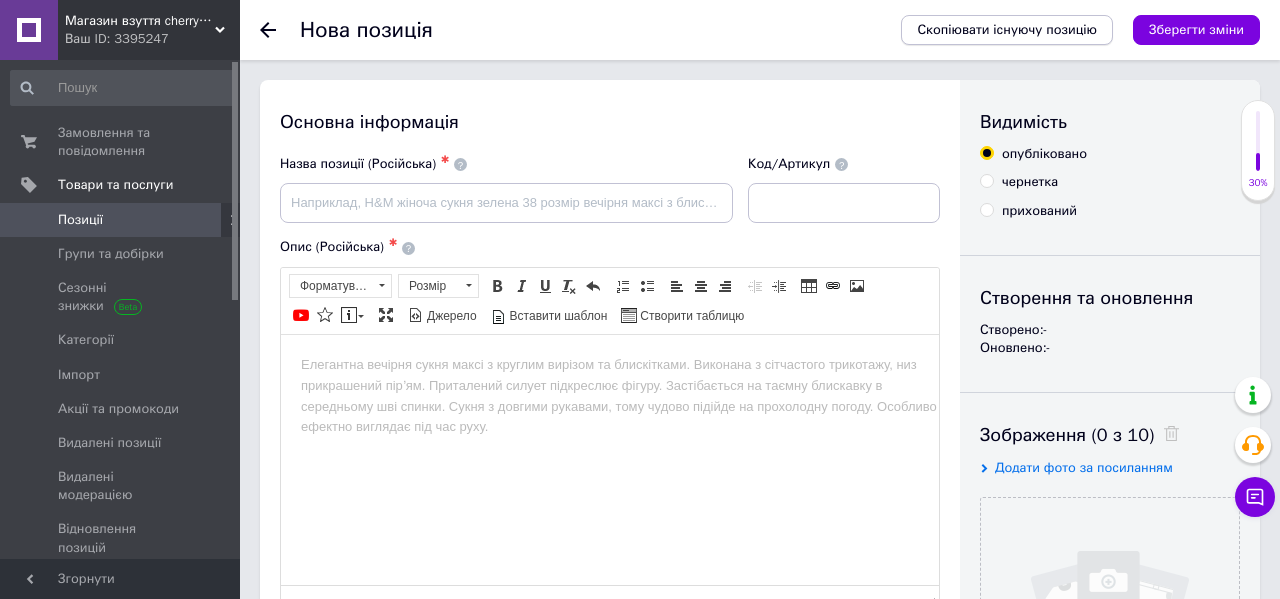 scroll, scrollTop: 0, scrollLeft: 0, axis: both 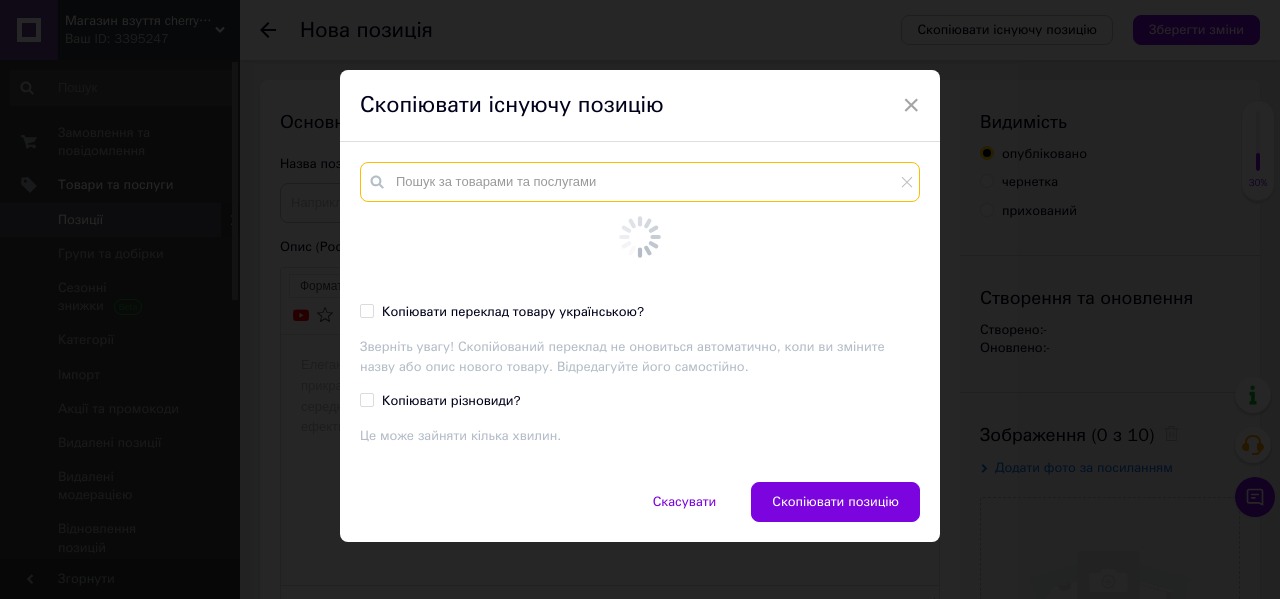click at bounding box center [640, 182] 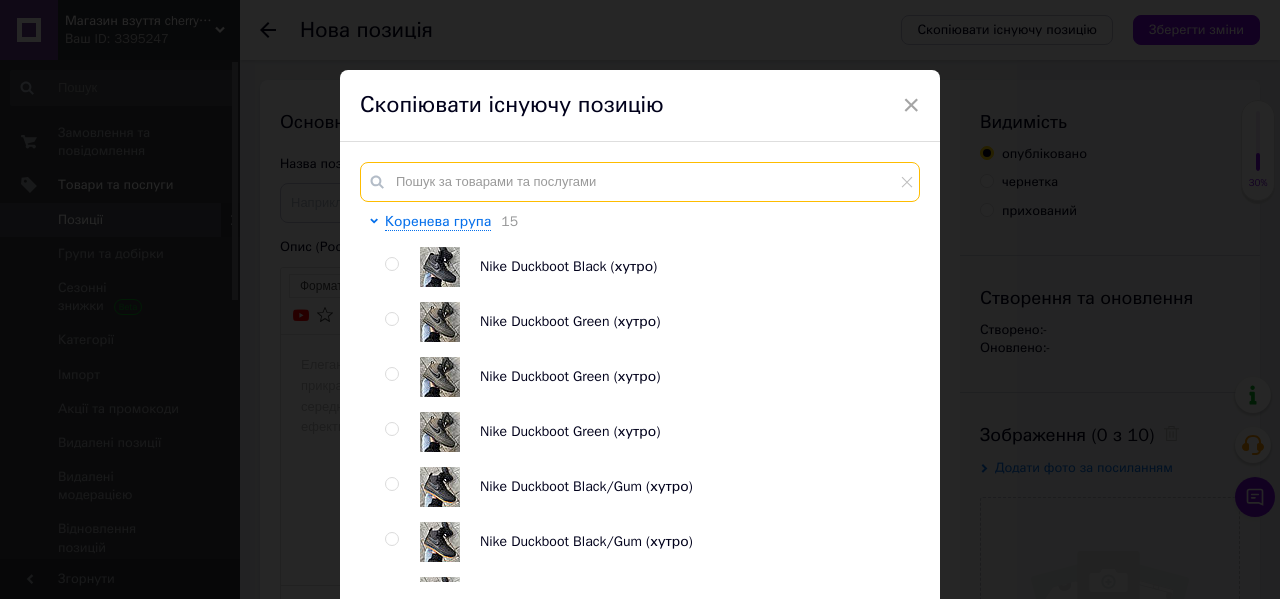 paste on "A4198" 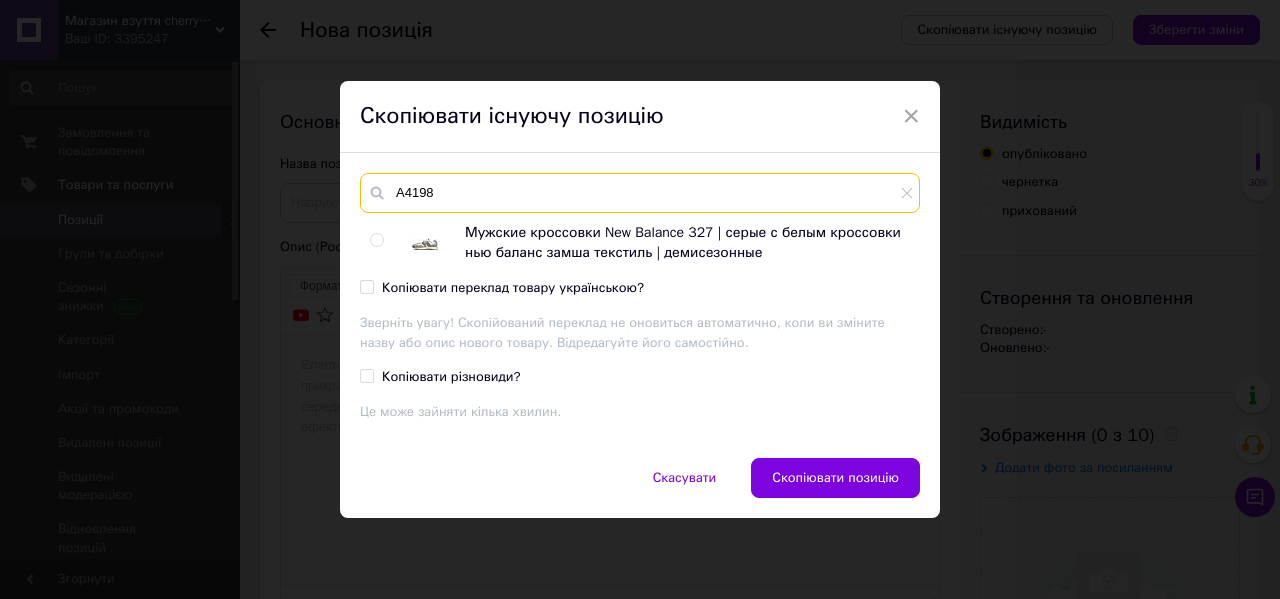 type on "A4198" 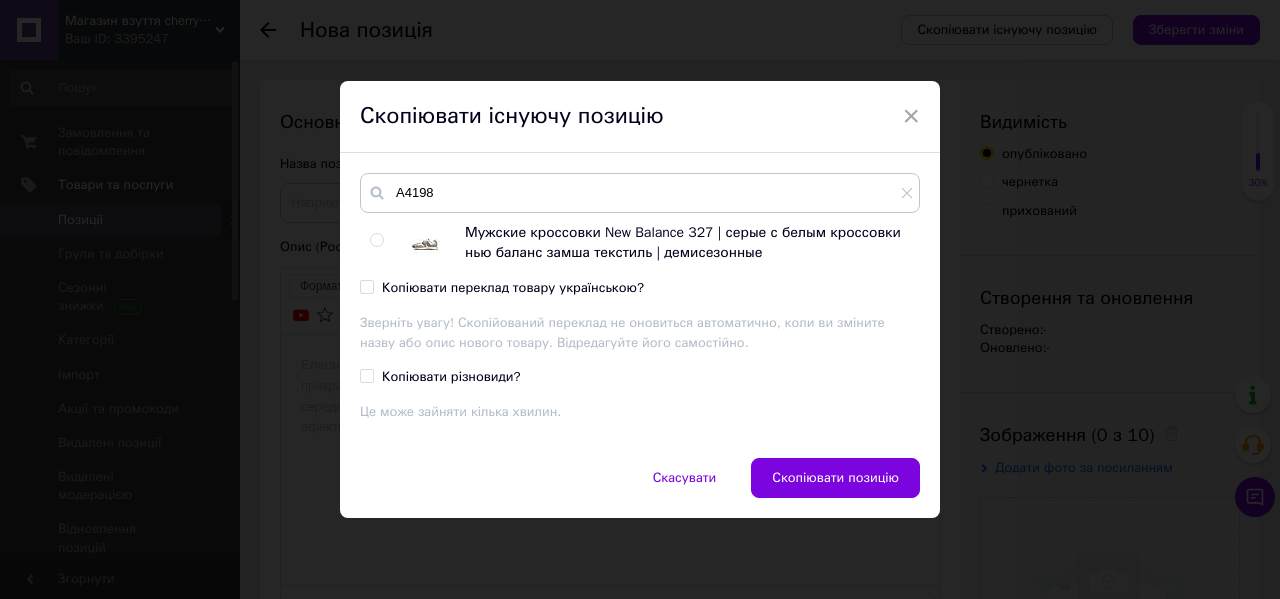 click at bounding box center (380, 243) 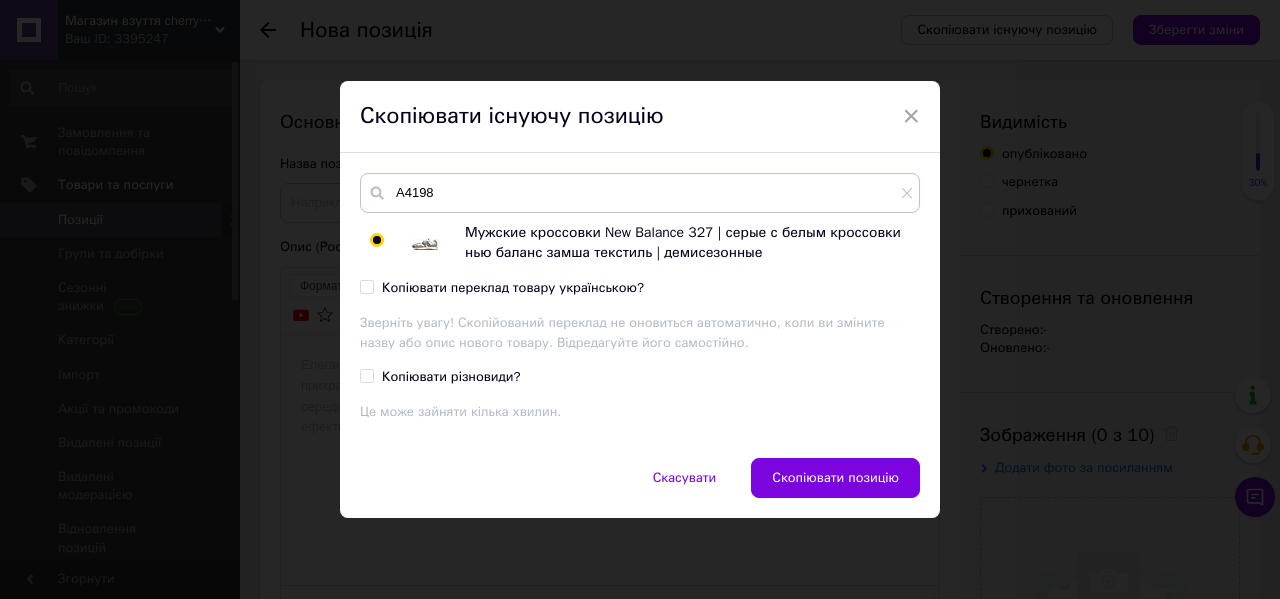 radio on "true" 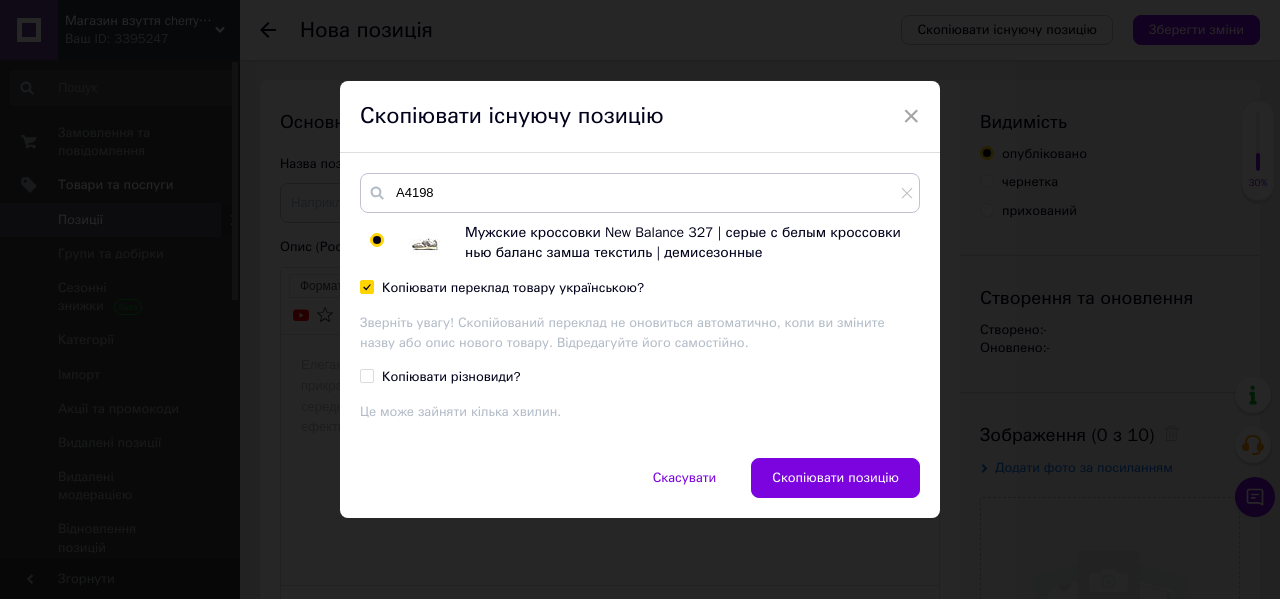 checkbox on "true" 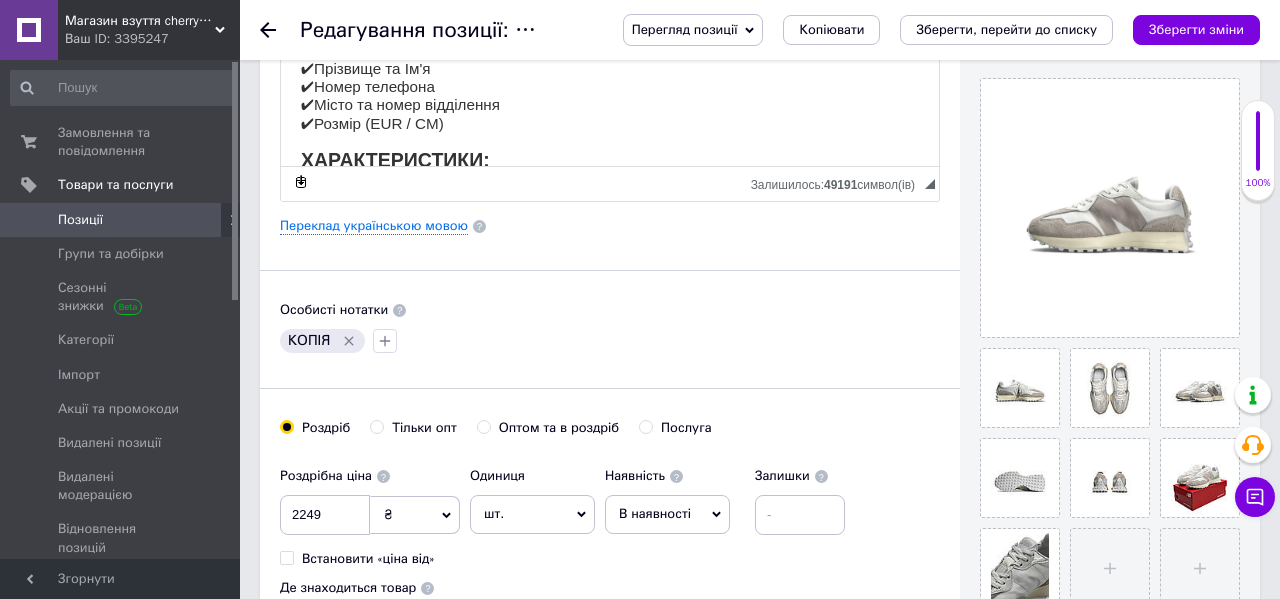 scroll, scrollTop: 219, scrollLeft: 0, axis: vertical 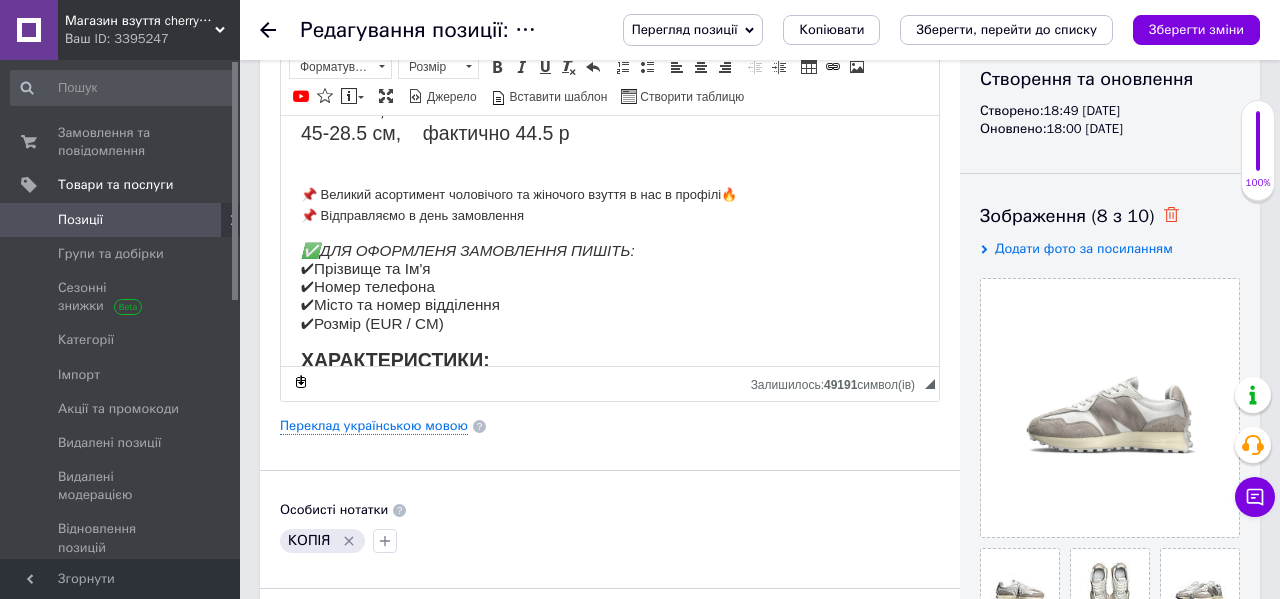 click 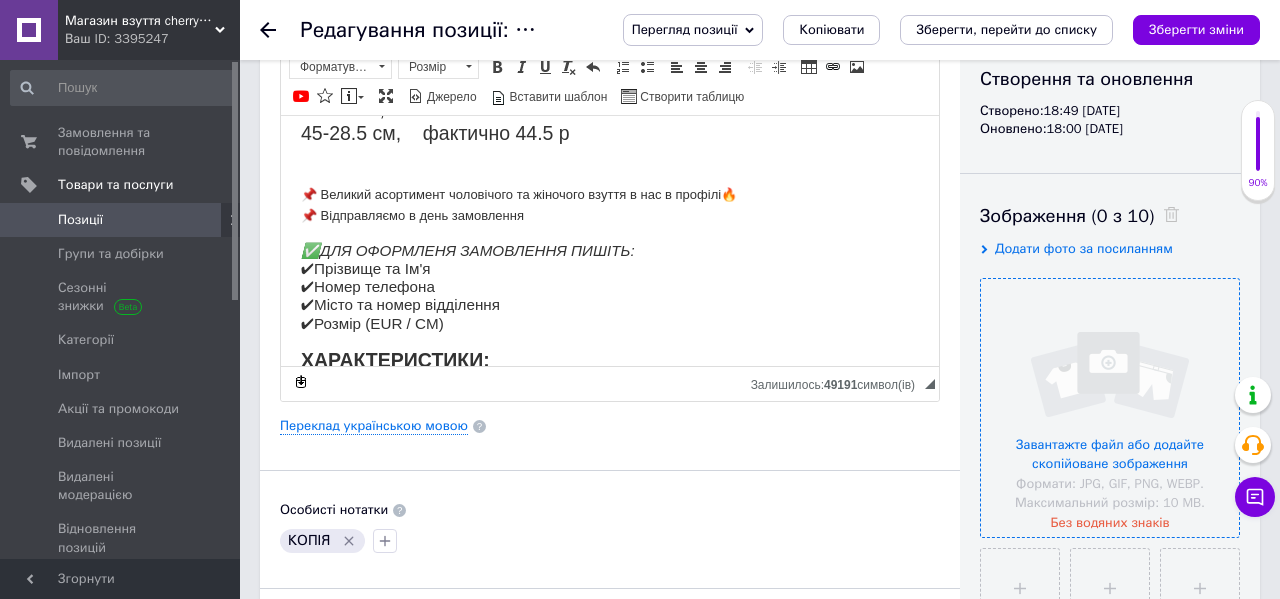 click at bounding box center [1110, 408] 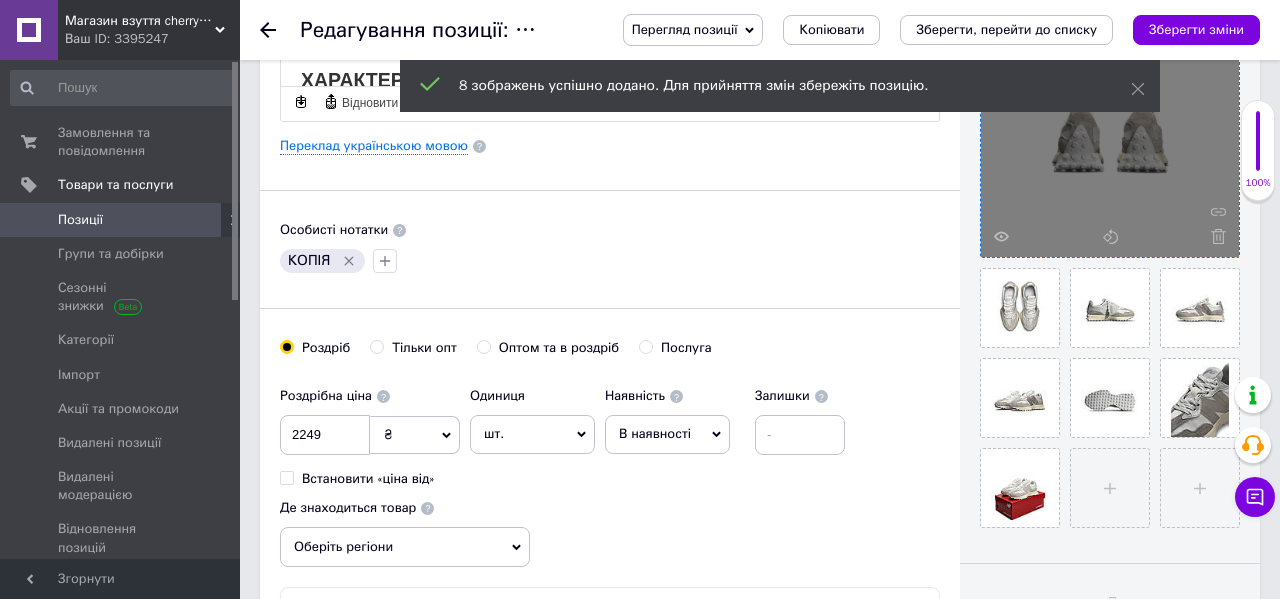 scroll, scrollTop: 515, scrollLeft: 0, axis: vertical 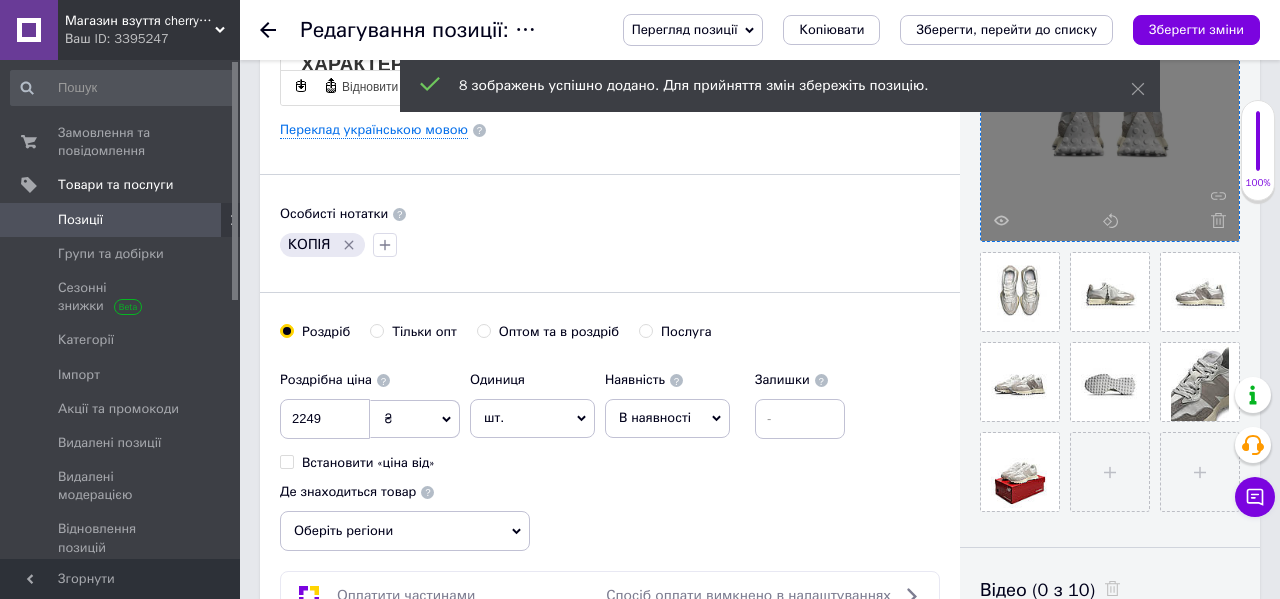 drag, startPoint x: 1214, startPoint y: 281, endPoint x: 1136, endPoint y: 185, distance: 123.69317 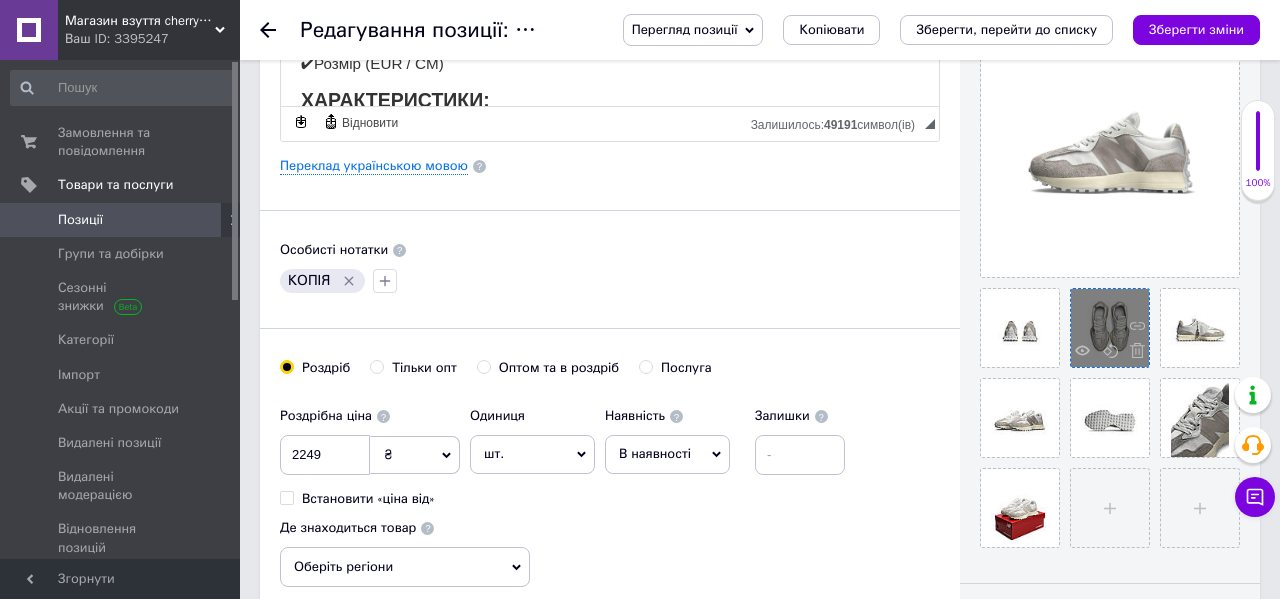 scroll, scrollTop: 462, scrollLeft: 0, axis: vertical 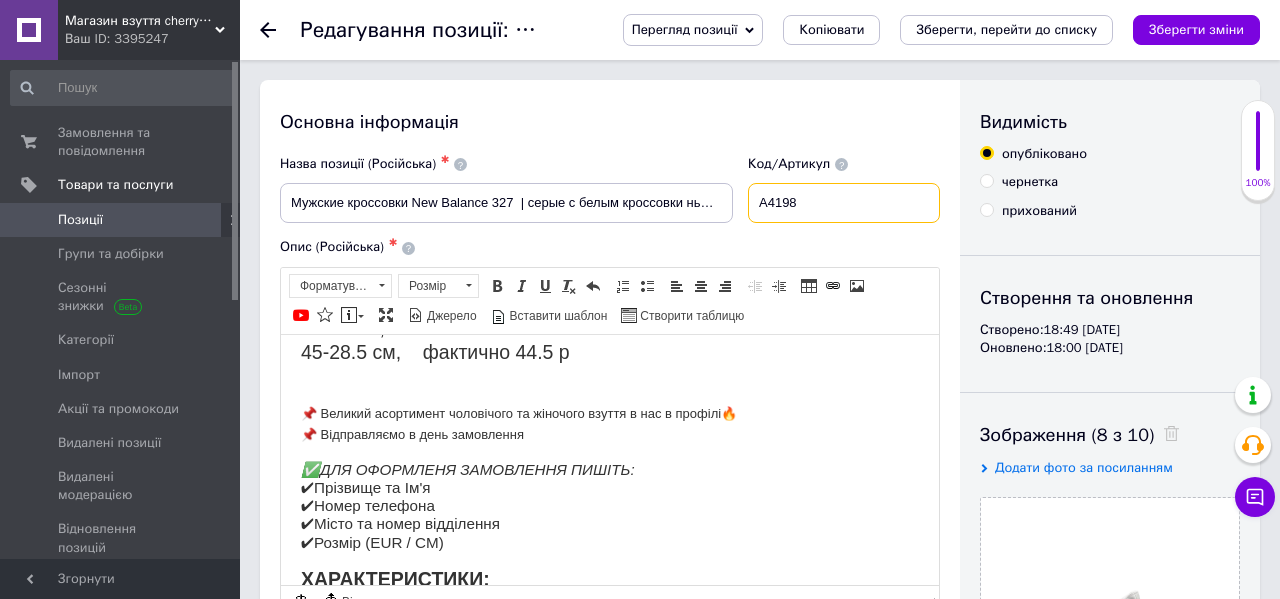 click on "A4198" at bounding box center [844, 203] 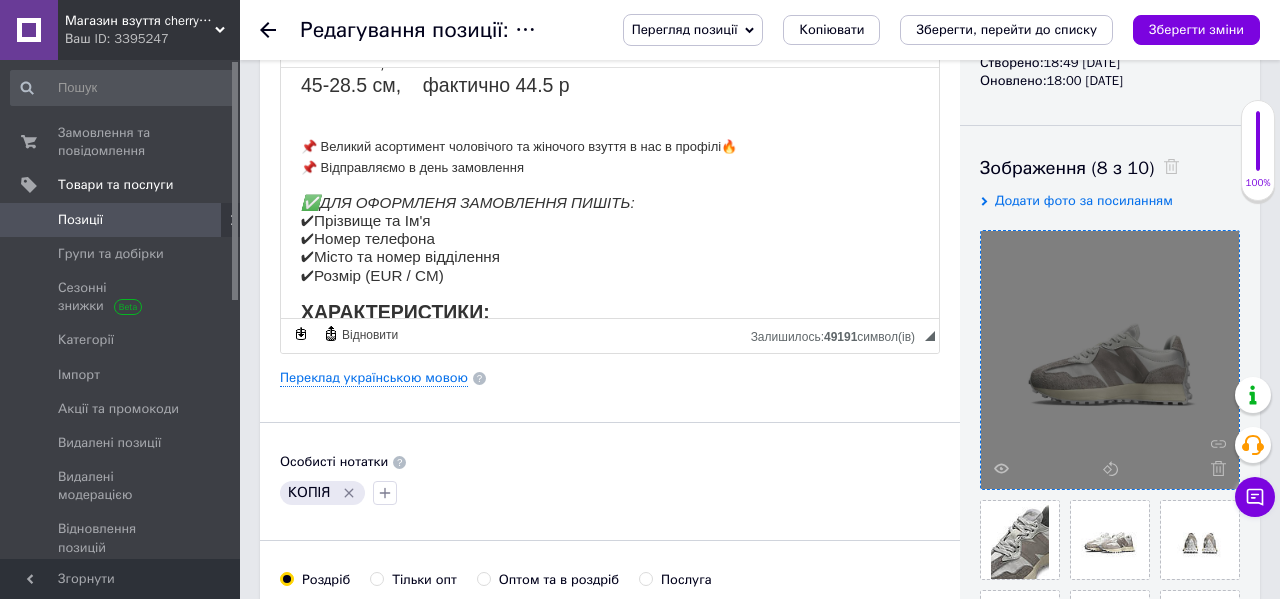 scroll, scrollTop: 69, scrollLeft: 0, axis: vertical 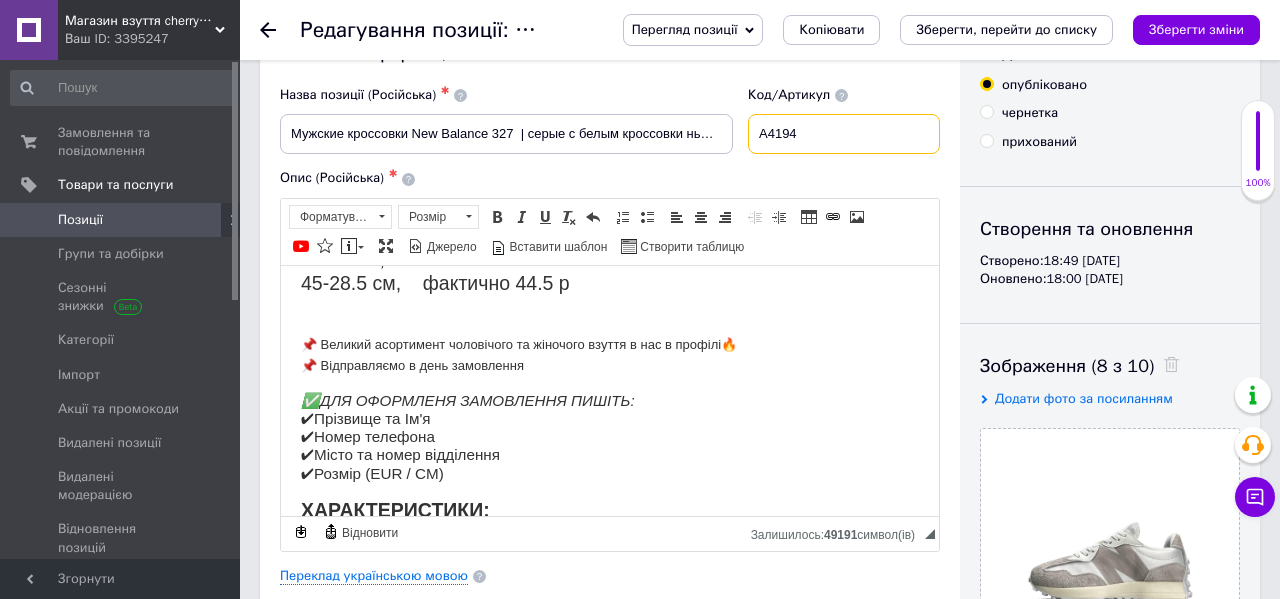 type on "A4194" 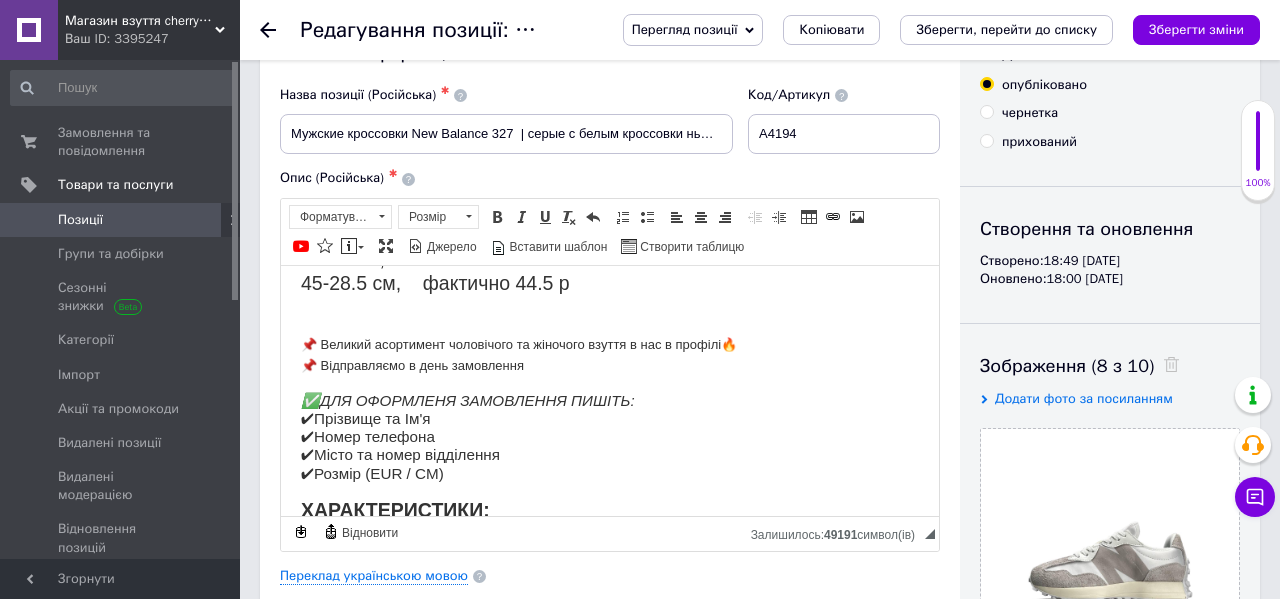 click on "Зберегти зміни" at bounding box center [1196, 29] 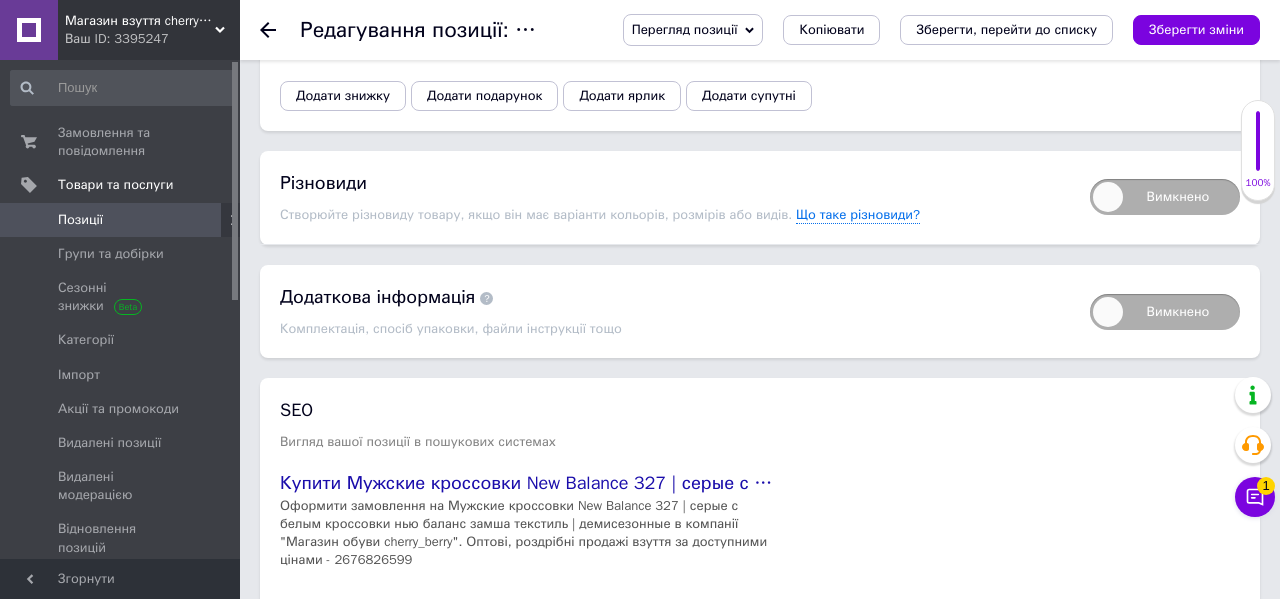 scroll, scrollTop: 2900, scrollLeft: 0, axis: vertical 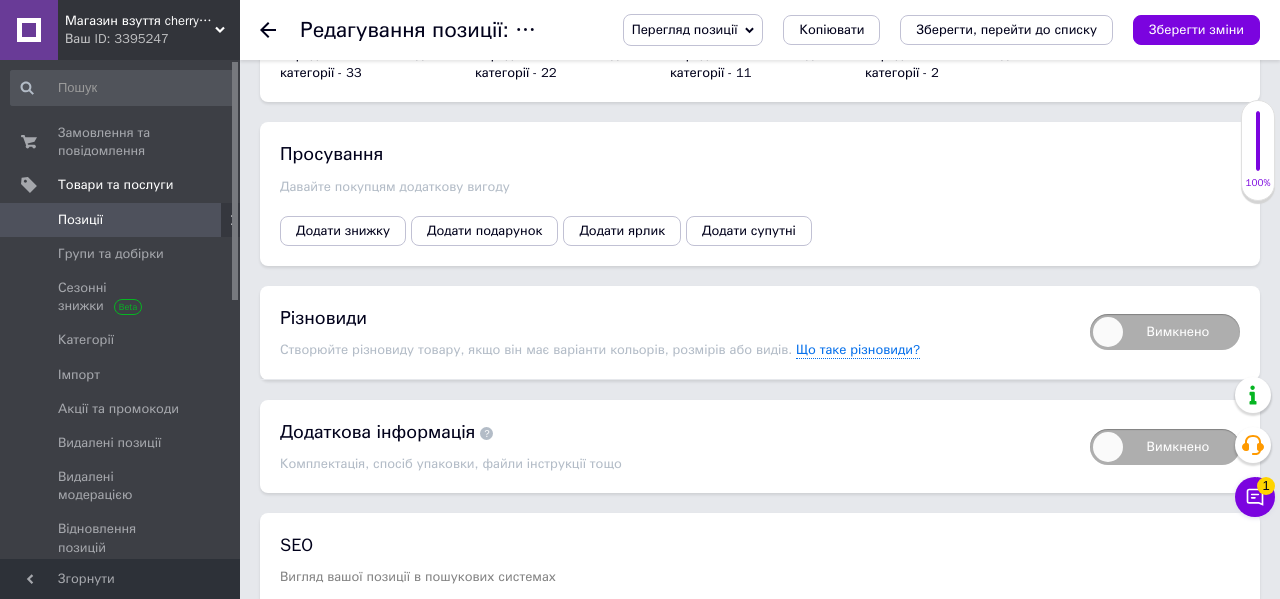 click on "Вимкнено" at bounding box center (1165, 332) 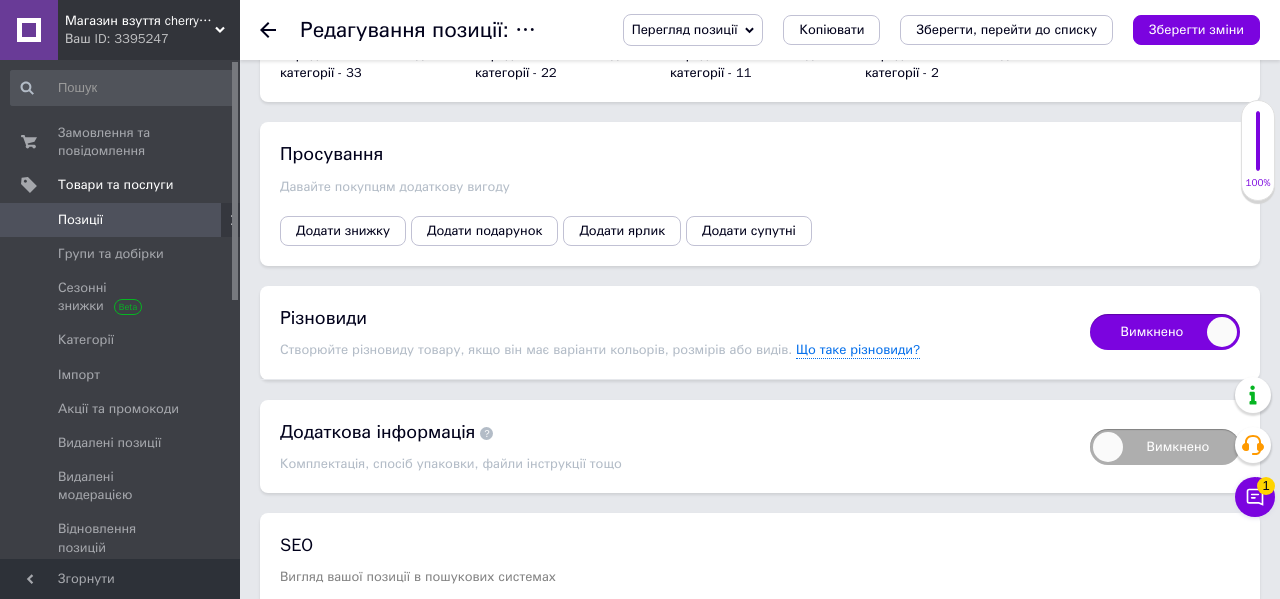 checkbox on "true" 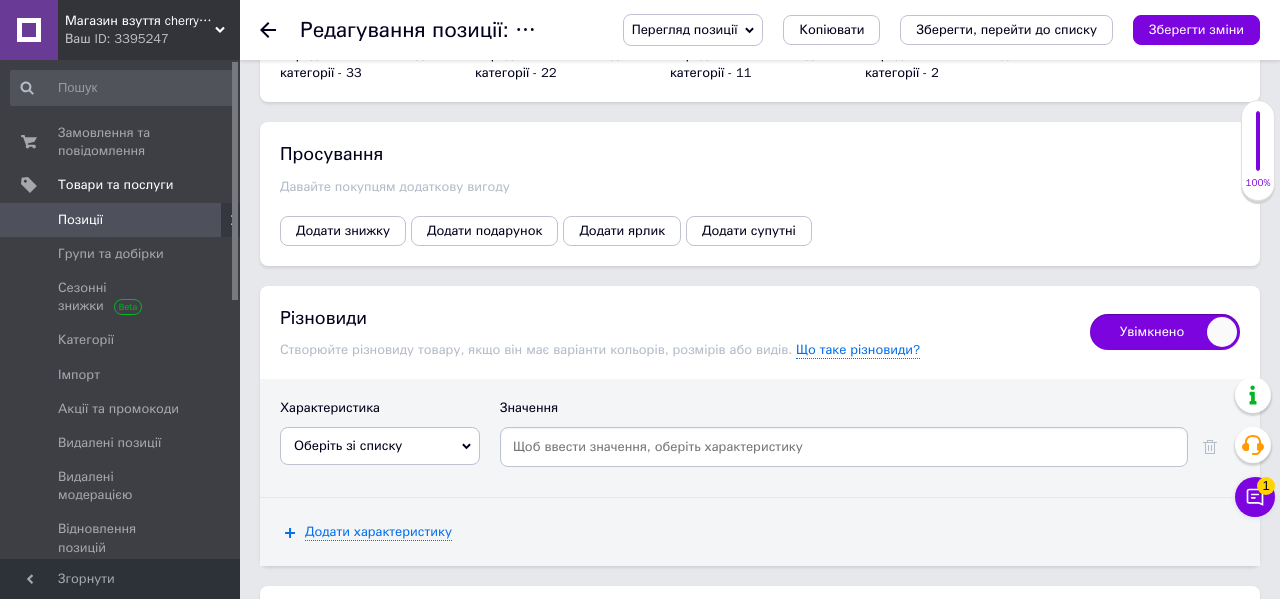 click on "Оберіть зі списку" at bounding box center (380, 446) 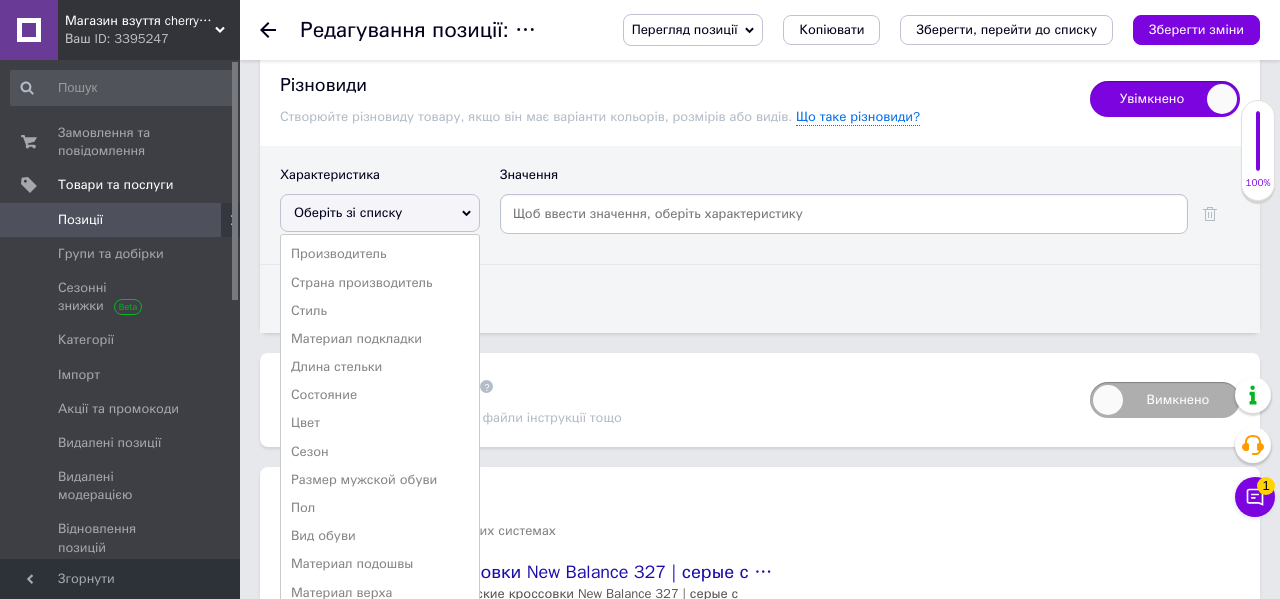 scroll, scrollTop: 3153, scrollLeft: 0, axis: vertical 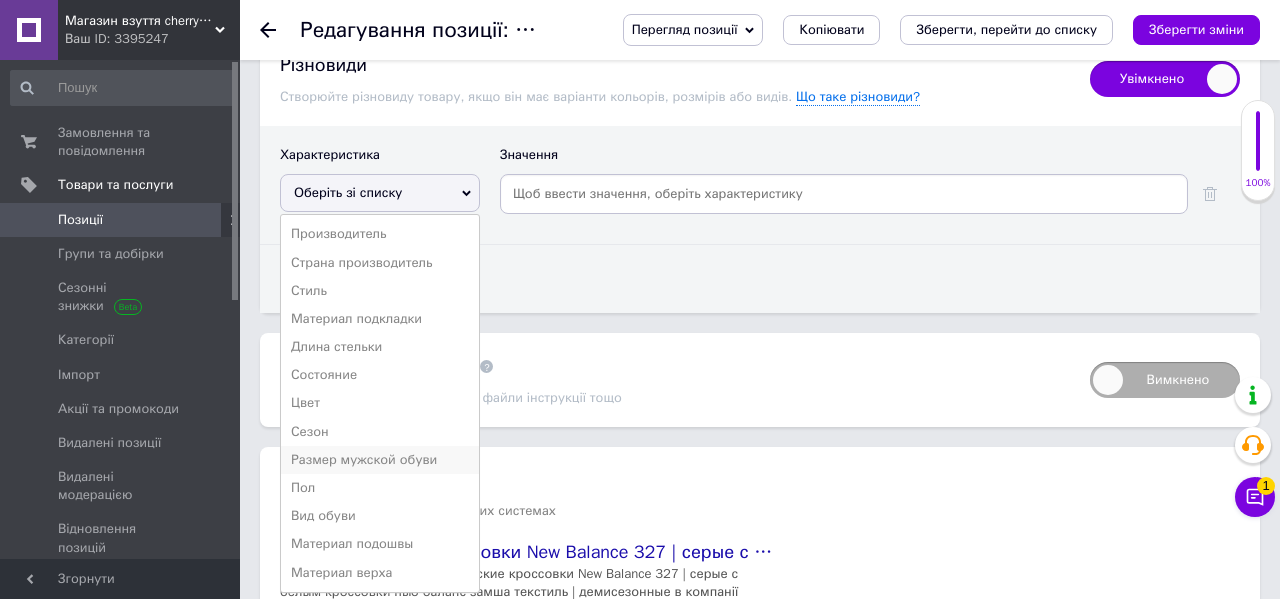 click on "Размер мужской обуви" at bounding box center [380, 460] 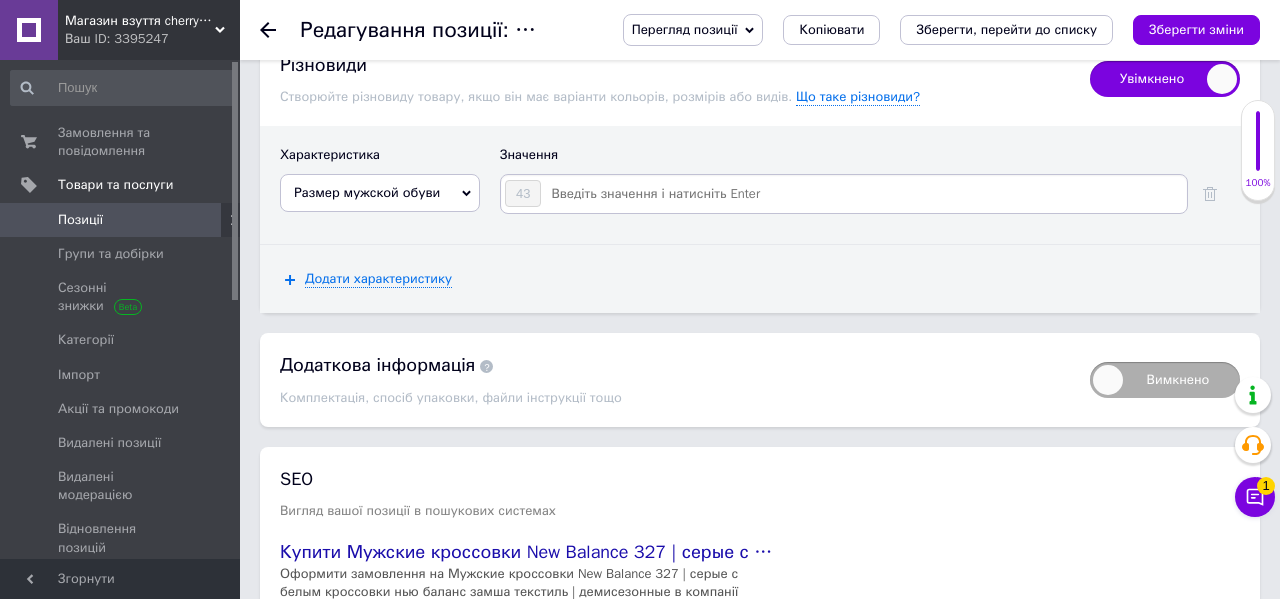 click at bounding box center (863, 194) 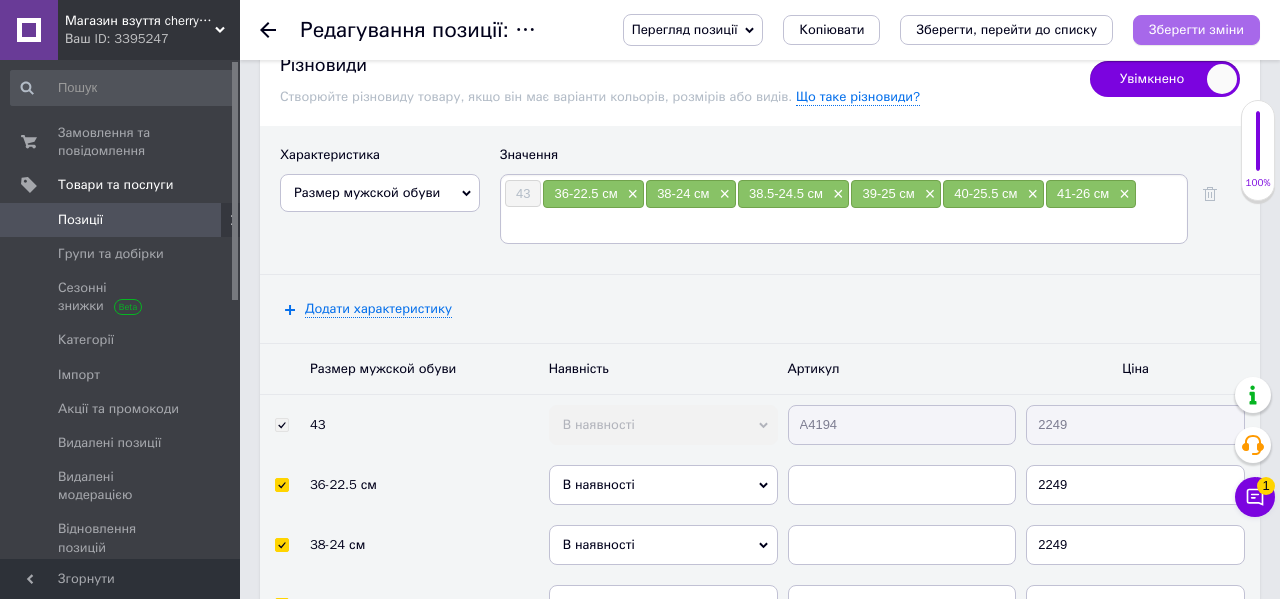 click on "Зберегти зміни" at bounding box center [1196, 29] 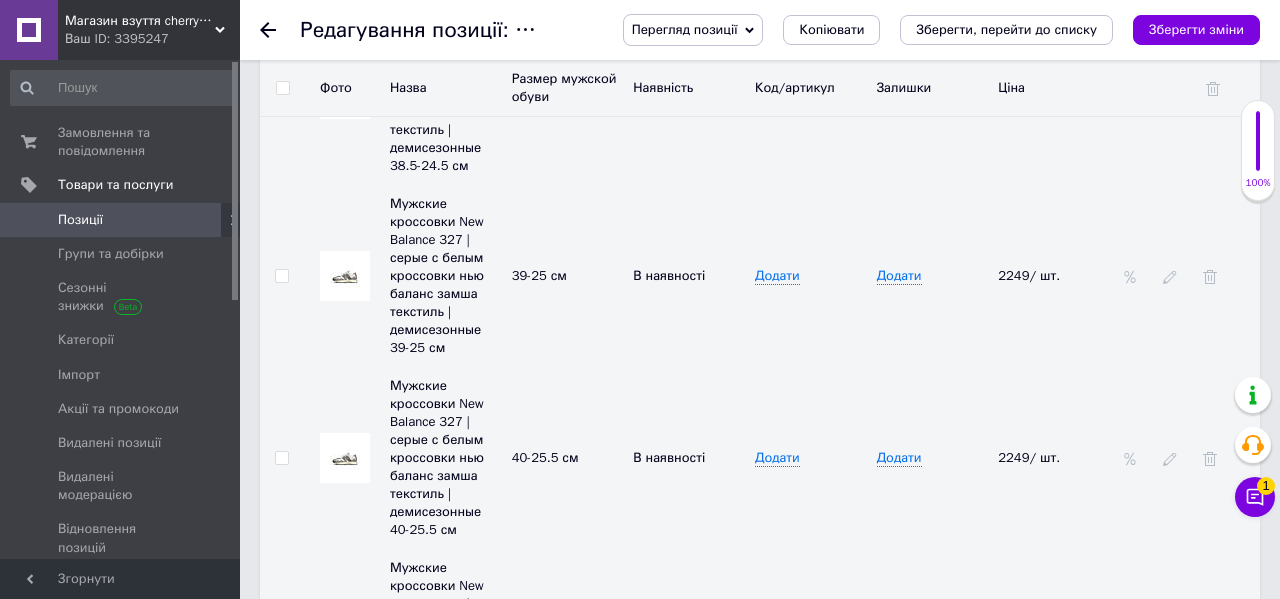 scroll, scrollTop: 3625, scrollLeft: 0, axis: vertical 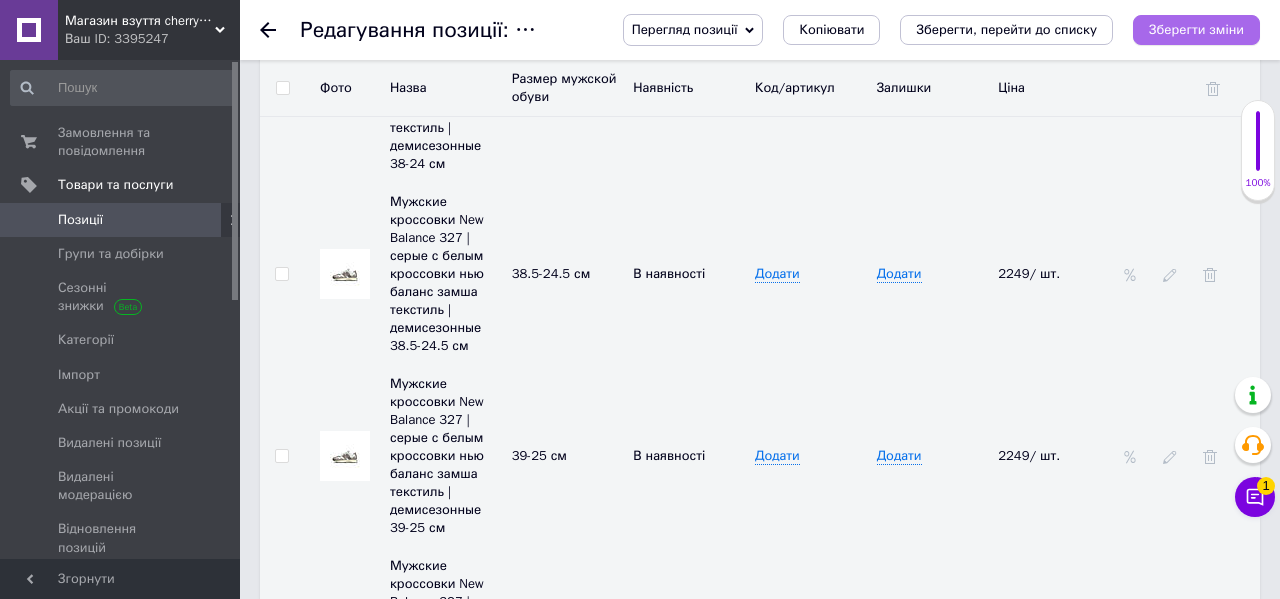 click on "Зберегти зміни" at bounding box center (1196, 29) 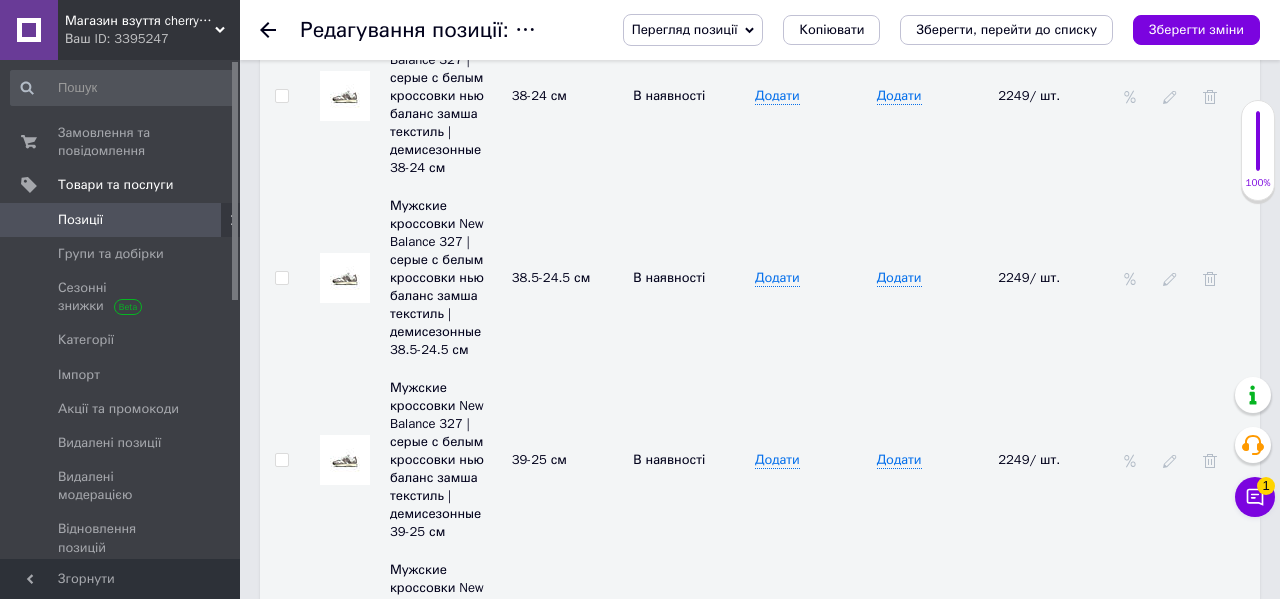 scroll, scrollTop: 3685, scrollLeft: 0, axis: vertical 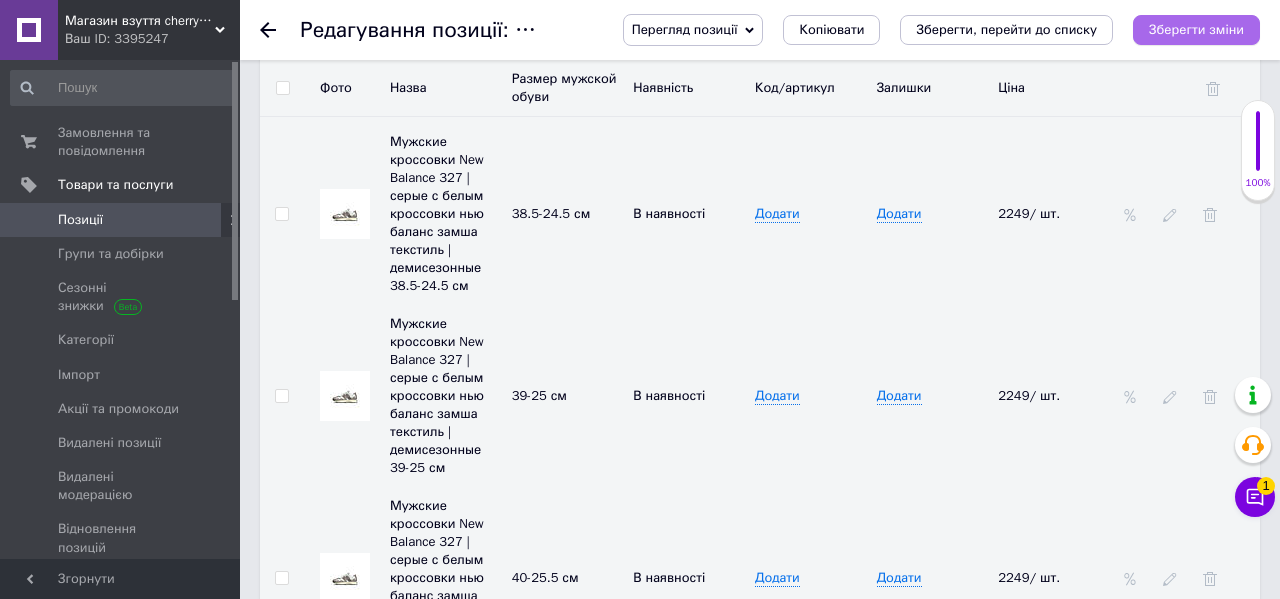 click on "Зберегти зміни" at bounding box center (1196, 29) 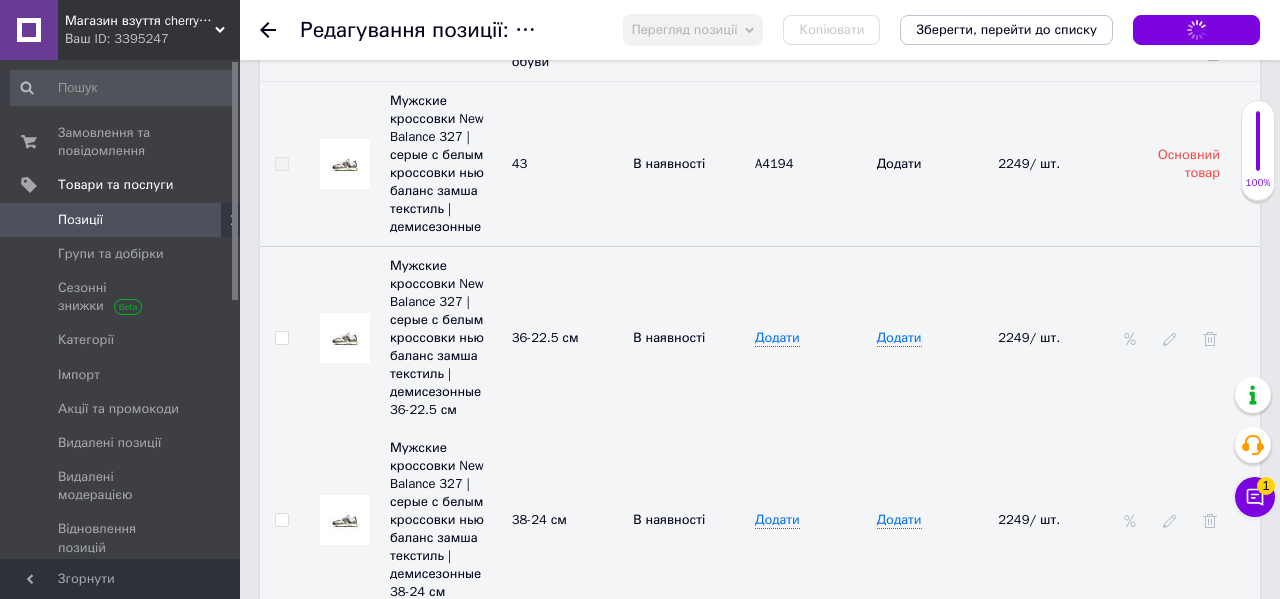 scroll, scrollTop: 3256, scrollLeft: 0, axis: vertical 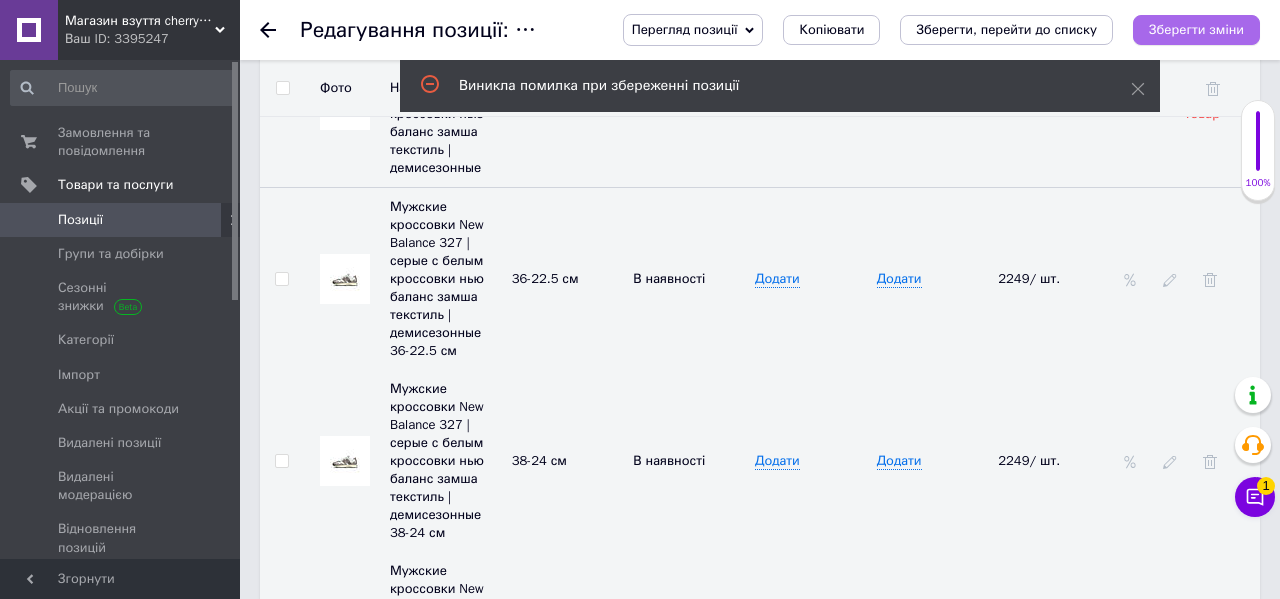 click on "Зберегти зміни" at bounding box center [1196, 29] 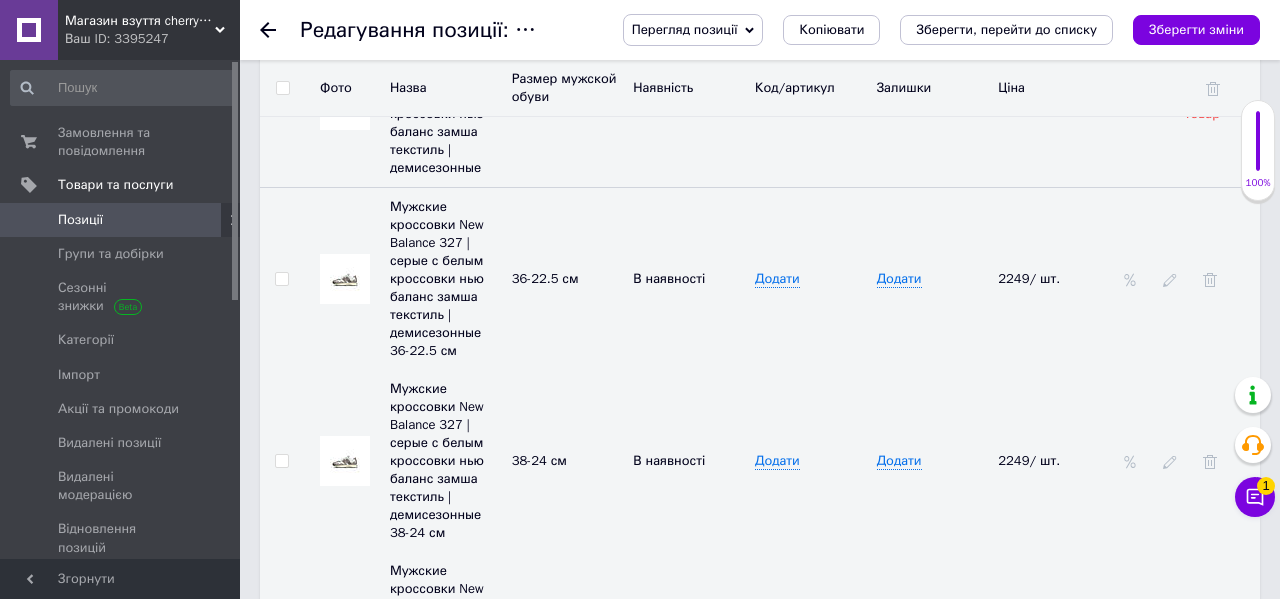 click on "Зберегти зміни" at bounding box center (1196, 29) 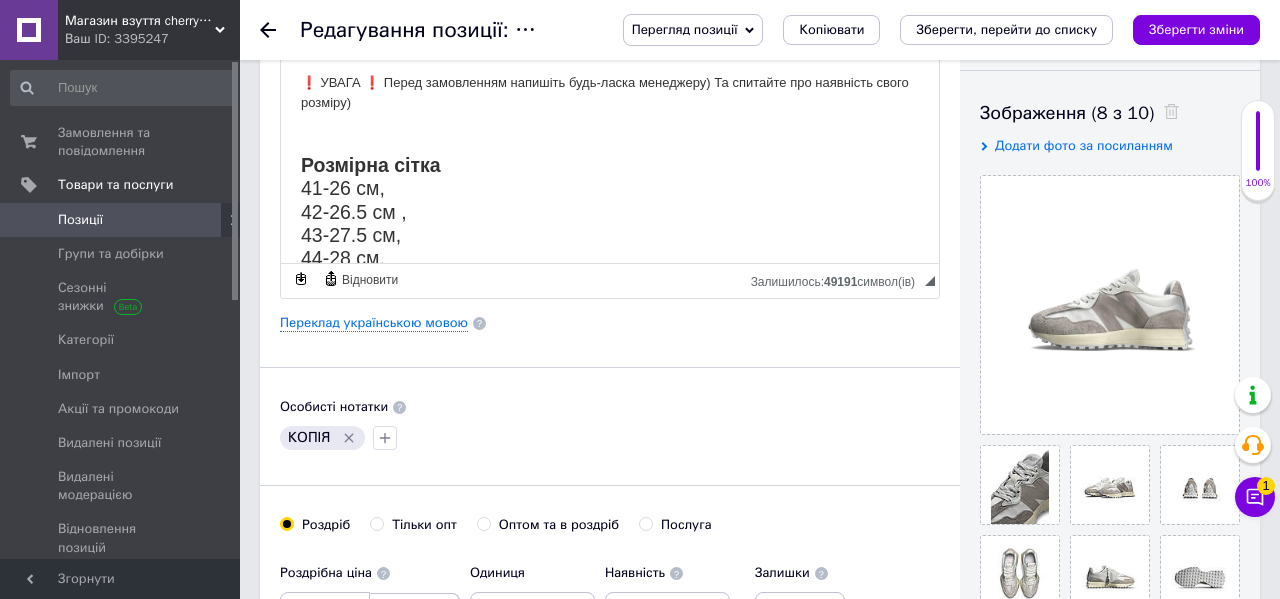 scroll, scrollTop: 0, scrollLeft: 0, axis: both 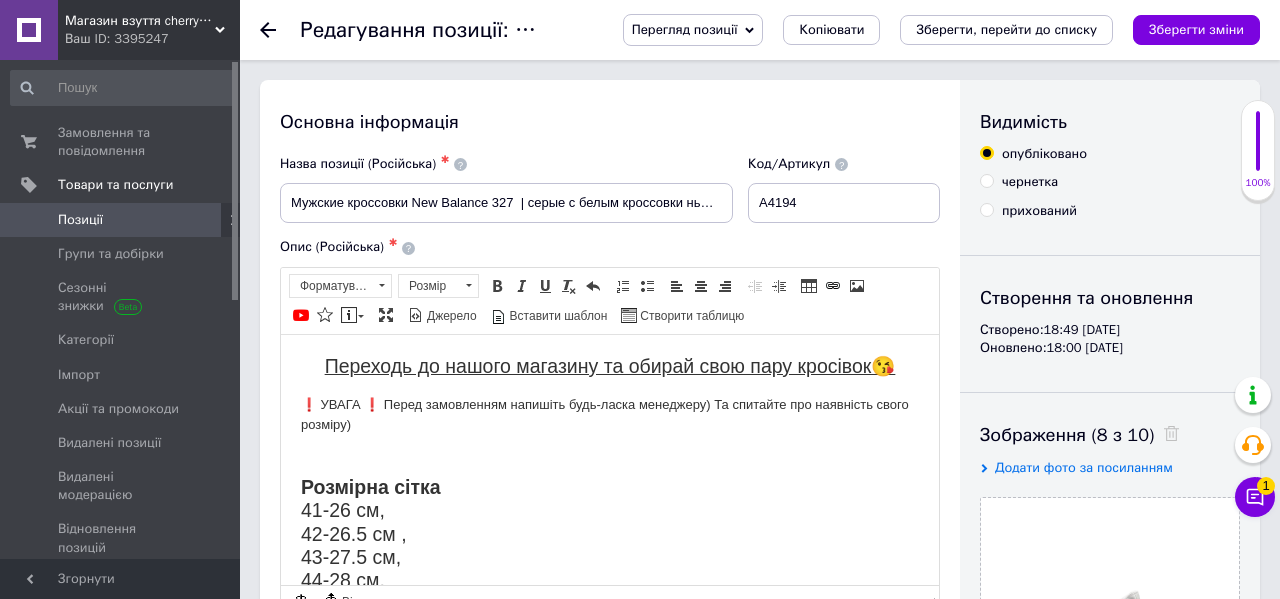 click on "Позиції" at bounding box center (121, 220) 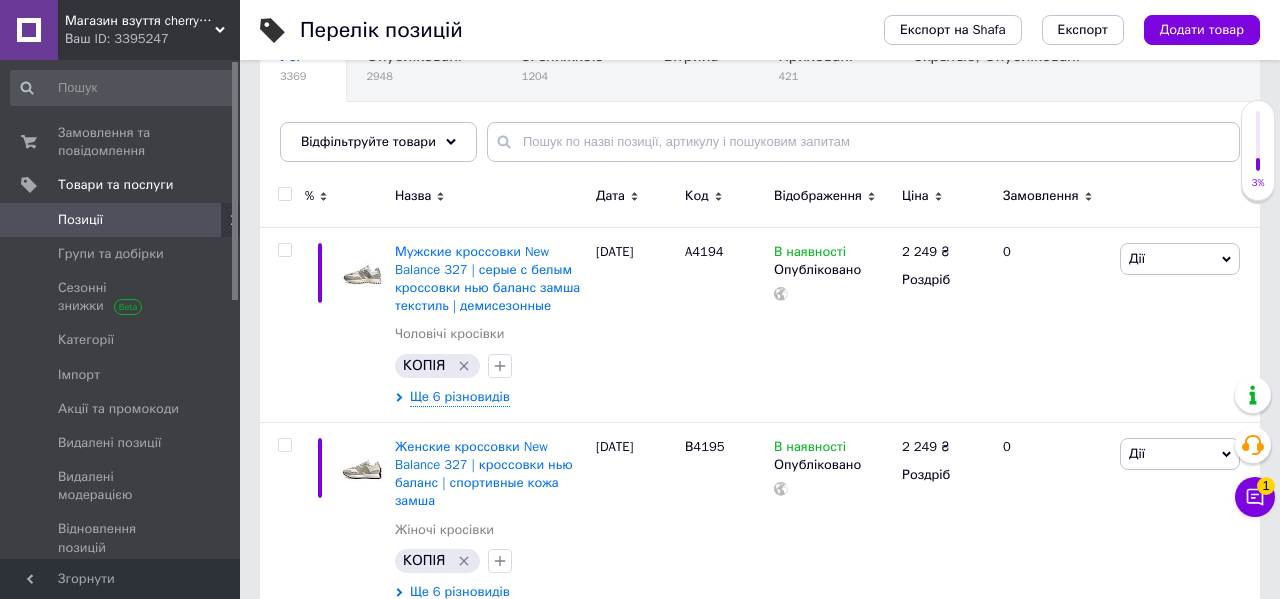 scroll, scrollTop: 230, scrollLeft: 0, axis: vertical 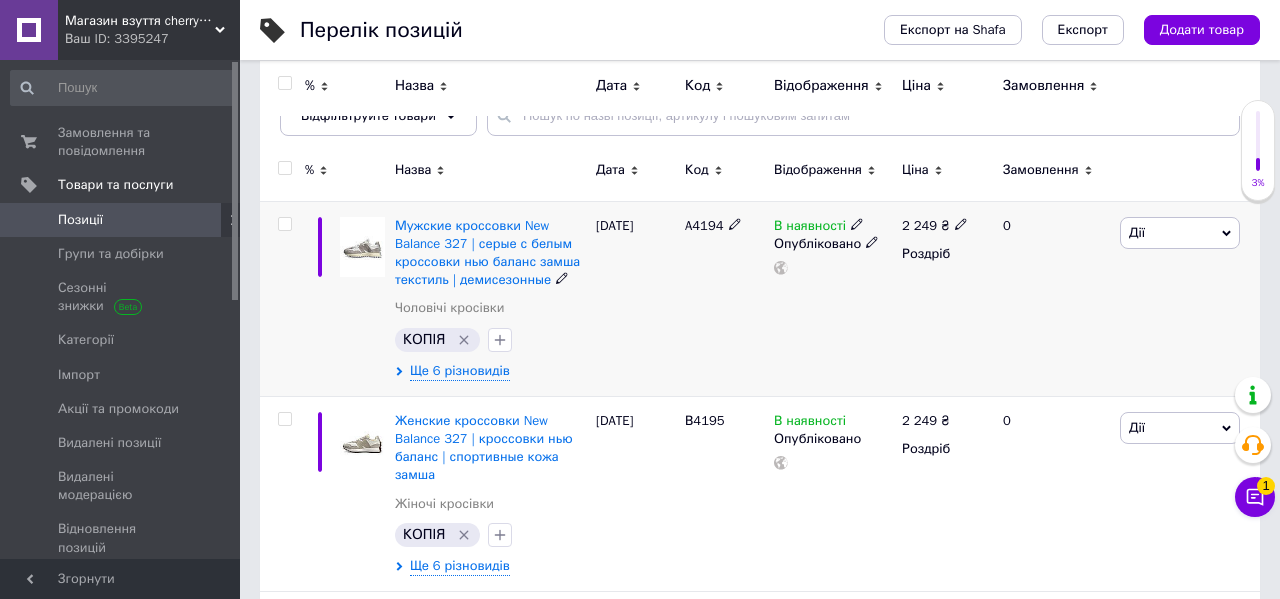 click on "A4194" at bounding box center (704, 225) 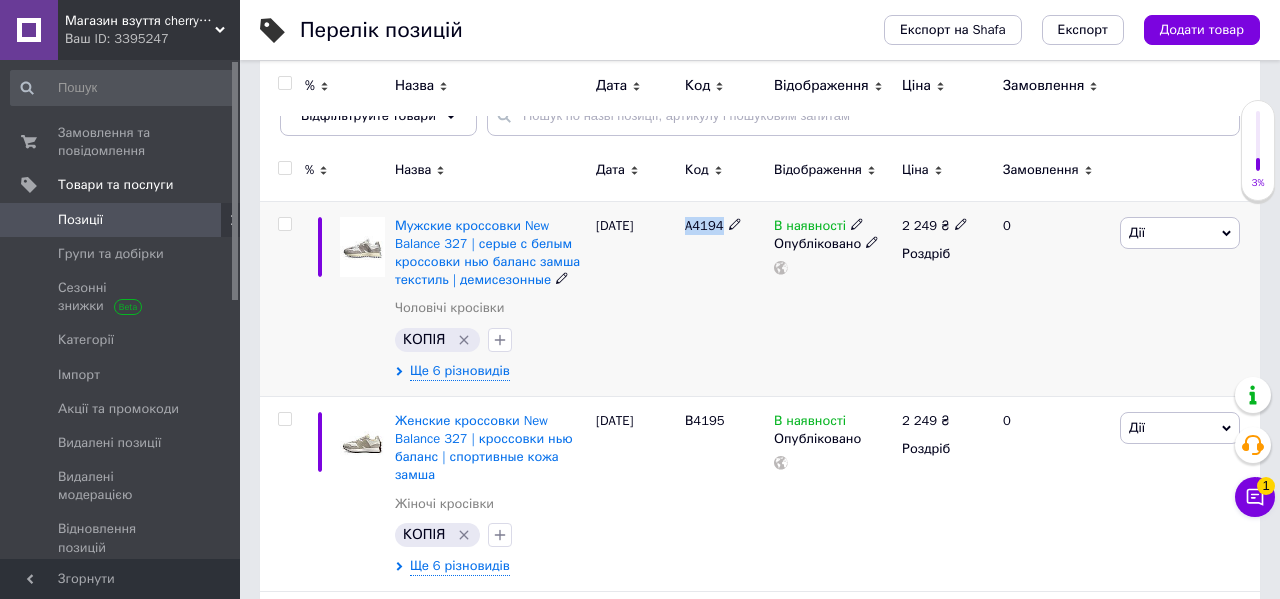 click on "A4194" at bounding box center [704, 225] 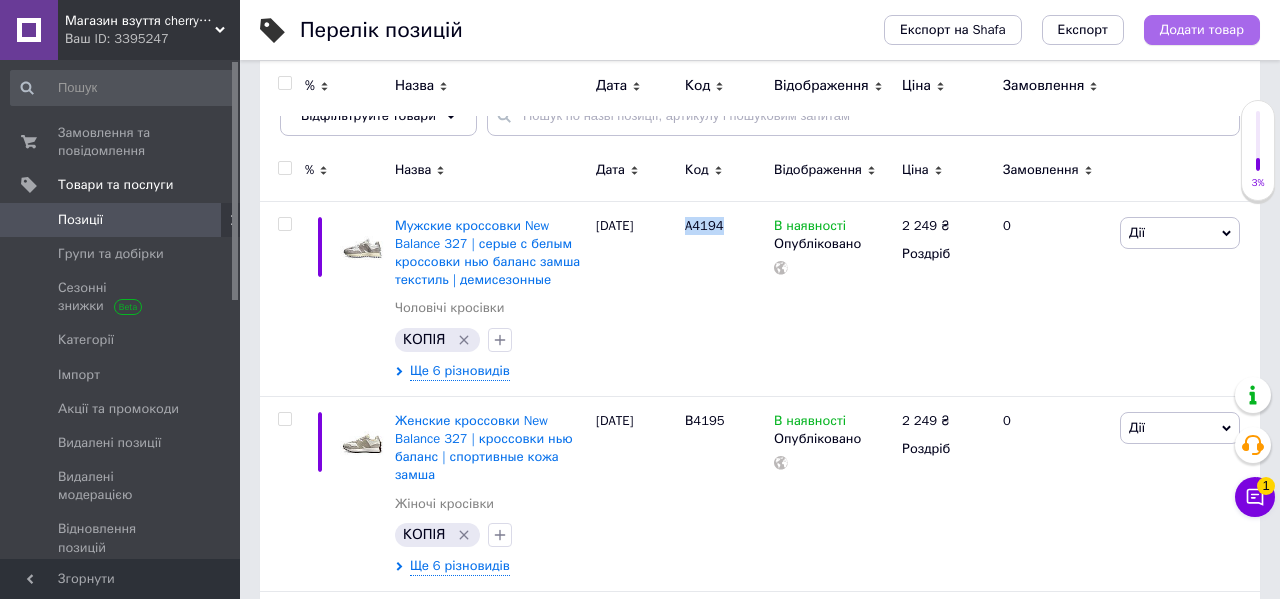 click on "Додати товар" at bounding box center (1202, 30) 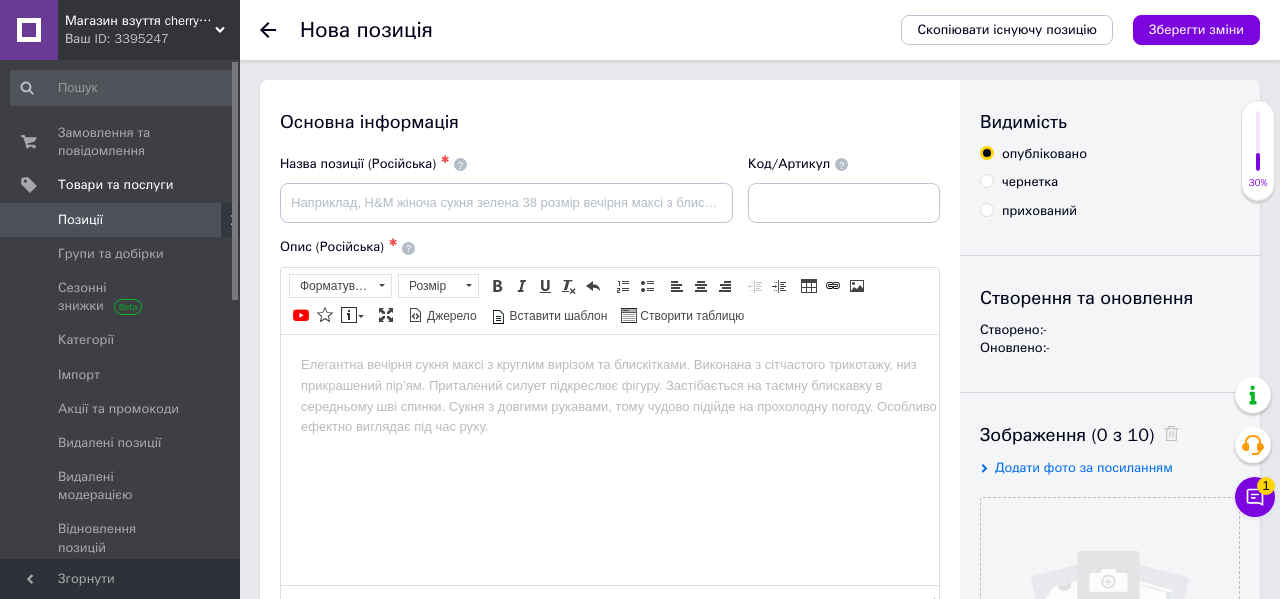 scroll, scrollTop: 0, scrollLeft: 0, axis: both 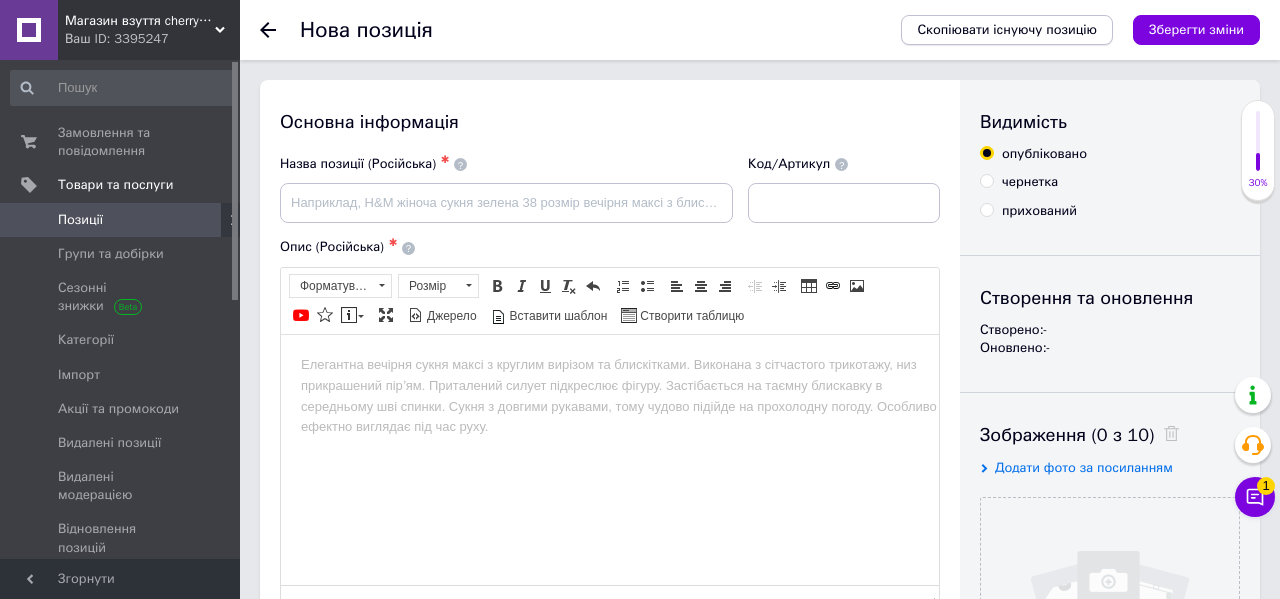 click on "Скопіювати існуючу позицію" at bounding box center [1007, 30] 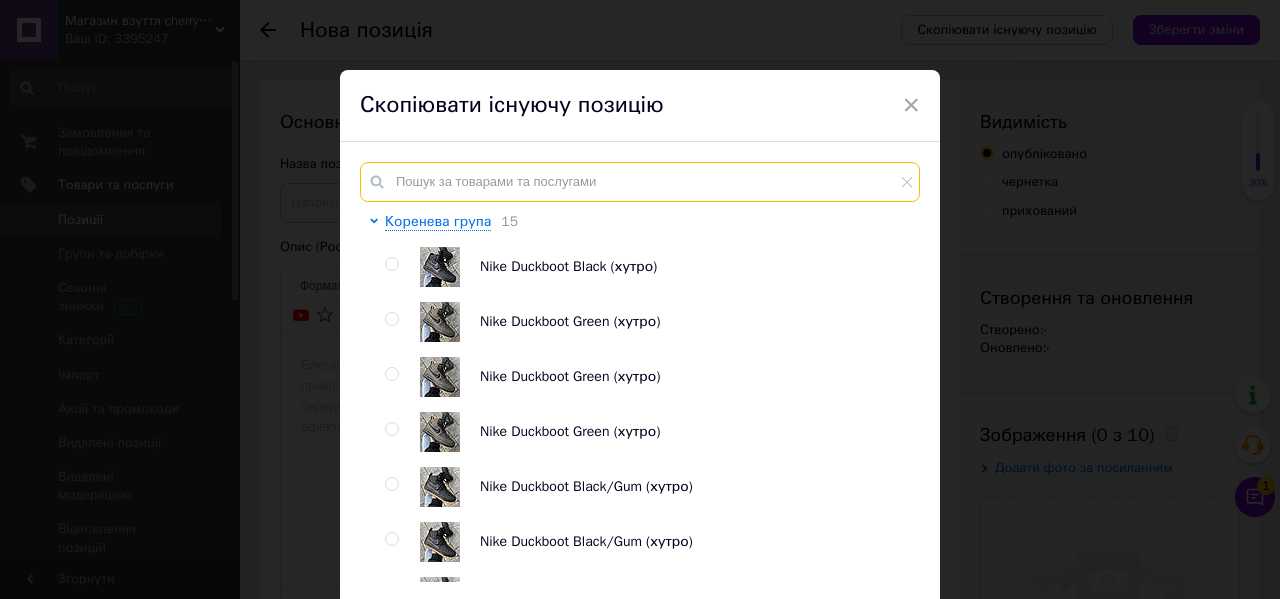 click at bounding box center [640, 182] 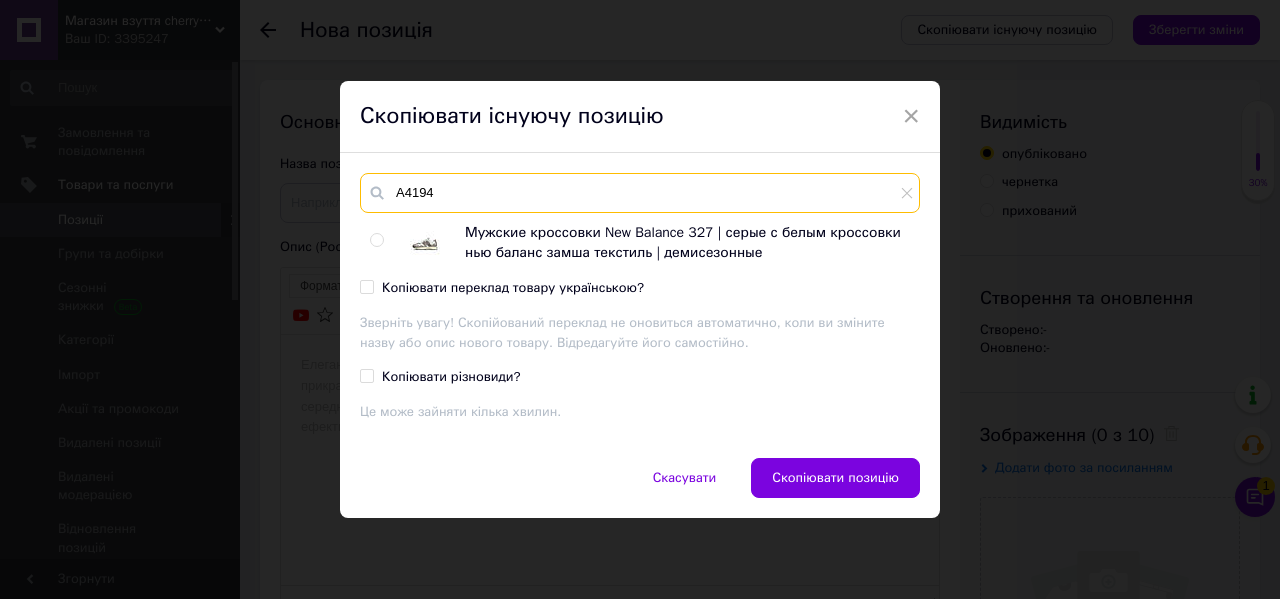 type on "A4194" 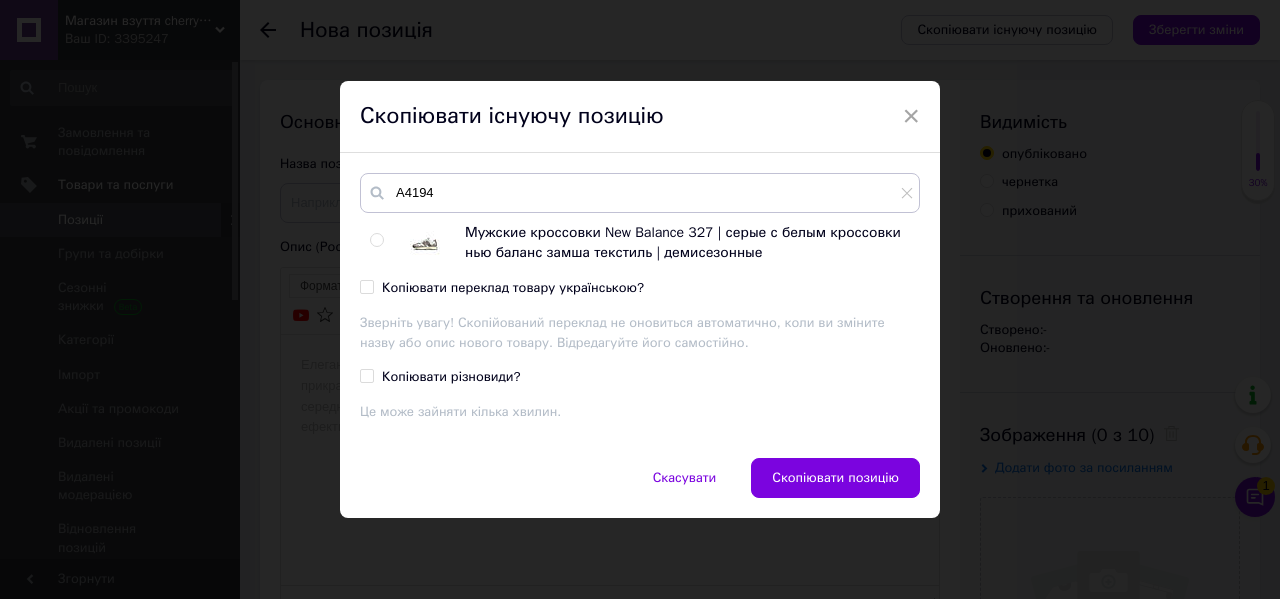 click at bounding box center [376, 240] 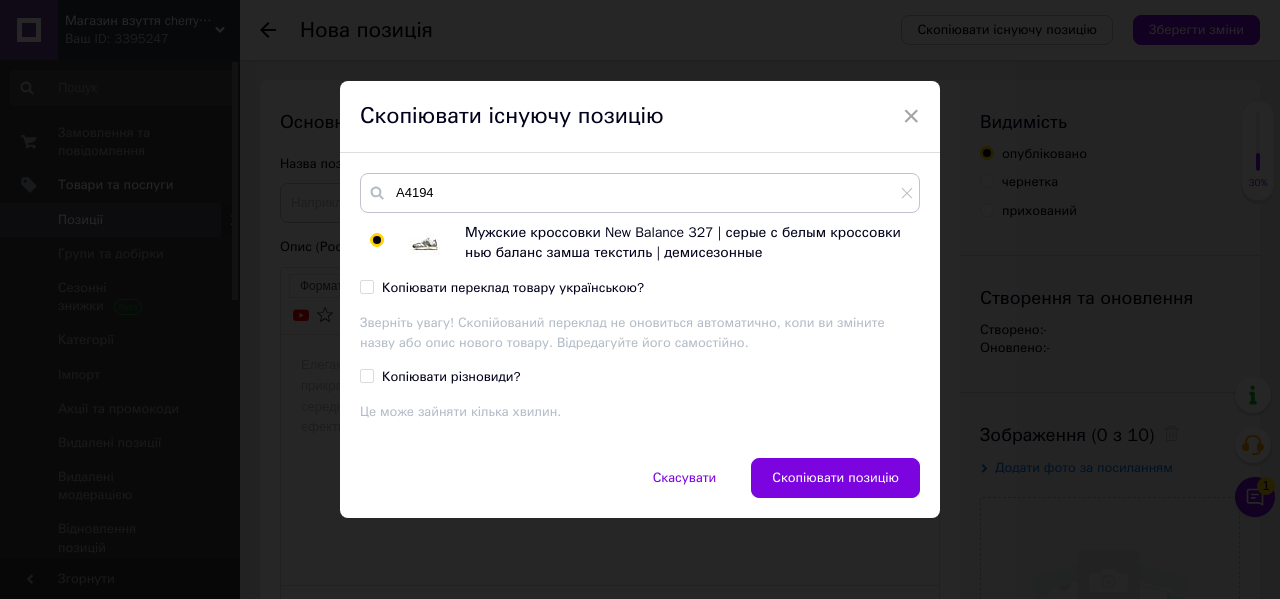 radio on "true" 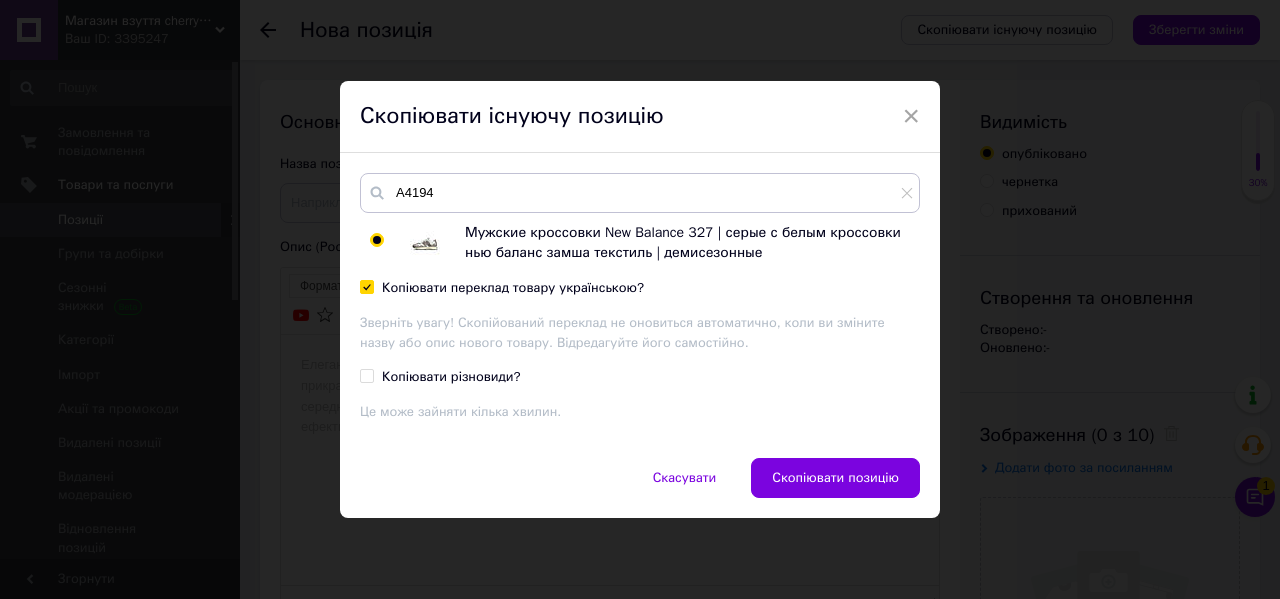 checkbox on "true" 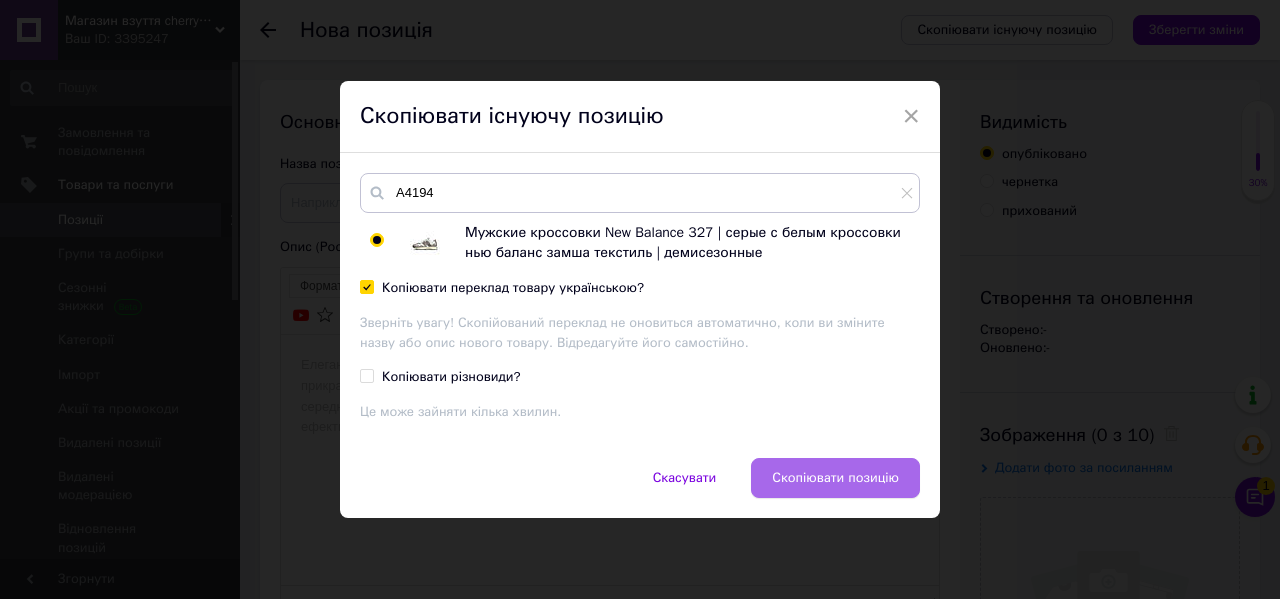 click on "Скопіювати позицію" at bounding box center (835, 478) 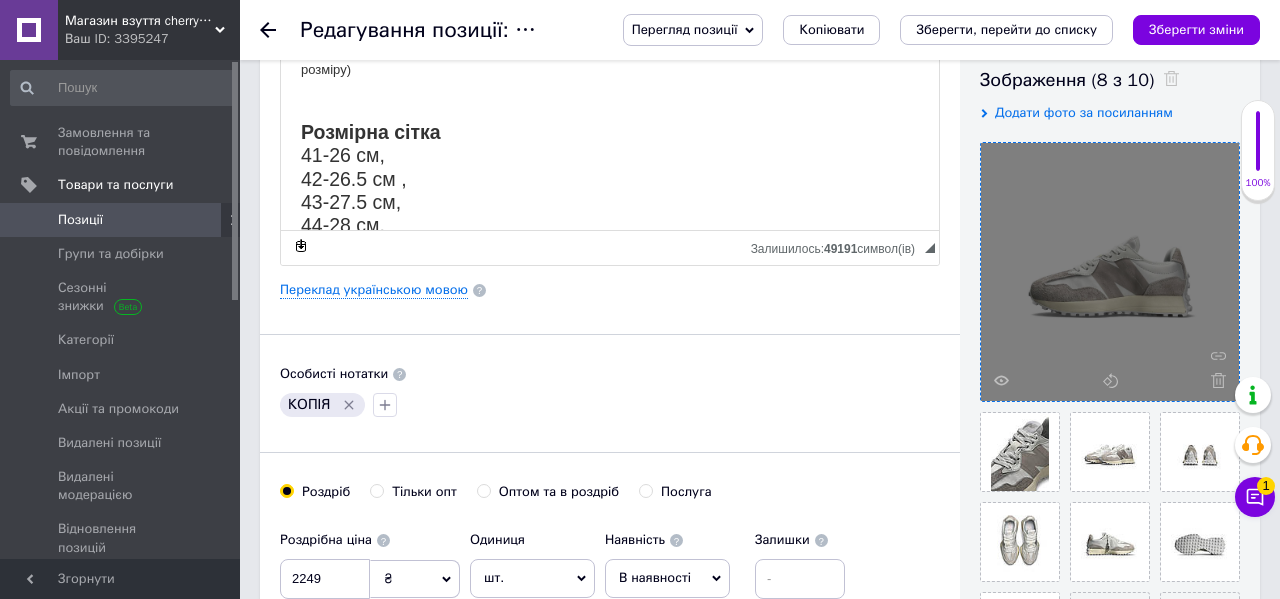 scroll, scrollTop: 235, scrollLeft: 0, axis: vertical 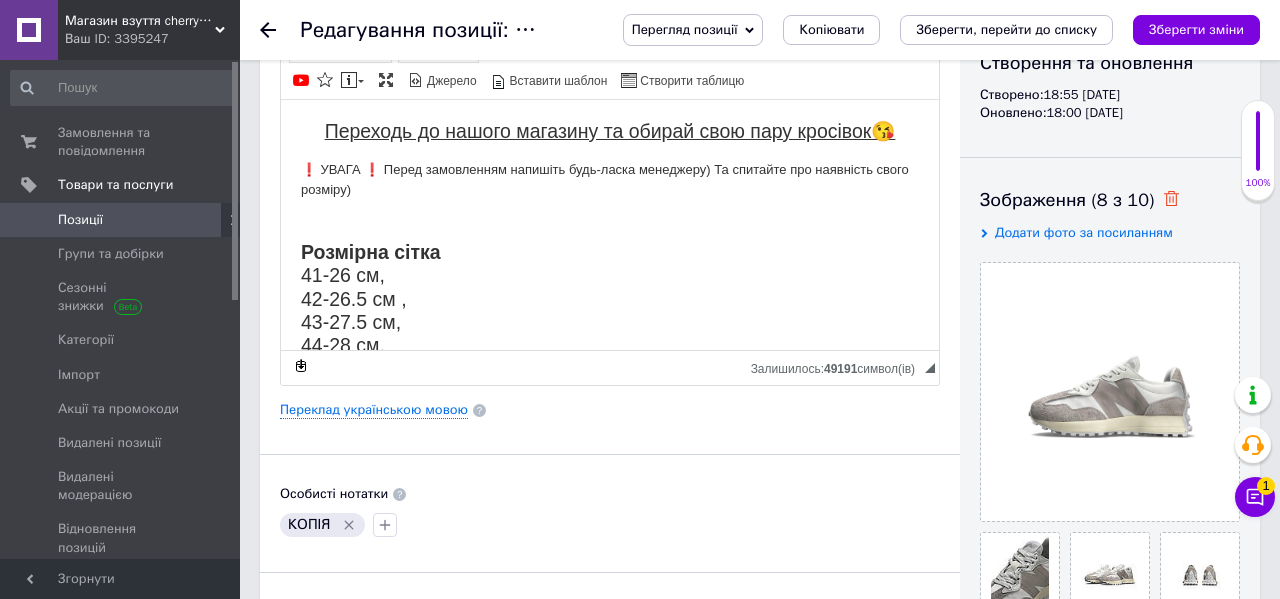 click 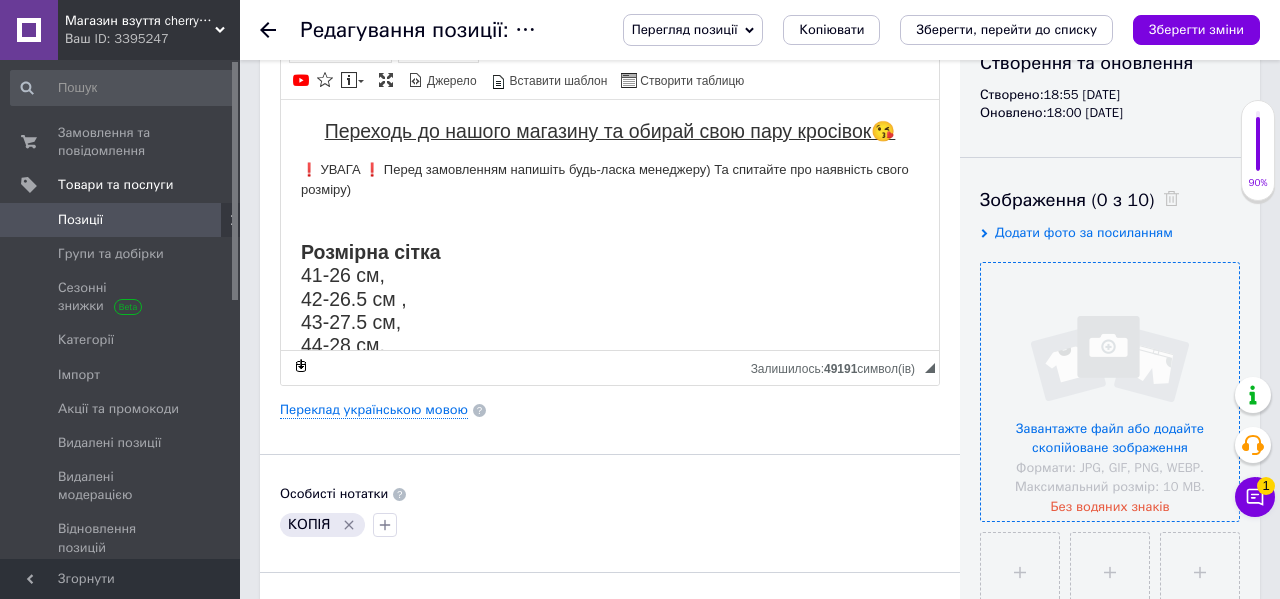 click at bounding box center [1110, 392] 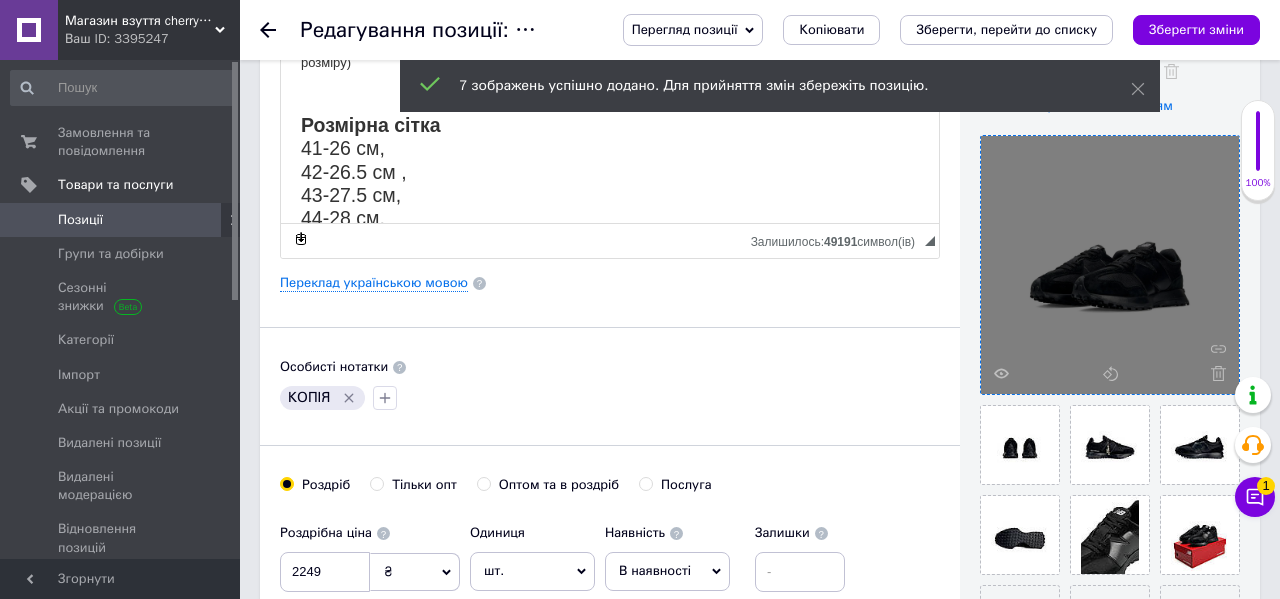 scroll, scrollTop: 443, scrollLeft: 0, axis: vertical 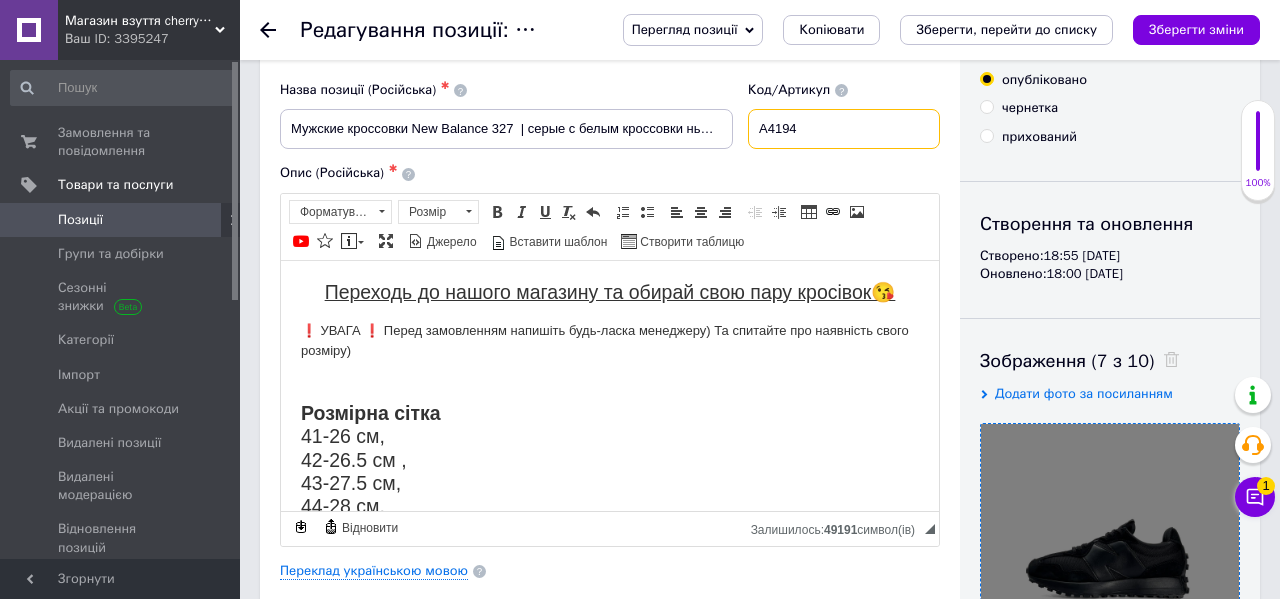 click on "A4194" at bounding box center [844, 129] 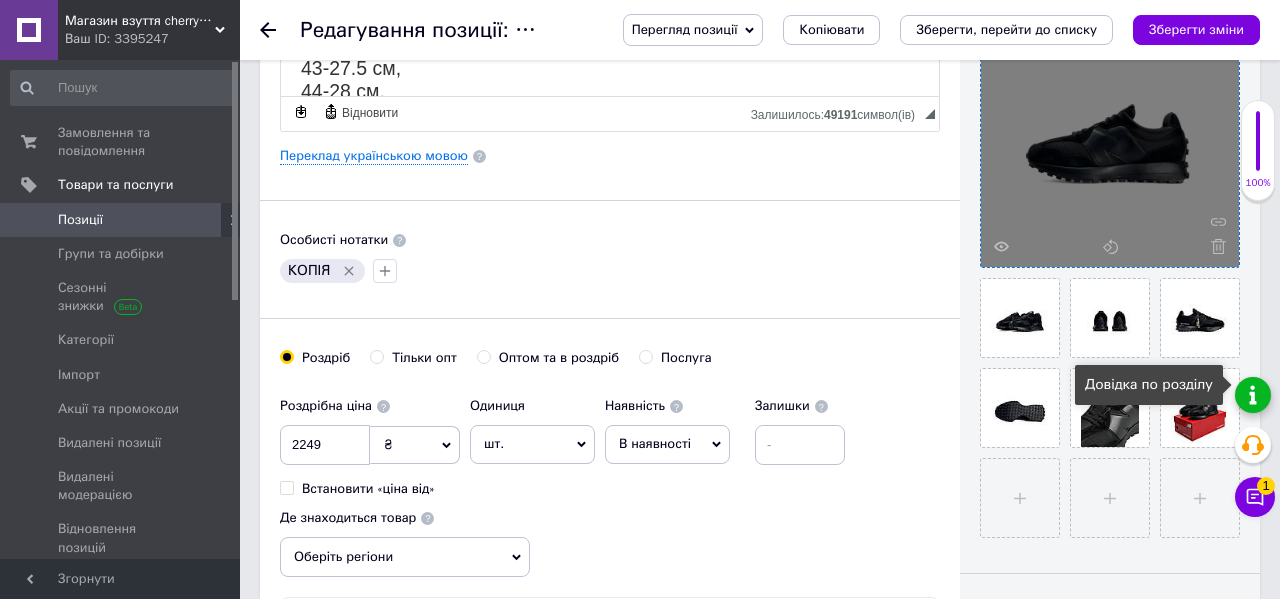 scroll, scrollTop: 490, scrollLeft: 0, axis: vertical 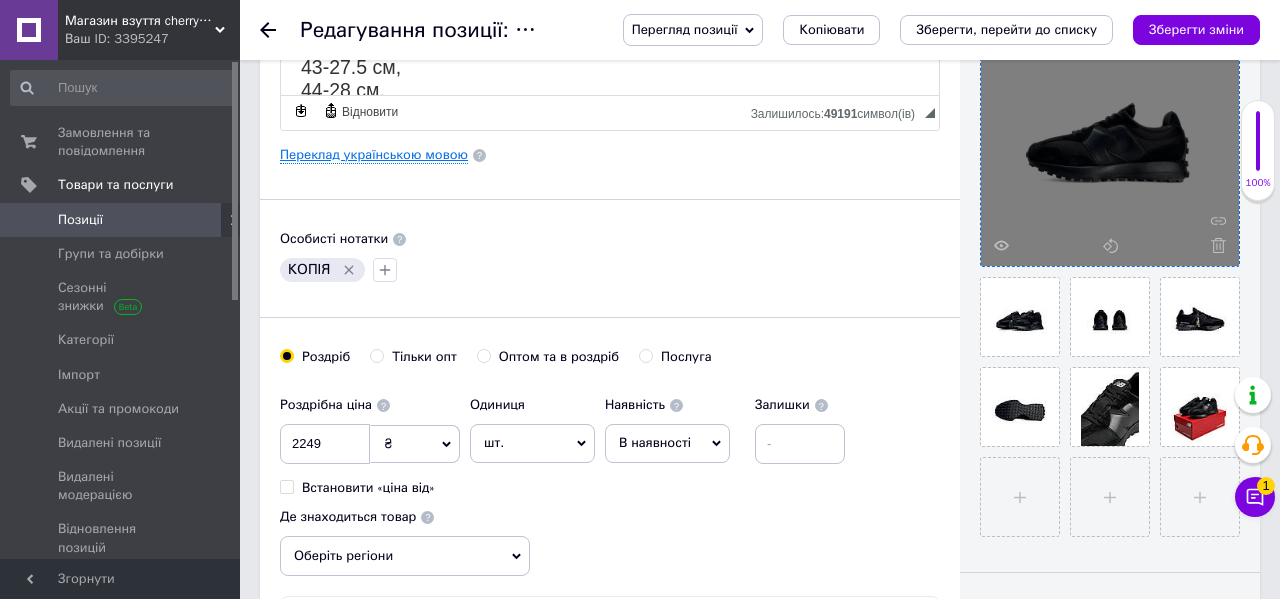 type on "B4191" 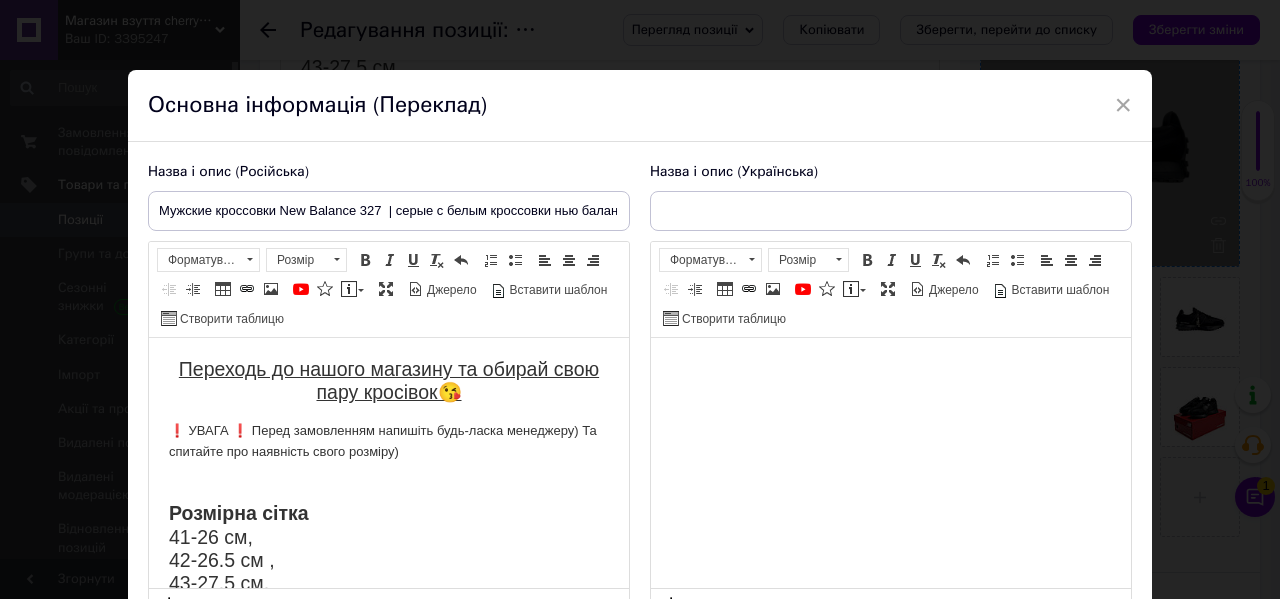 type on "Чоловічі кросівки New Balance 327  | сірі з білим кросівки нью баланс | демісезонні замша текстиль" 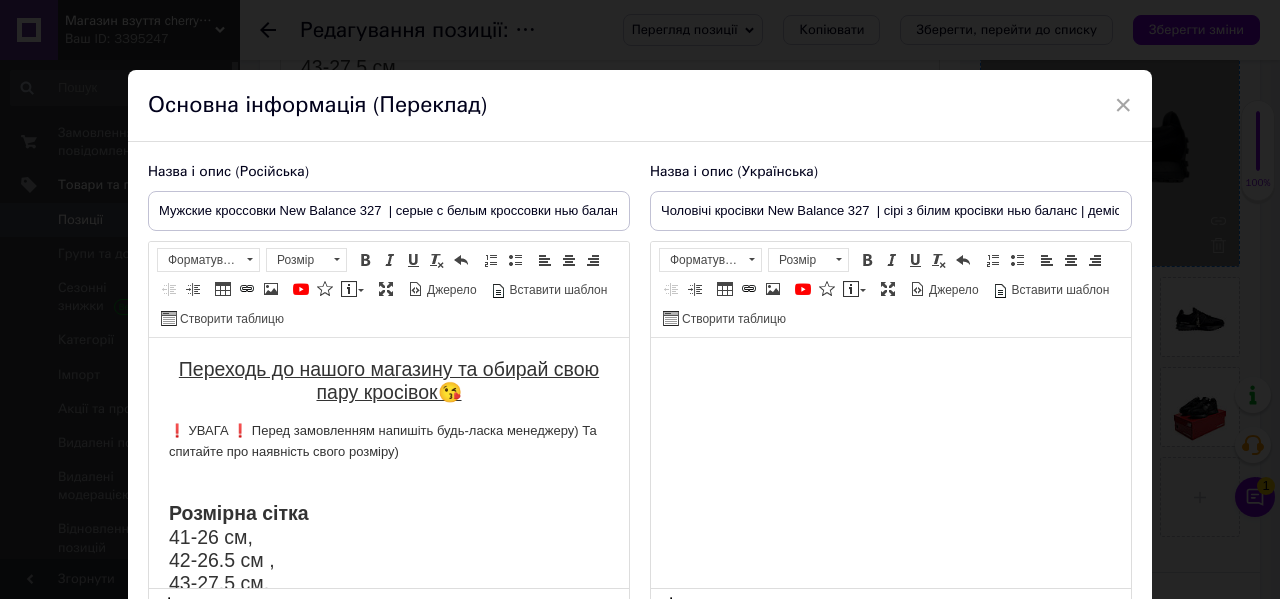scroll, scrollTop: 0, scrollLeft: 0, axis: both 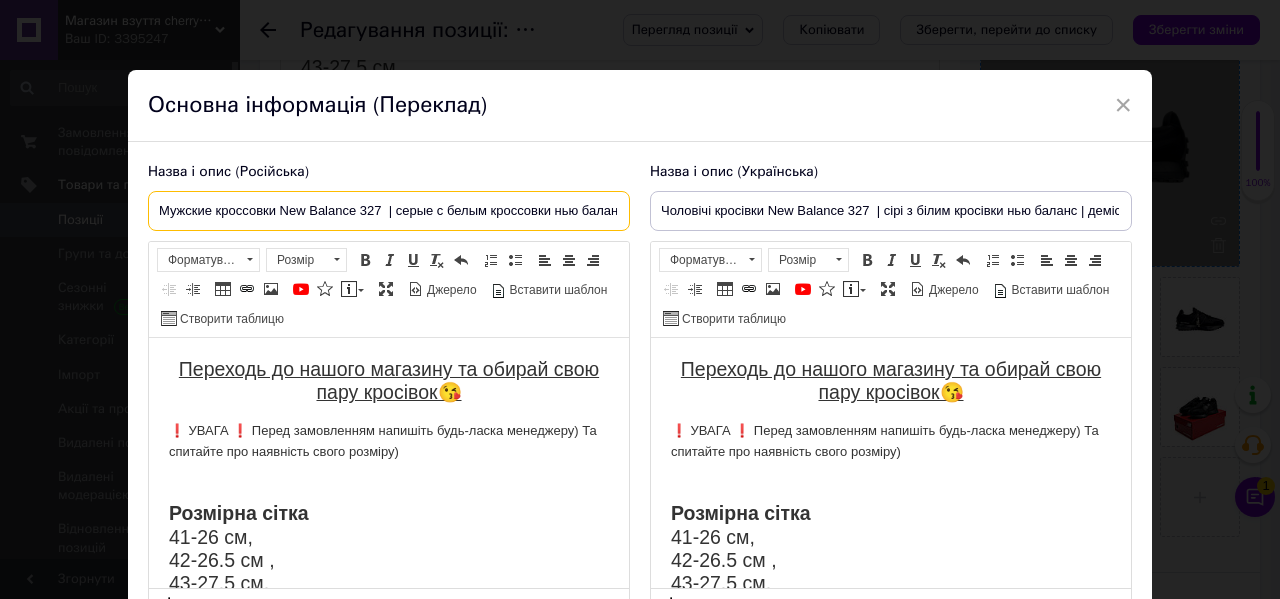 click on "Мужские кроссовки New Balance 327  | серые с белым кроссовки нью баланс замша текстиль |  демисезонные" at bounding box center (389, 211) 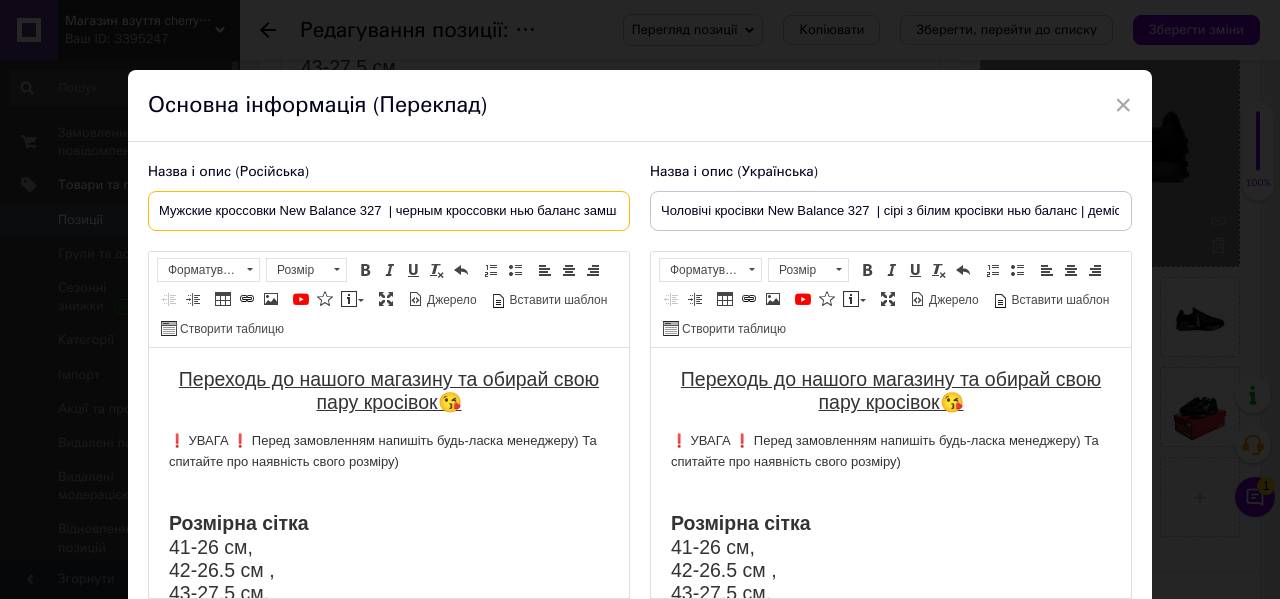 click on "Мужские кроссовки New Balance 327  | черным кроссовки нью баланс замша текстиль |  демисезонные" at bounding box center [389, 211] 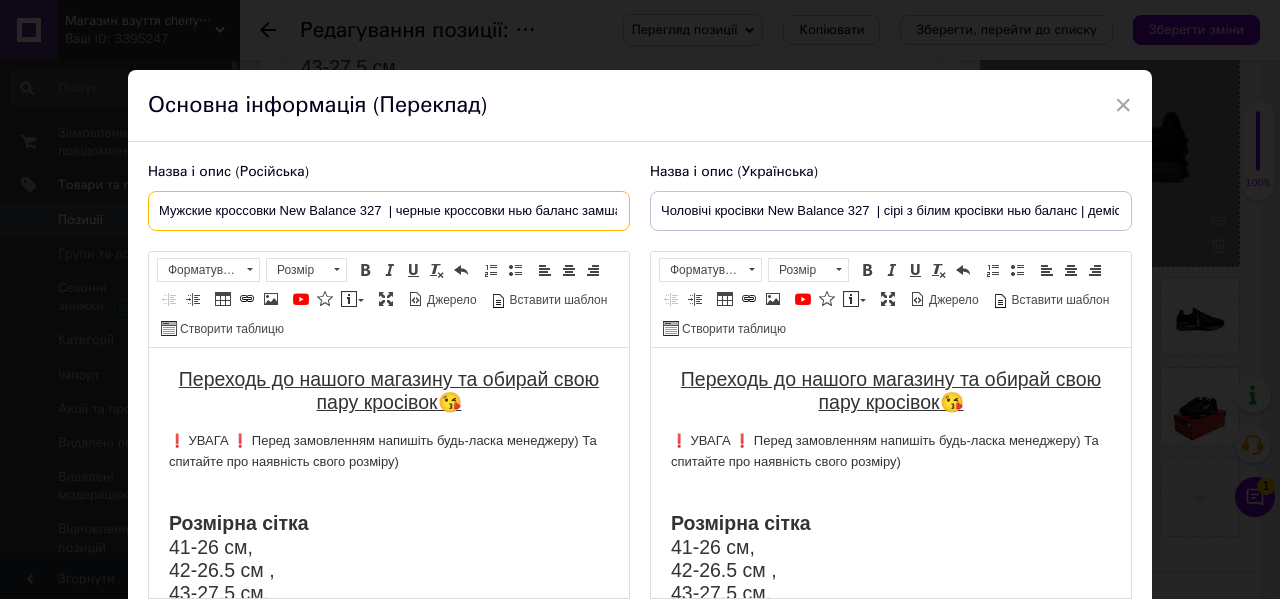 type on "Мужские кроссовки New Balance 327  | черные кроссовки нью баланс замша текстиль |  демисезонные" 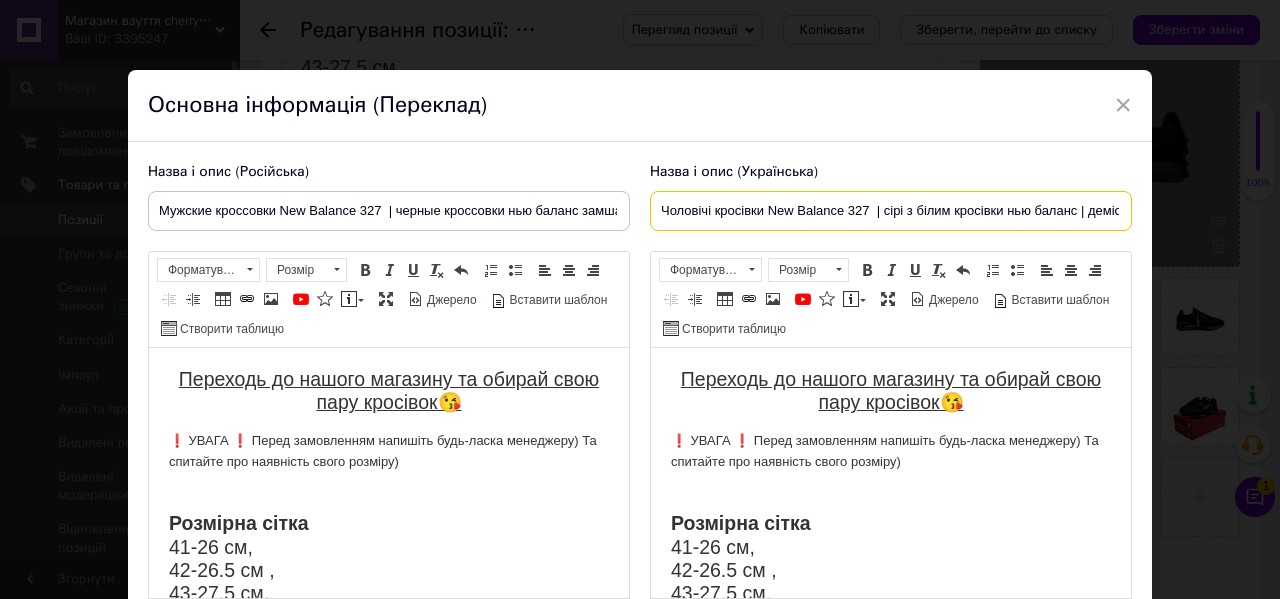 click on "Чоловічі кросівки New Balance 327  | сірі з білим кросівки нью баланс | демісезонні замша текстиль" at bounding box center (891, 211) 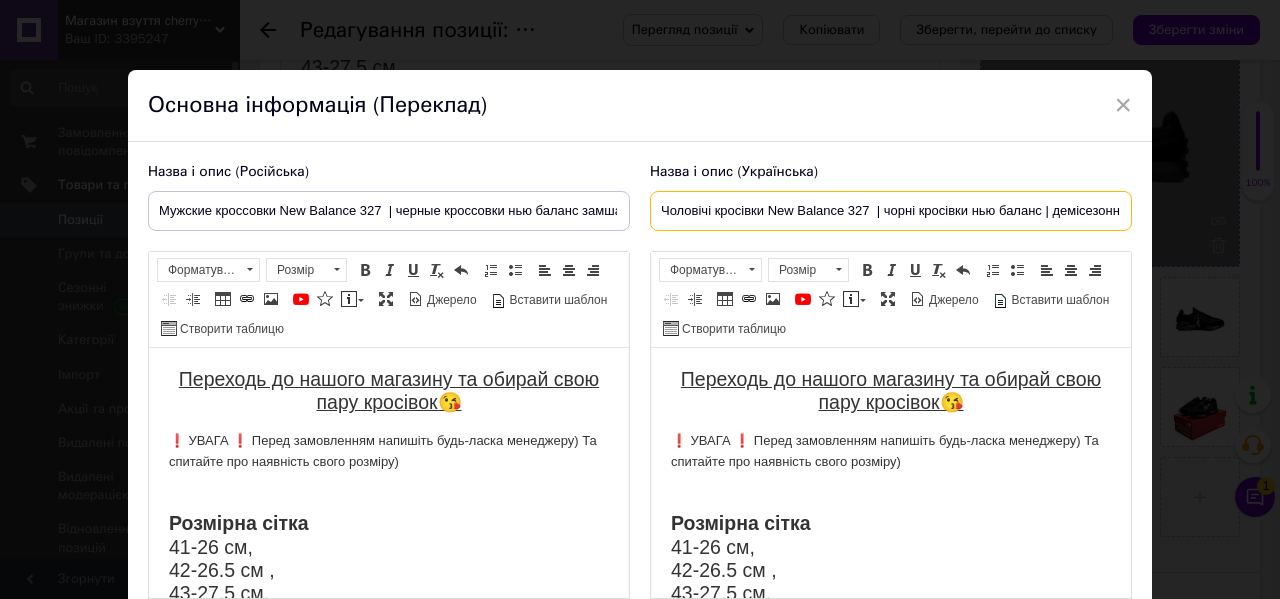 click on "Чоловічі кросівки New Balance 327  | чорні кросівки нью баланс | демісезонні замша текстиль" at bounding box center [891, 211] 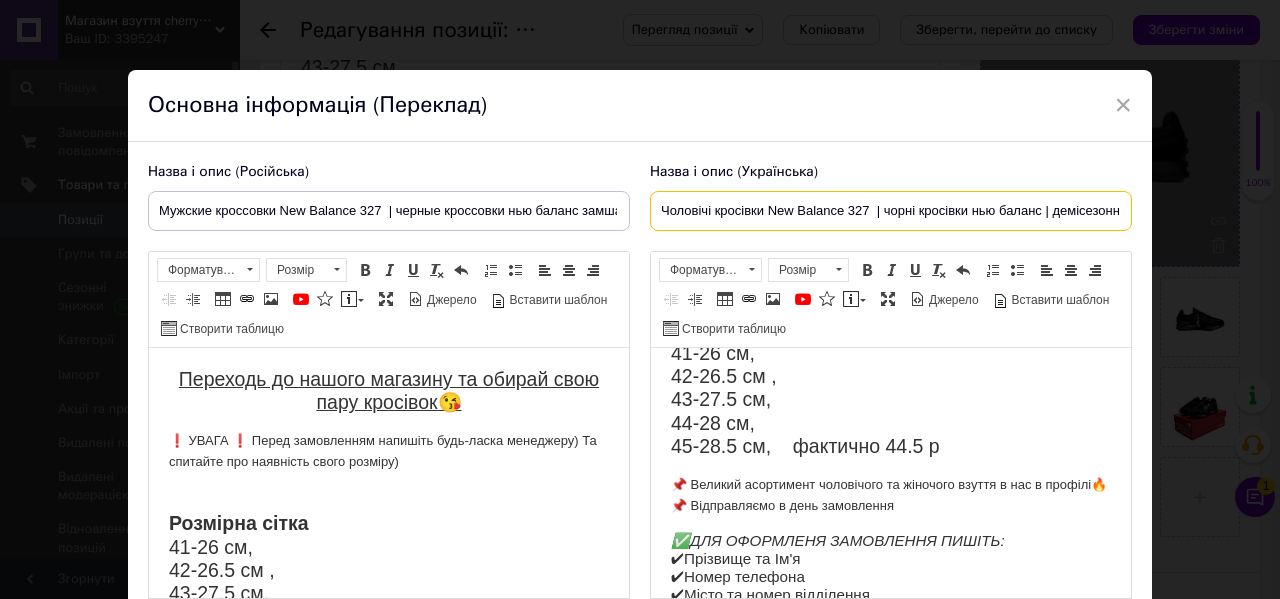 scroll, scrollTop: 218, scrollLeft: 0, axis: vertical 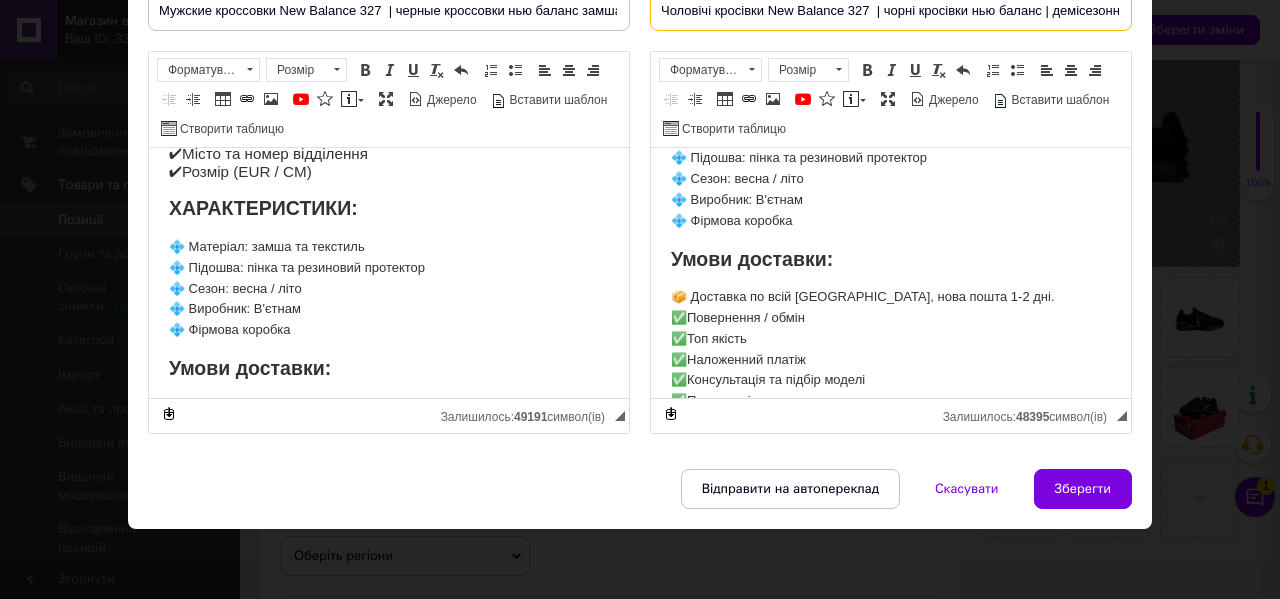 type on "Чоловічі кросівки New Balance 327  | чорні кросівки нью баланс | демісезонні замша текстиль" 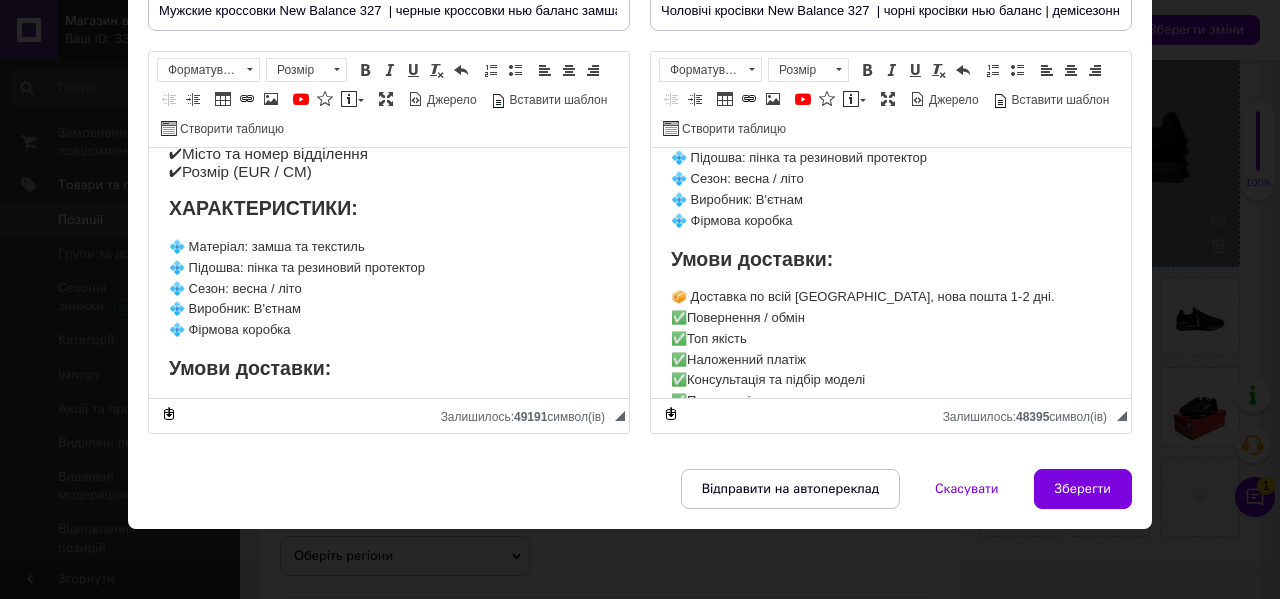 click on "Відправити на автопереклад   Скасувати   Зберегти" at bounding box center (640, 499) 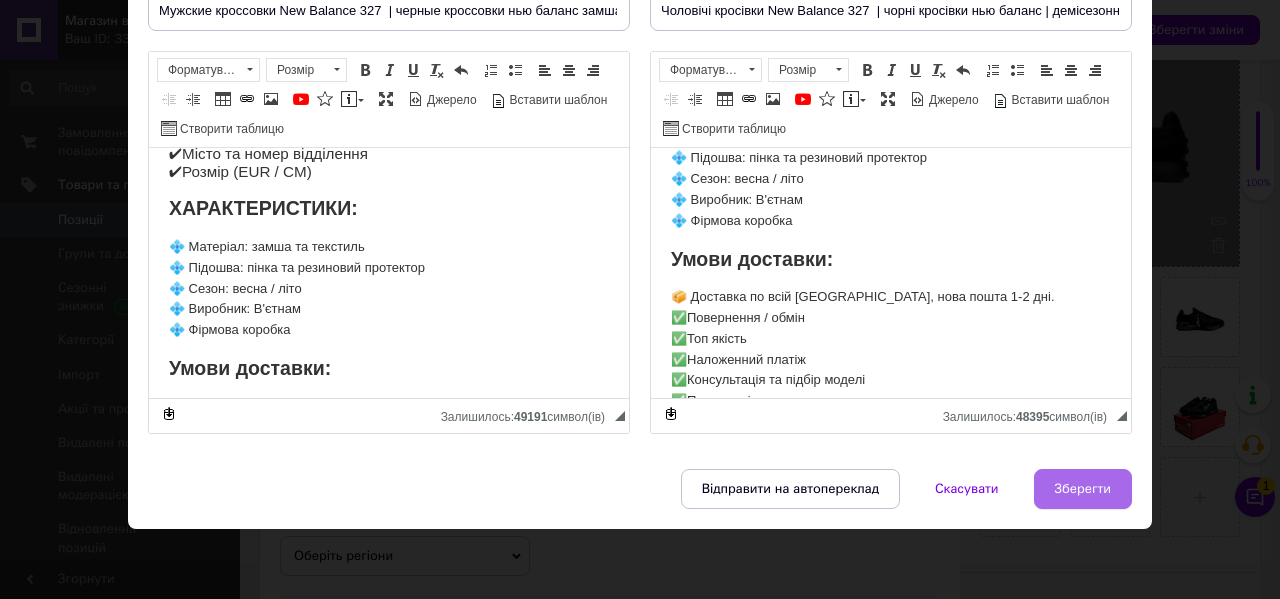 click on "Зберегти" at bounding box center [1083, 489] 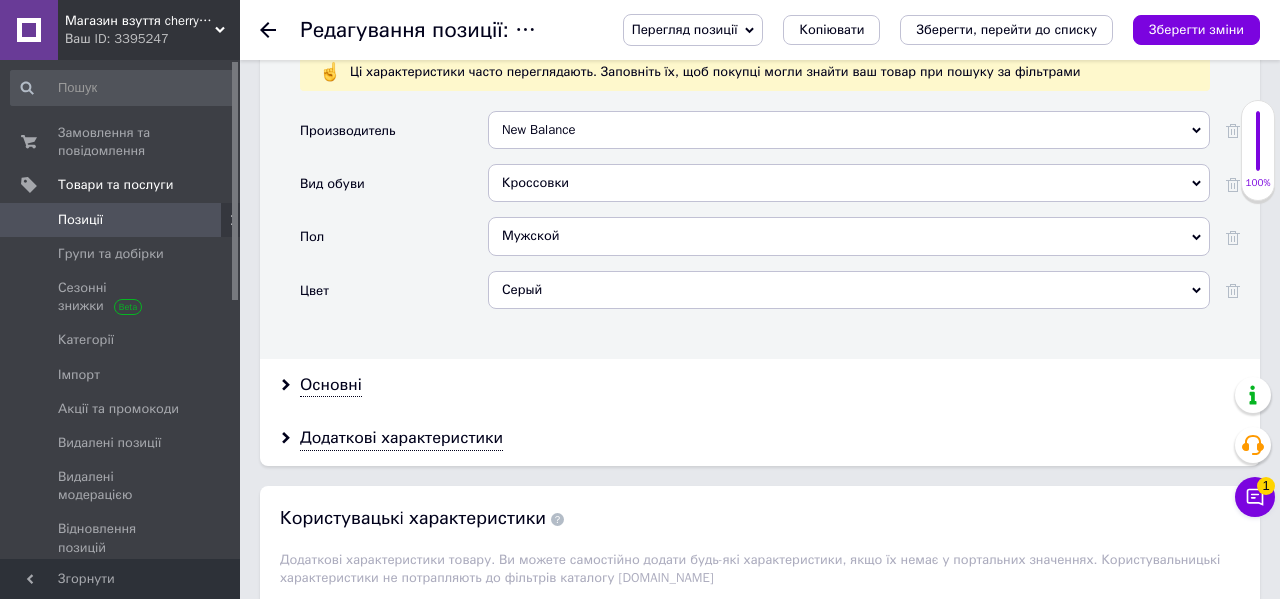 scroll, scrollTop: 2074, scrollLeft: 0, axis: vertical 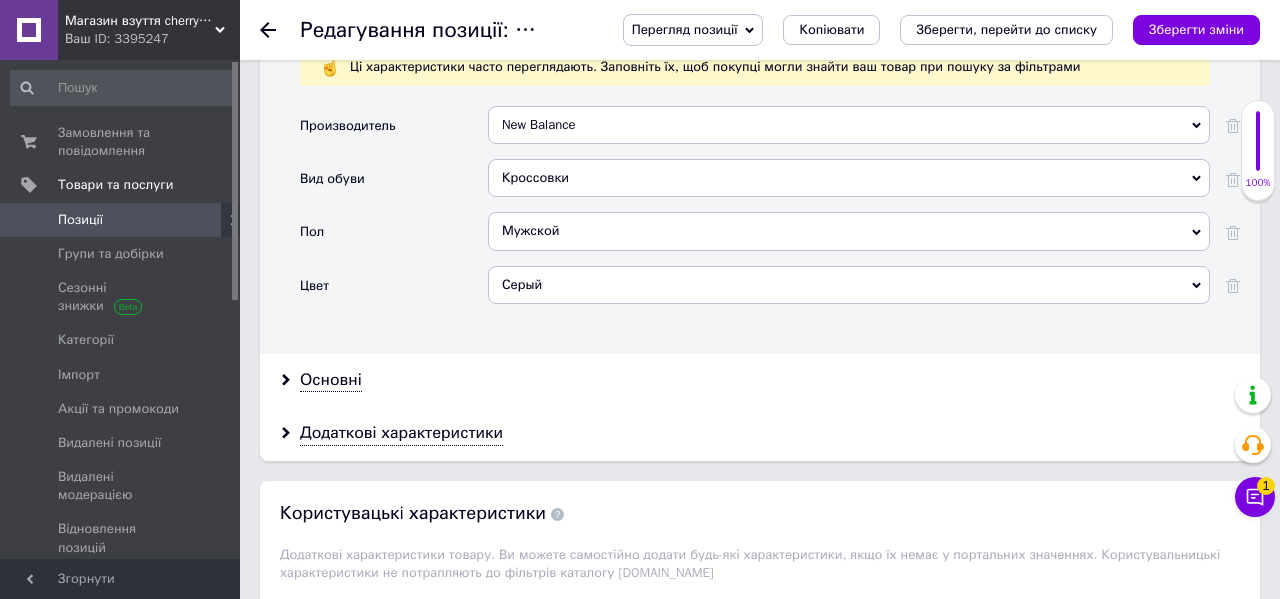 click on "Серый" at bounding box center [849, 285] 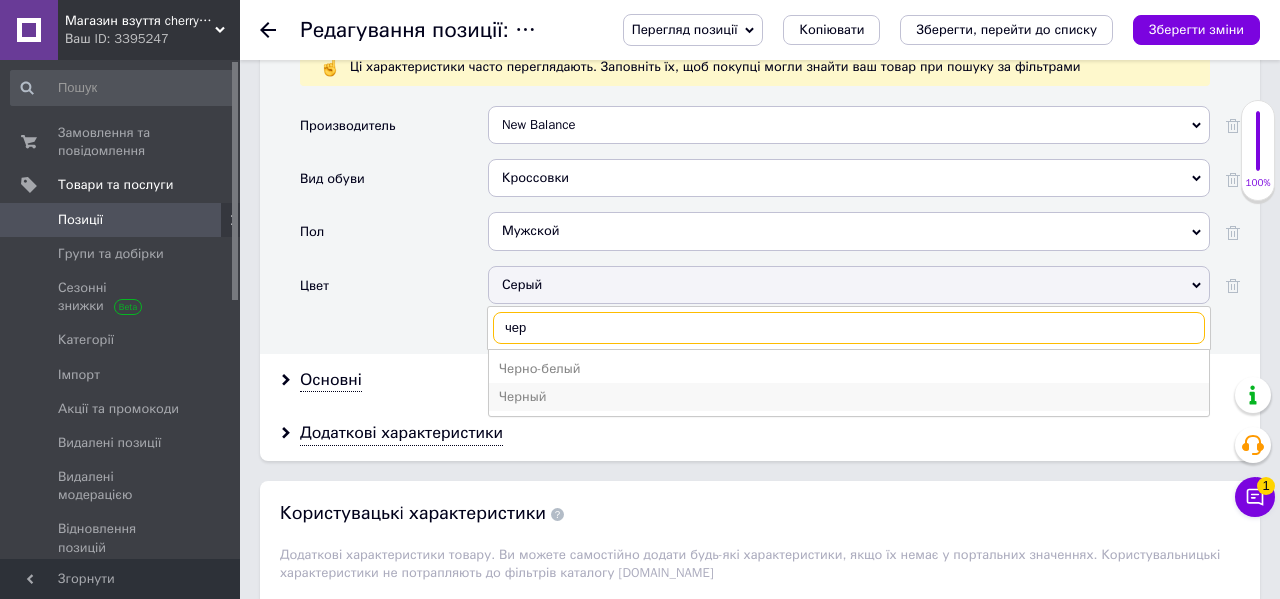 type on "чер" 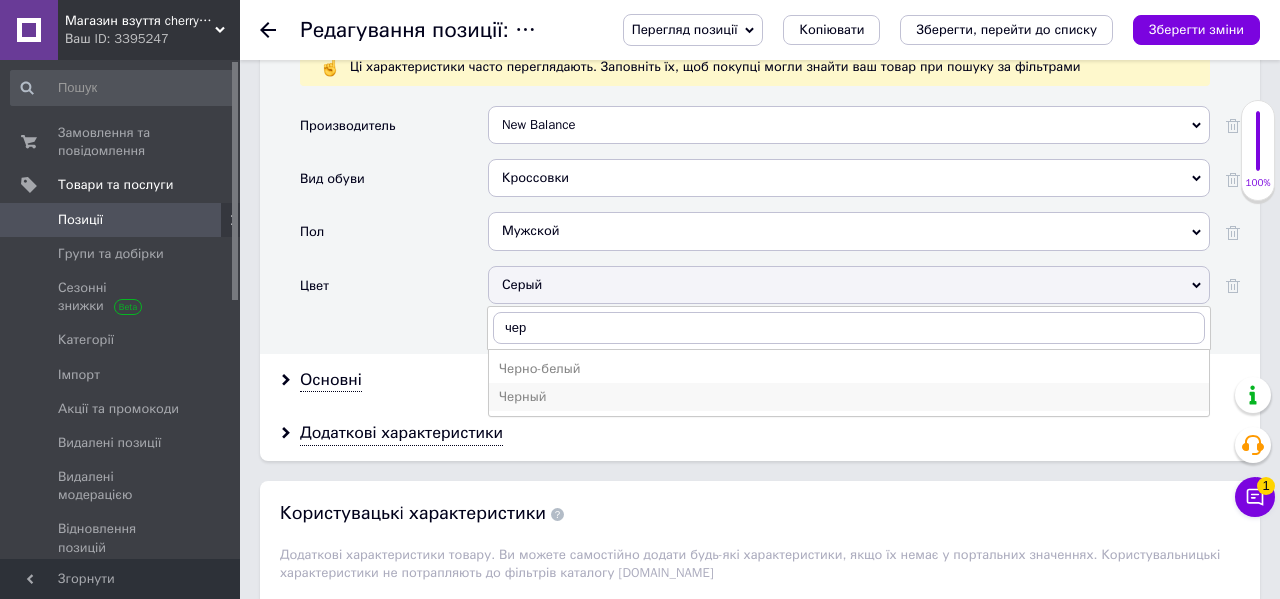 click on "Черный" at bounding box center (849, 397) 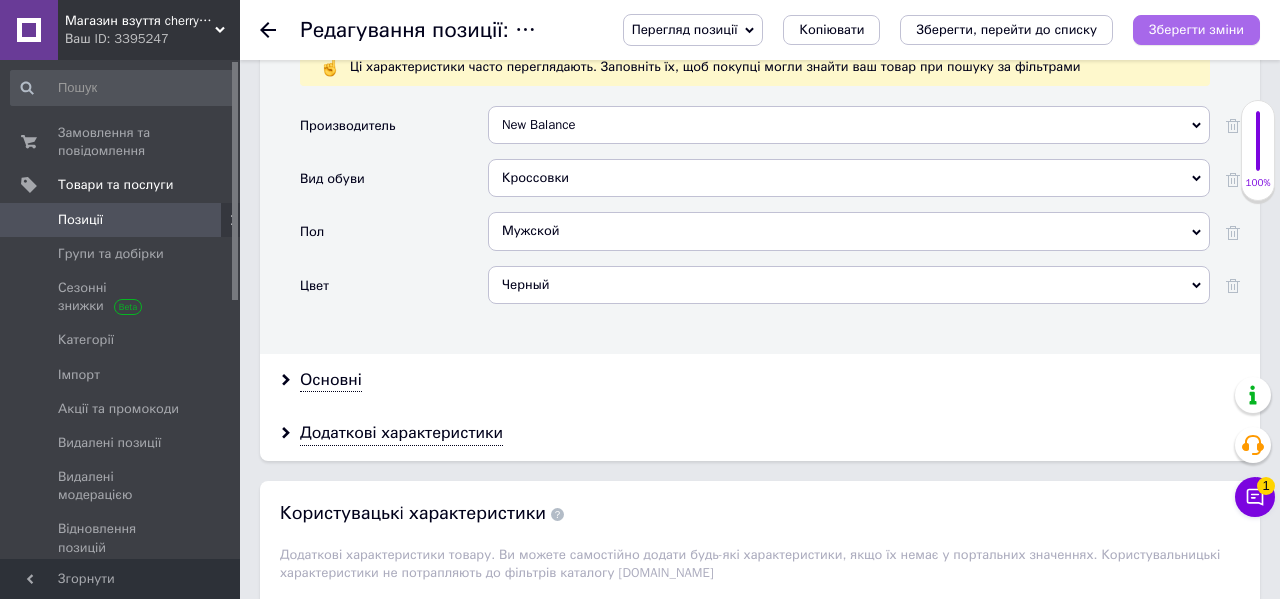 click on "Зберегти зміни" at bounding box center [1196, 29] 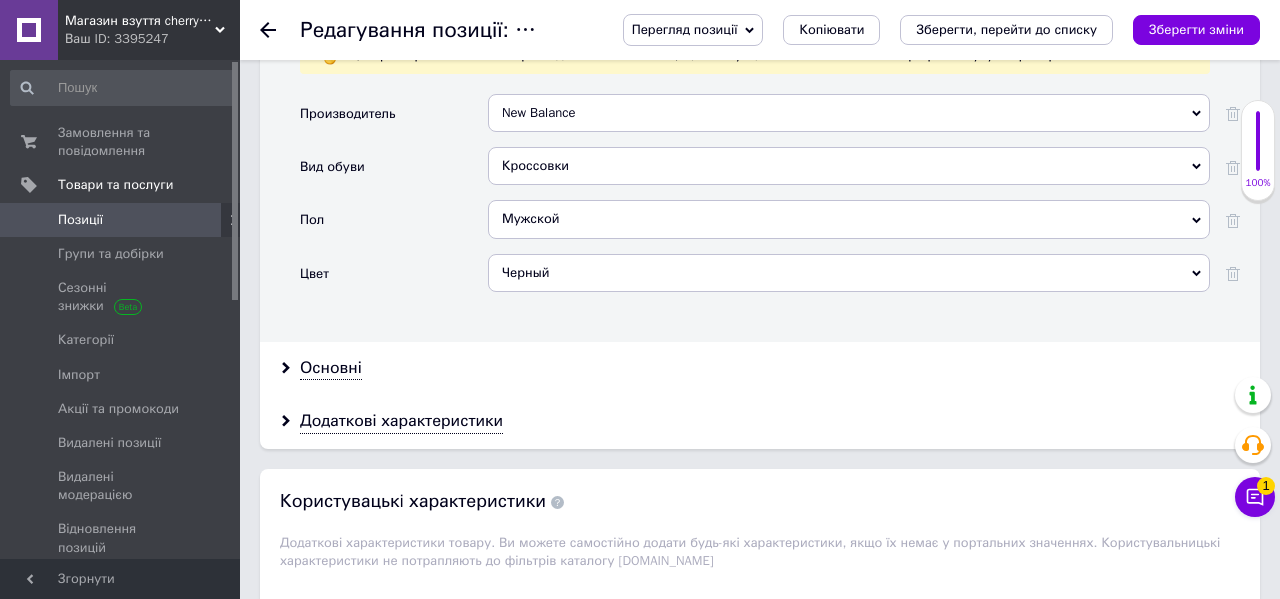 scroll, scrollTop: 2149, scrollLeft: 0, axis: vertical 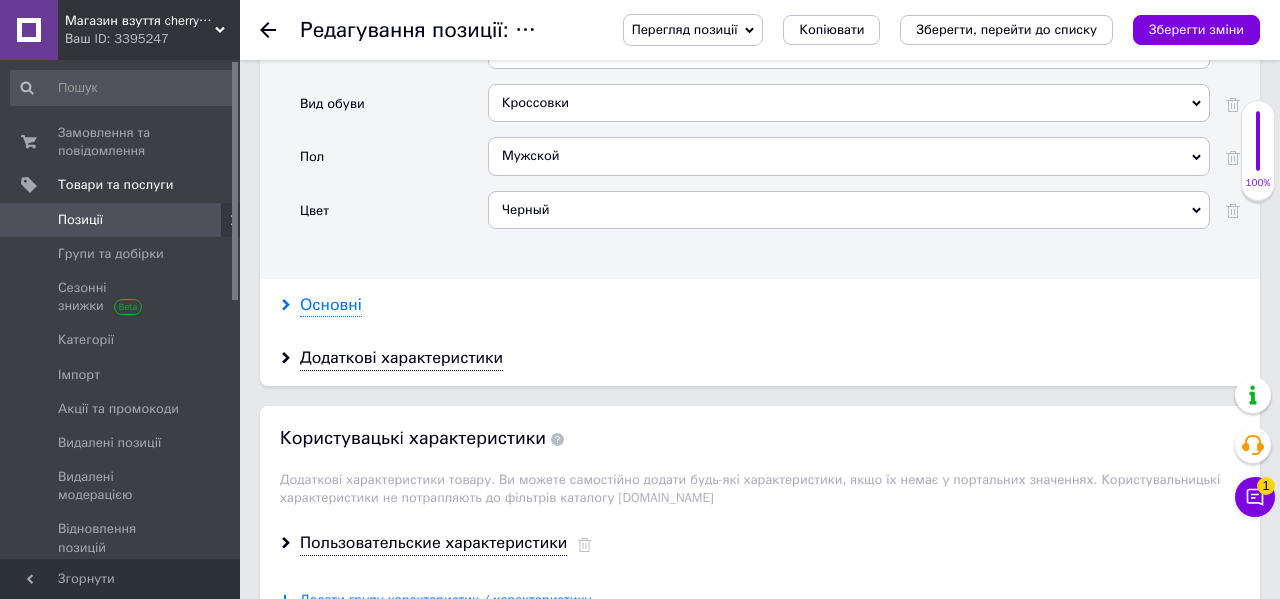 click on "Основні" at bounding box center (331, 305) 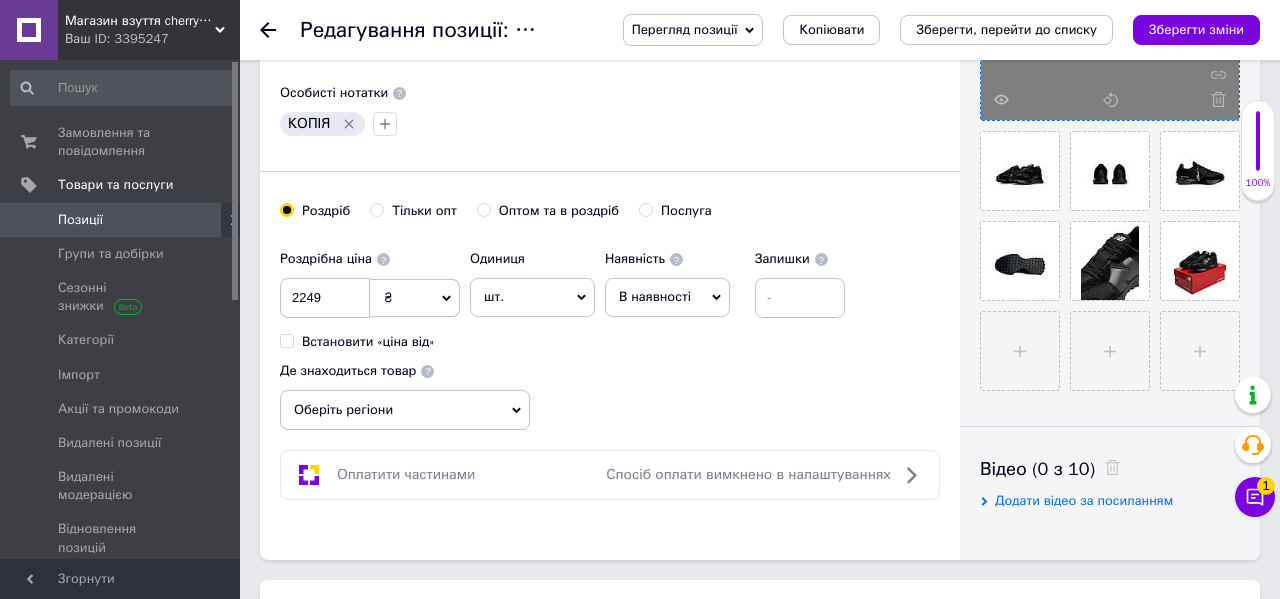 scroll, scrollTop: 0, scrollLeft: 0, axis: both 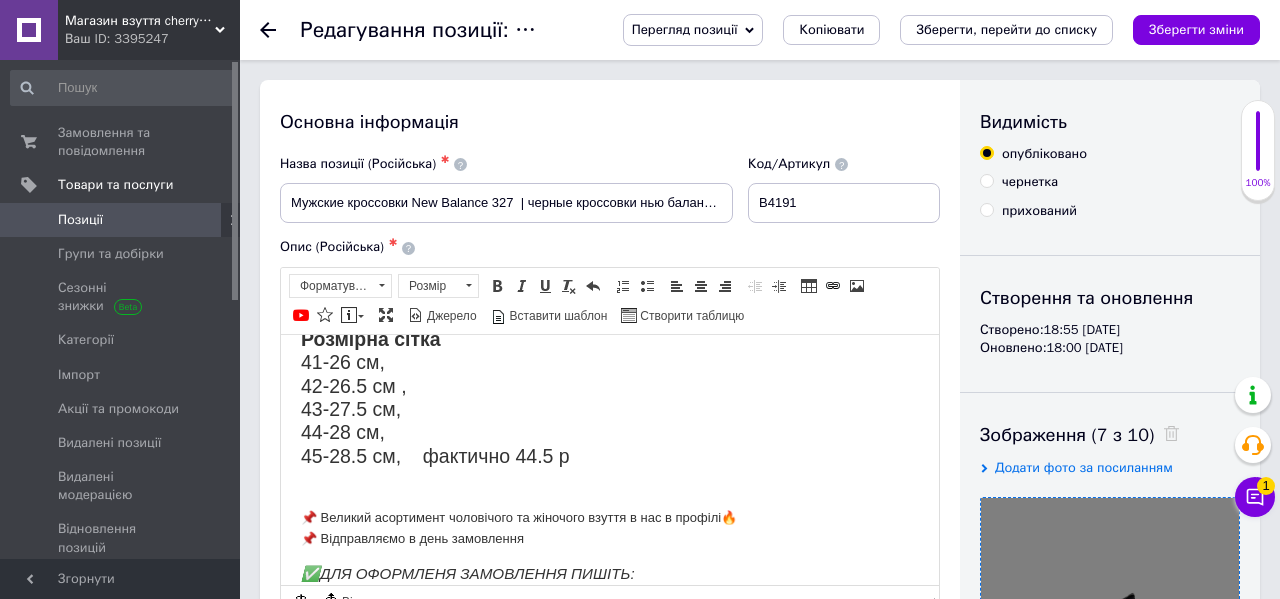 click on "Позиції" at bounding box center [123, 220] 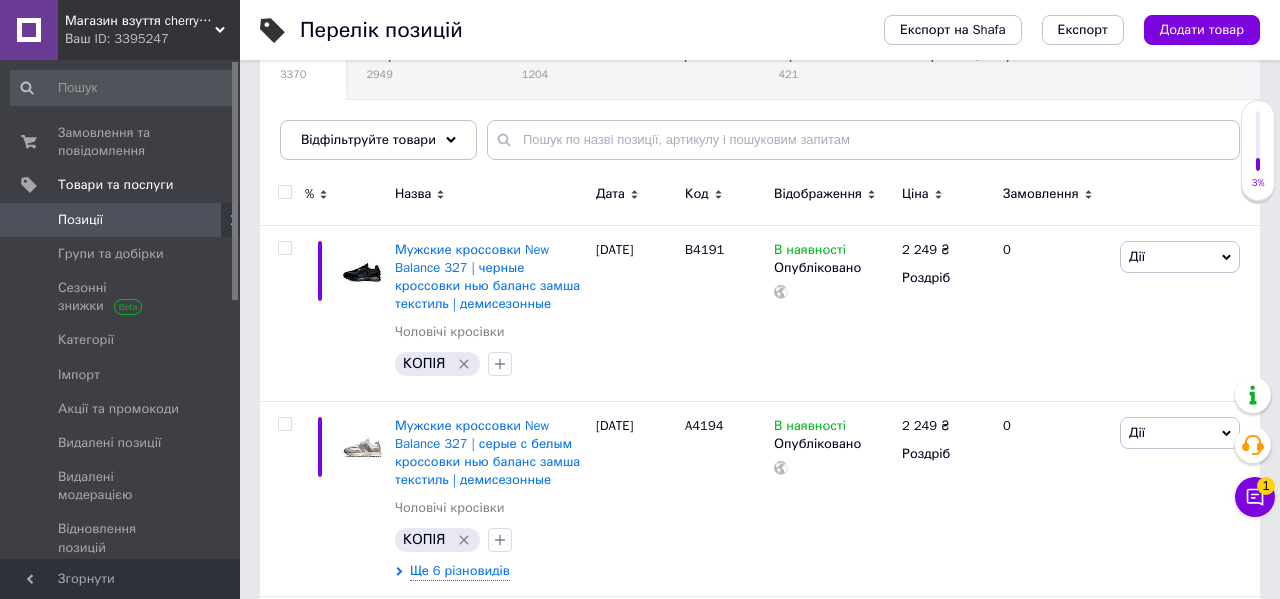 scroll, scrollTop: 229, scrollLeft: 0, axis: vertical 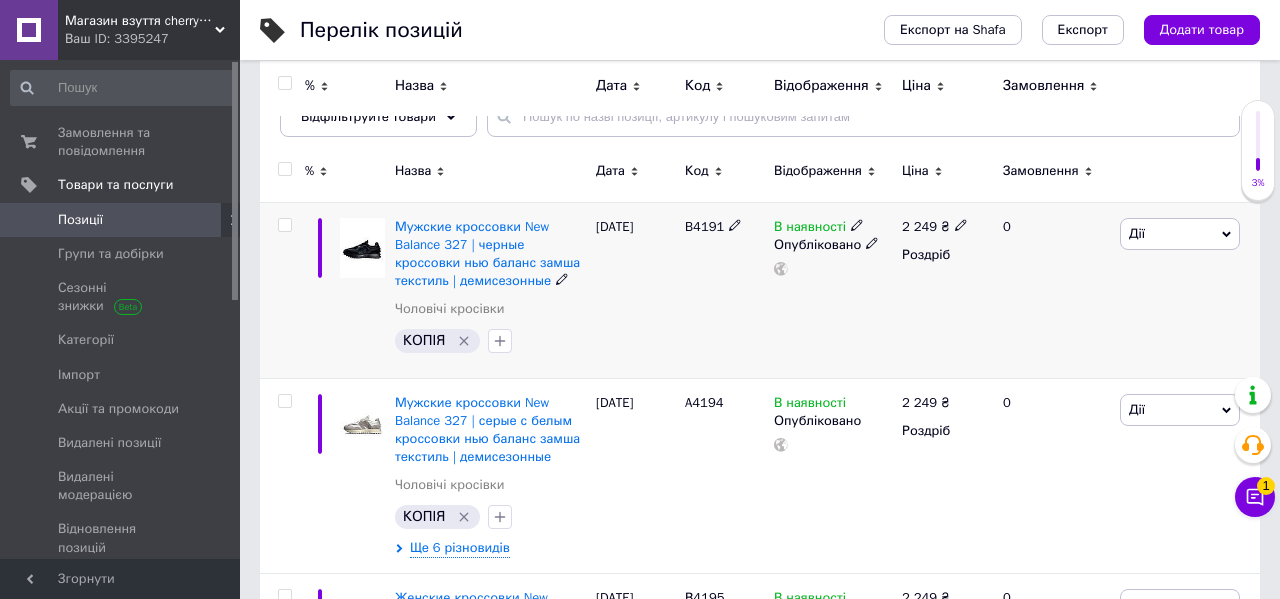 click on "[PERSON_NAME] Підняти на початок групи Копіювати Знижка Подарунок Супутні Приховати Ярлик Додати на вітрину Додати в кампанію Каталог ProSale Видалити" at bounding box center [1187, 290] 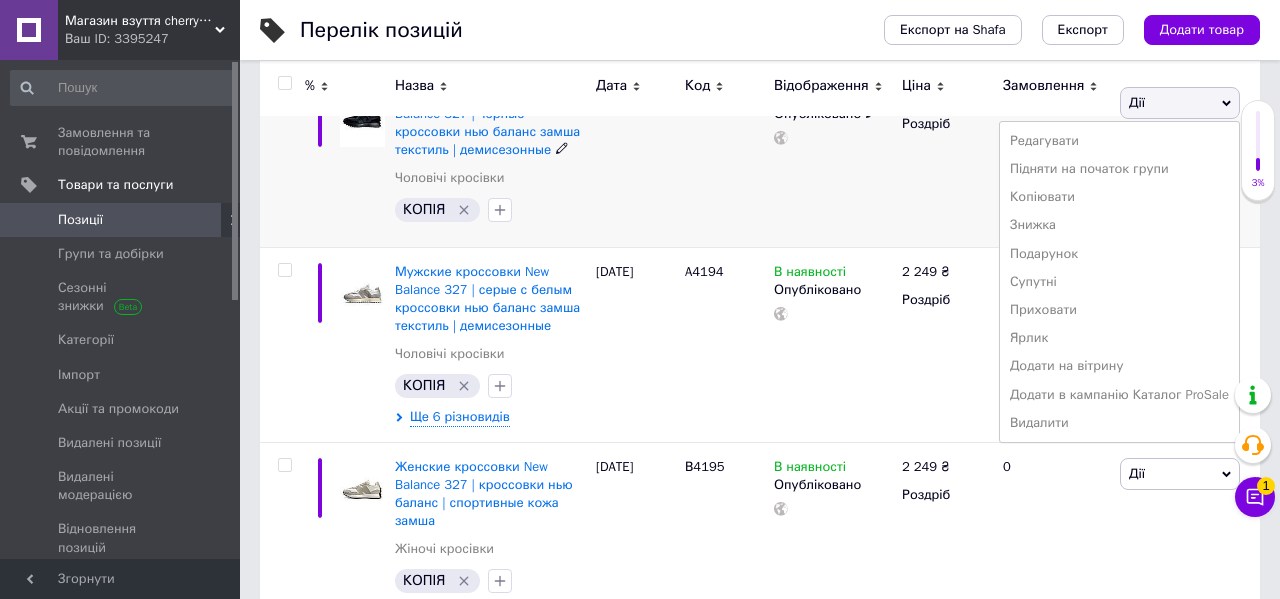 scroll, scrollTop: 383, scrollLeft: 0, axis: vertical 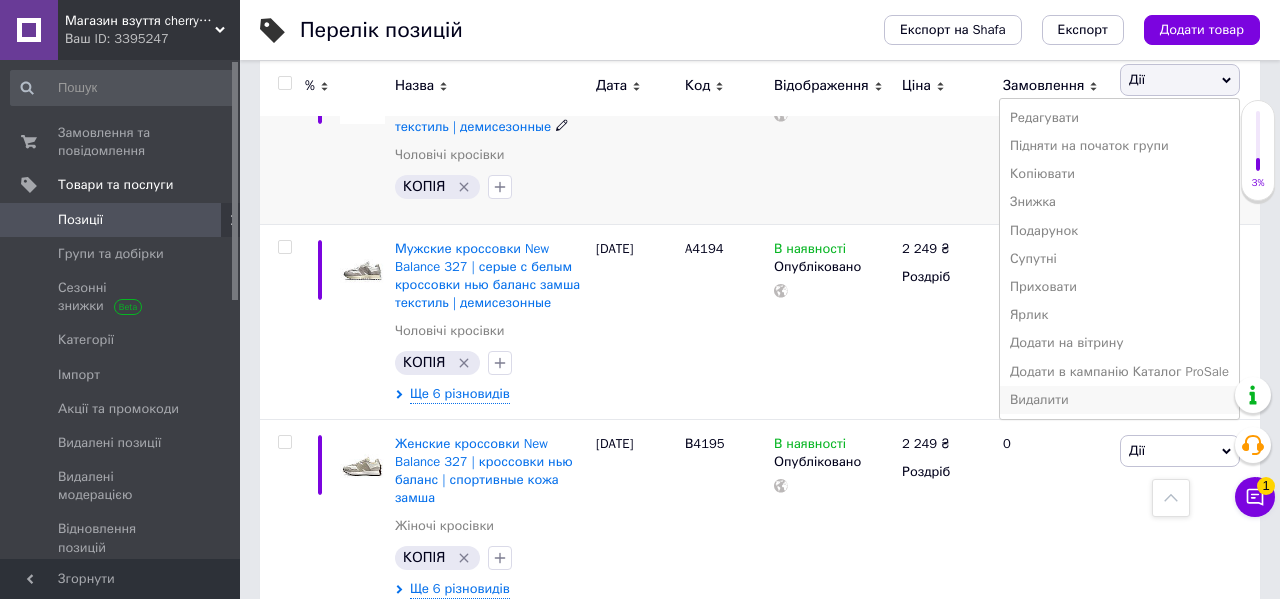 click on "Видалити" at bounding box center (1119, 400) 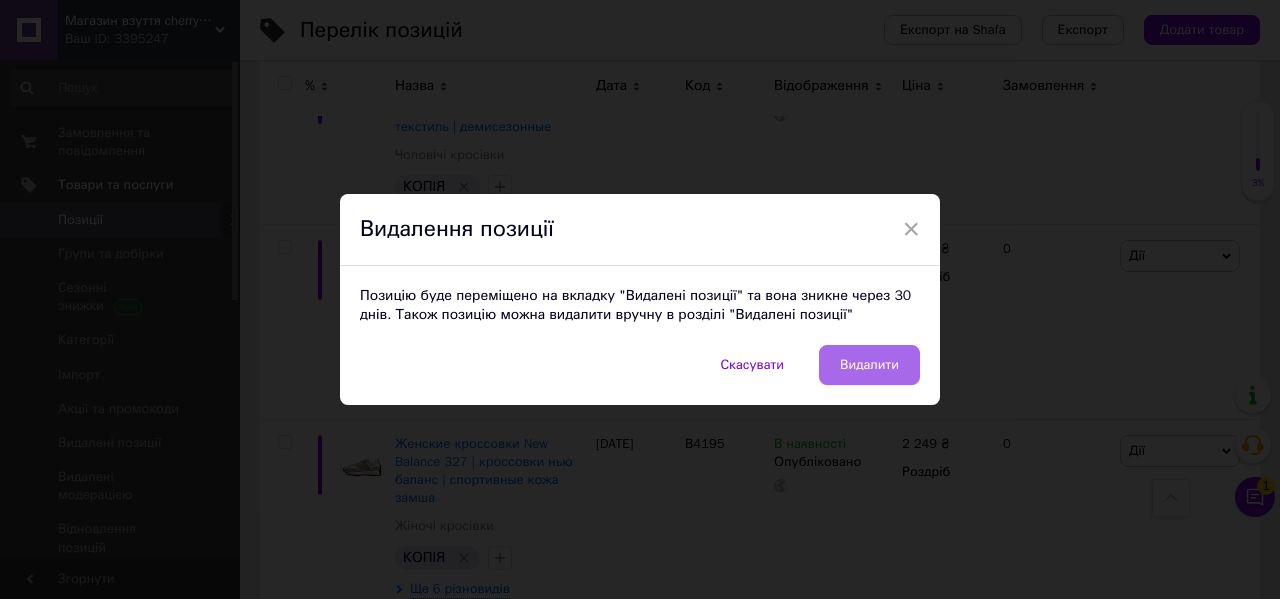 click on "Видалити" at bounding box center [869, 365] 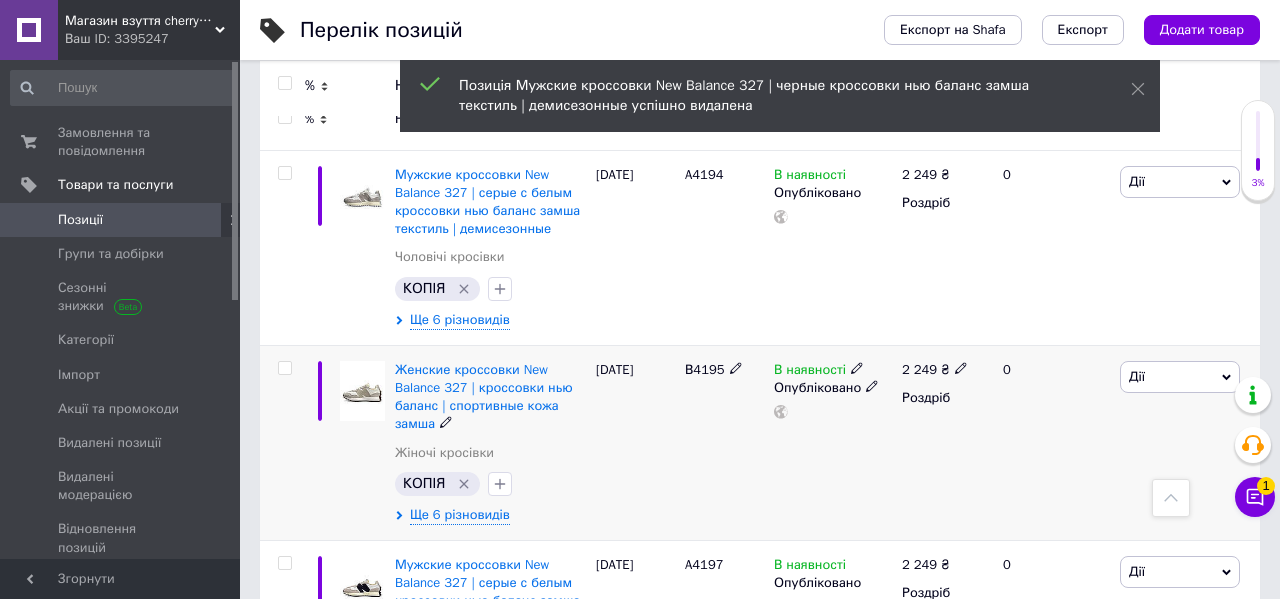 scroll, scrollTop: 245, scrollLeft: 0, axis: vertical 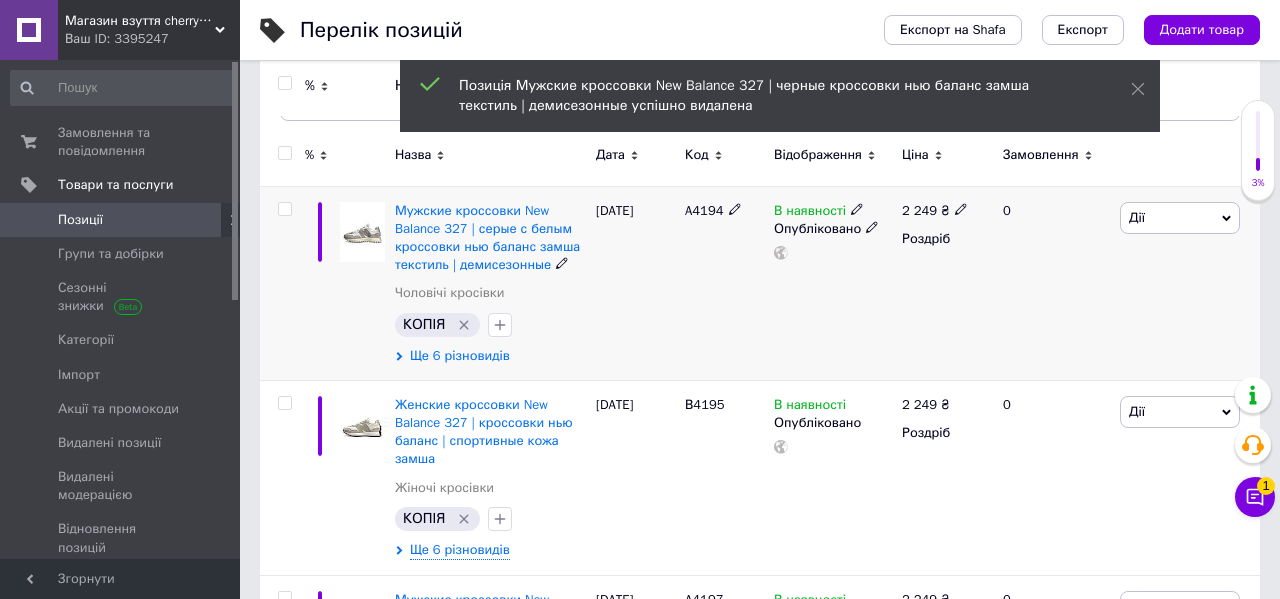 click on "Ще 6 різновидів" at bounding box center [460, 356] 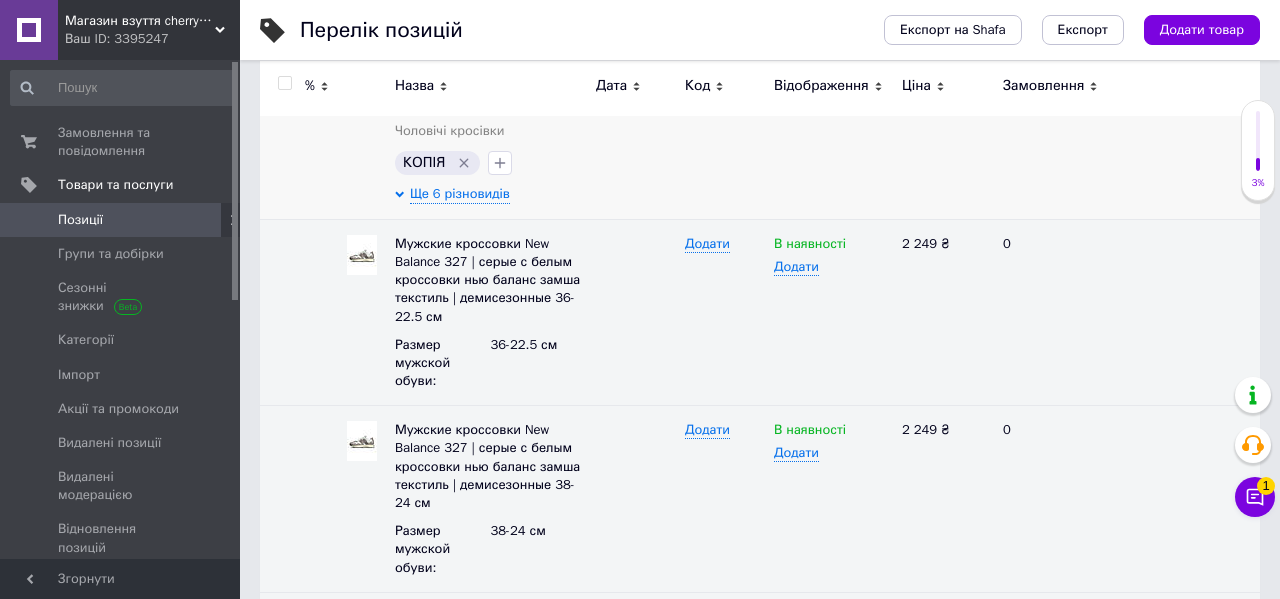 scroll, scrollTop: 410, scrollLeft: 0, axis: vertical 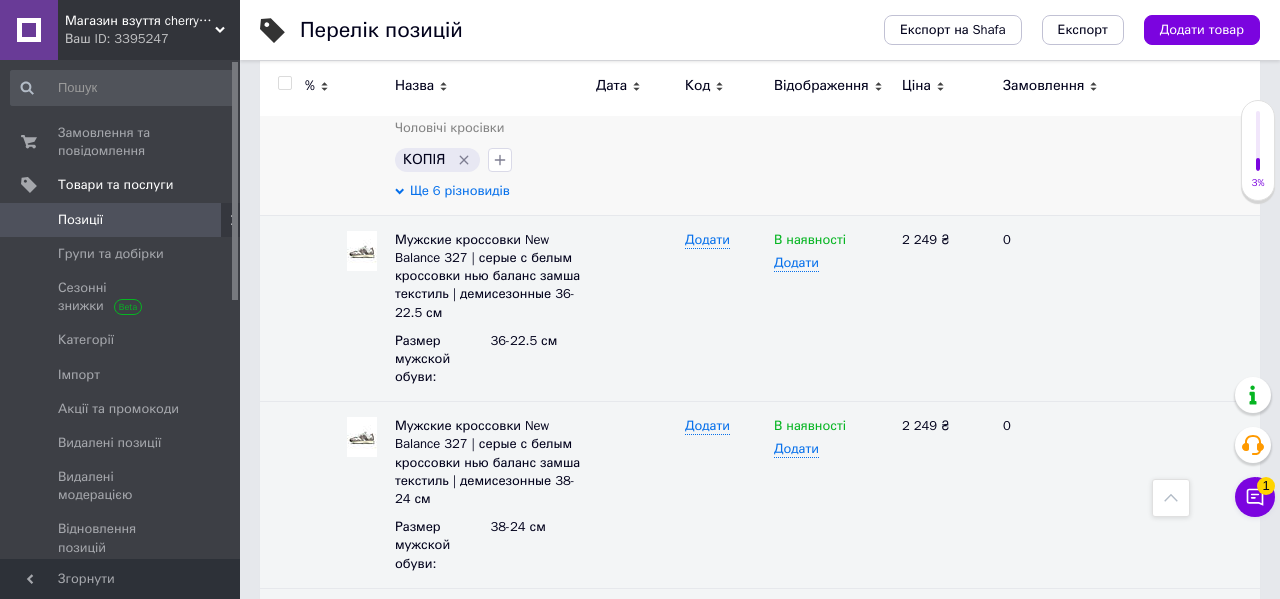 click on "Ще 6 різновидів" at bounding box center [460, 191] 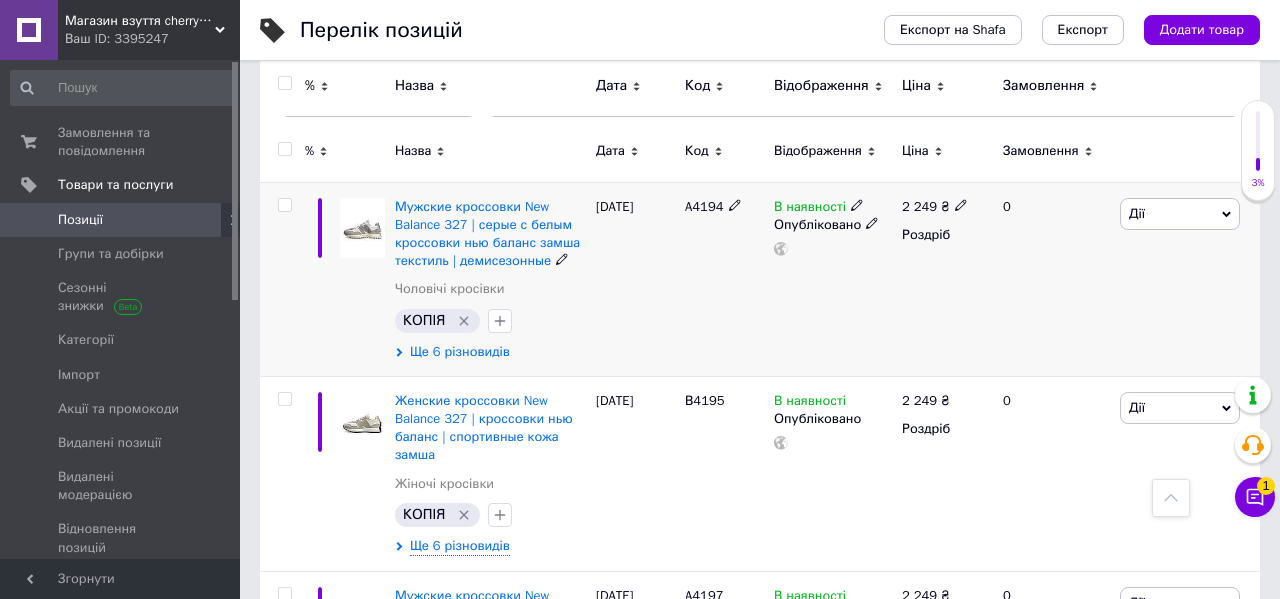 scroll, scrollTop: 229, scrollLeft: 0, axis: vertical 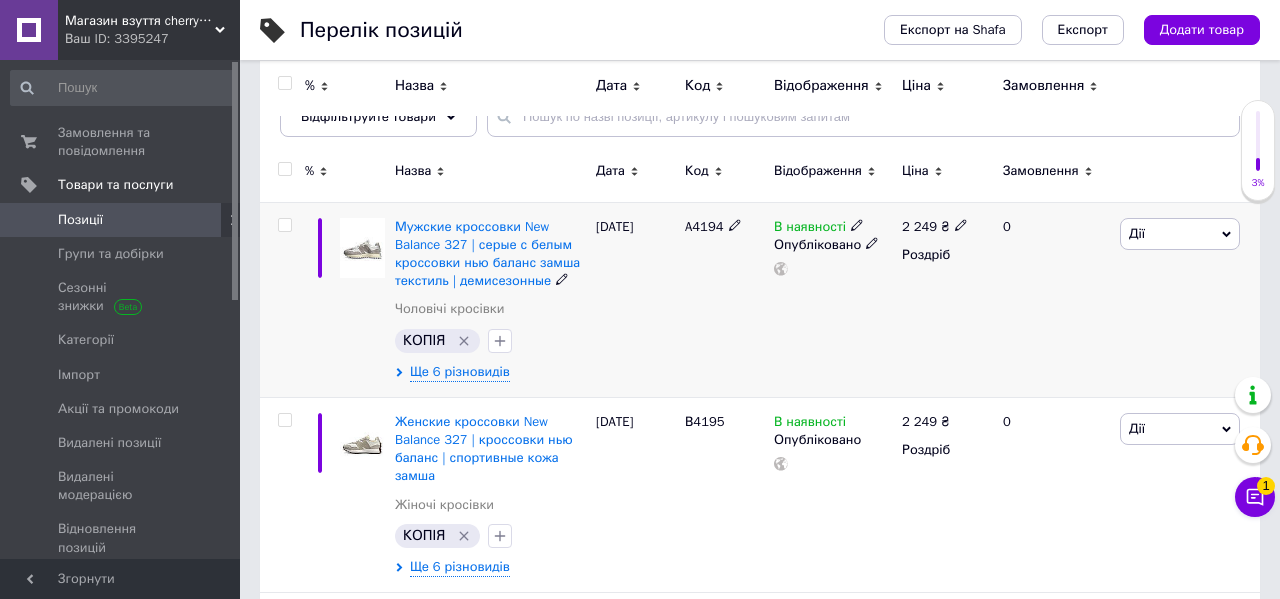 click on "Дії" at bounding box center (1180, 234) 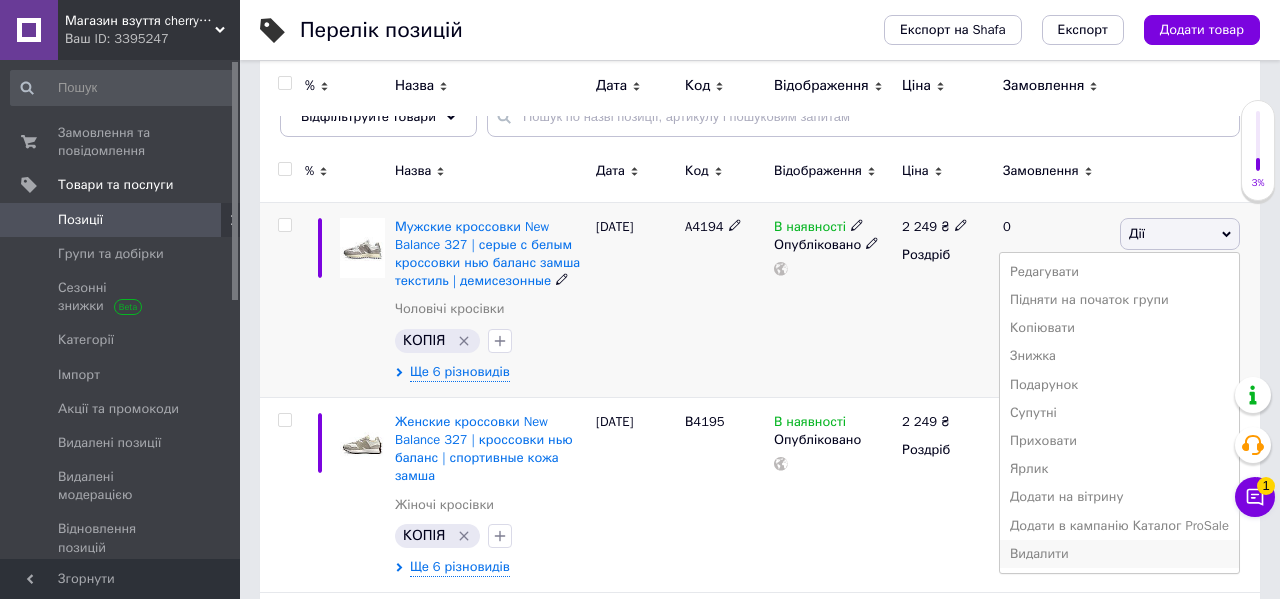 click on "Видалити" at bounding box center [1119, 554] 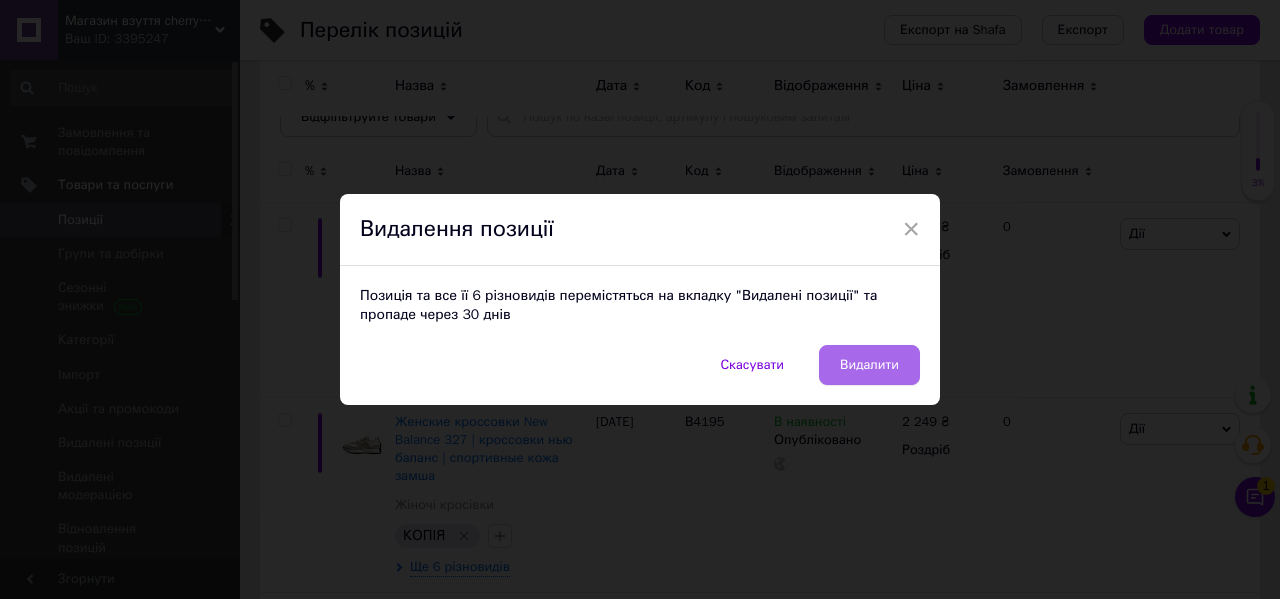 click on "Видалити" at bounding box center [869, 365] 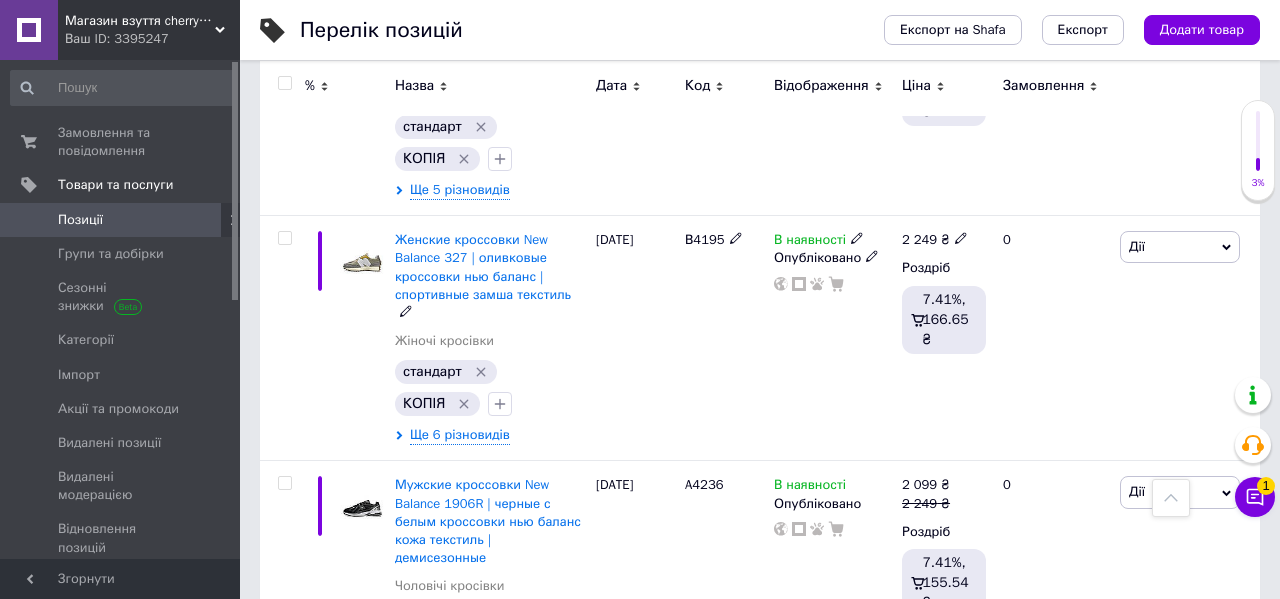scroll, scrollTop: 1061, scrollLeft: 0, axis: vertical 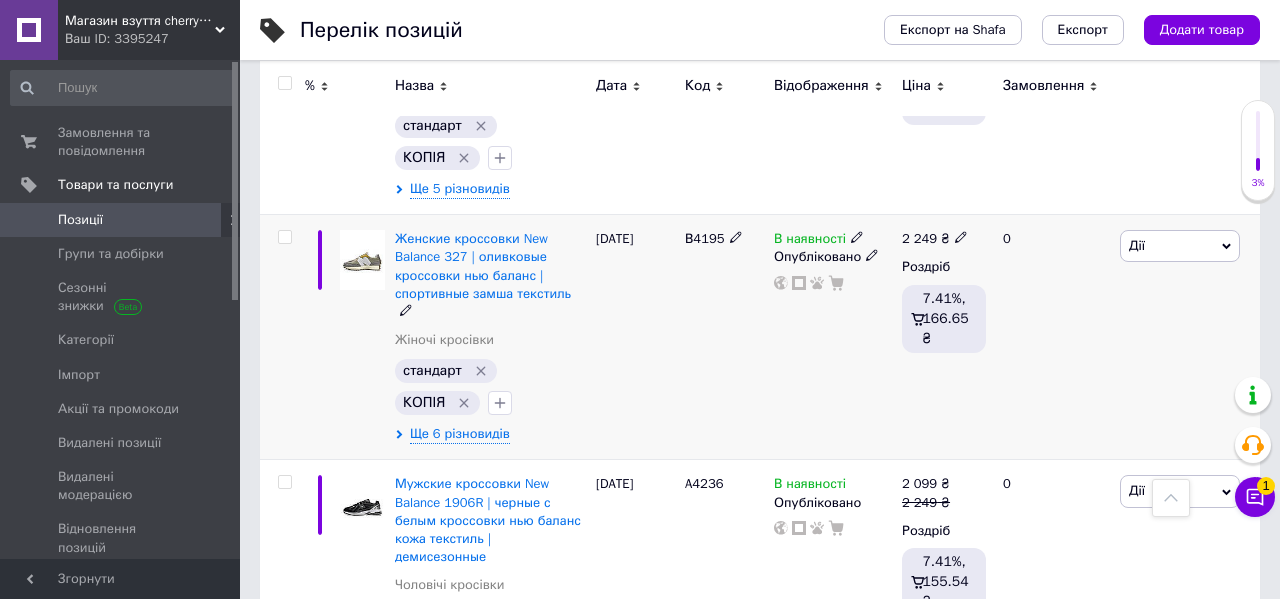 click on "В4195" at bounding box center (705, 238) 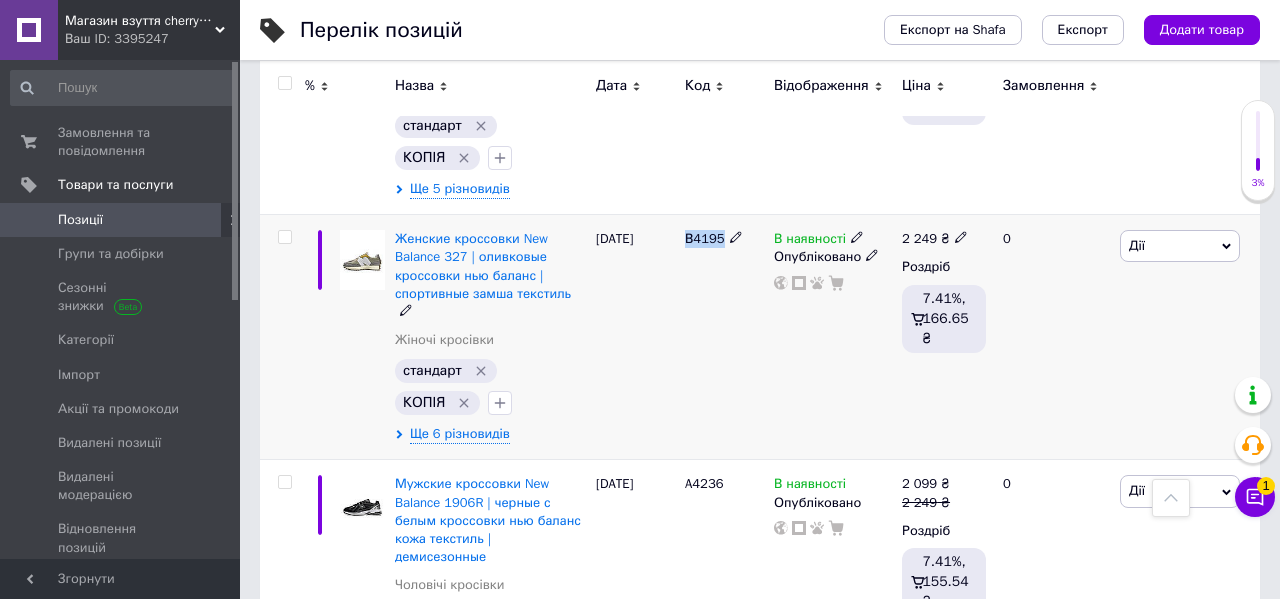 click on "В4195" at bounding box center [705, 238] 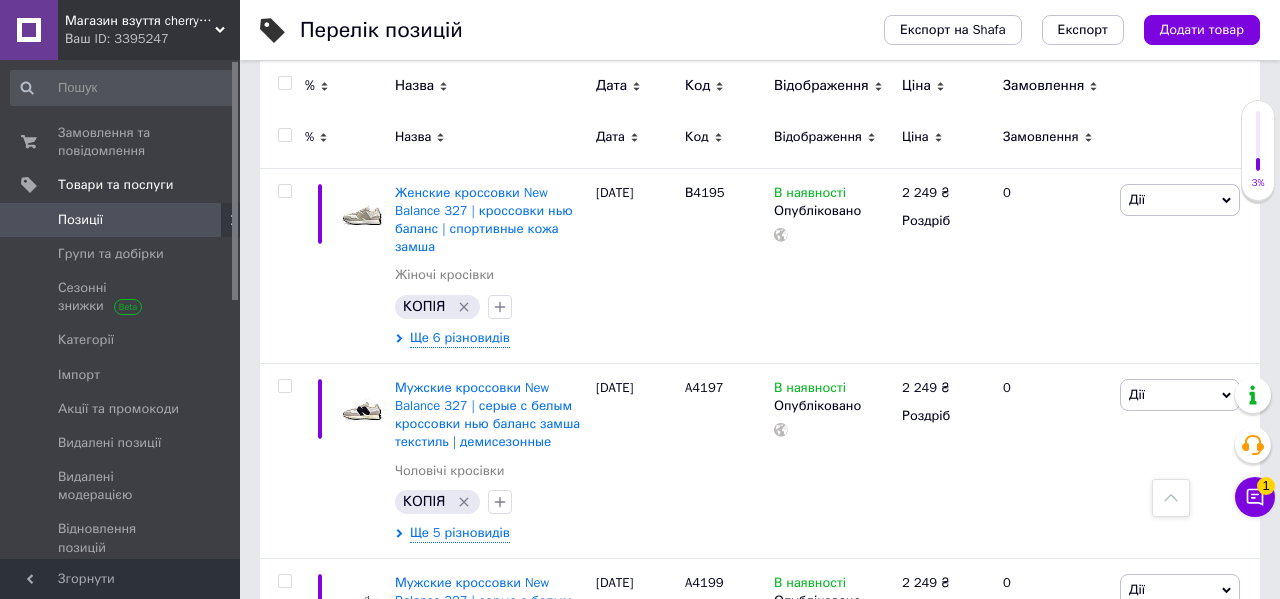 scroll, scrollTop: 0, scrollLeft: 0, axis: both 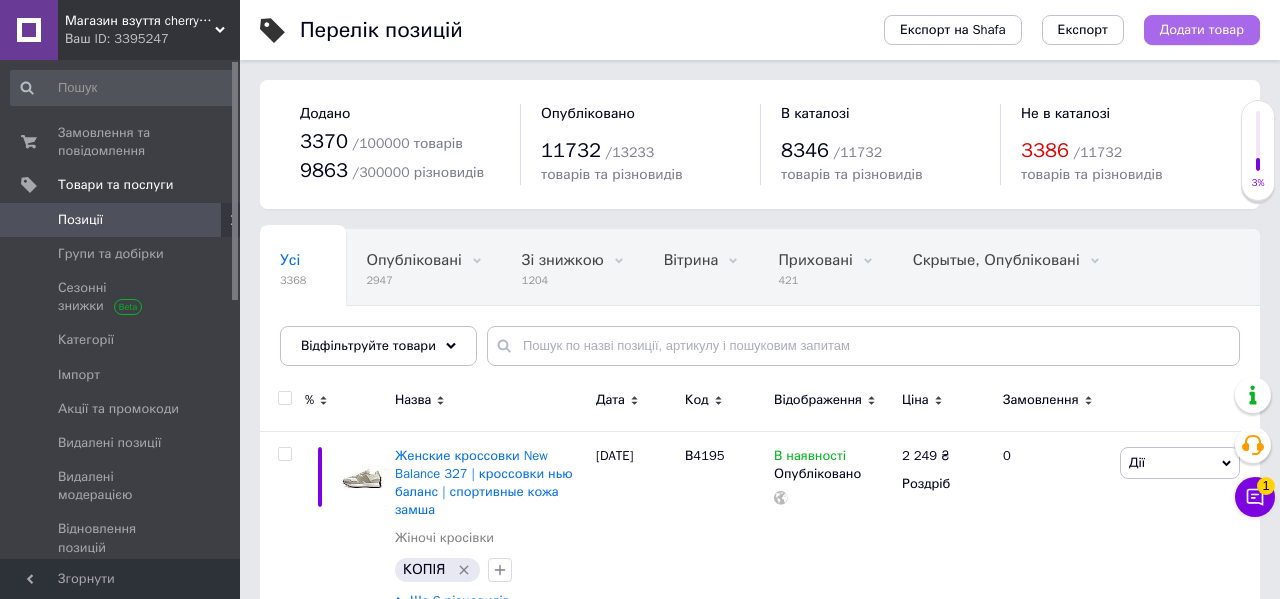 click on "Додати товар" at bounding box center (1202, 30) 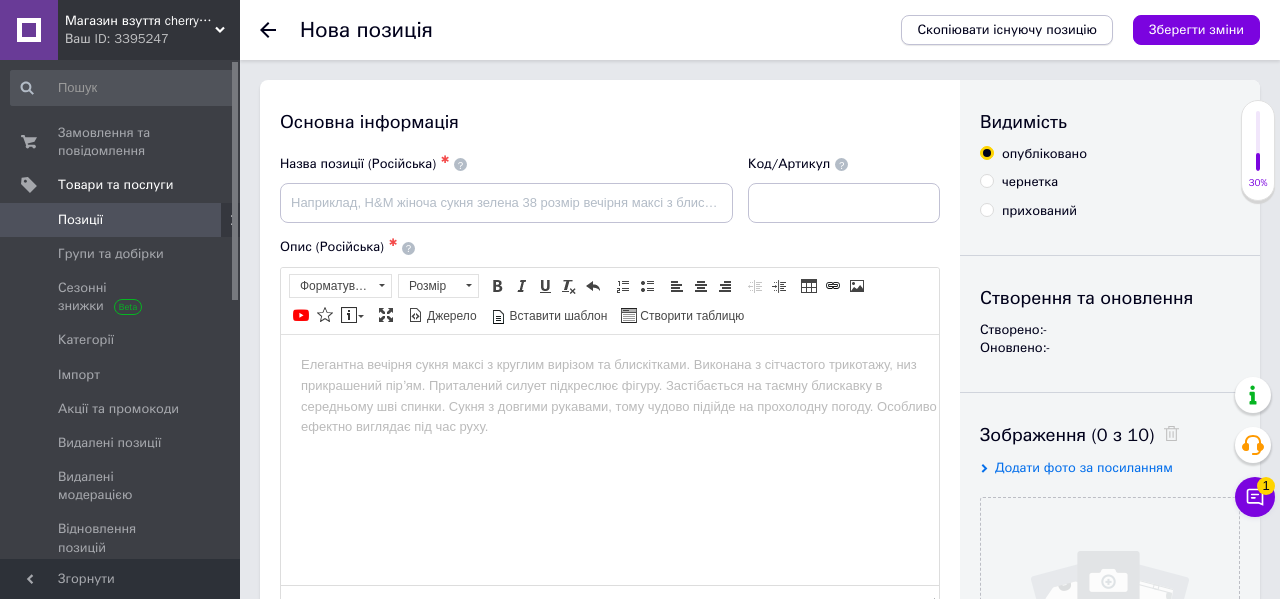 click on "Скопіювати існуючу позицію" at bounding box center [1007, 30] 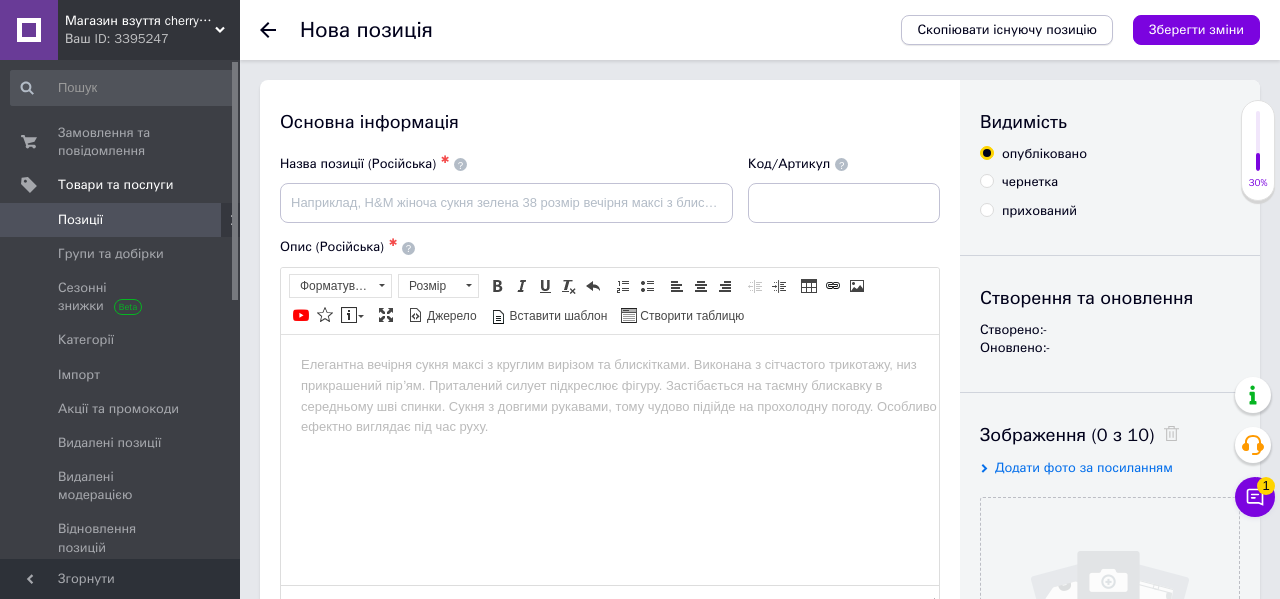 scroll, scrollTop: 0, scrollLeft: 0, axis: both 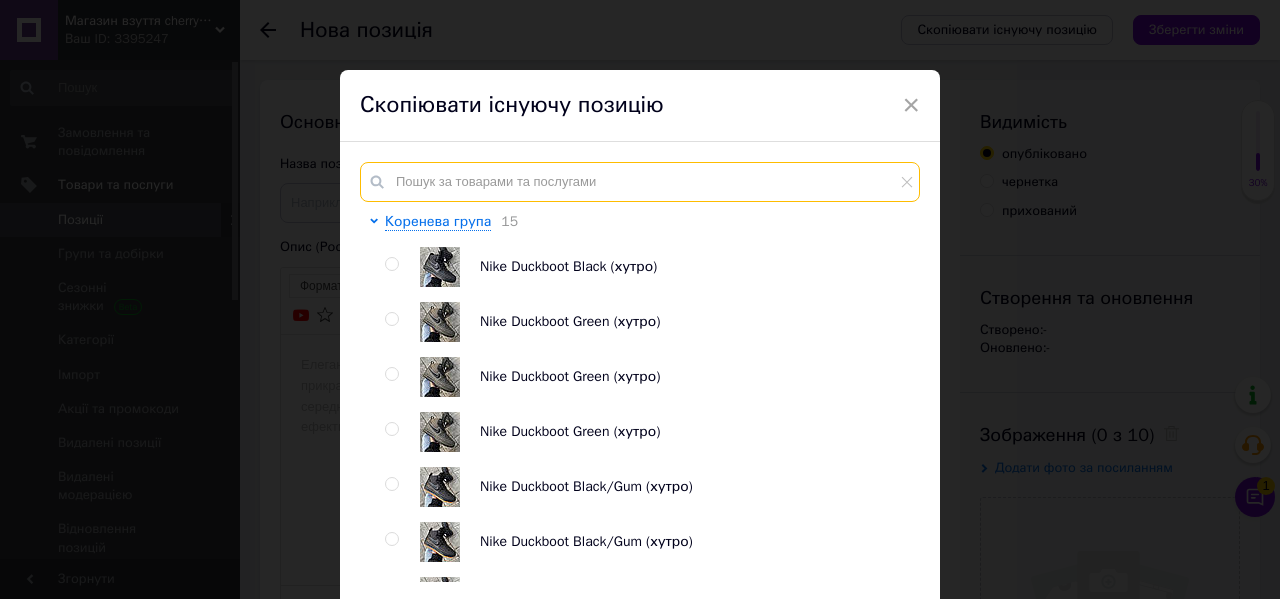 click at bounding box center [640, 182] 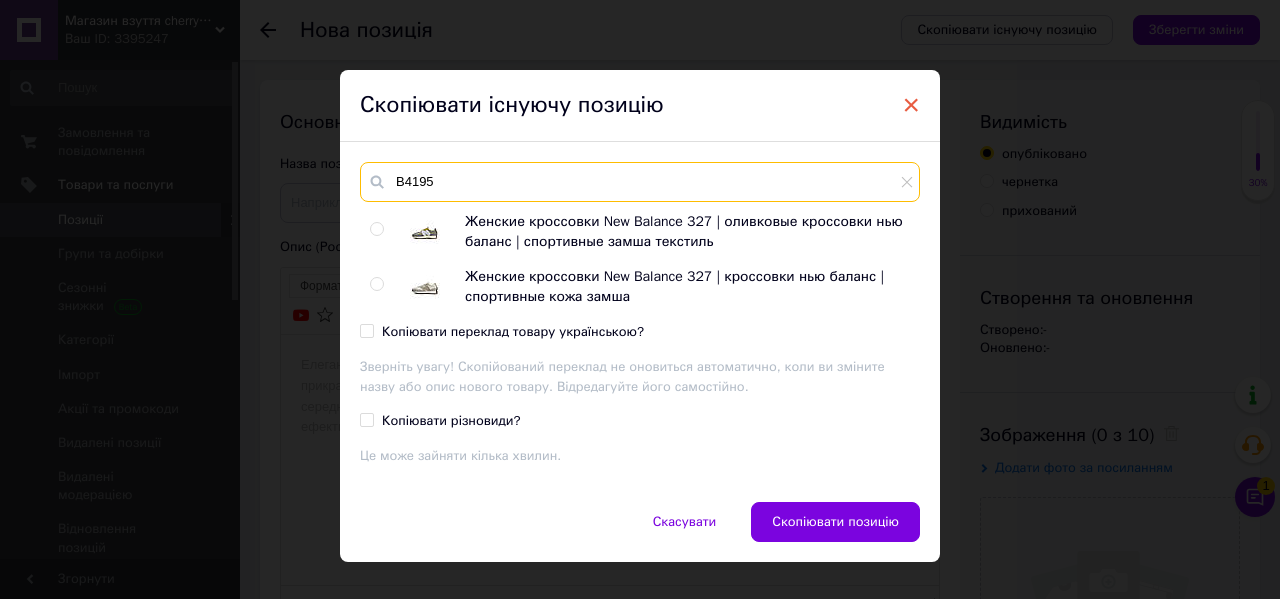 type on "В4195" 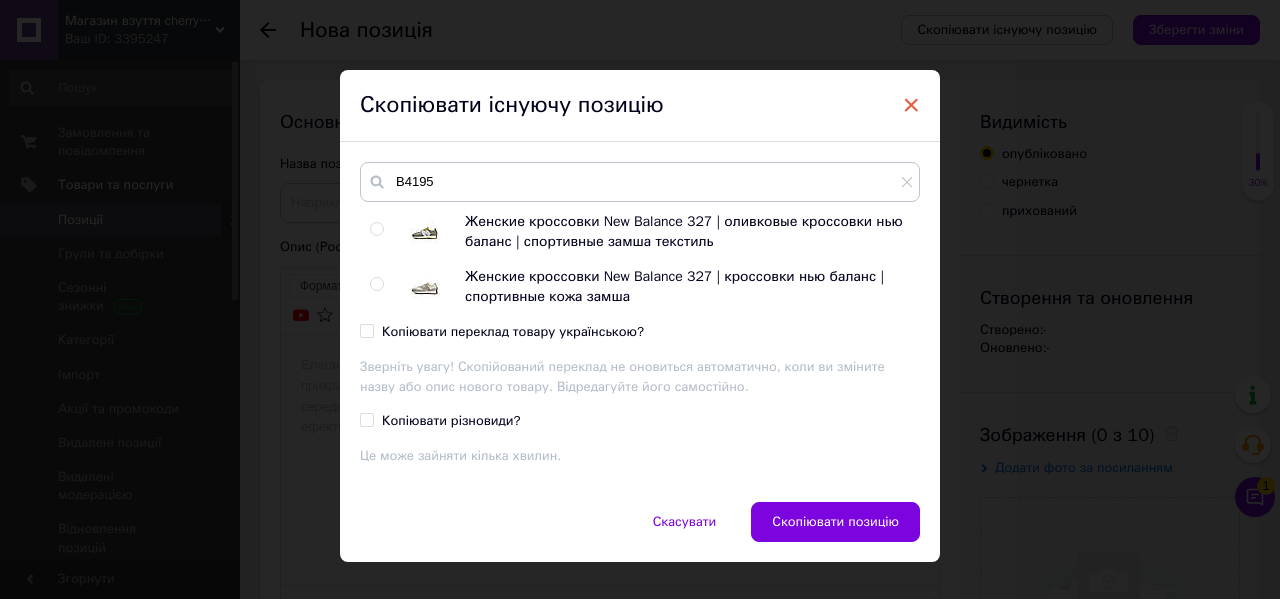 click on "×" at bounding box center (911, 105) 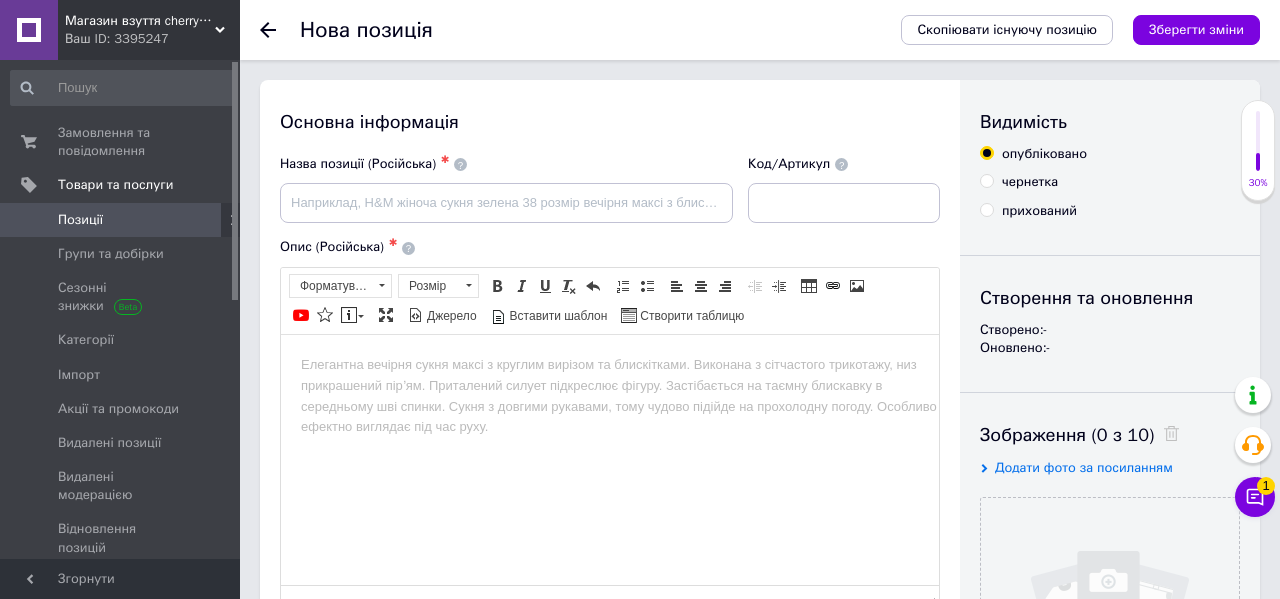 click on "Позиції" at bounding box center [121, 220] 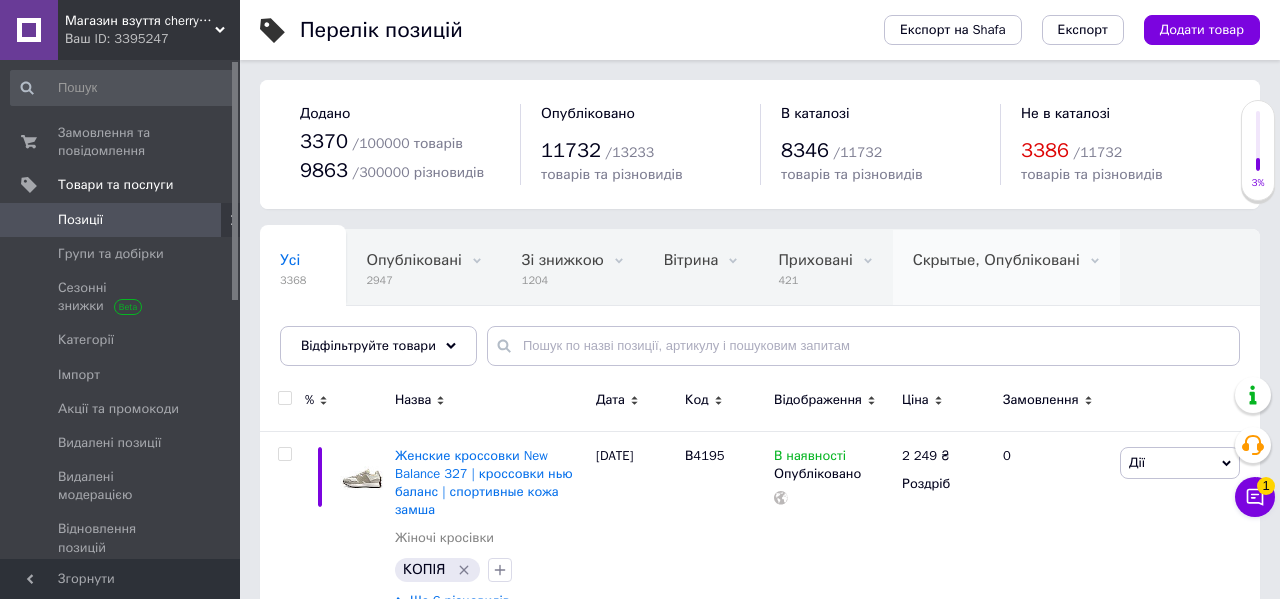 scroll, scrollTop: 124, scrollLeft: 0, axis: vertical 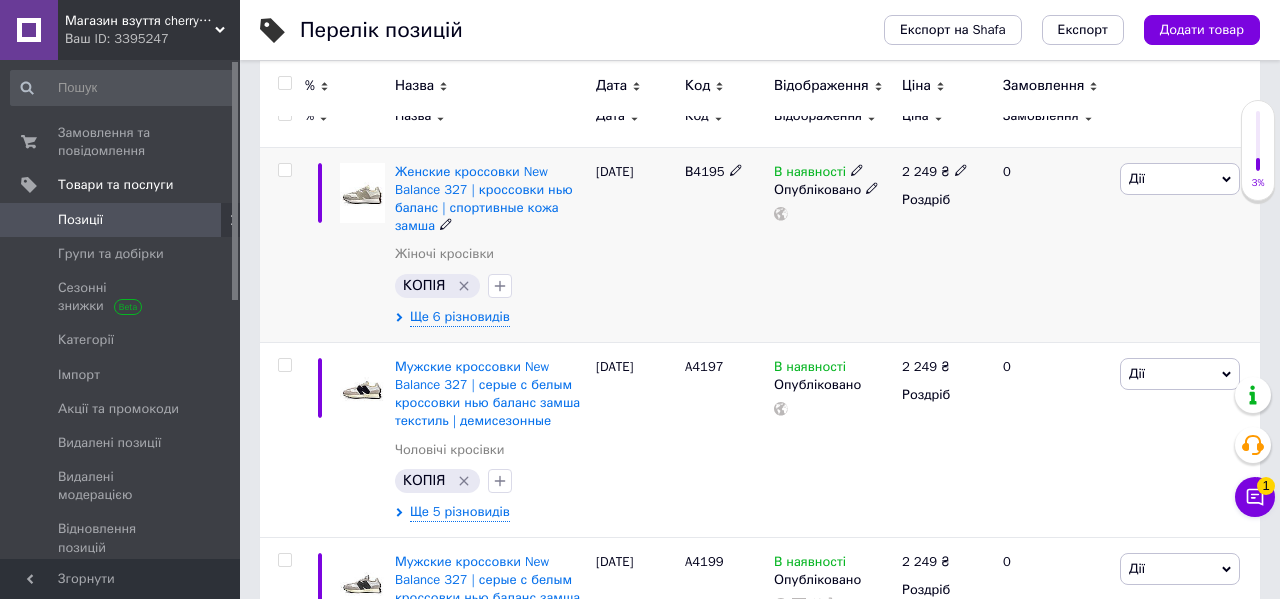 click 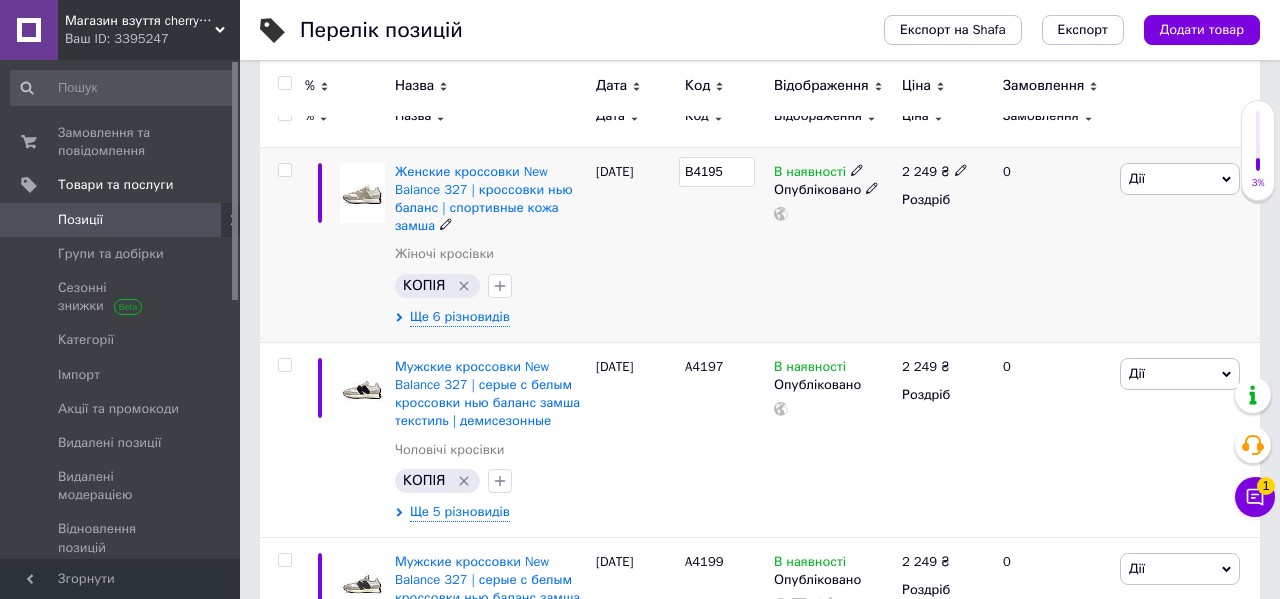 click on "В4195" at bounding box center [717, 172] 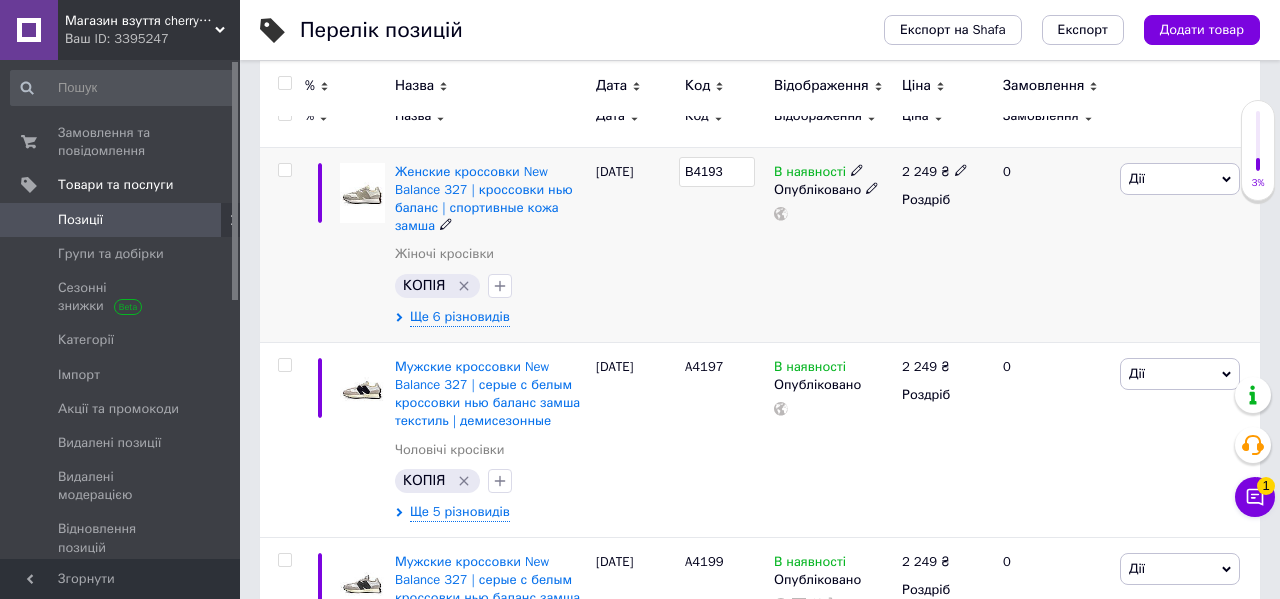 click on "В4193" at bounding box center (724, 244) 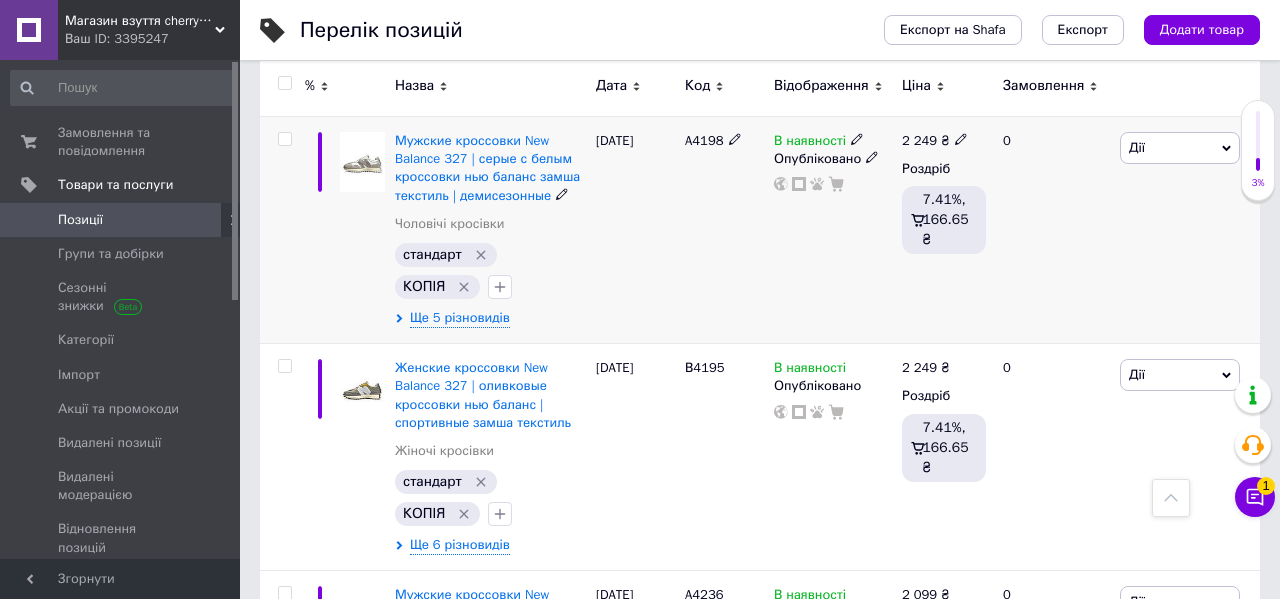 scroll, scrollTop: 933, scrollLeft: 0, axis: vertical 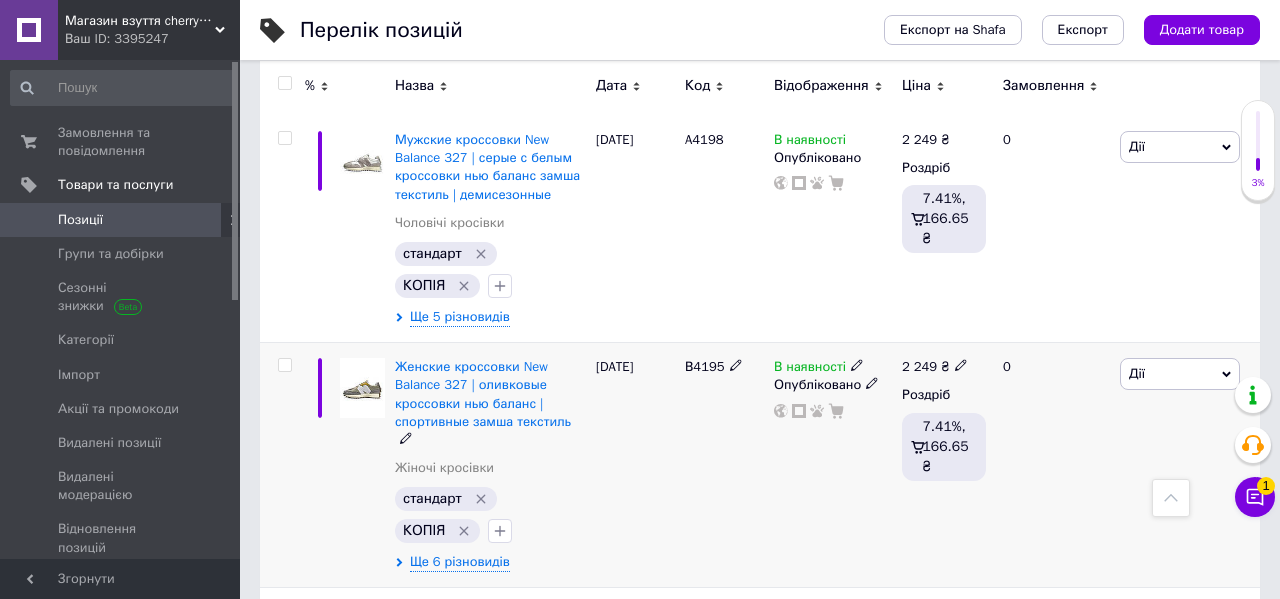 click on "В4195" at bounding box center [705, 366] 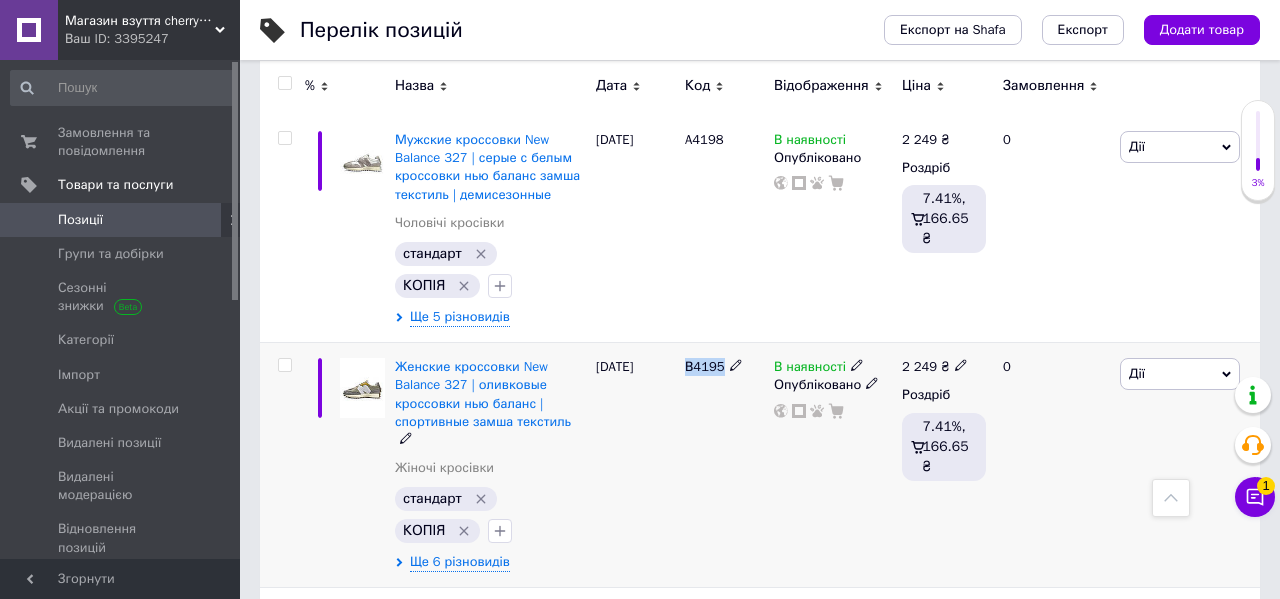 click on "В4195" at bounding box center [705, 366] 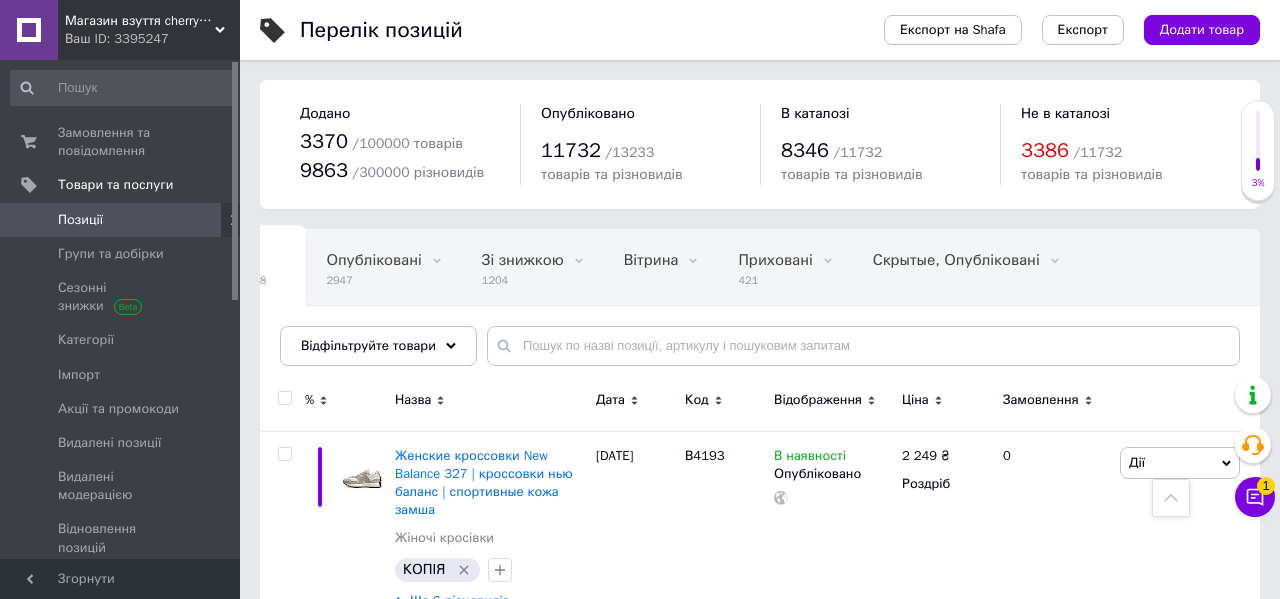 scroll, scrollTop: 0, scrollLeft: 0, axis: both 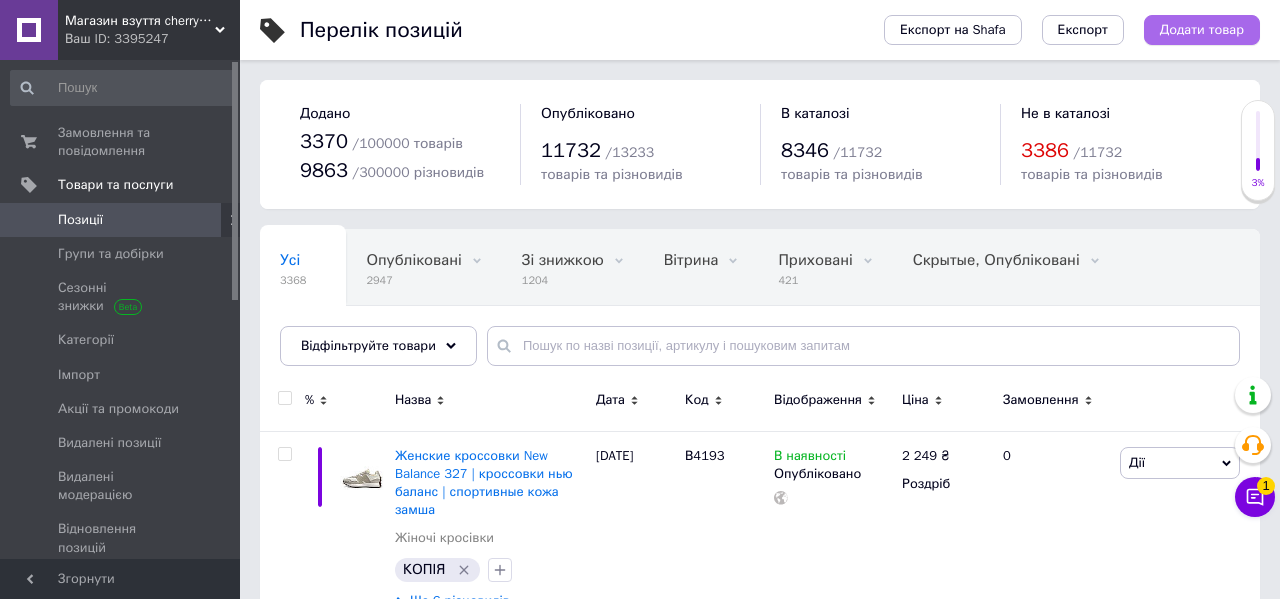 click on "Додати товар" at bounding box center (1202, 30) 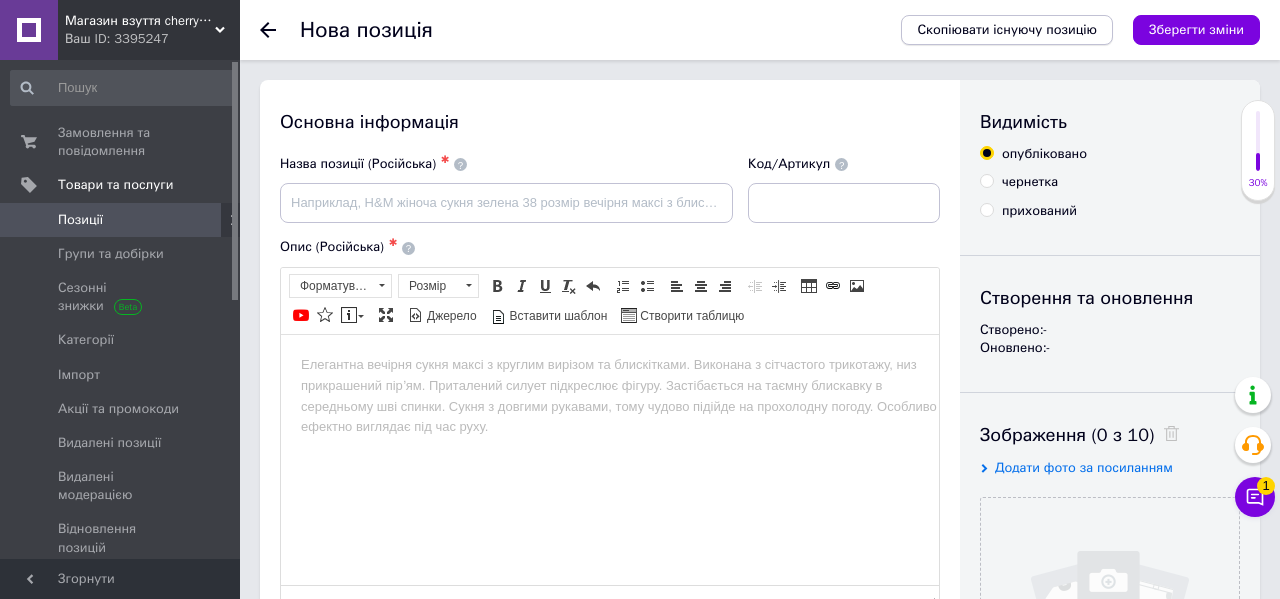 scroll, scrollTop: 0, scrollLeft: 0, axis: both 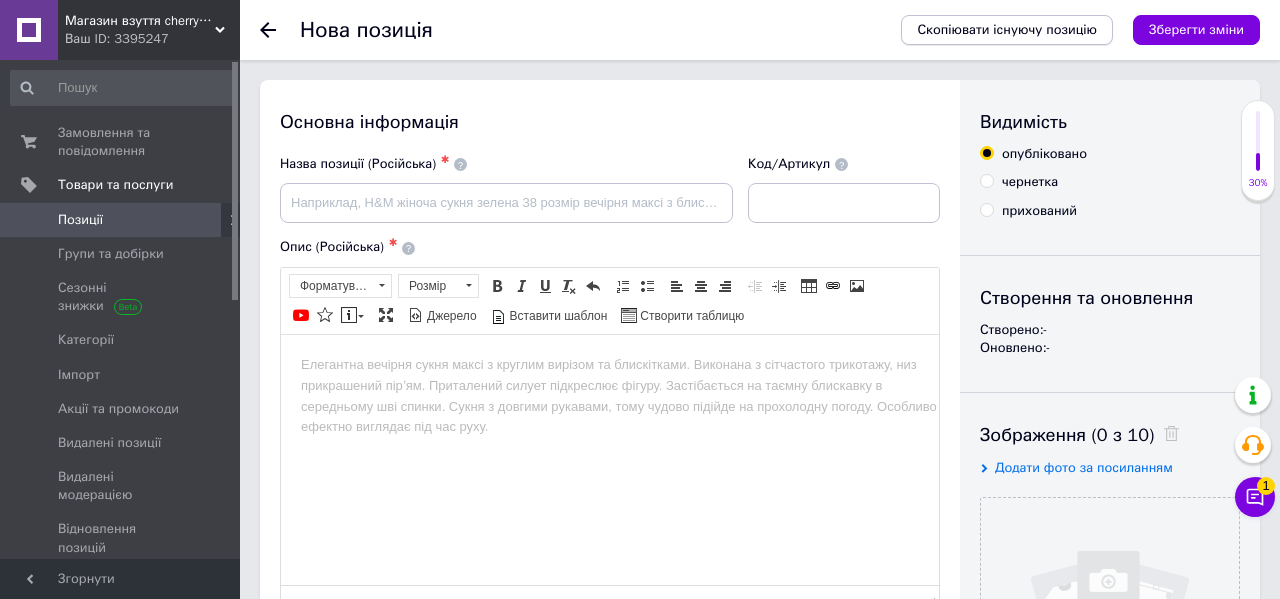 click on "Скопіювати існуючу позицію" at bounding box center (1007, 30) 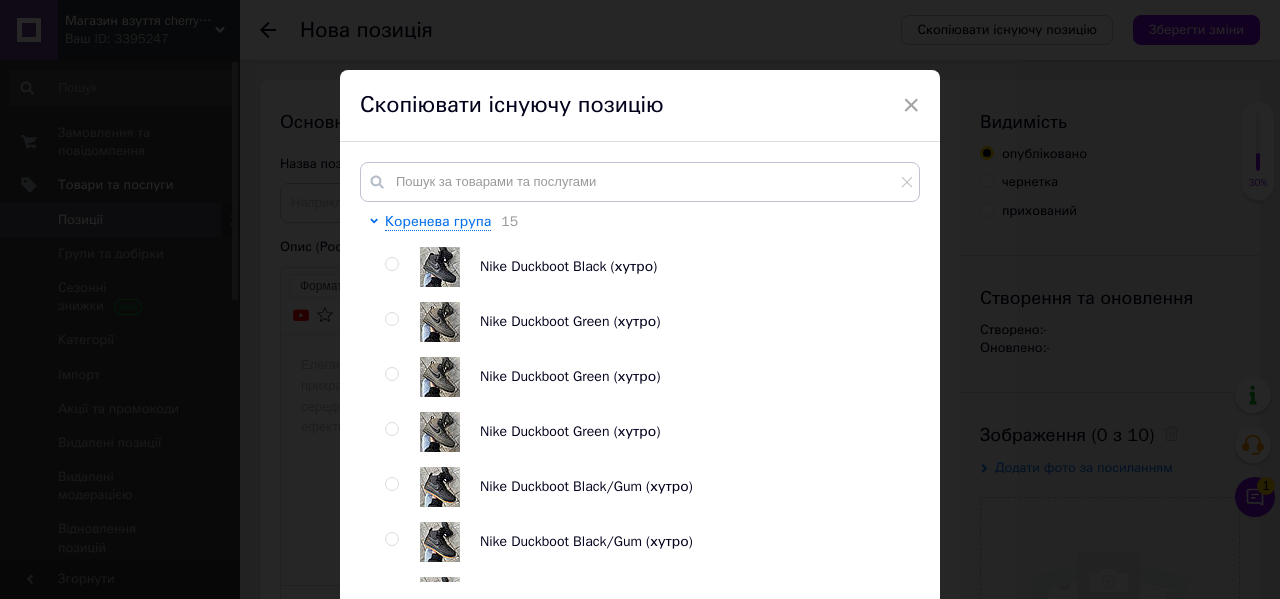 click on "Коренева група 15 Nike Duckboot Black (хутро) Nike Duckboot Green (хутро) Nike Duckboot Green (хутро) Nike Duckboot Green (хутро) Nike Duckboot Black/Gum (хутро) Nike Duckboot Black/Gum (хутро) Nike Duckboot Black/Gum (хутро) No brand, White, art 013 No brand, Mint, art 004 No brand, White, art 011 No brand, Beige, art 017 No brand, White, art 020 No brand, White, art 020 No brand, Black/White, art 014 No brand, Black/White, art 014 No brand, Bordo, art 009 No brand, Bordo, art 009 No brand, White/Pink, art 018 No brand, White/Pink, art 018 No brand, White, art 010 Жіночі кросівки 641 Чоловічі кросівки 1342 Зимові віді взуття 111 Adidas | Yeezy 6 Nike | Air [PERSON_NAME] 1 3 Vans | ALL 9 Nike | Air Force 6 Adidas | Ozweego 4 Converse | ALL 4 New Balance | 327 9 New Balance | 530 19 New Balance | 990 7 New Balance | 574 17 New Balance | 2002 18 New Balance | XC-72 1 Adidas | Forum 5 Adidas | Niteball 7 Salomon | XT-6 15 21" at bounding box center [640, 372] 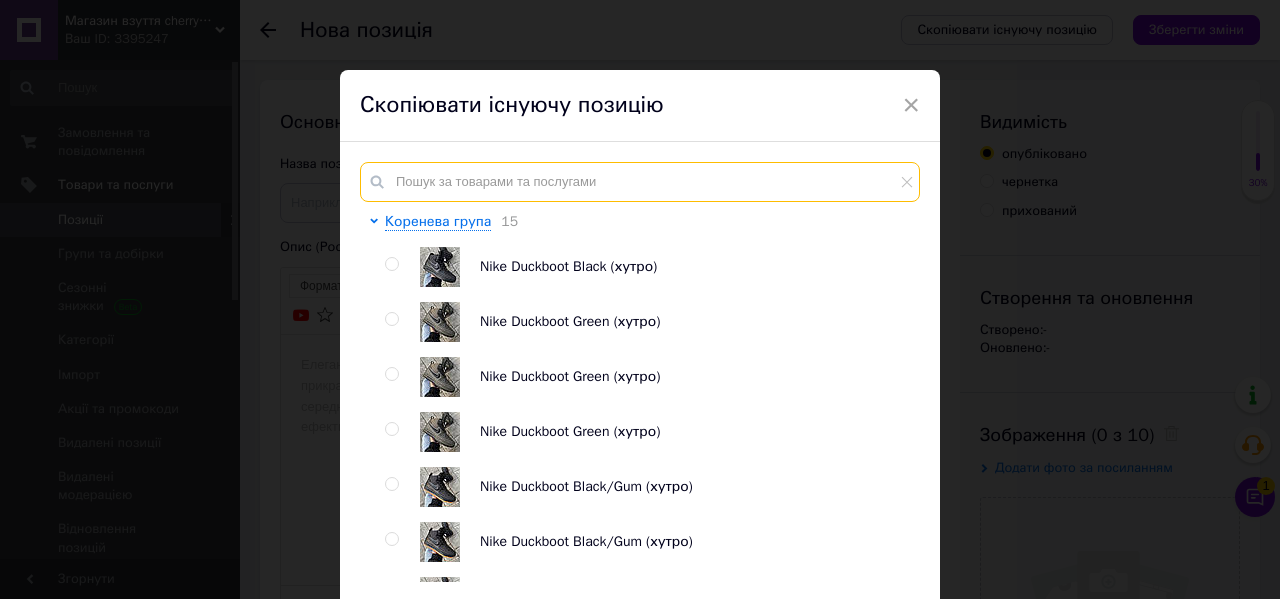 click at bounding box center (640, 182) 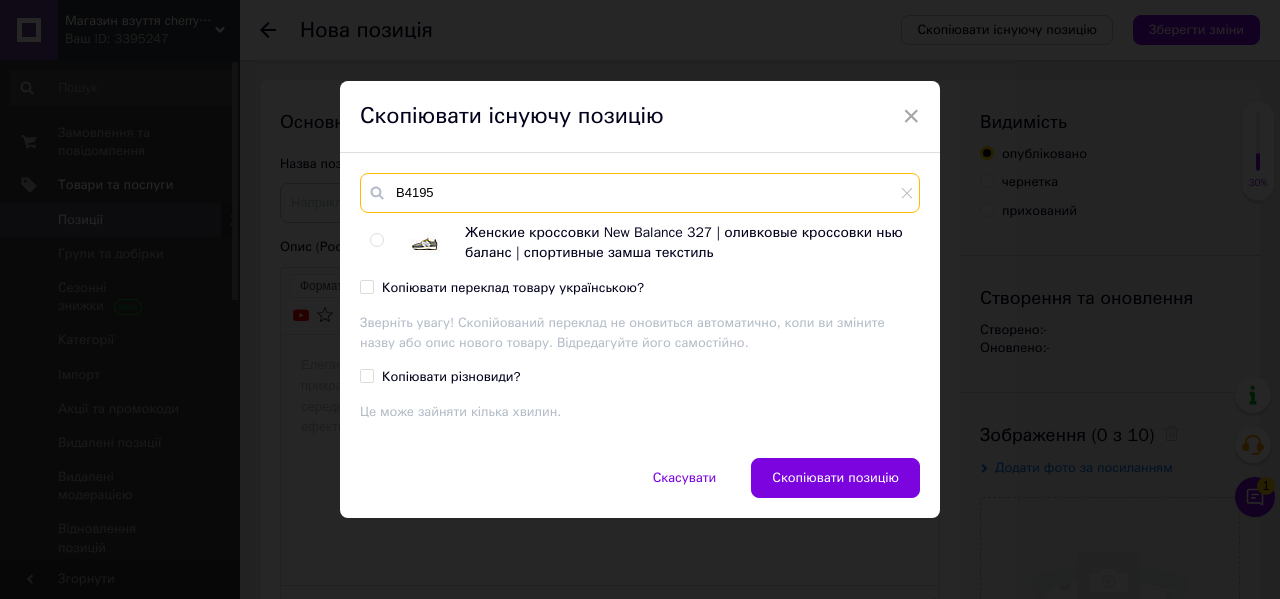 type on "В4195" 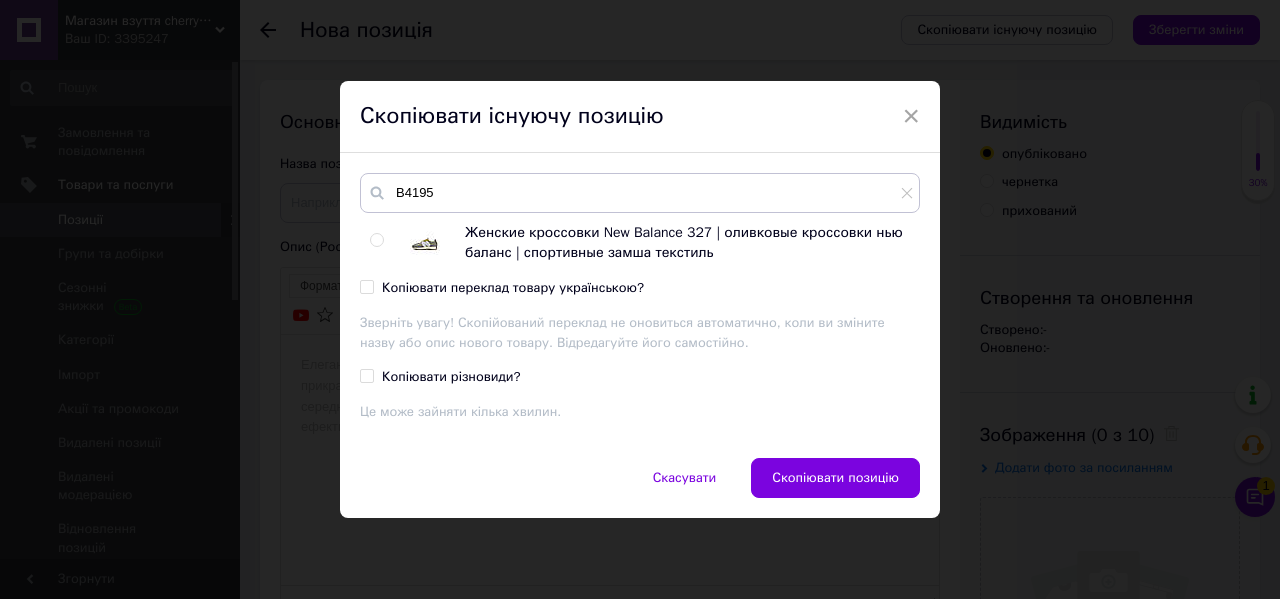 click at bounding box center (376, 240) 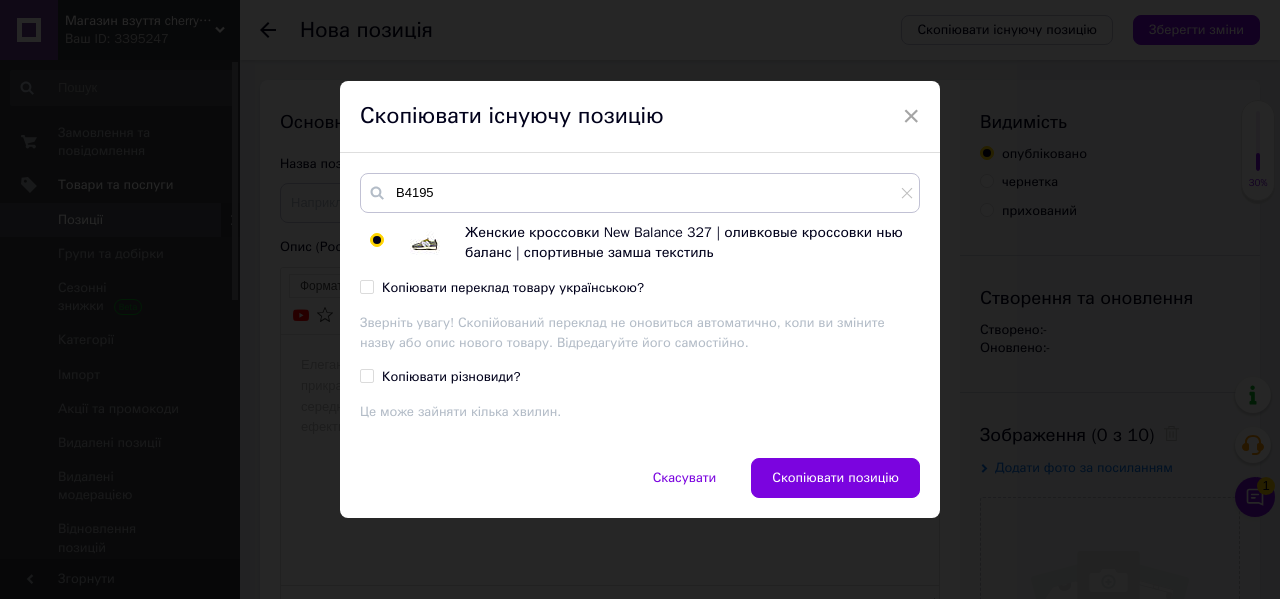 radio on "true" 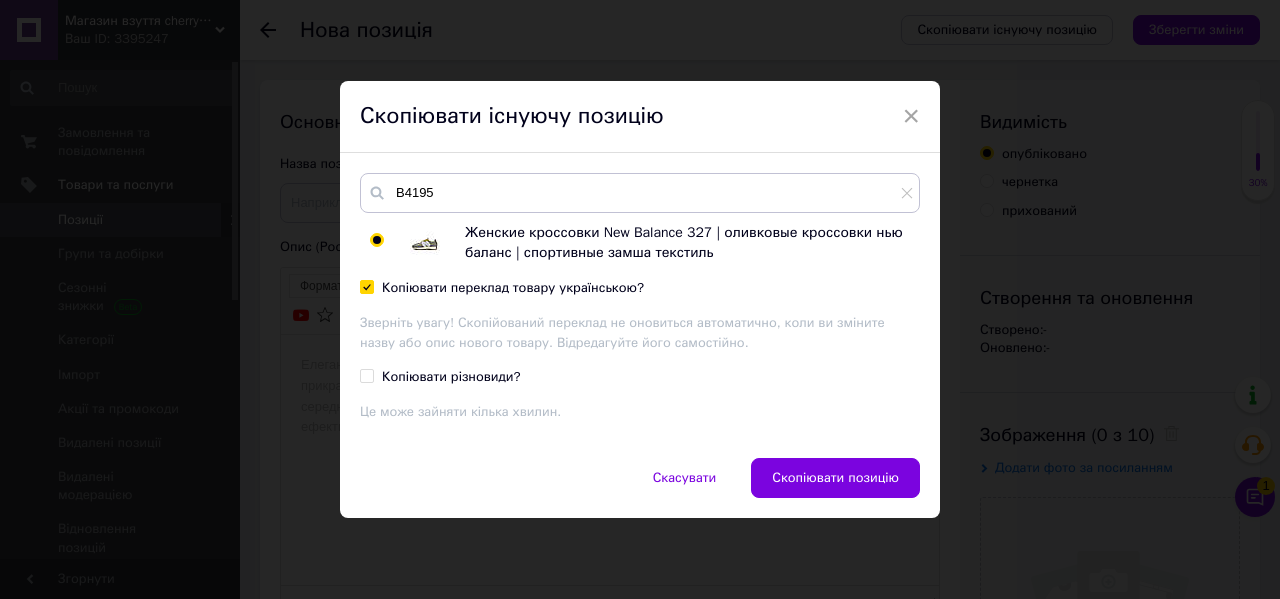 checkbox on "true" 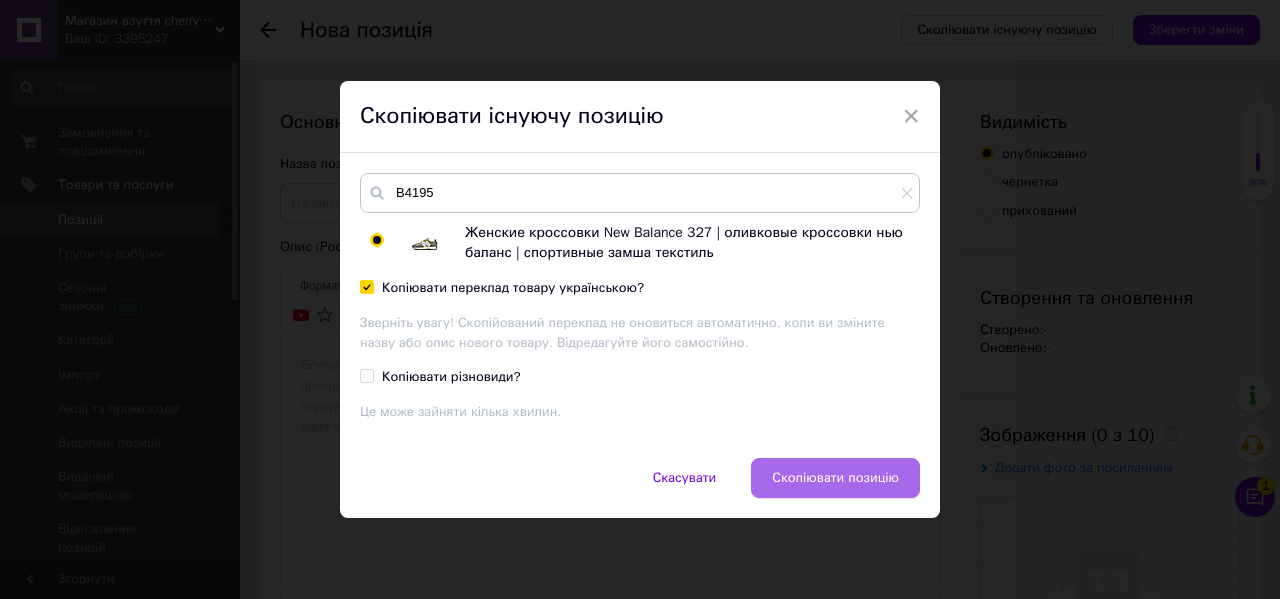 click on "Скопіювати позицію" at bounding box center [835, 478] 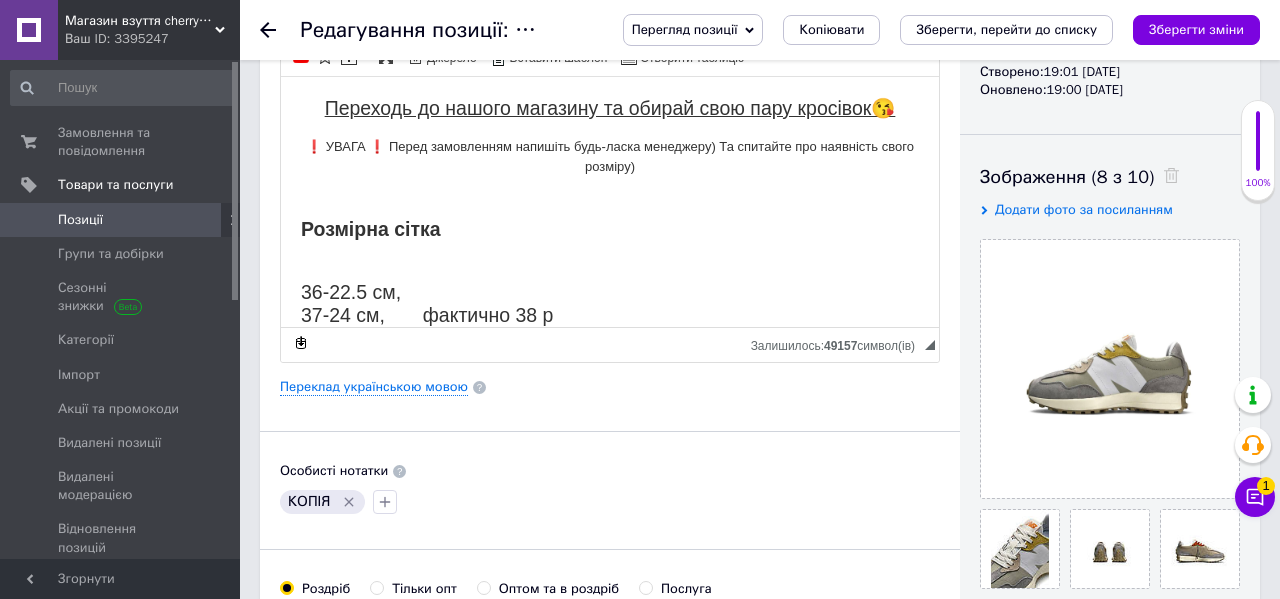 scroll, scrollTop: 260, scrollLeft: 0, axis: vertical 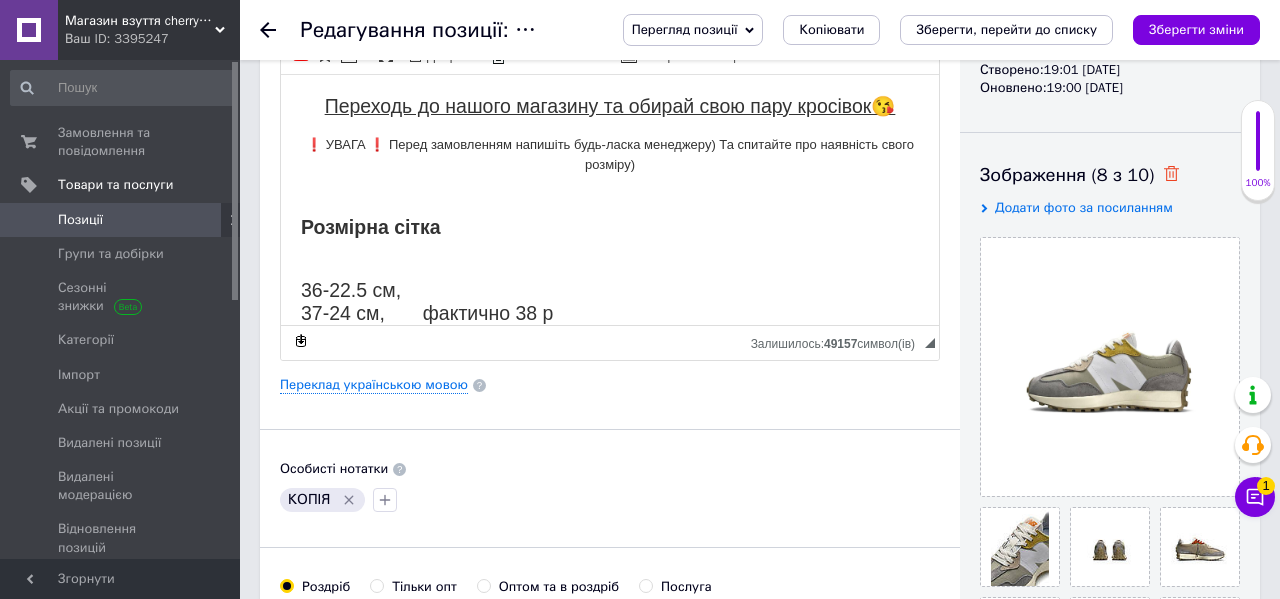 click 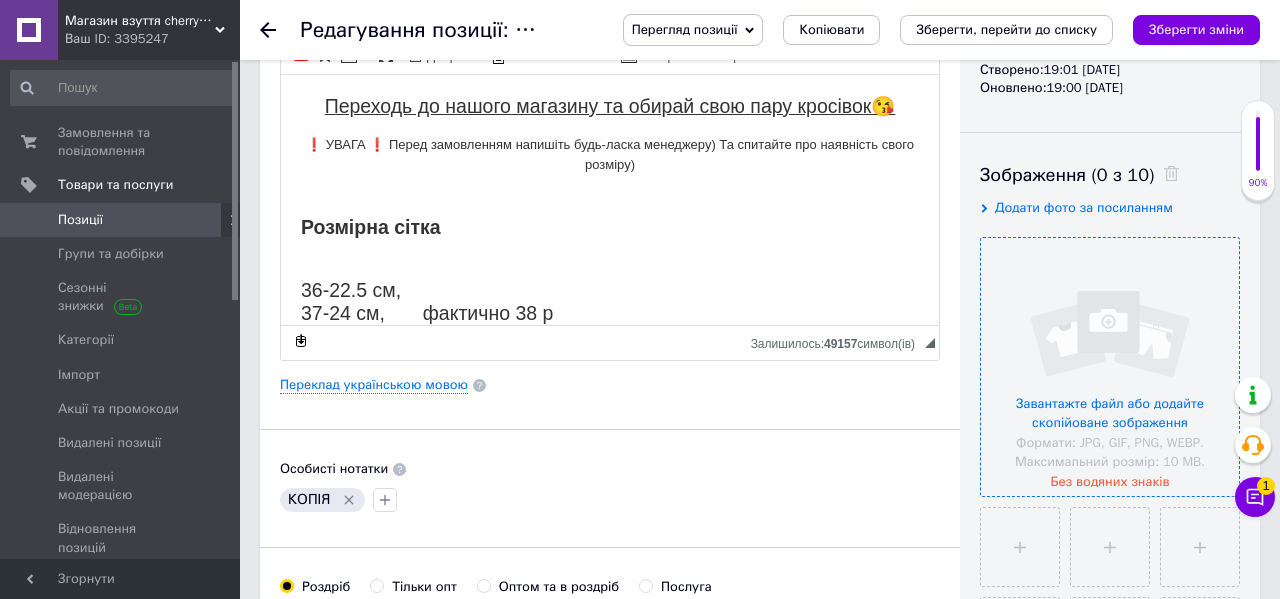 click at bounding box center (1110, 367) 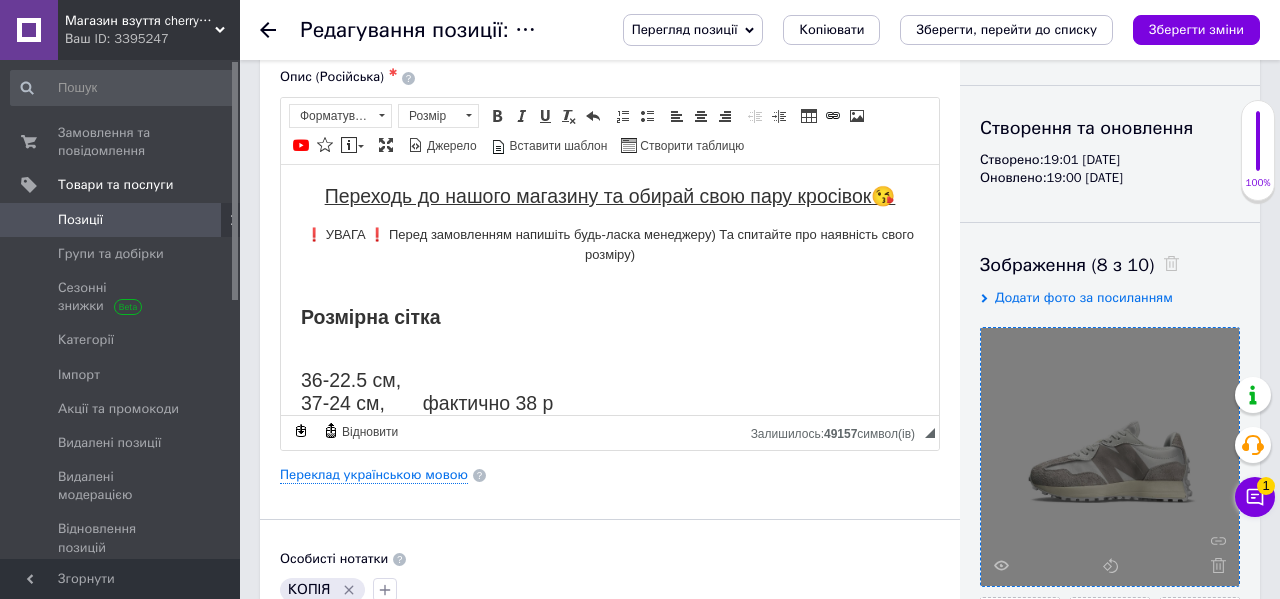 scroll, scrollTop: 129, scrollLeft: 0, axis: vertical 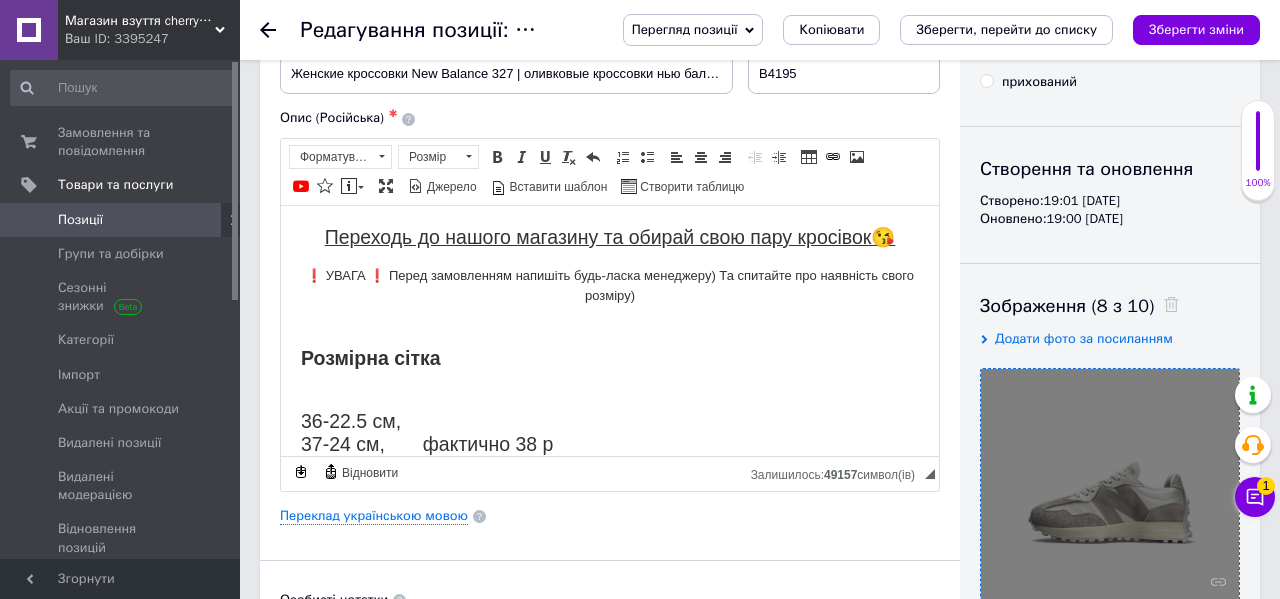 drag, startPoint x: 1191, startPoint y: 438, endPoint x: 532, endPoint y: 21, distance: 779.85254 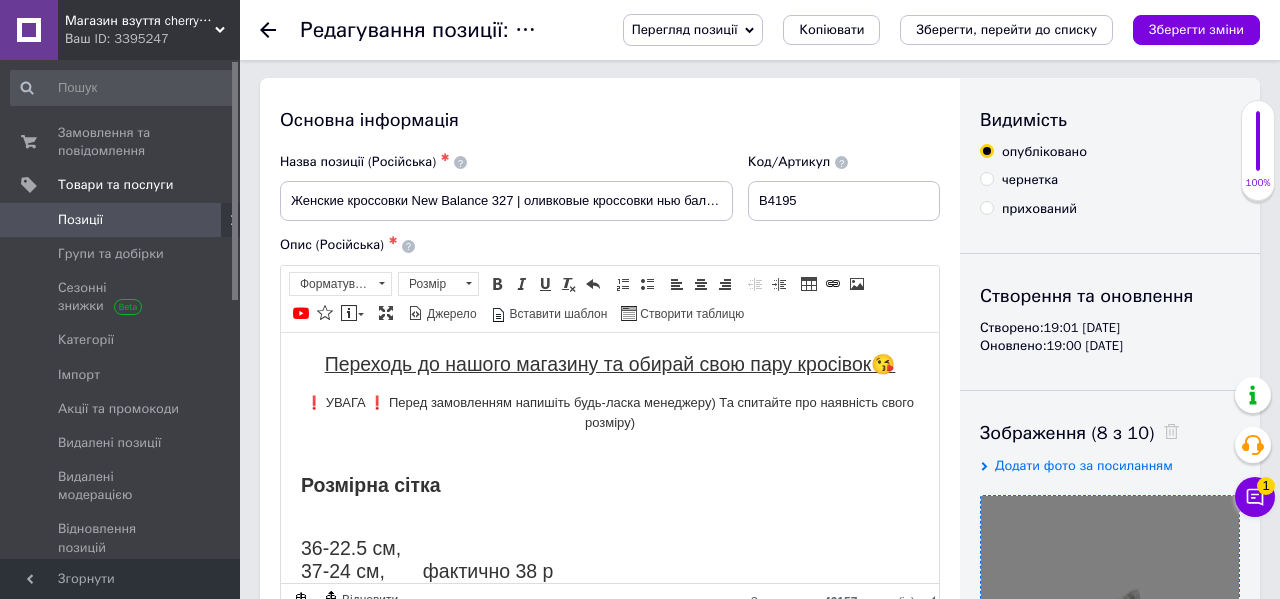 scroll, scrollTop: 0, scrollLeft: 0, axis: both 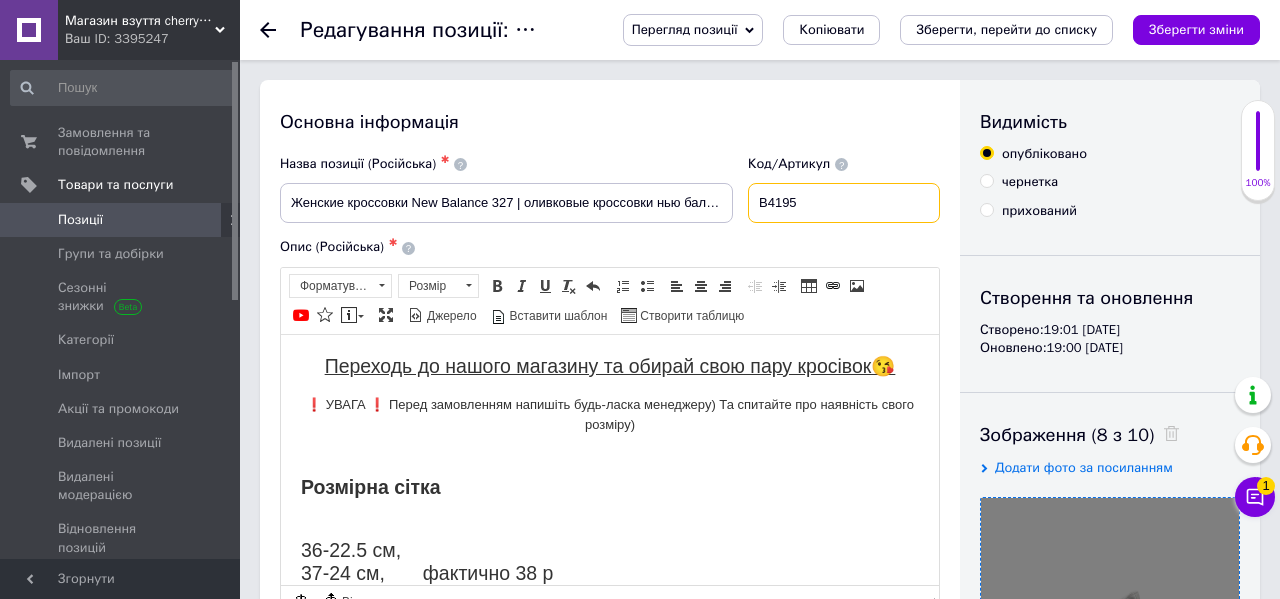 click on "В4195" at bounding box center (844, 203) 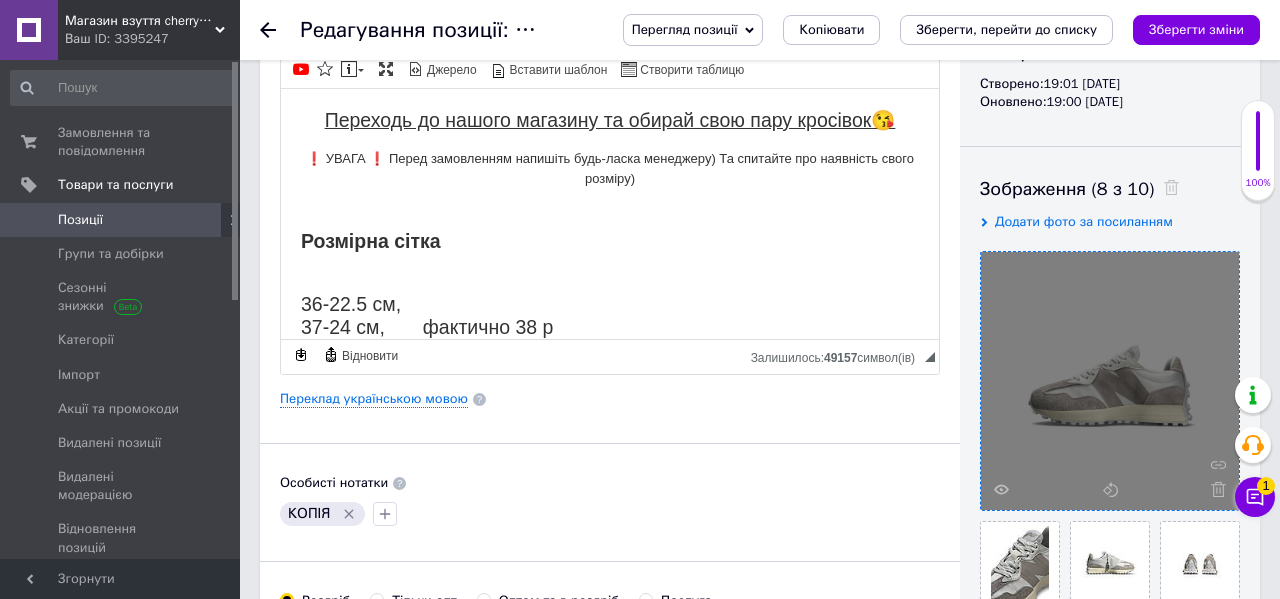 scroll, scrollTop: 283, scrollLeft: 0, axis: vertical 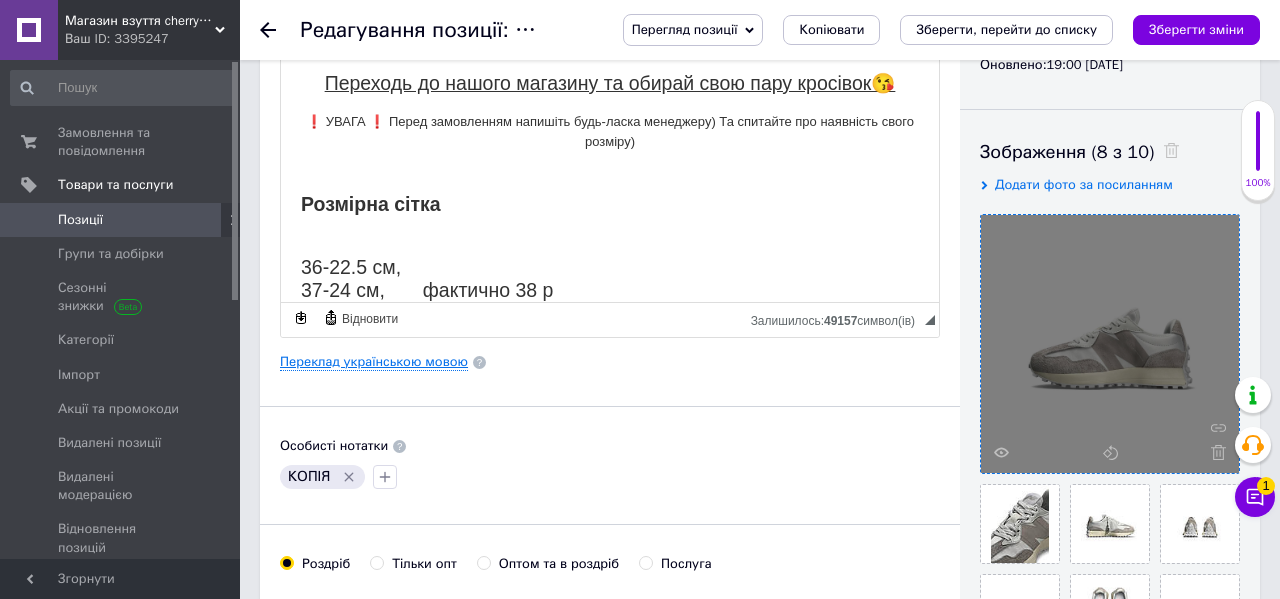 type on "A4194" 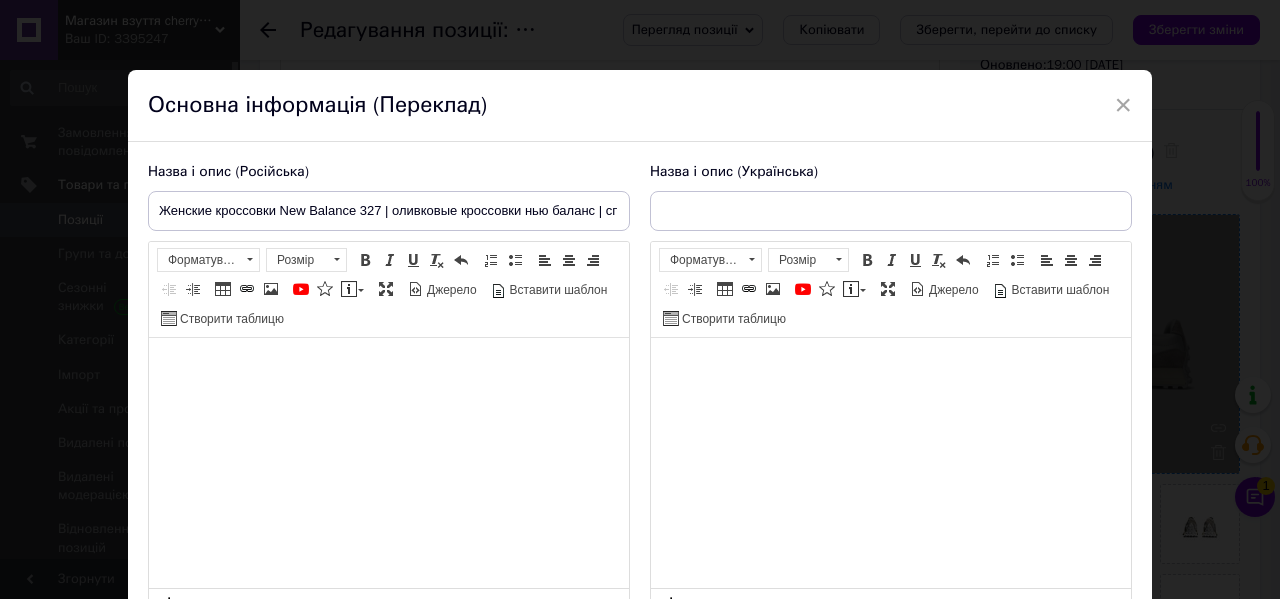 type on "Жіночі кросівки New Balance 327 | оливкові кросівки нью баланс | спортивні замша текстиль" 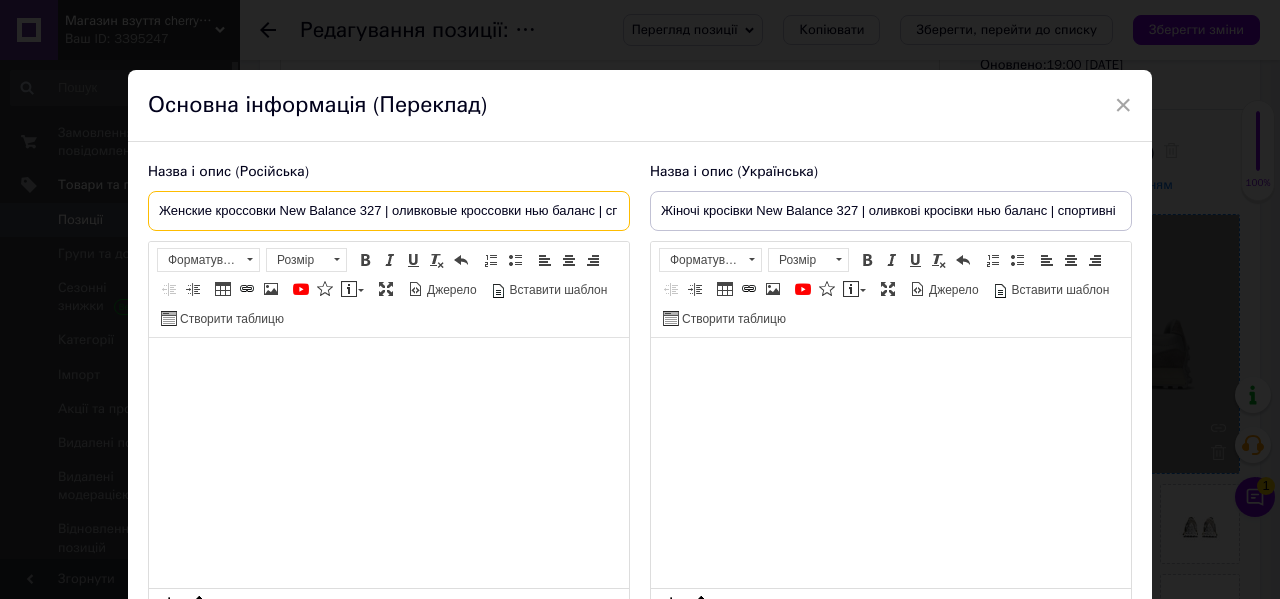 click on "Женские кроссовки New Balance 327 | оливковые кроссовки нью баланс | спортивные замша текстиль" at bounding box center (389, 211) 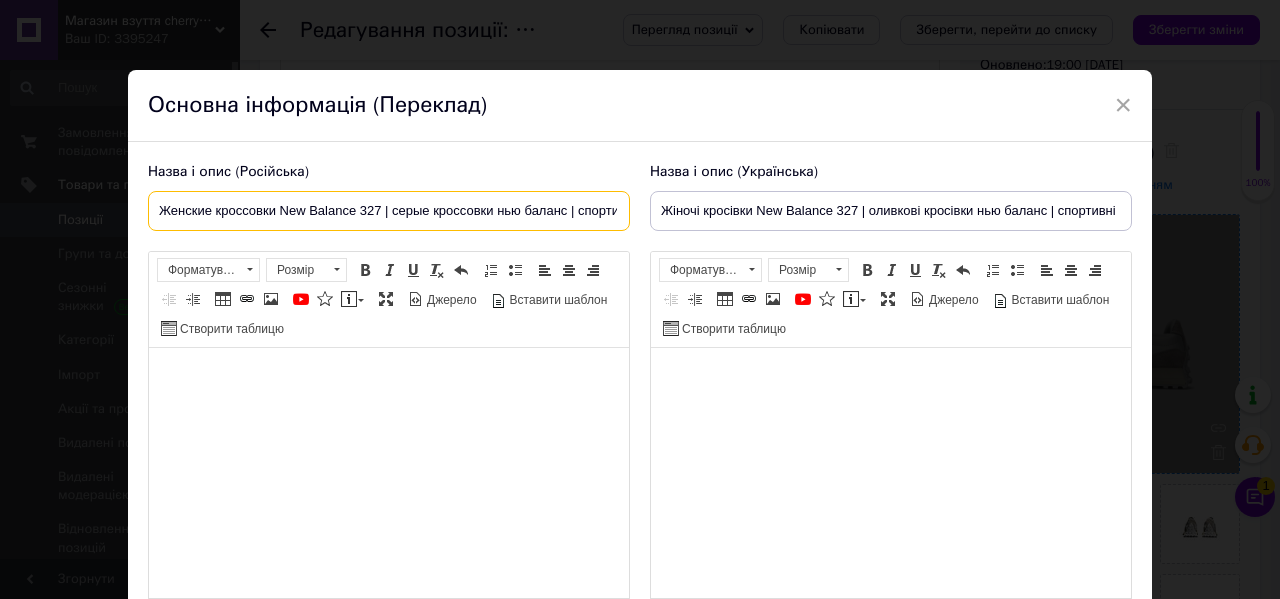 click on "Женские кроссовки New Balance 327 | серые кроссовки нью баланс | спортивные замша текстиль" at bounding box center [389, 211] 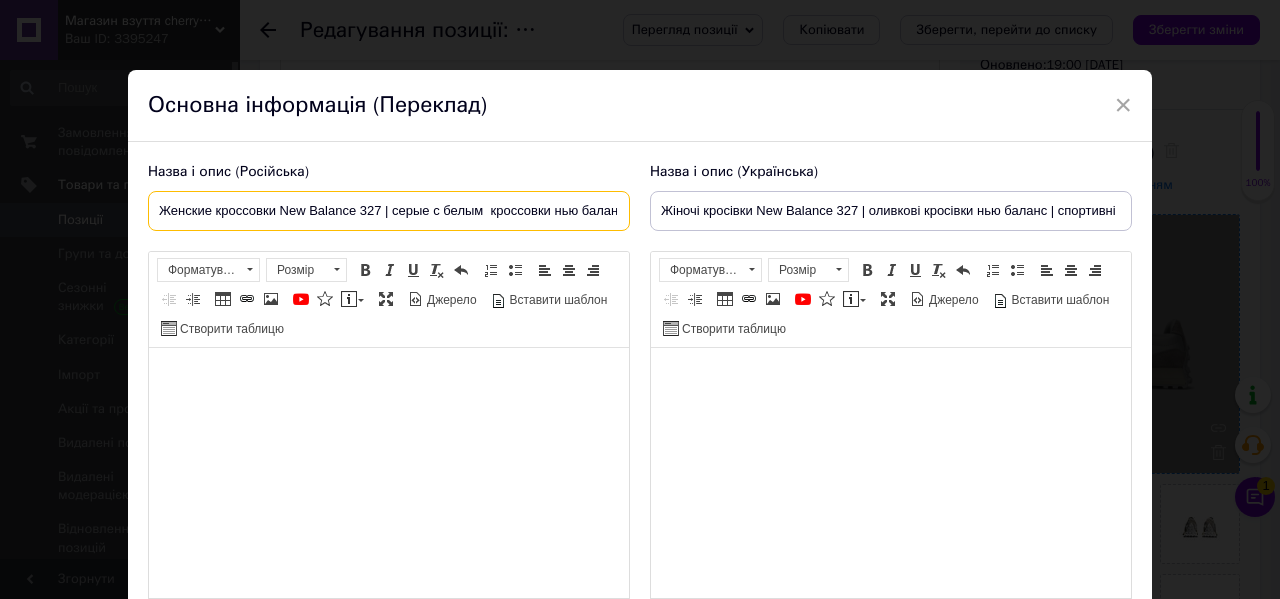 type on "Женские кроссовки New Balance 327 | серые с белым  кроссовки нью баланс | спортивные замша текстиль" 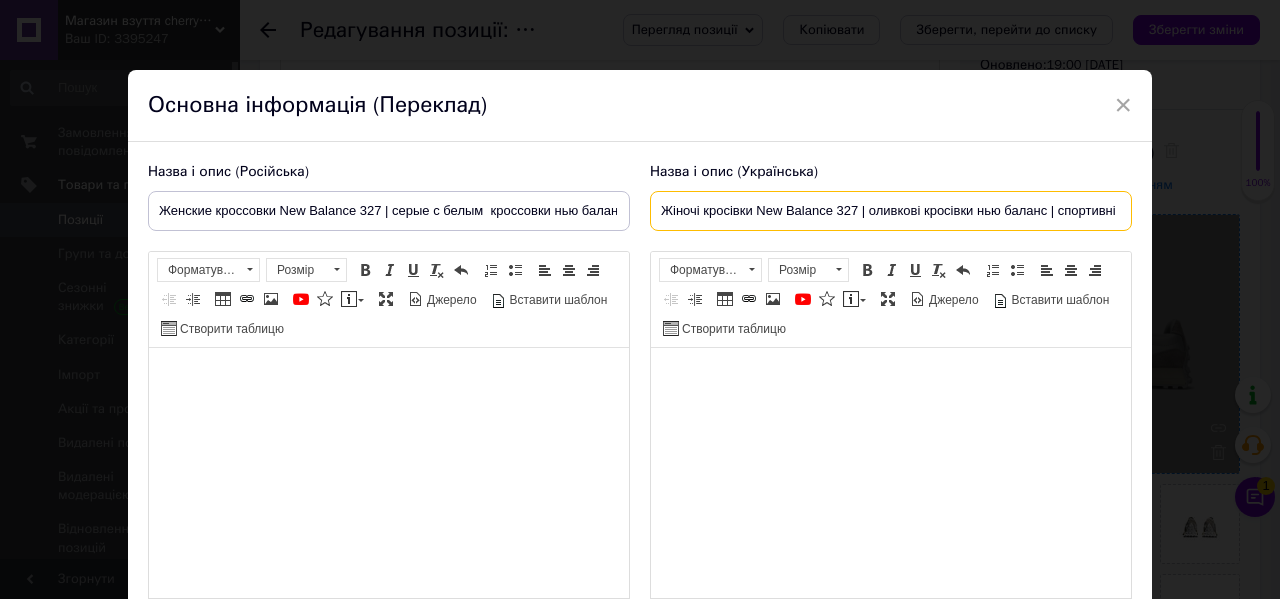 click on "Жіночі кросівки New Balance 327 | оливкові кросівки нью баланс | спортивні замша текстиль" at bounding box center (891, 211) 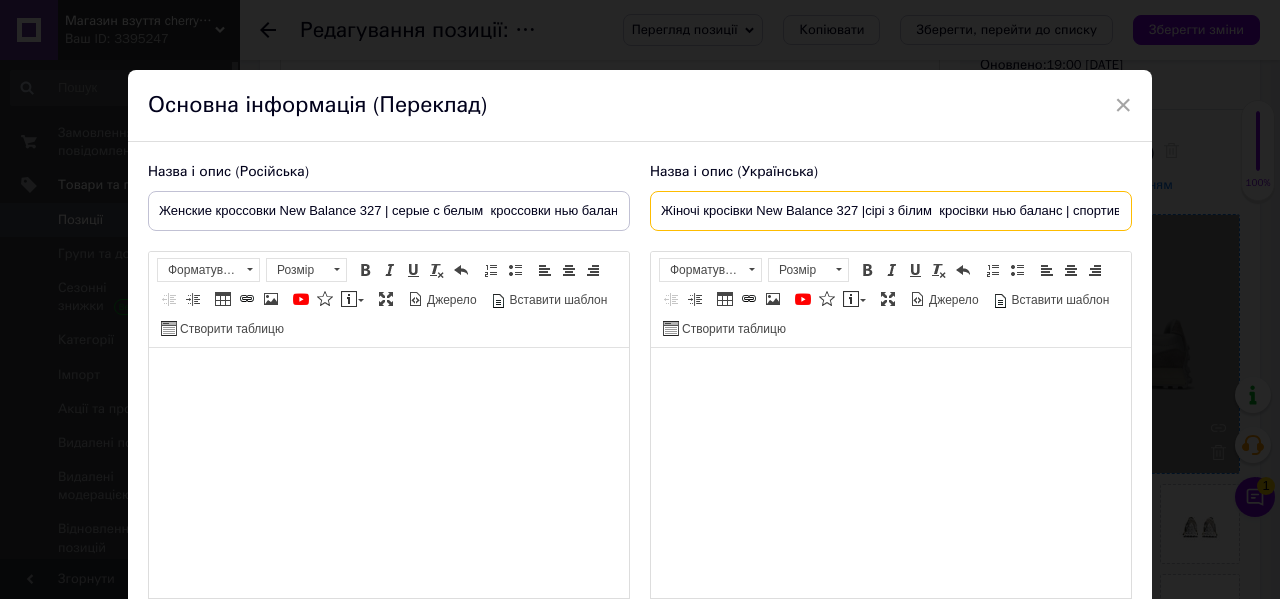click on "Жіночі кросівки New Balance 327 |сірі з білим  кросівки нью баланс | спортивні замша текстиль" at bounding box center (891, 211) 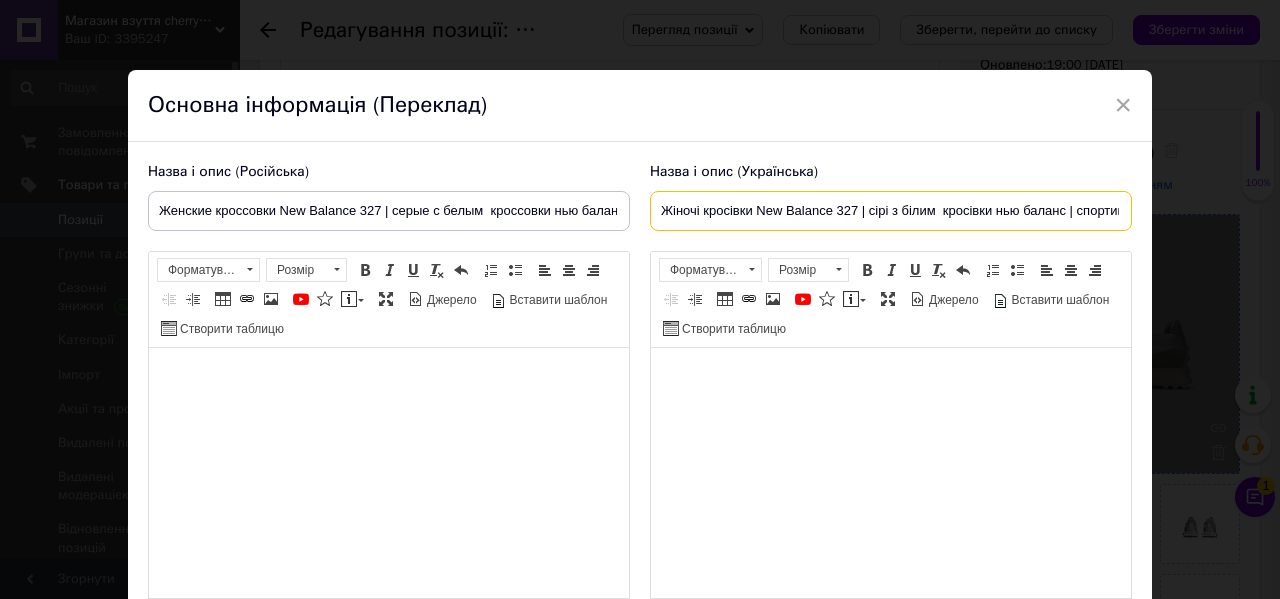 type on "Жіночі кросівки New Balance 327 | сірі з білим  кросівки нью баланс | спортивні замша текстиль" 